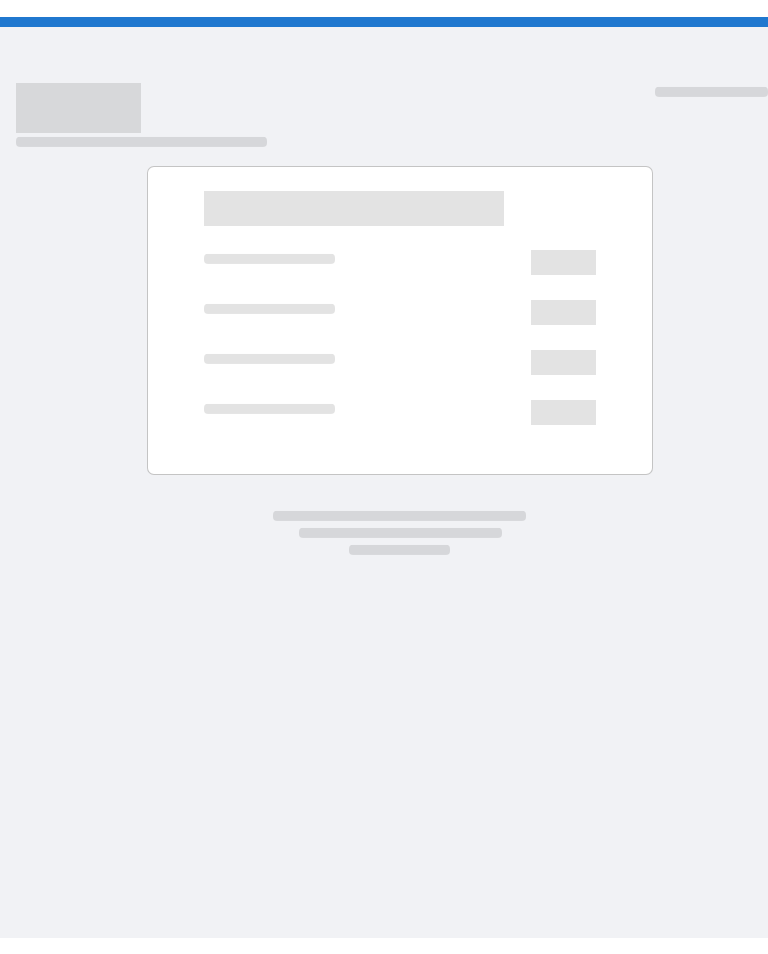 scroll, scrollTop: 0, scrollLeft: 0, axis: both 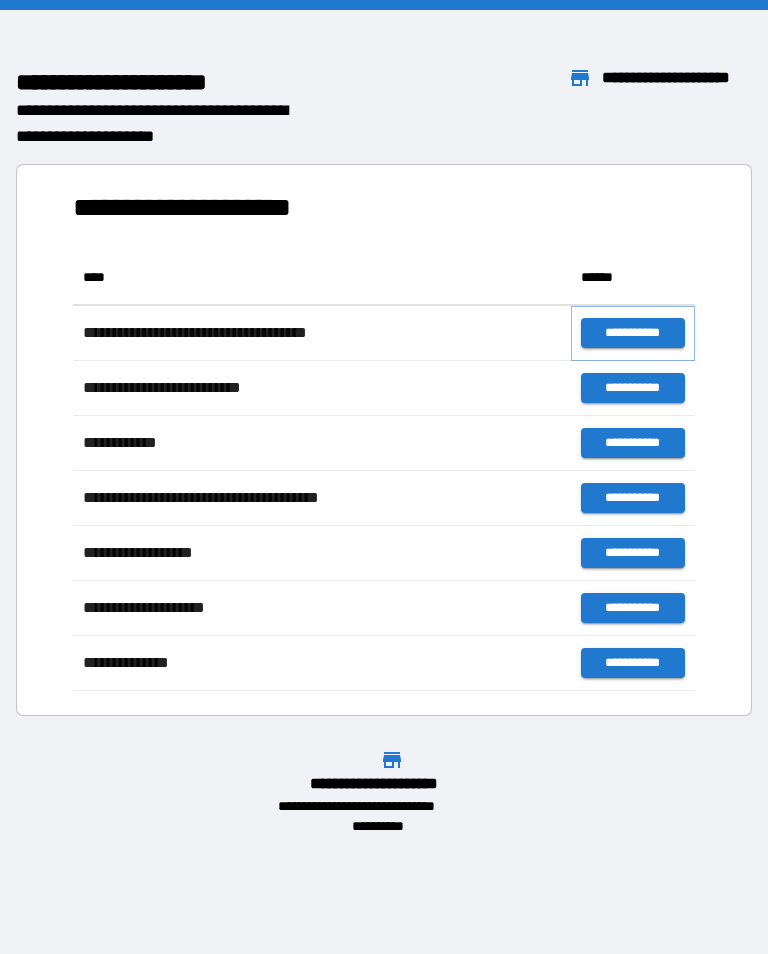 click on "**********" at bounding box center [633, 333] 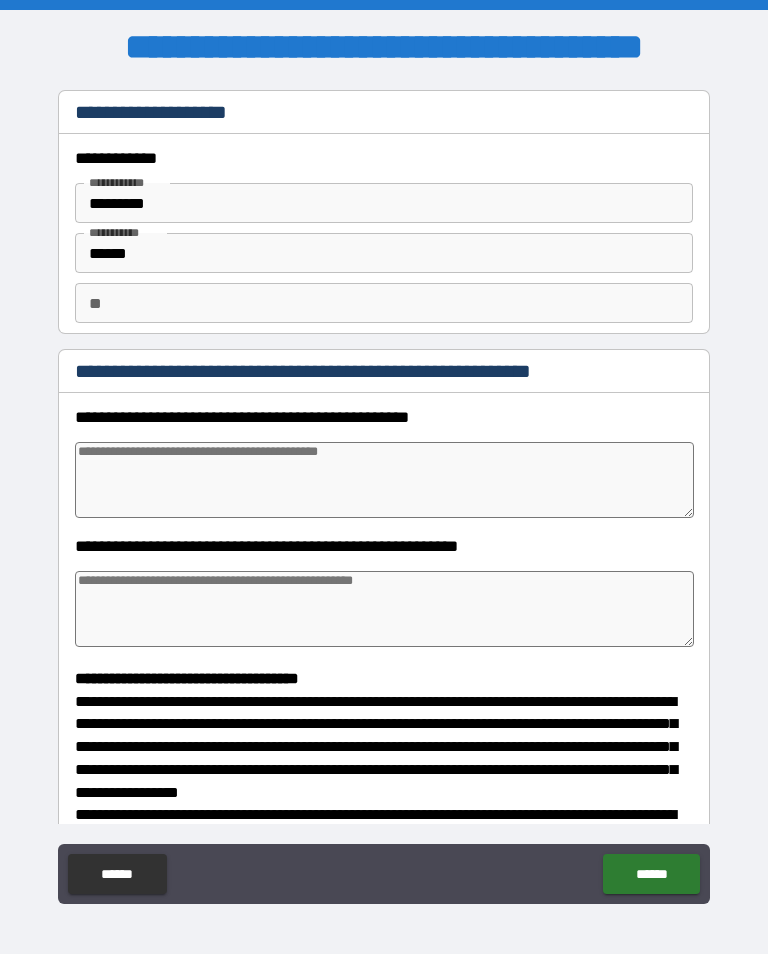 type on "*" 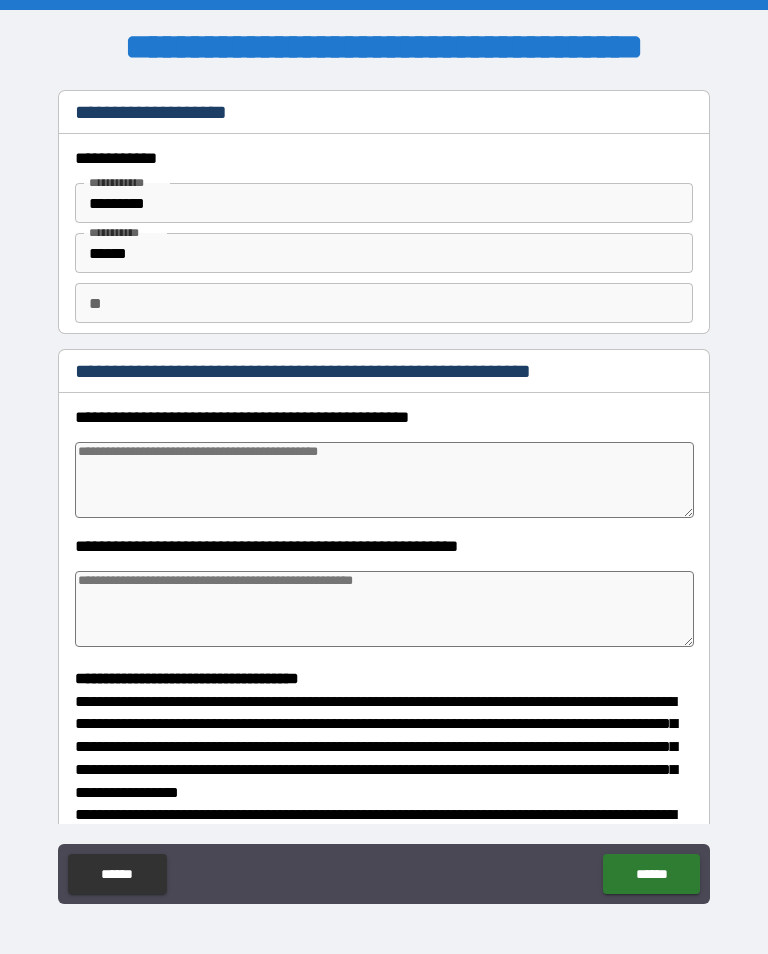 type on "*" 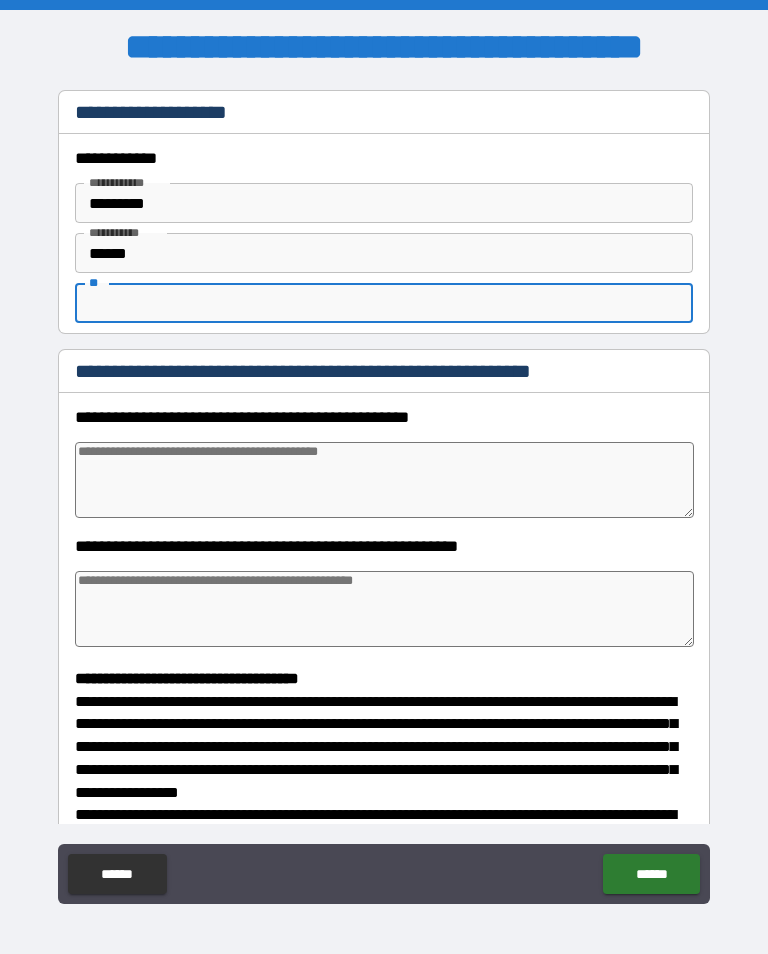 type on "*" 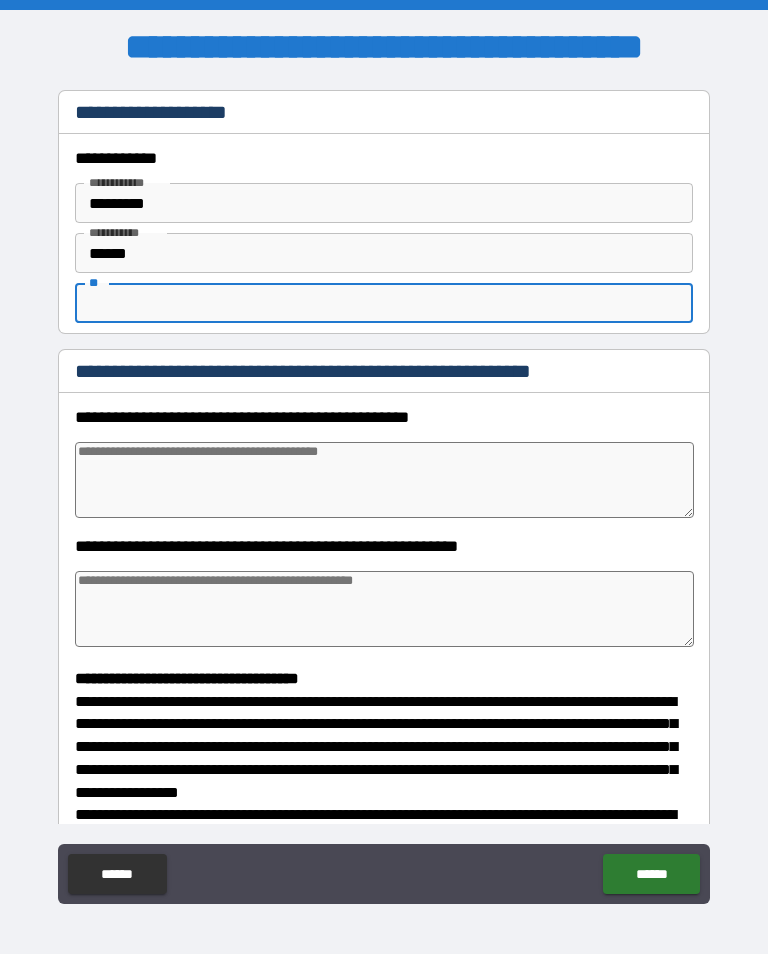 type on "*" 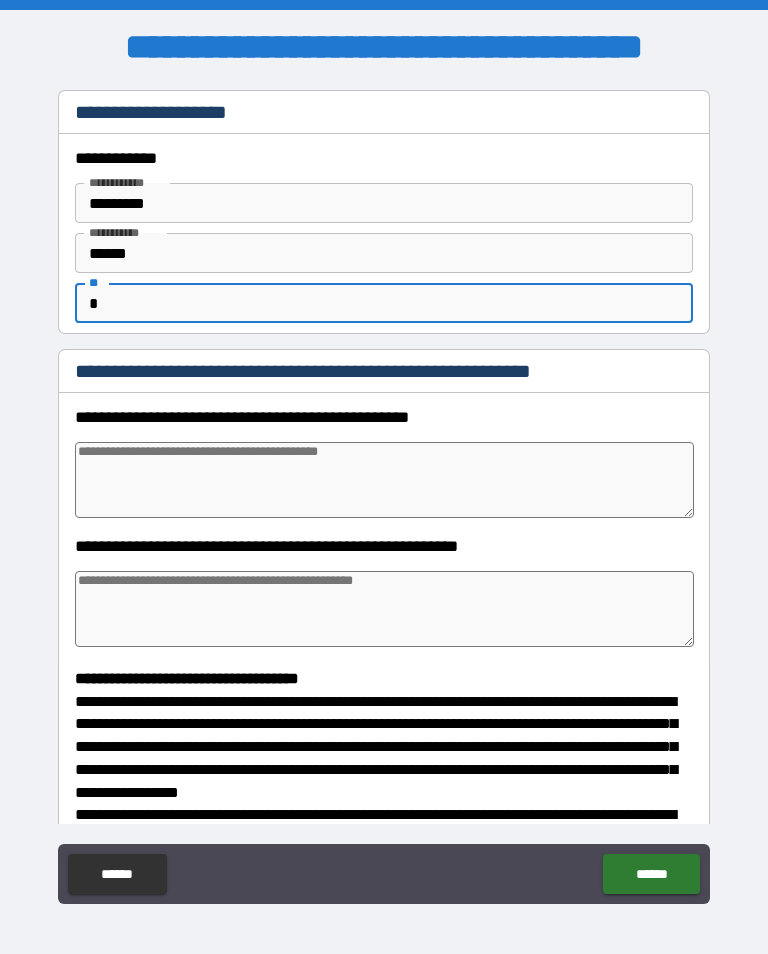 type on "*" 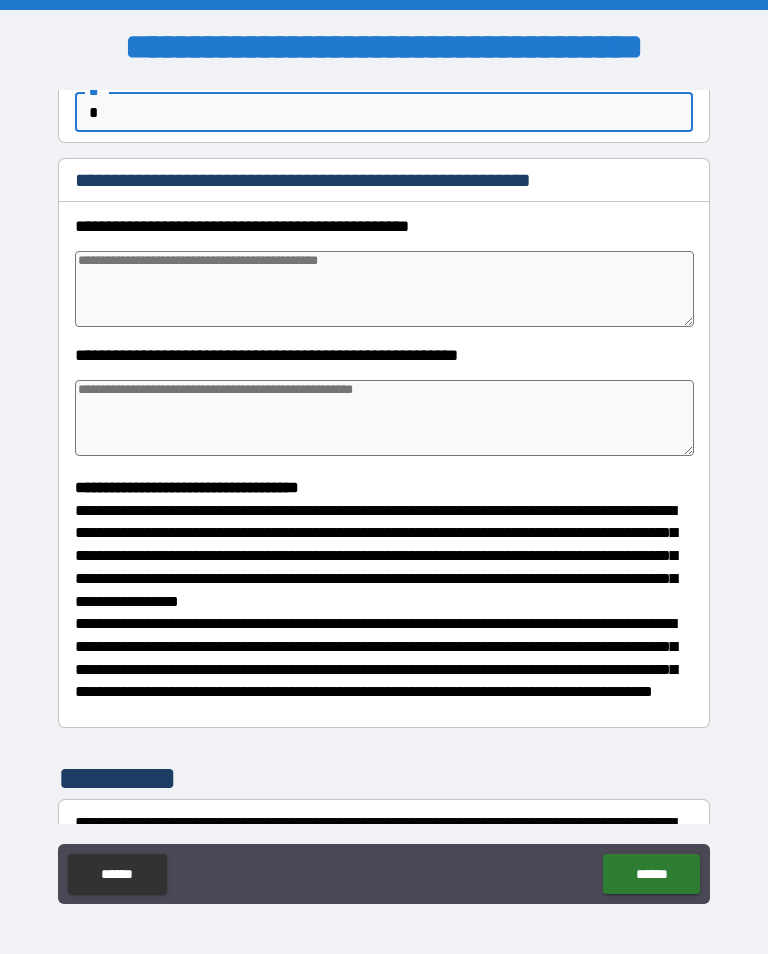 scroll, scrollTop: 190, scrollLeft: 0, axis: vertical 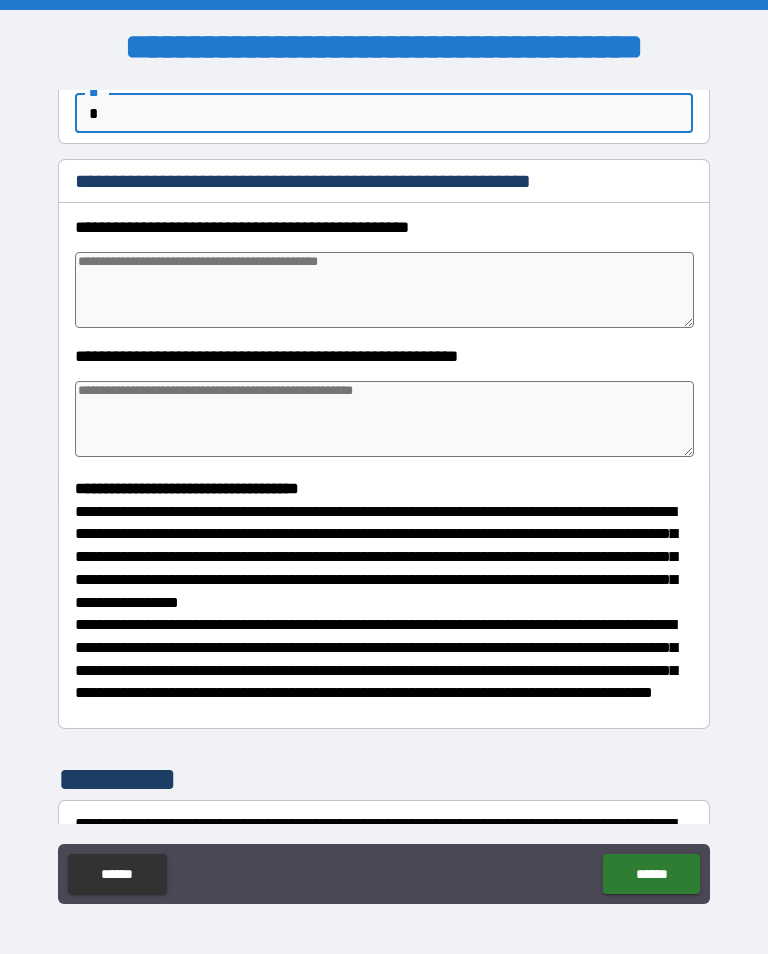 type on "*" 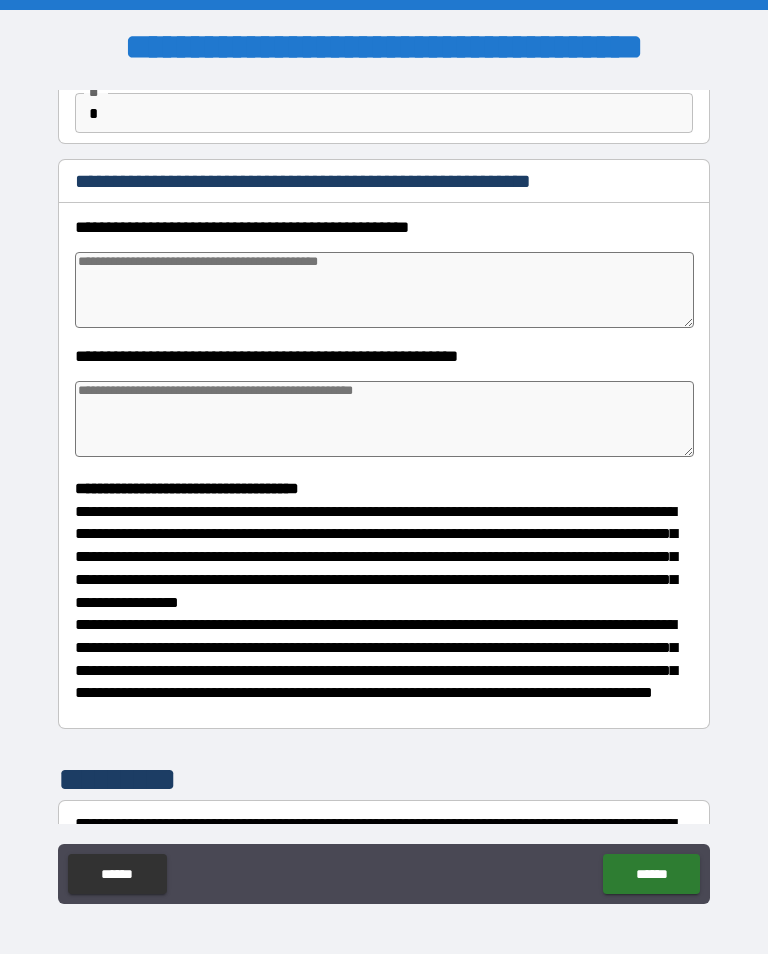 type on "*" 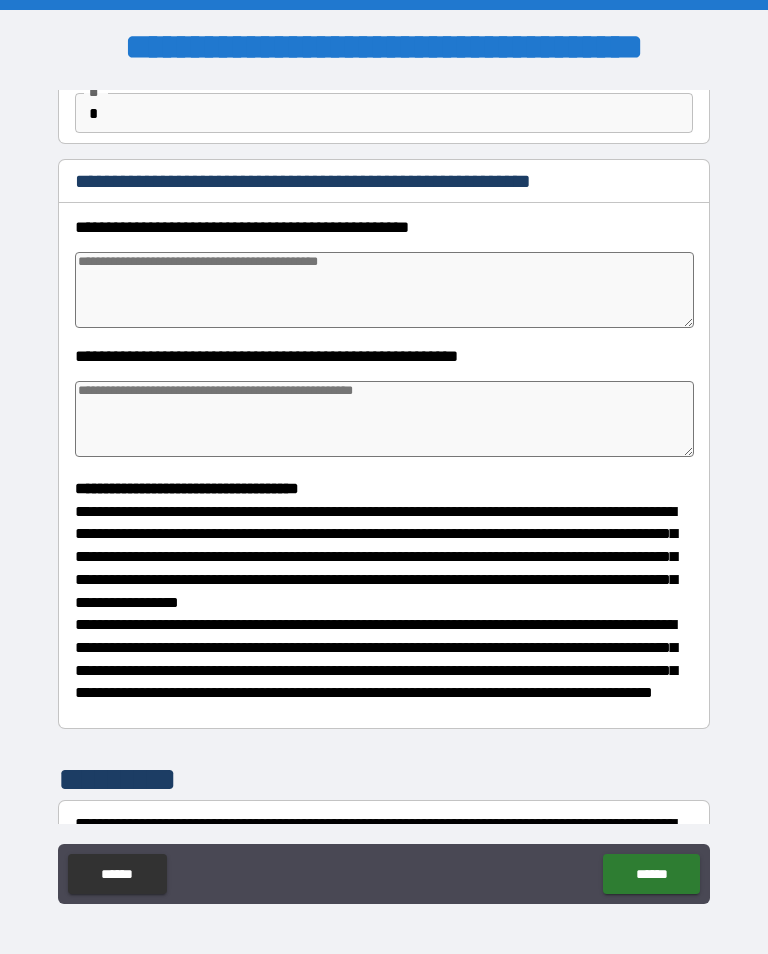 type on "*" 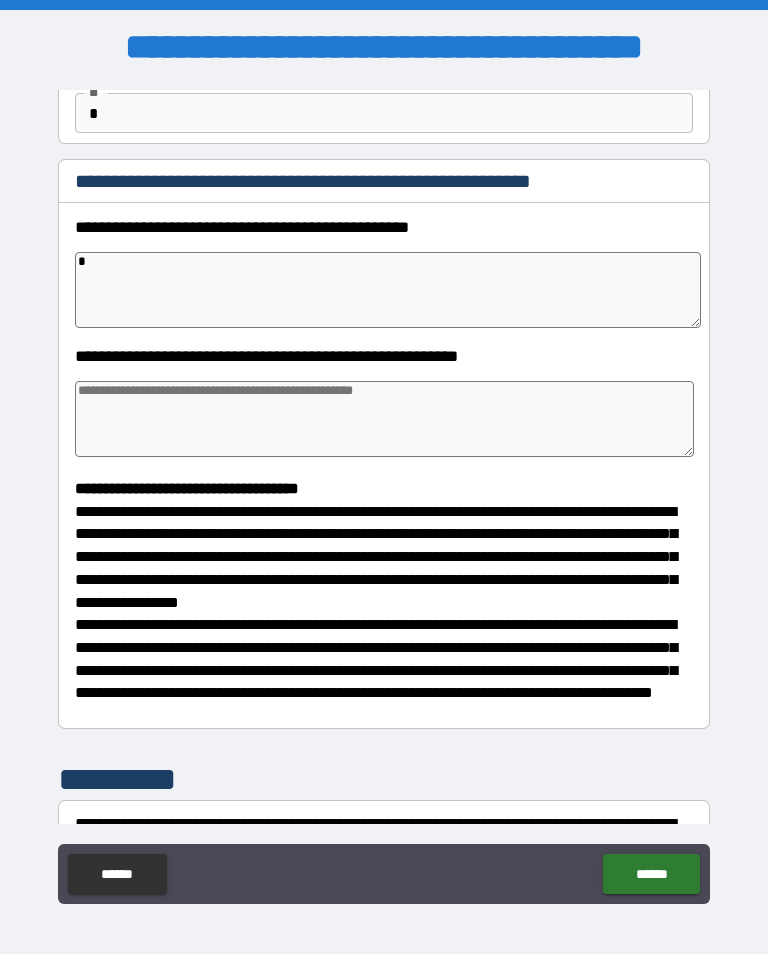 type on "*" 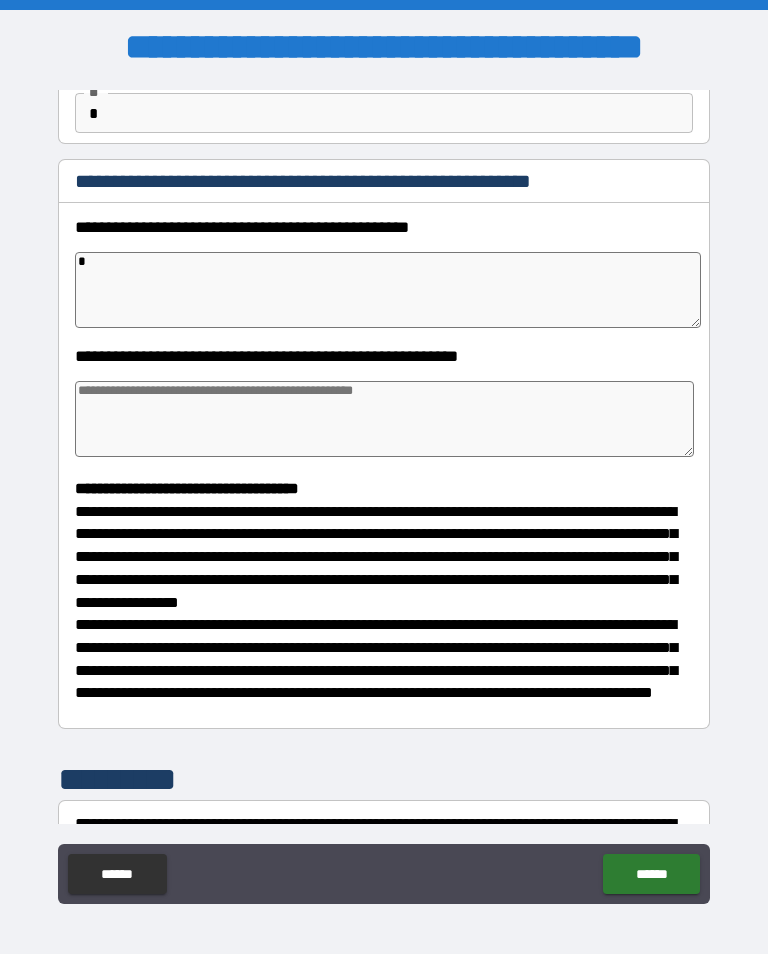 type on "*" 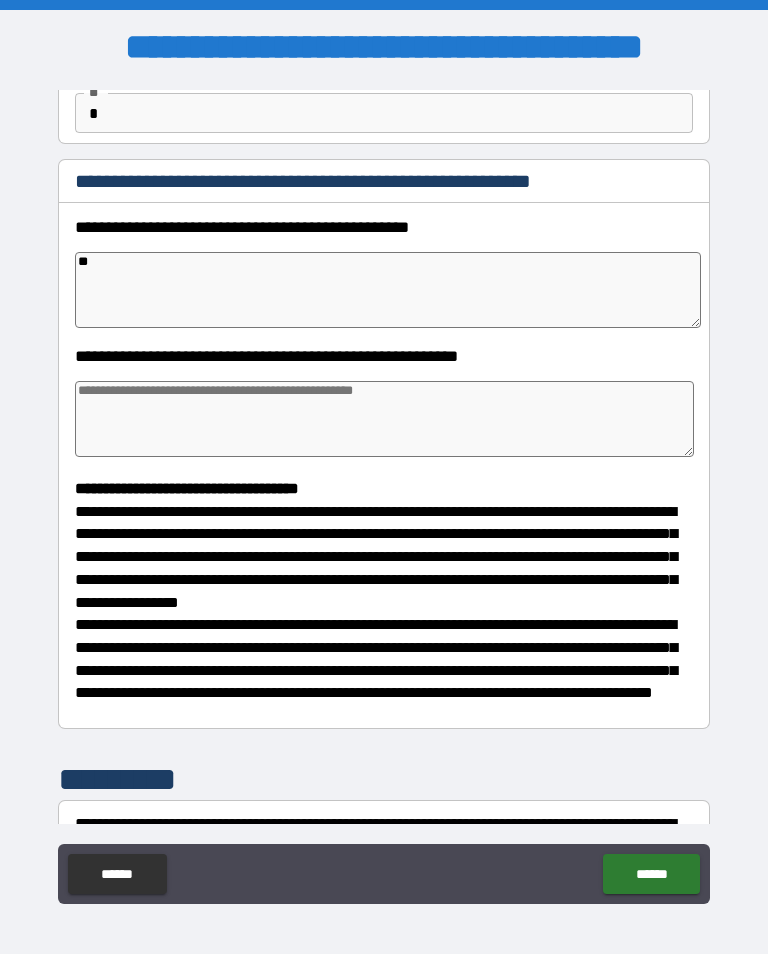 type on "*" 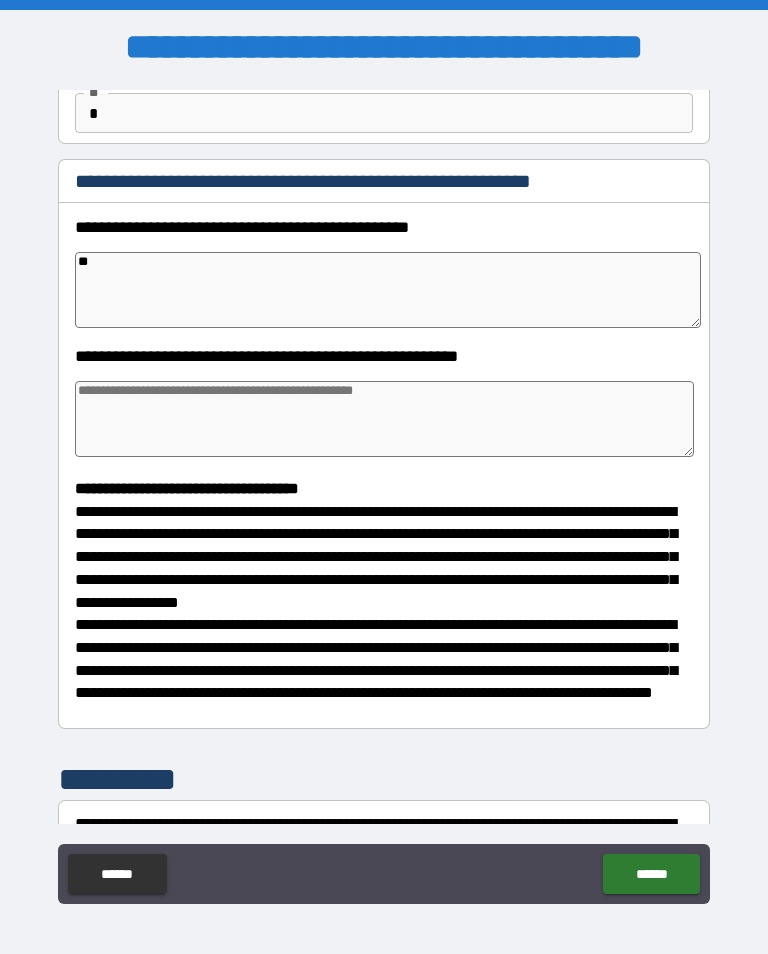type on "*" 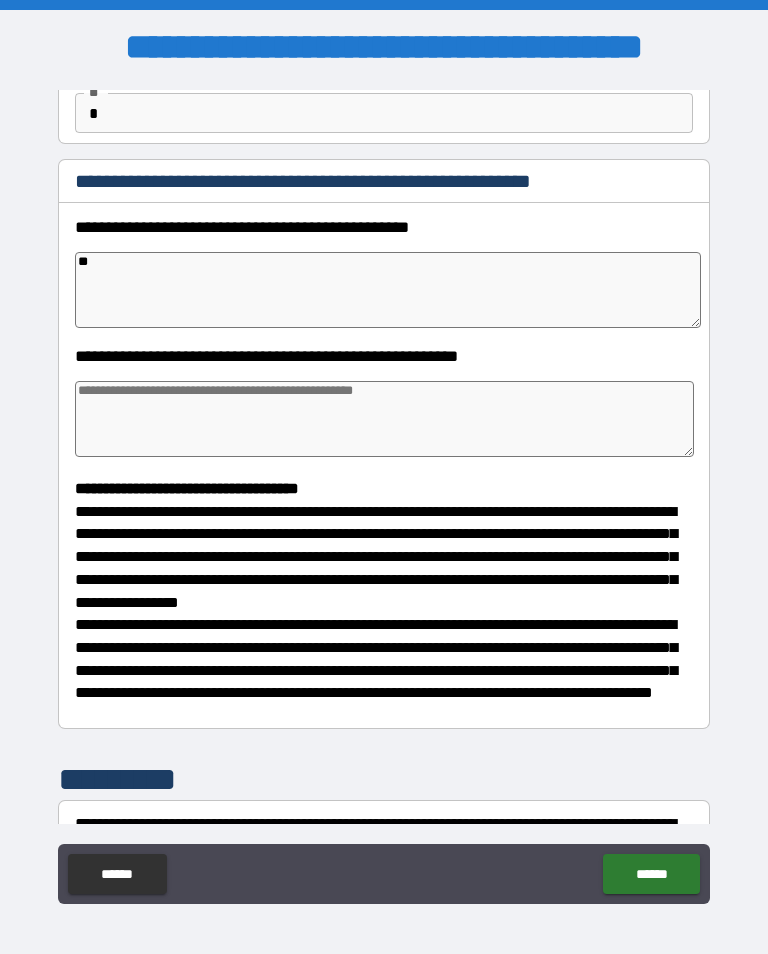type on "*" 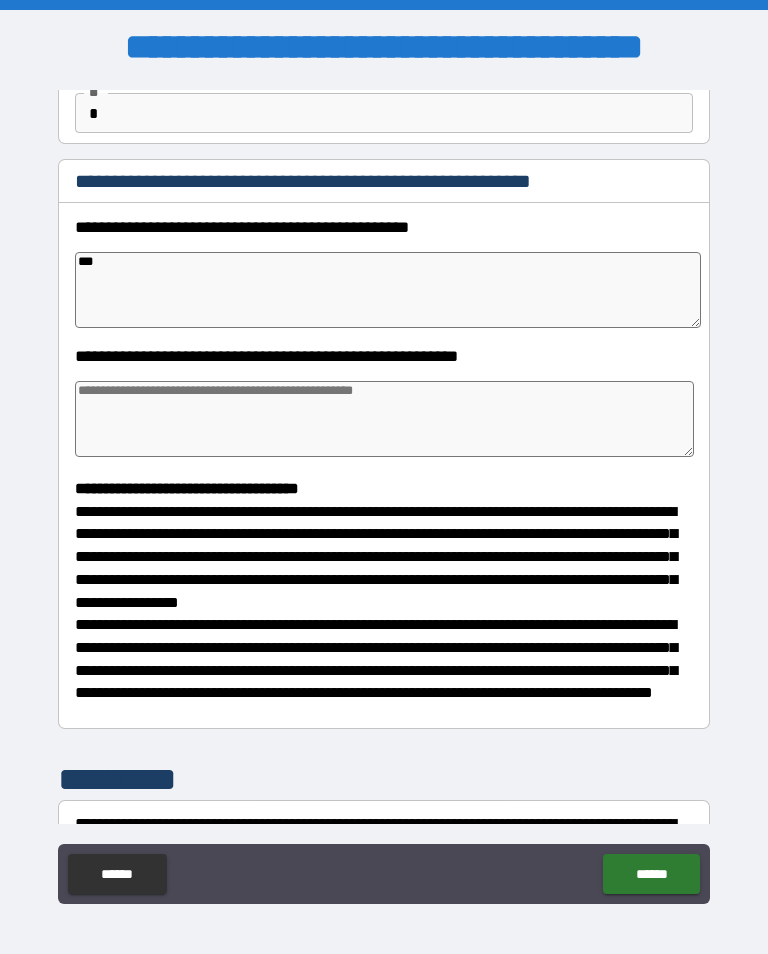 type on "*" 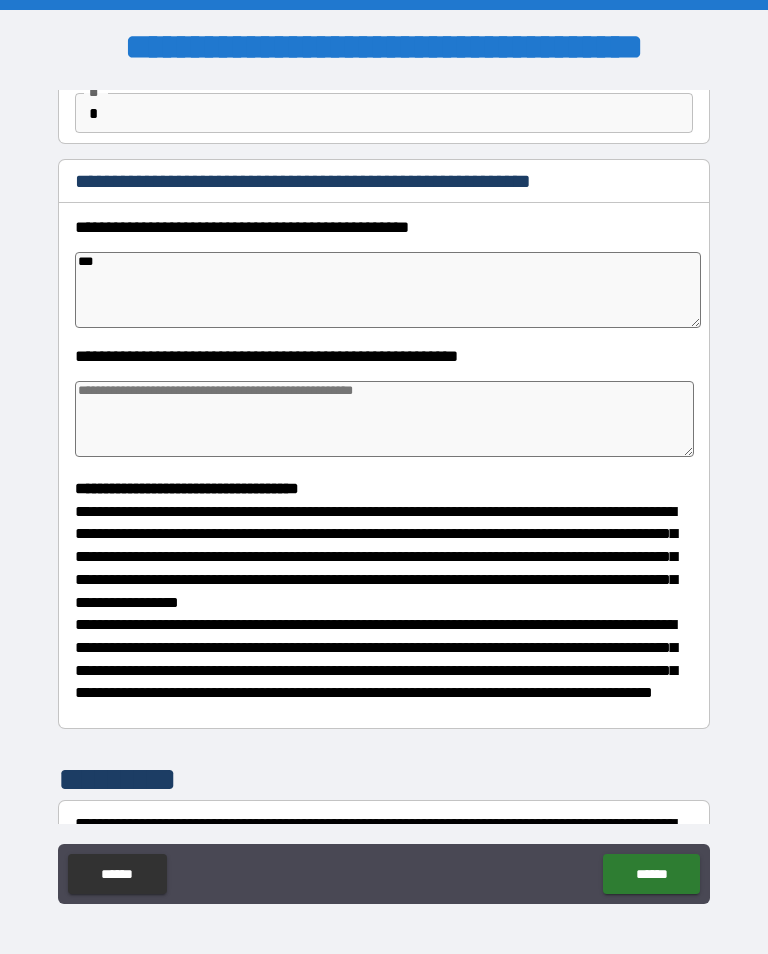 type on "*" 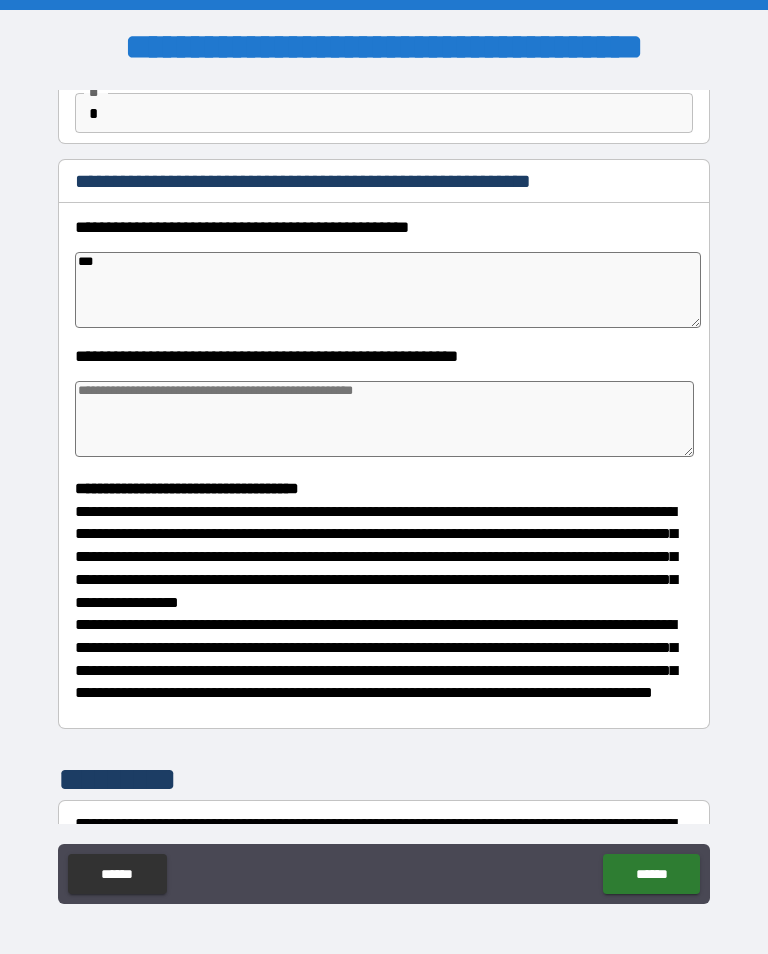 type on "*" 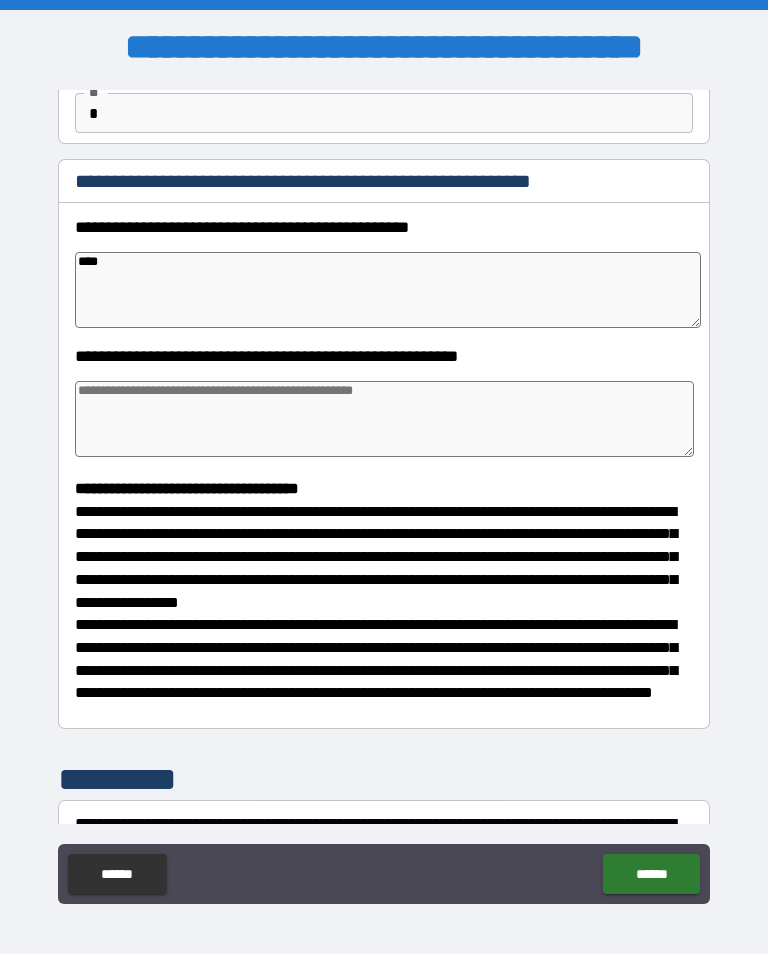 type on "*" 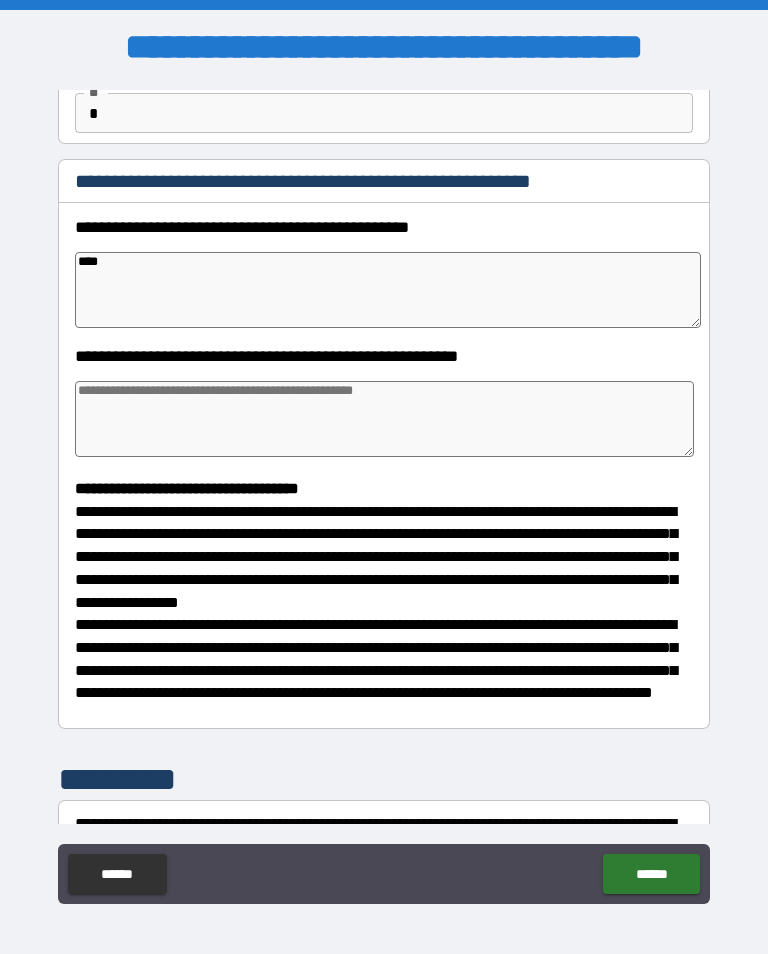 type on "*" 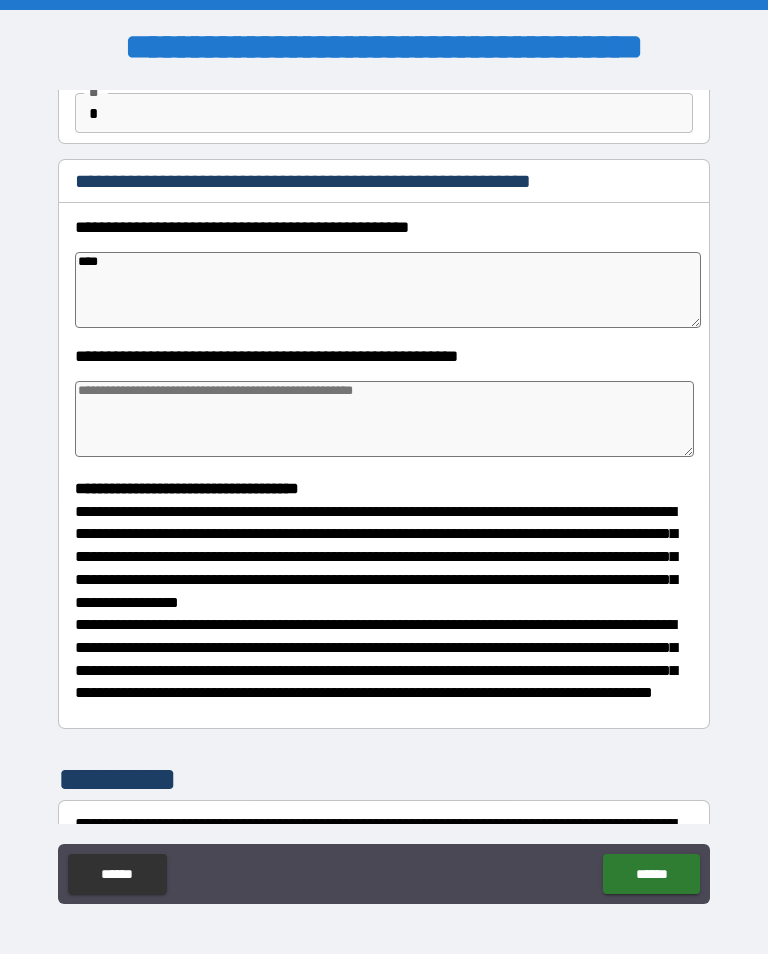type on "*" 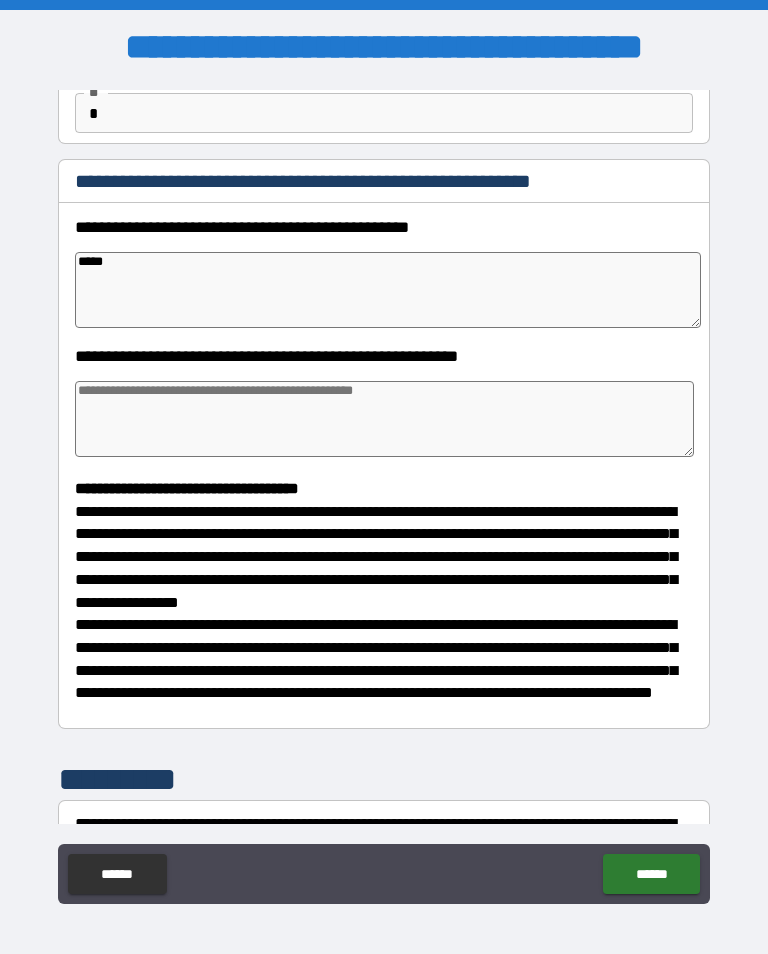 type on "*" 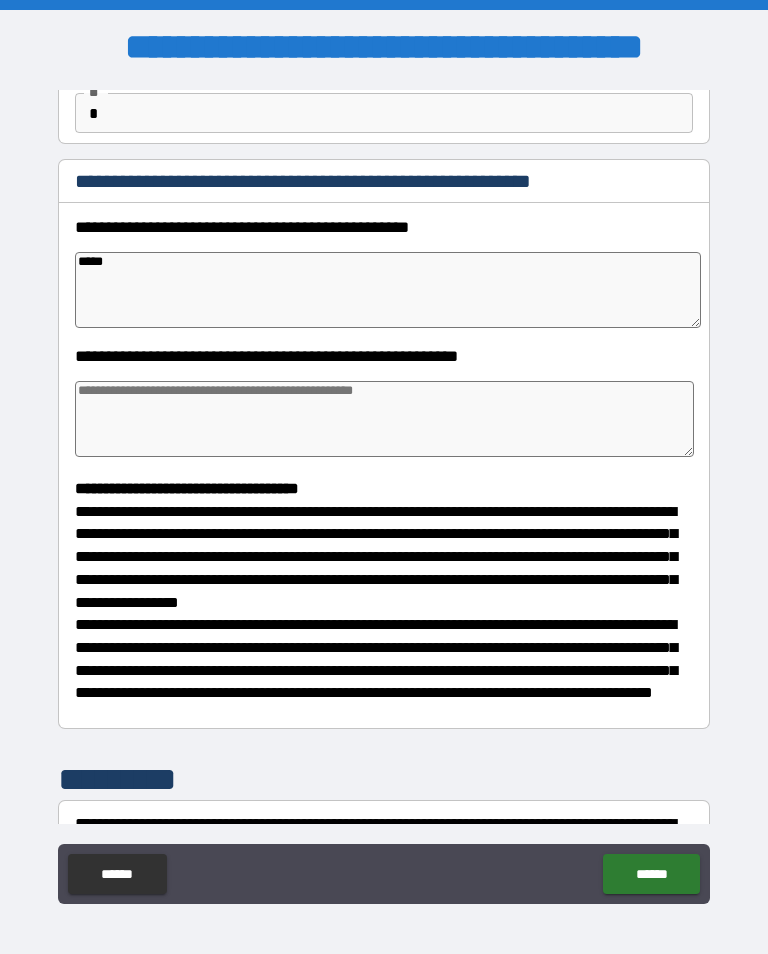 type on "*" 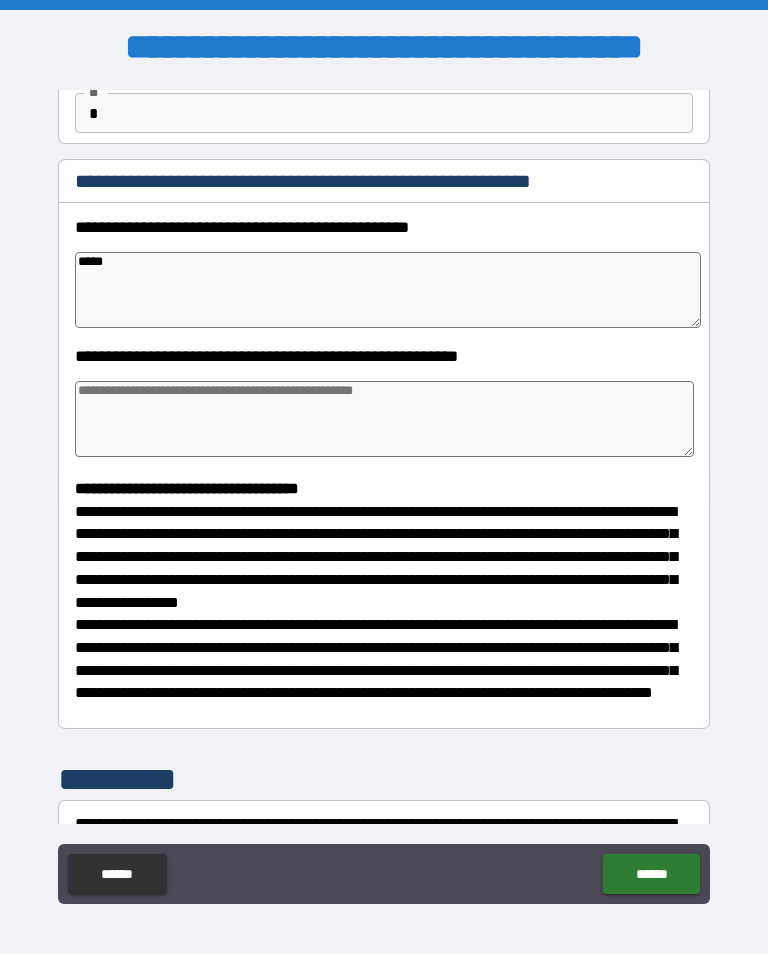 type on "*" 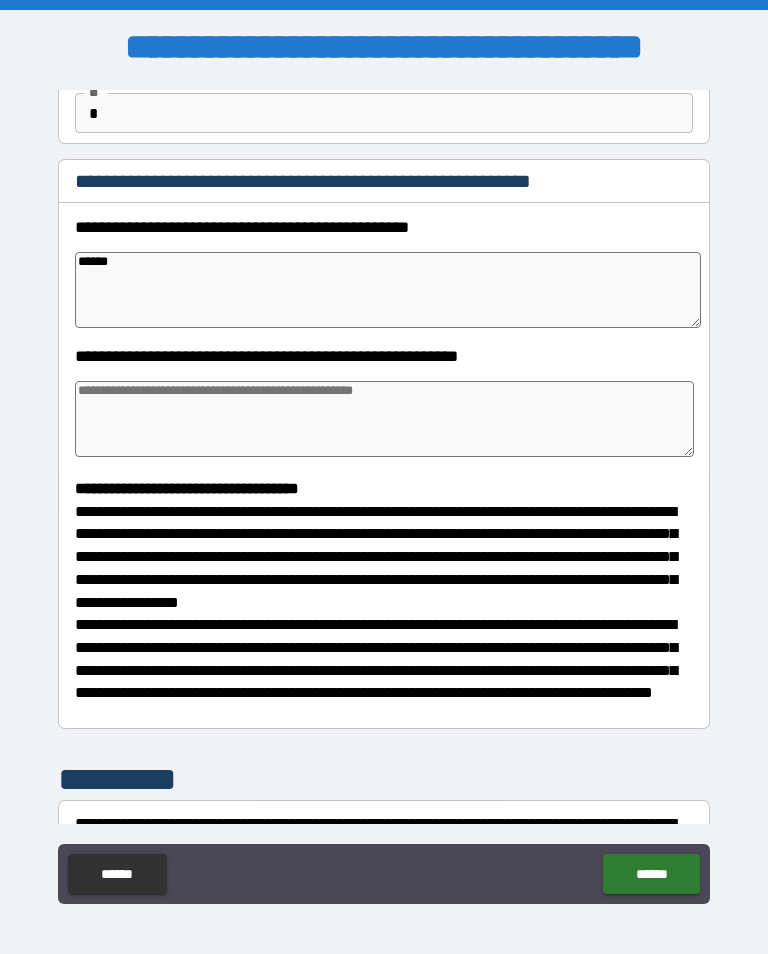 type on "*" 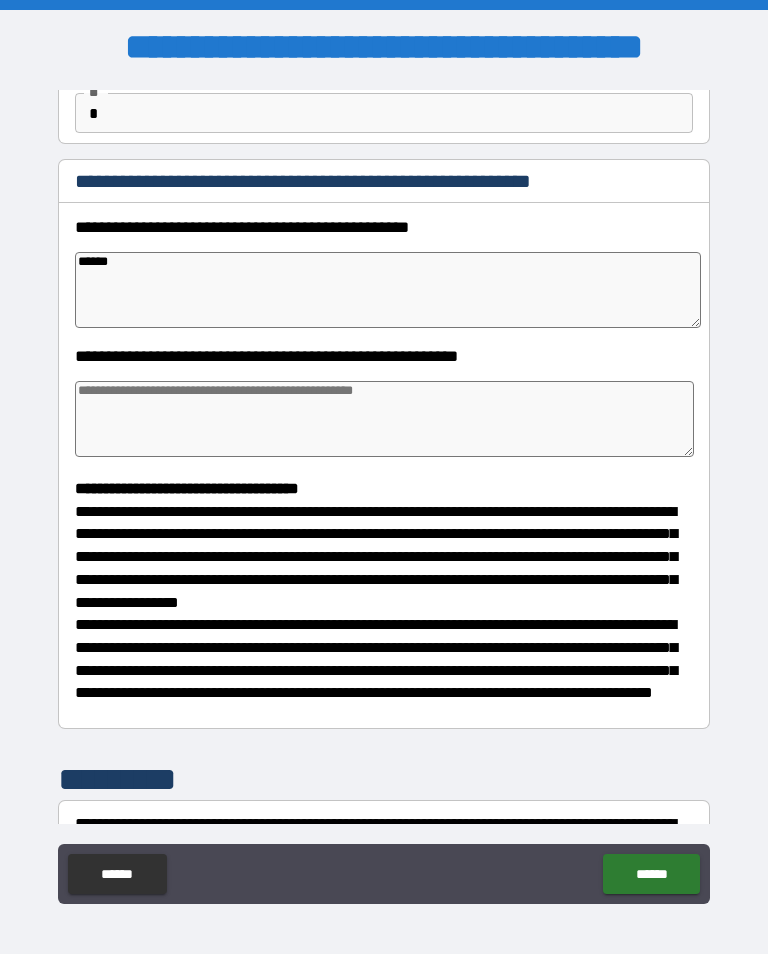 type on "*" 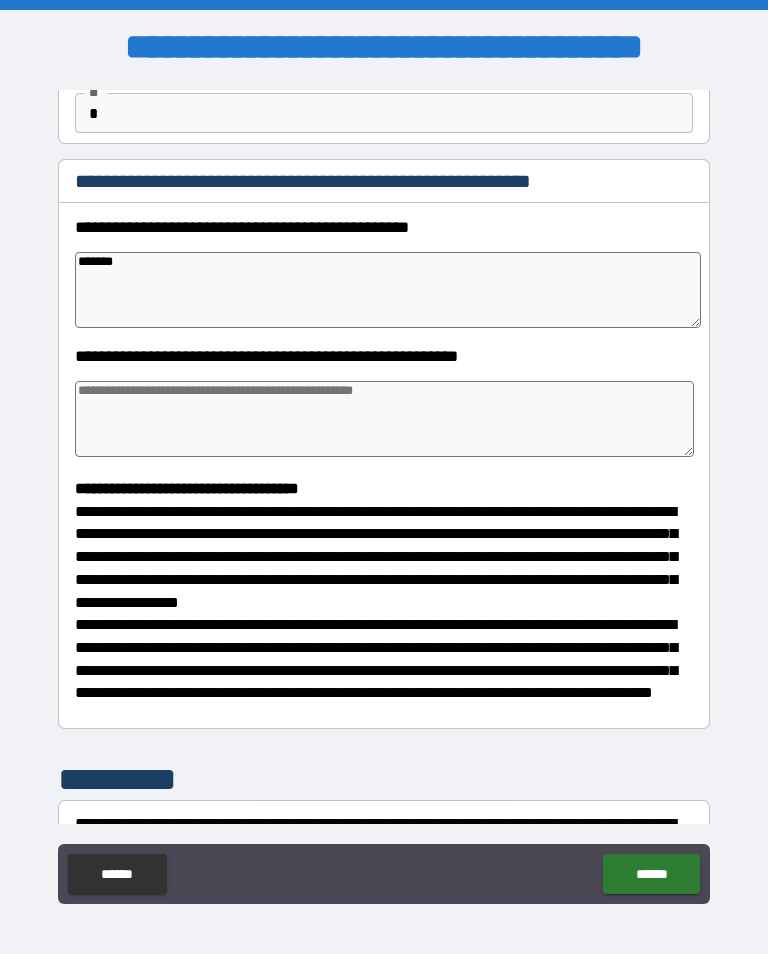 type on "*" 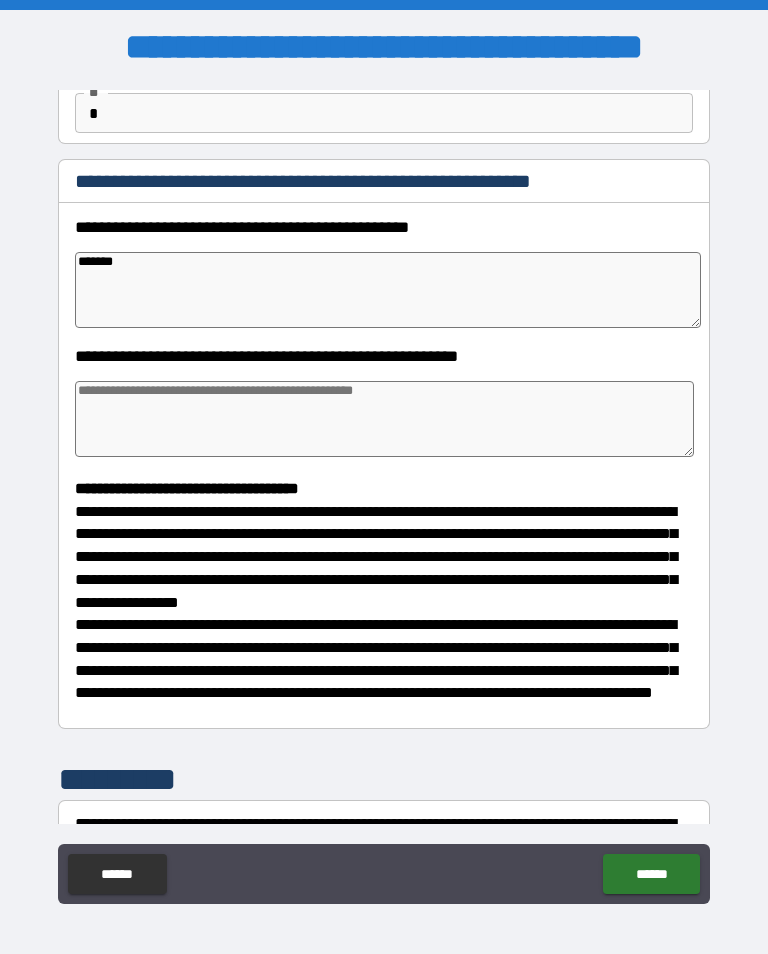 type on "*******" 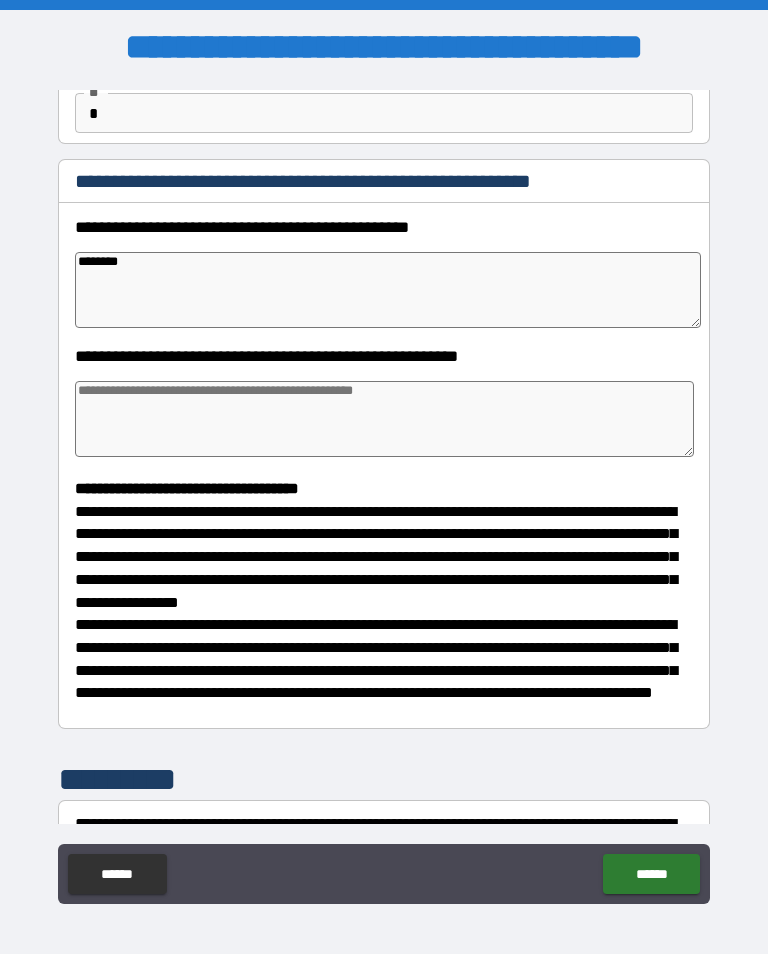 type on "*" 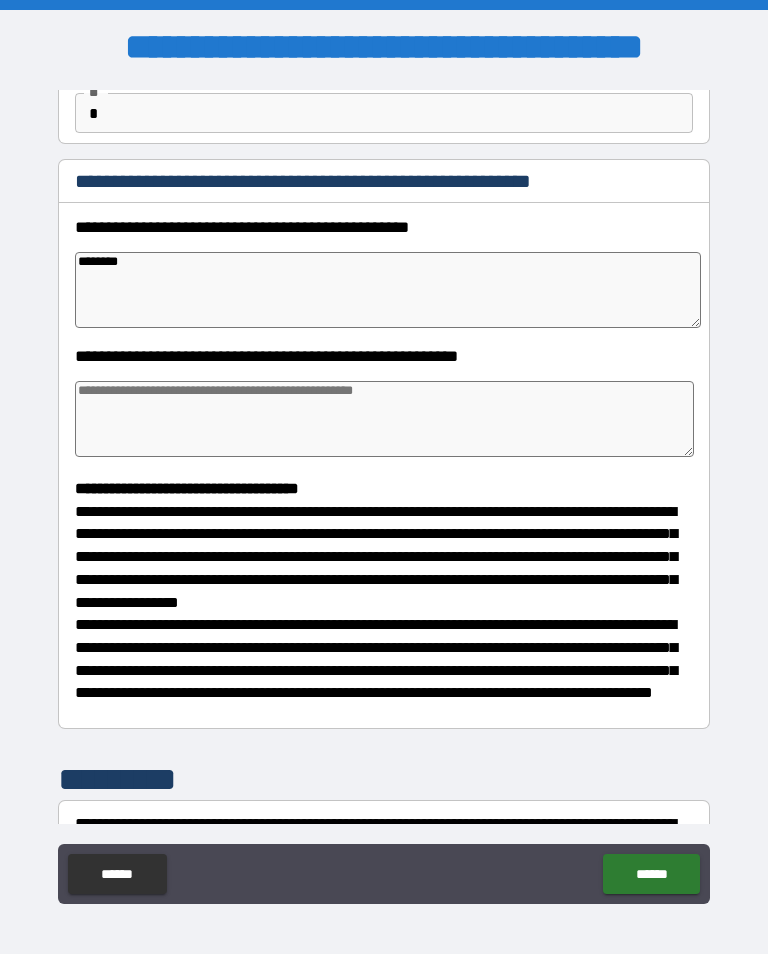 type on "*" 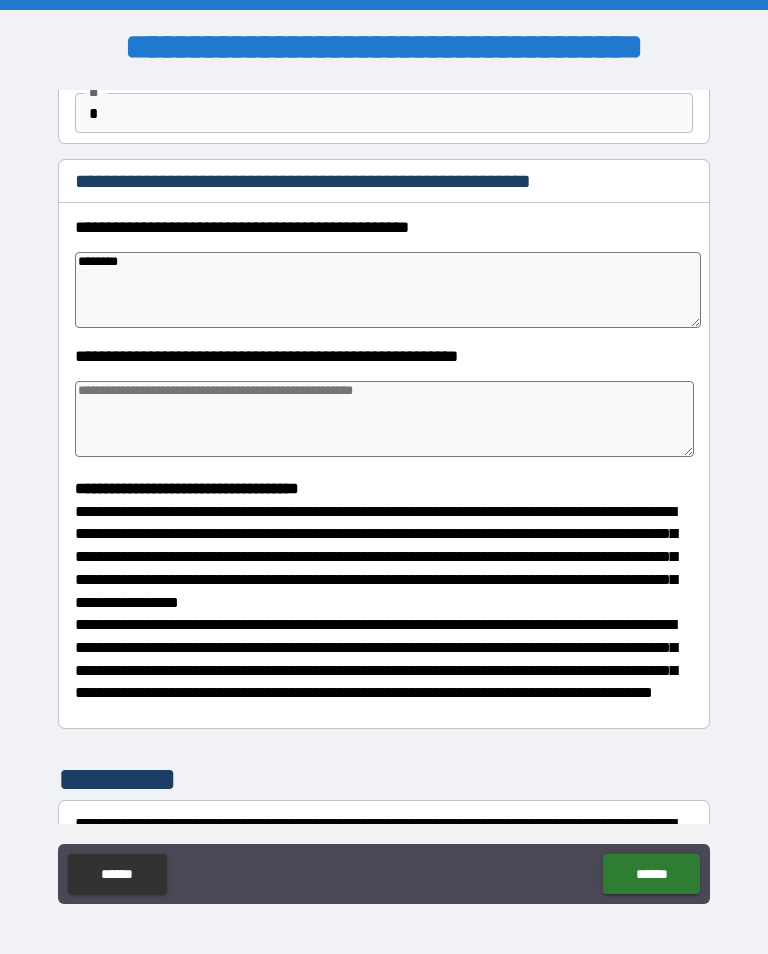 type on "*" 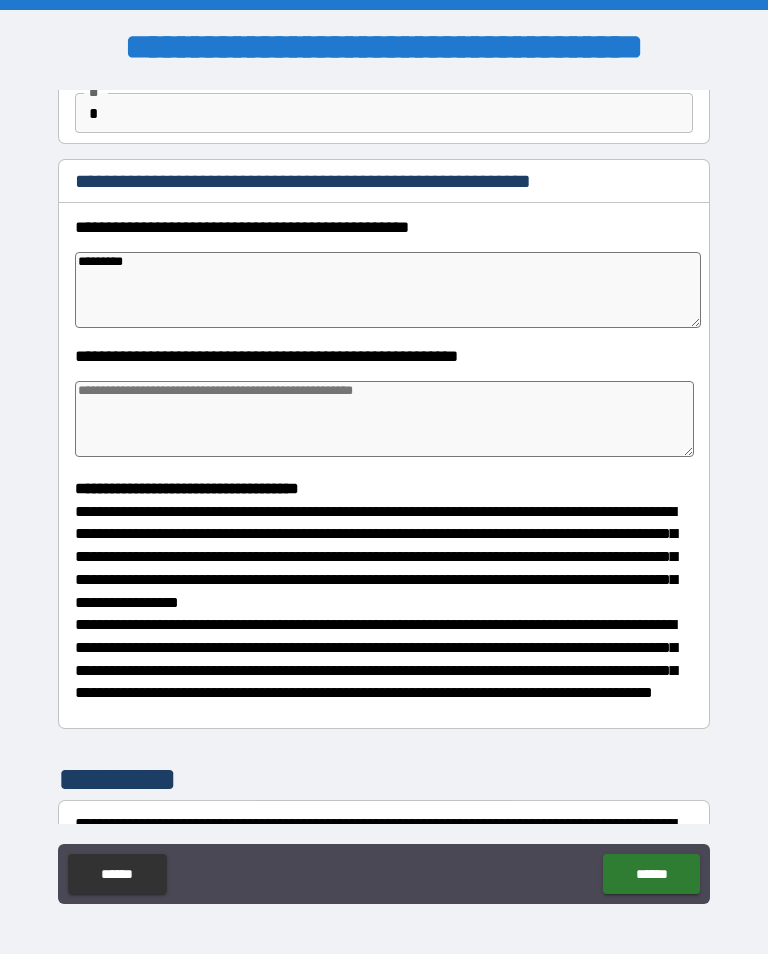 type on "*" 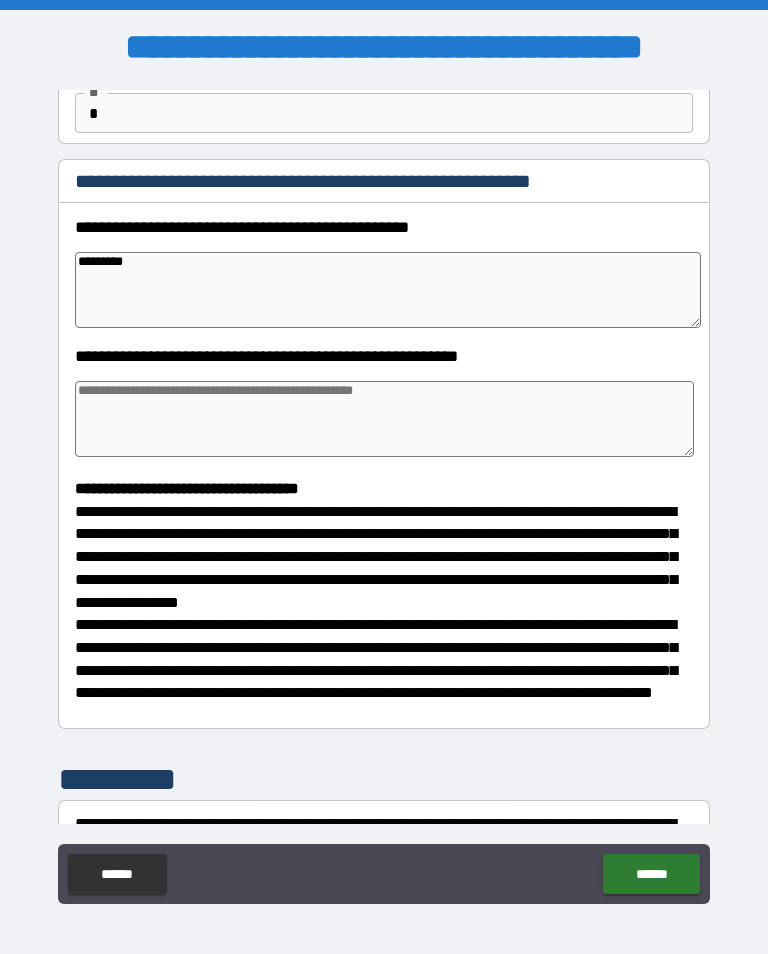 type on "**********" 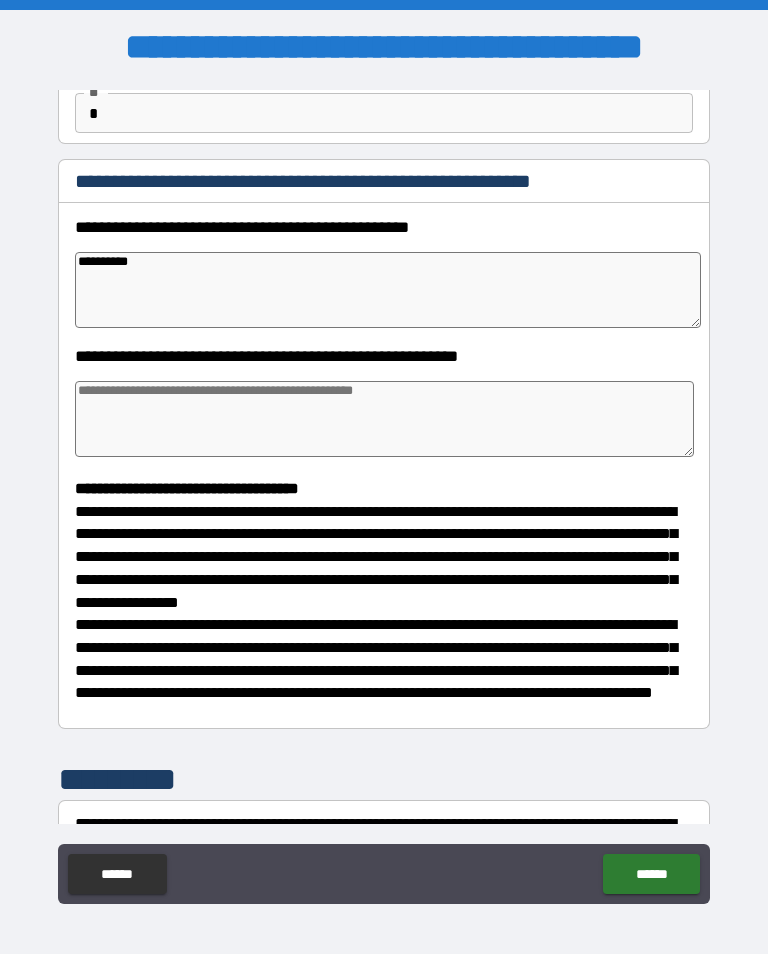type on "*" 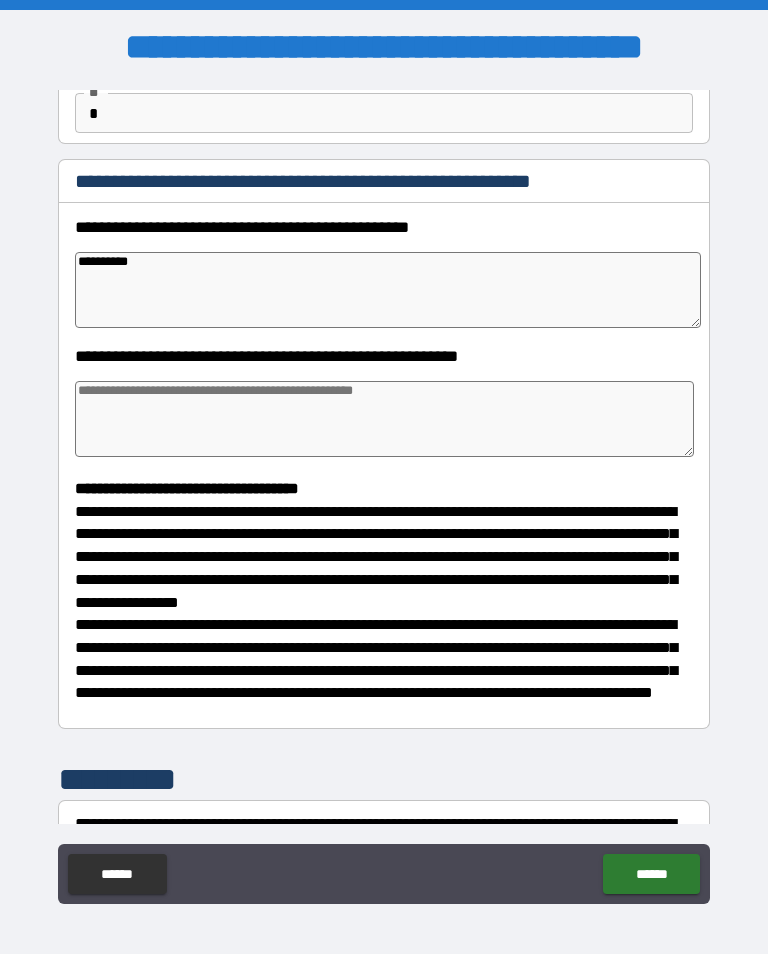type on "*" 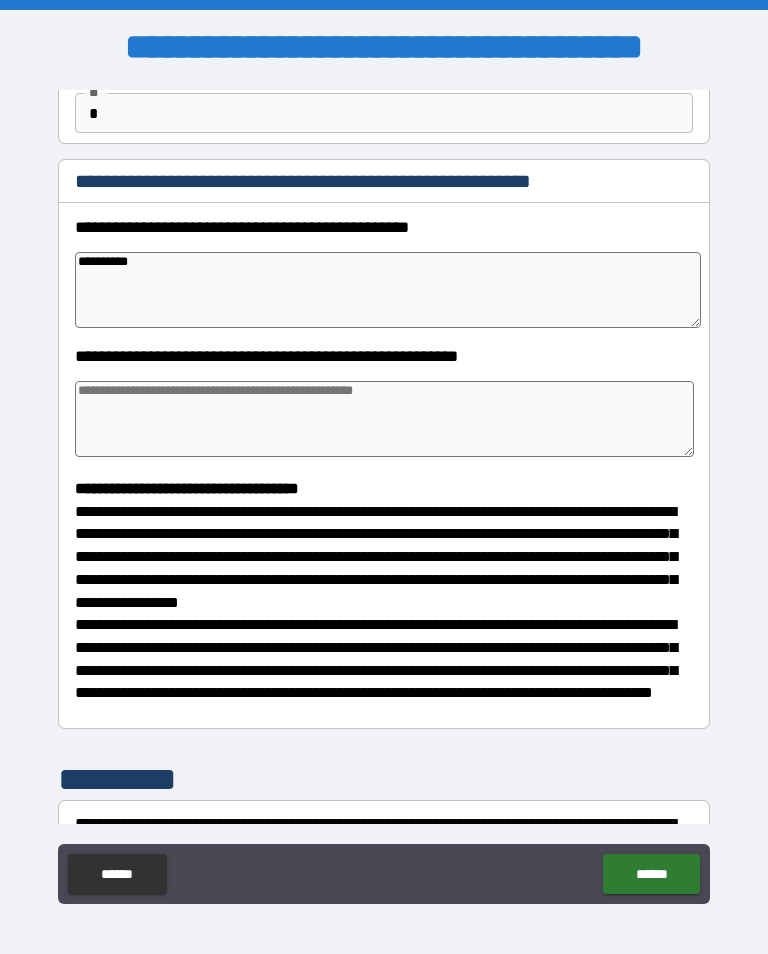 type on "*" 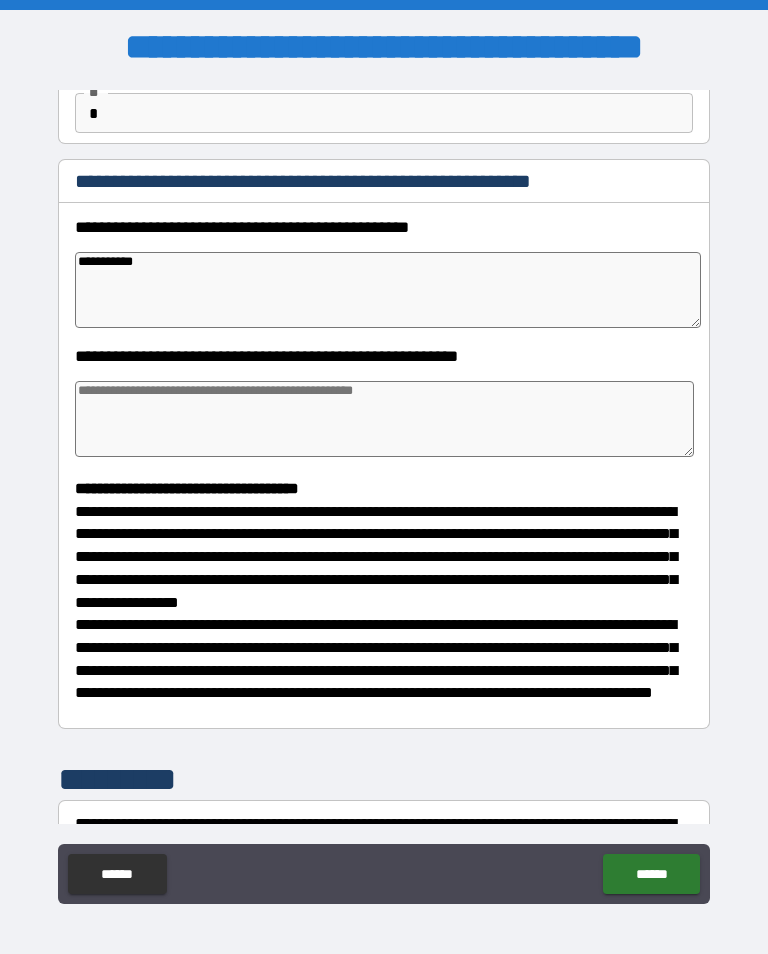 type on "*" 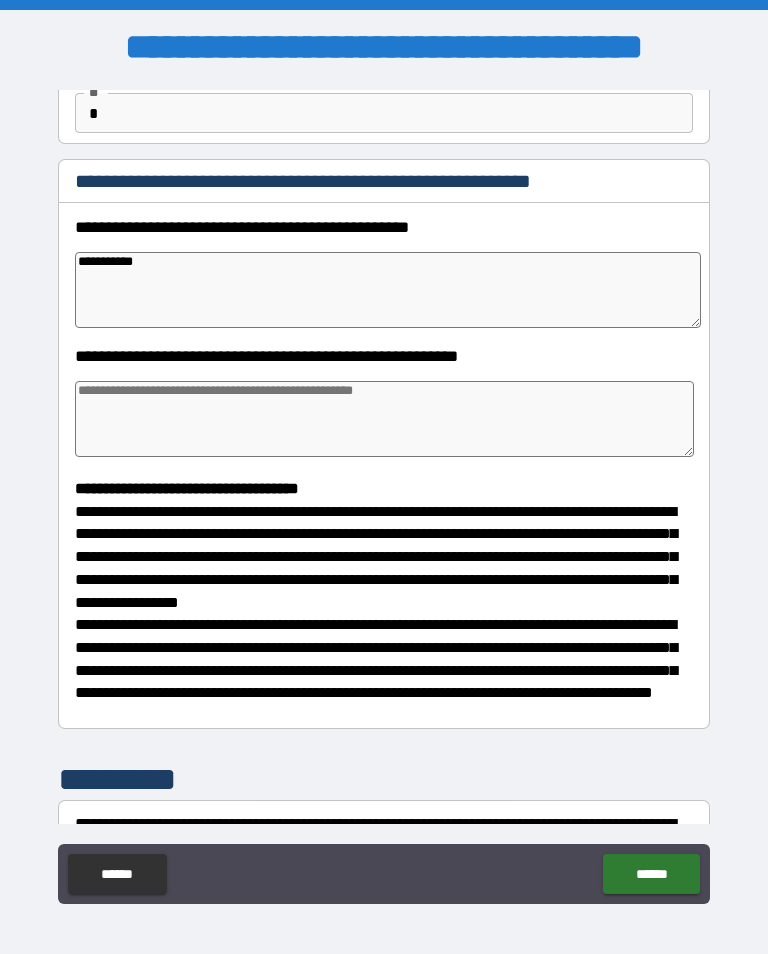 type on "**********" 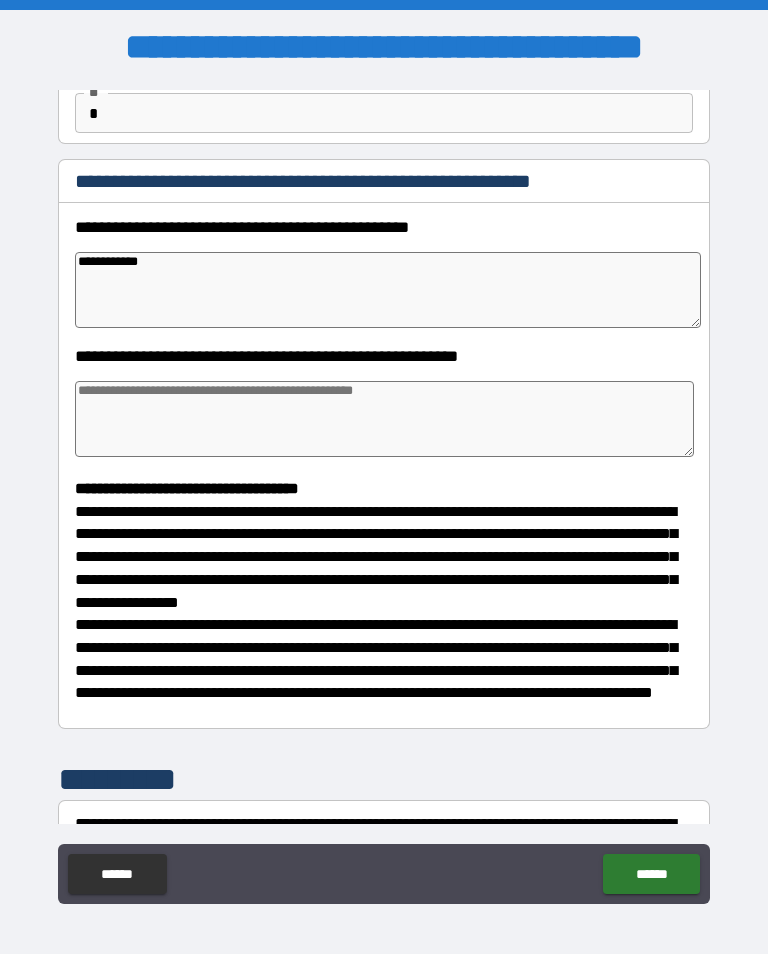type on "*" 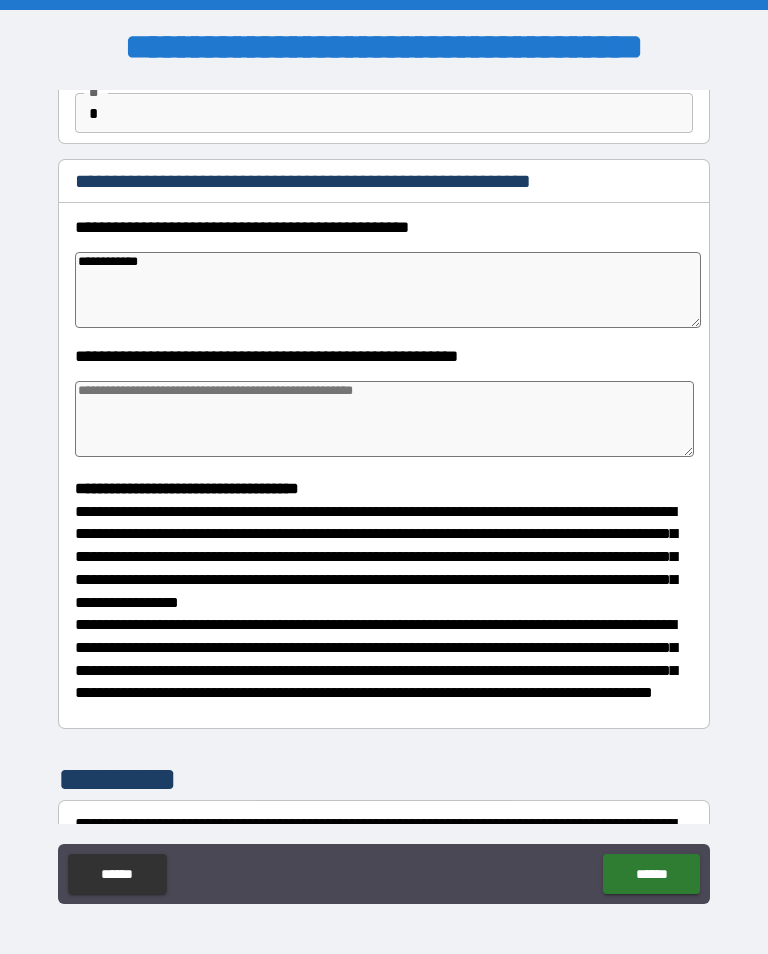 type on "*" 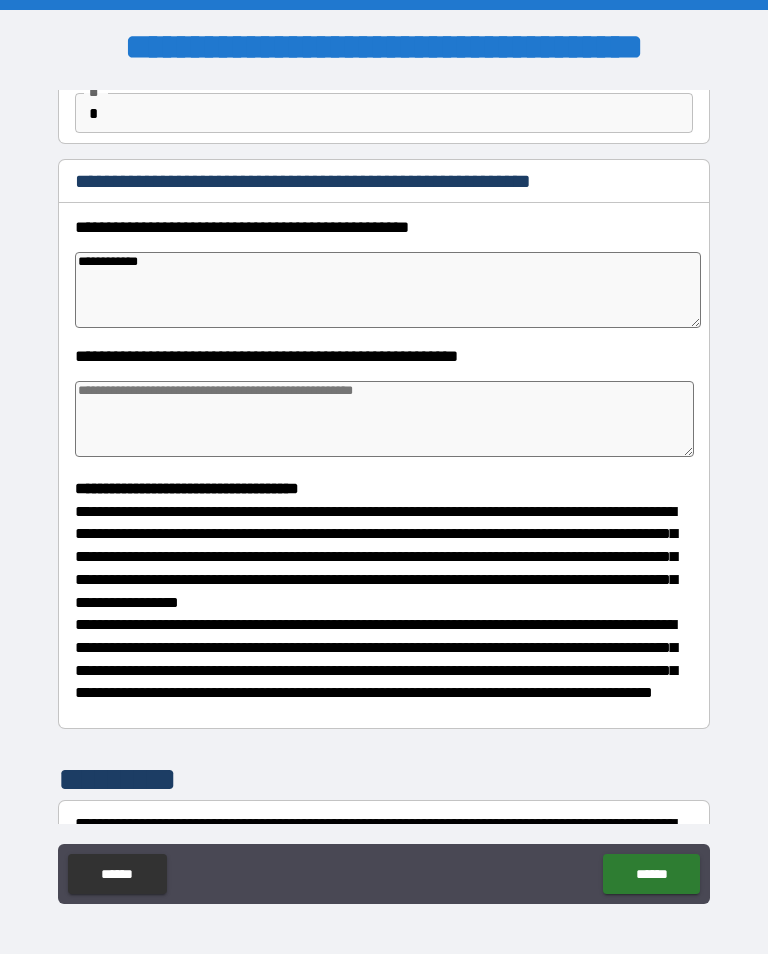 type on "*" 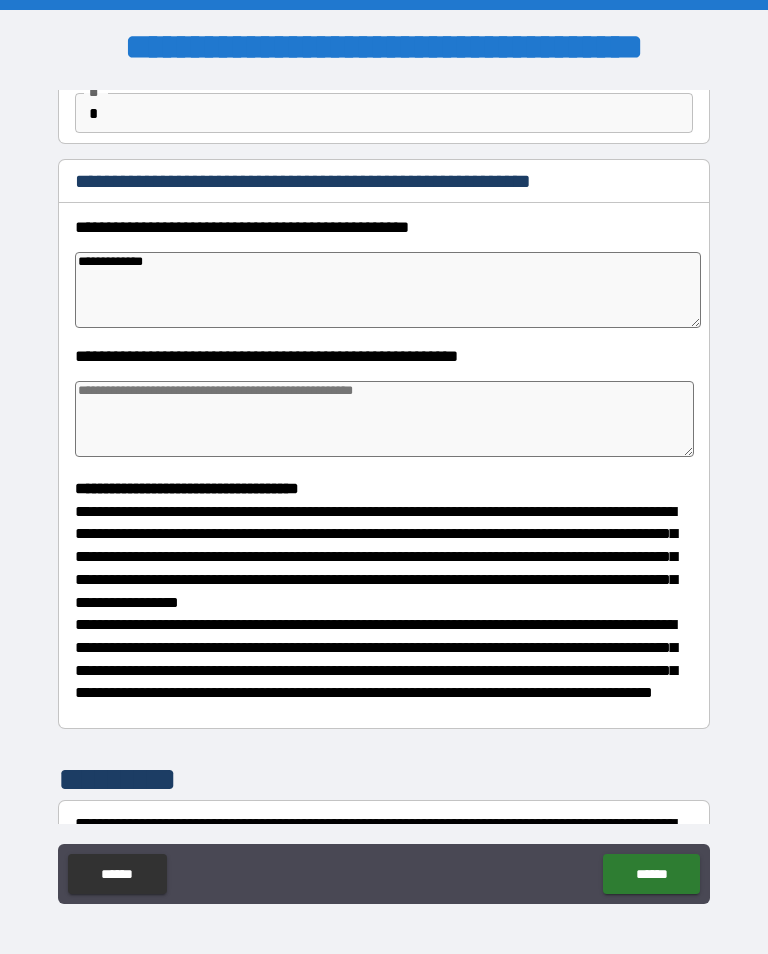 type on "*" 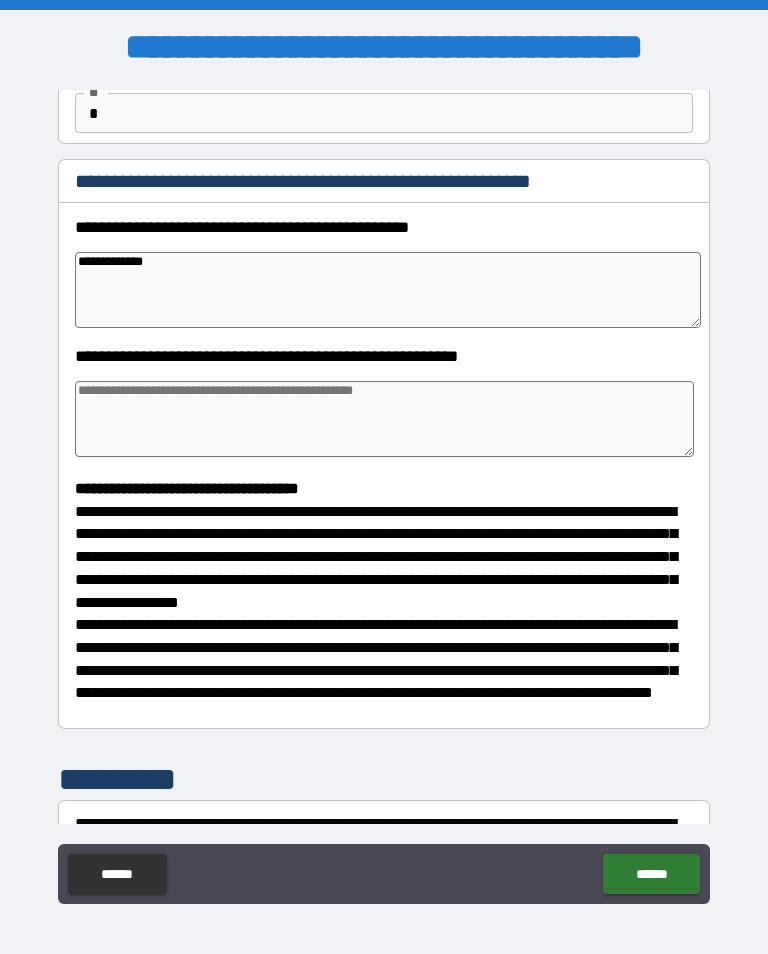 type on "**********" 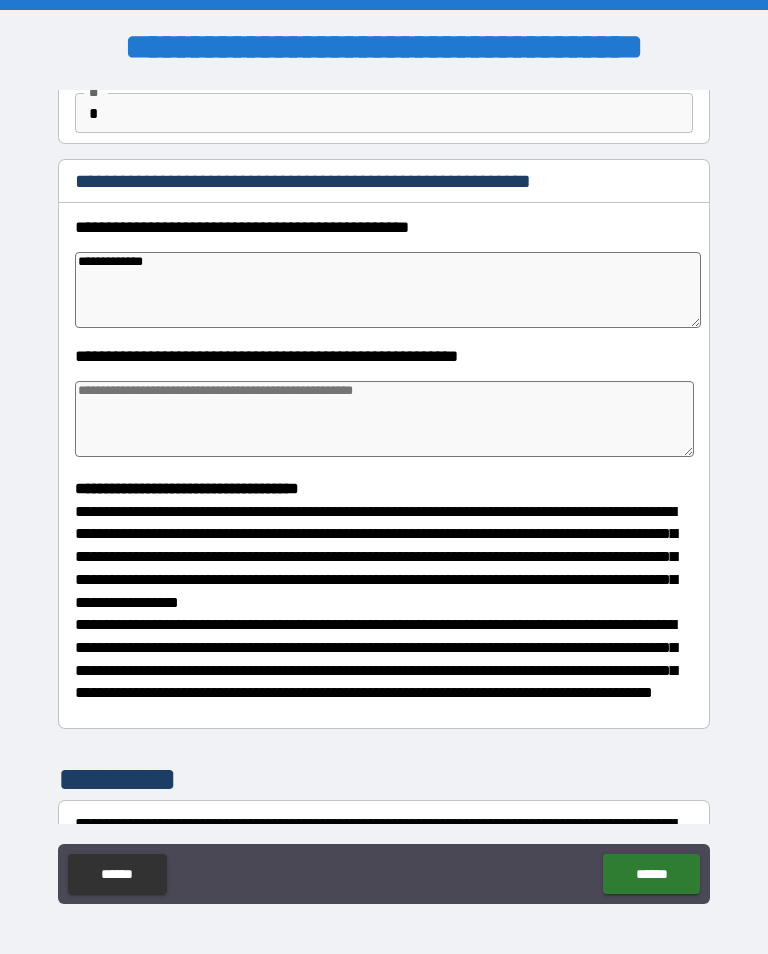 type on "*" 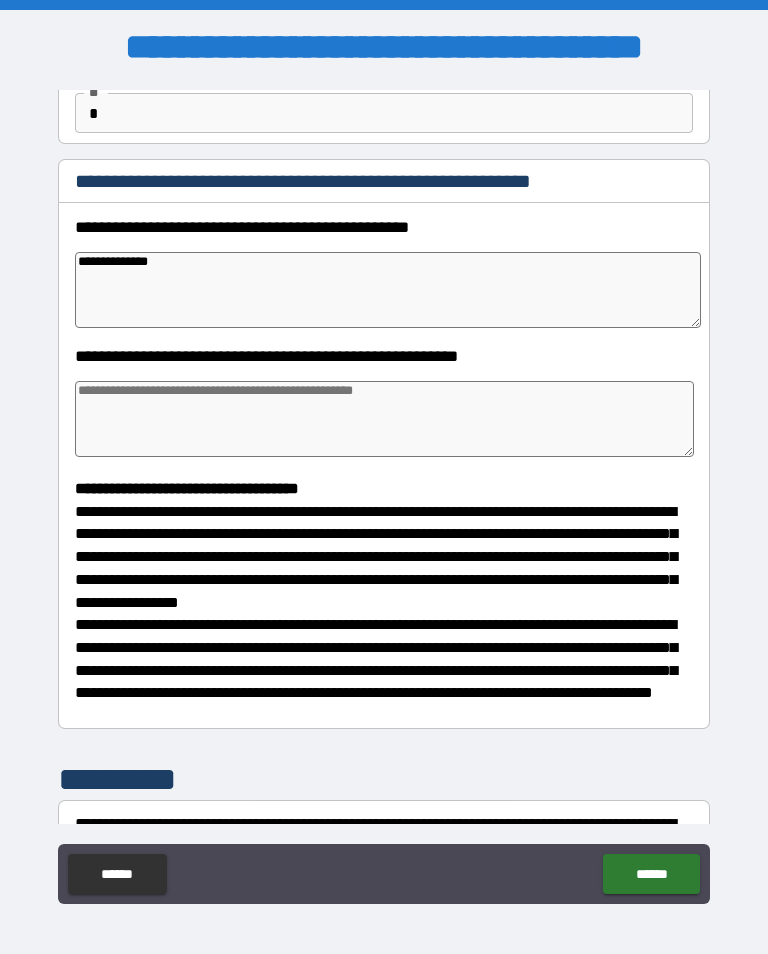 type on "*" 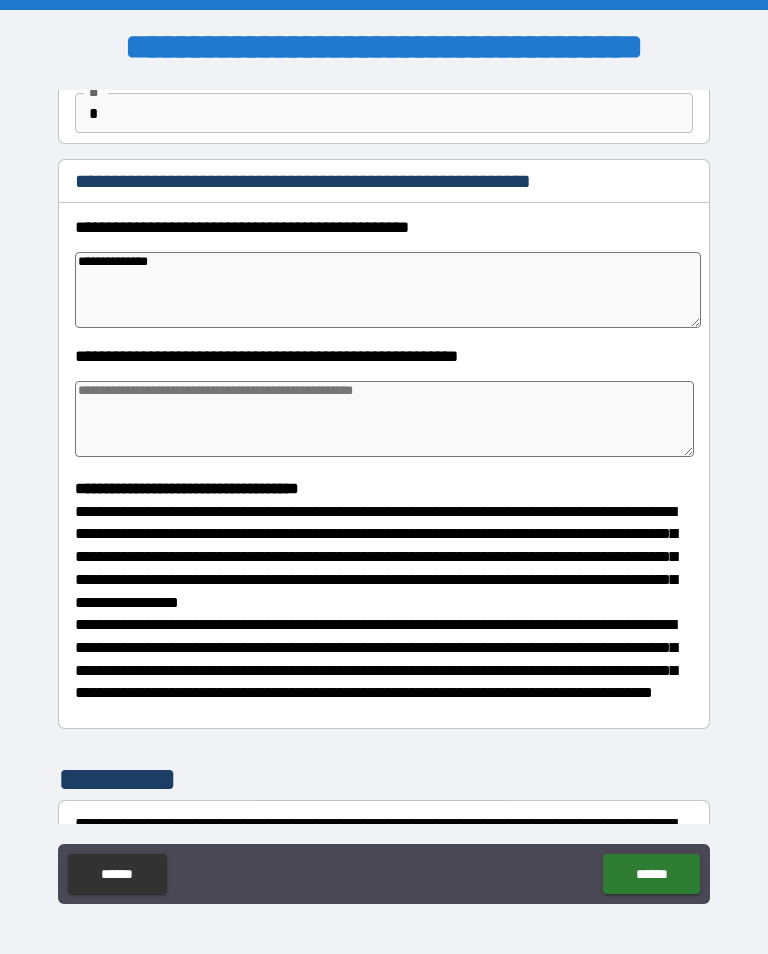 type on "*" 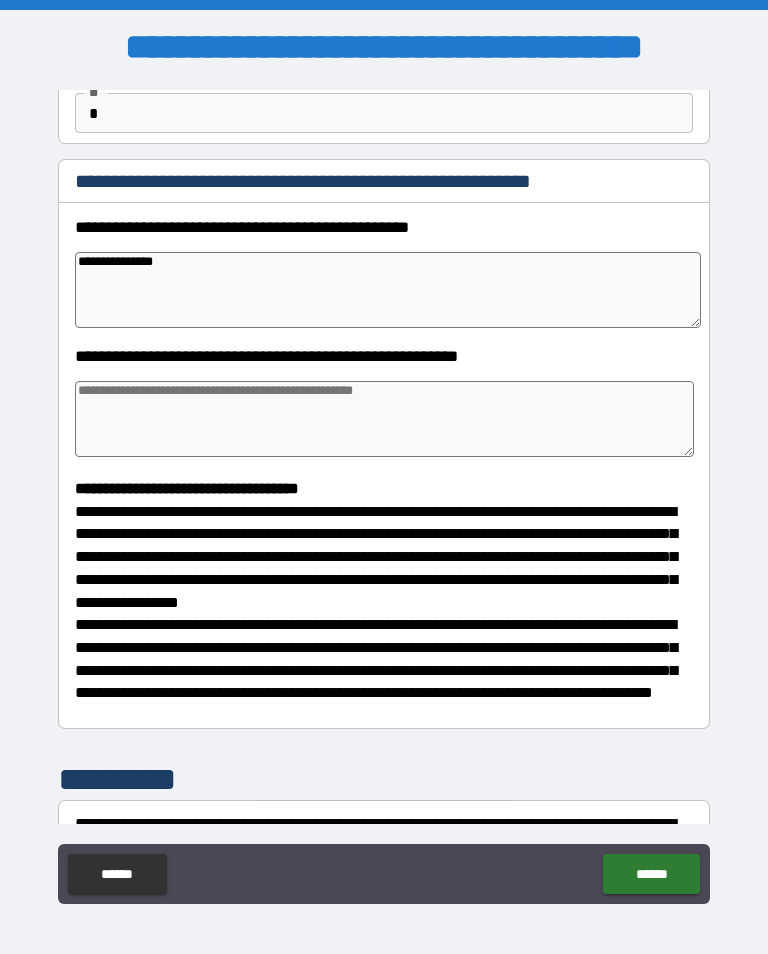 type on "*" 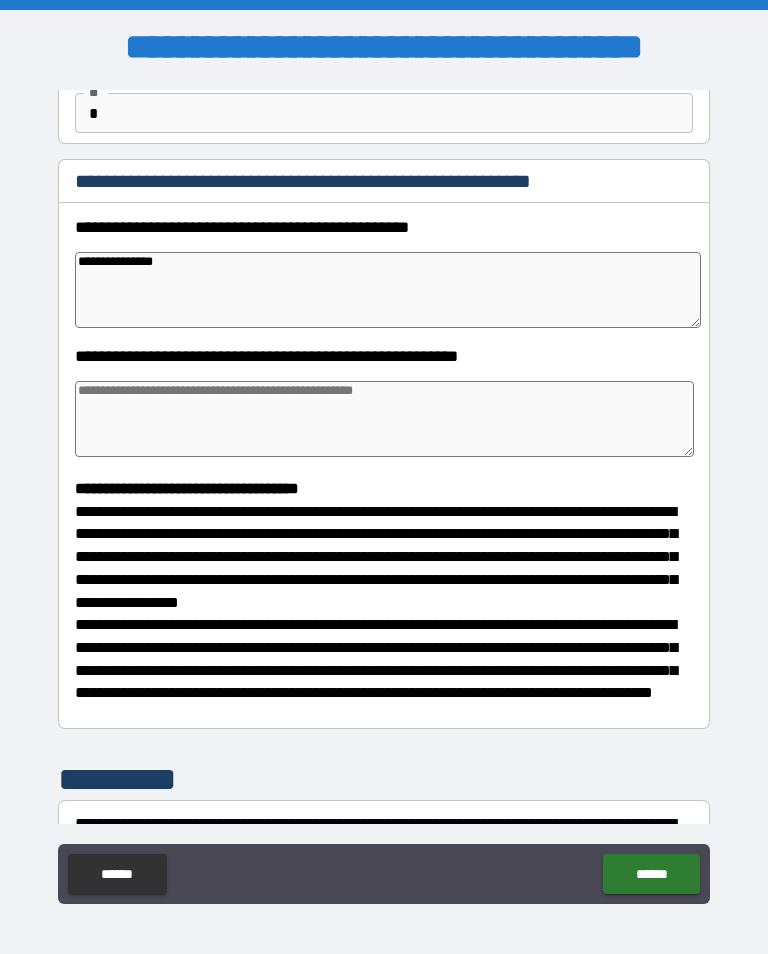 type on "*" 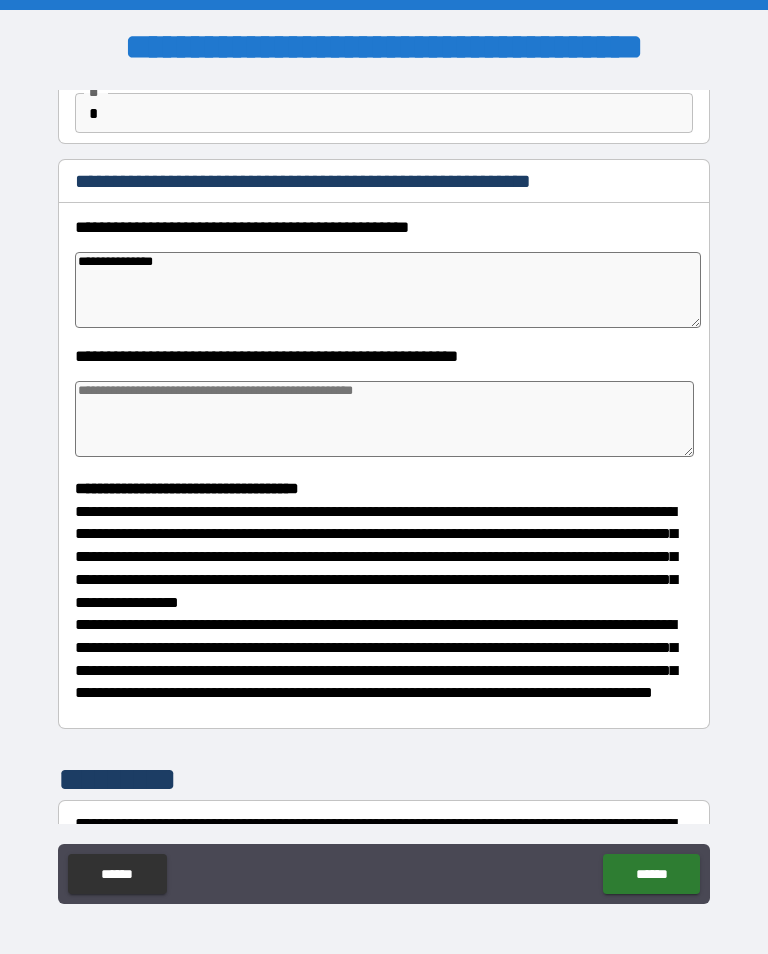 type on "*" 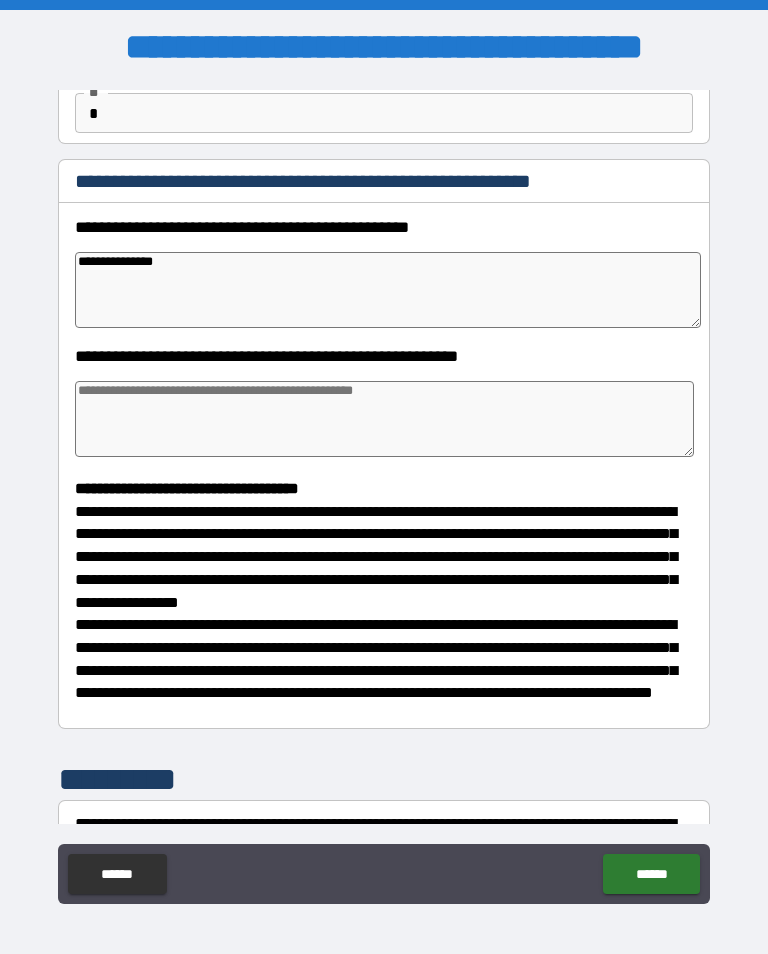type on "**********" 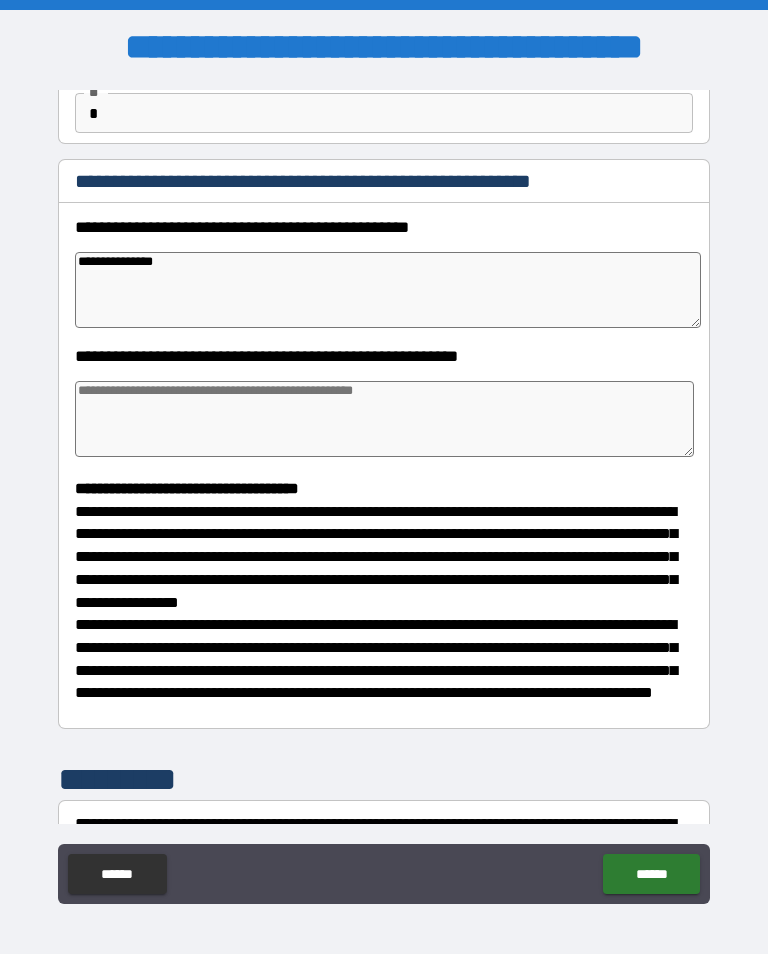 type on "*" 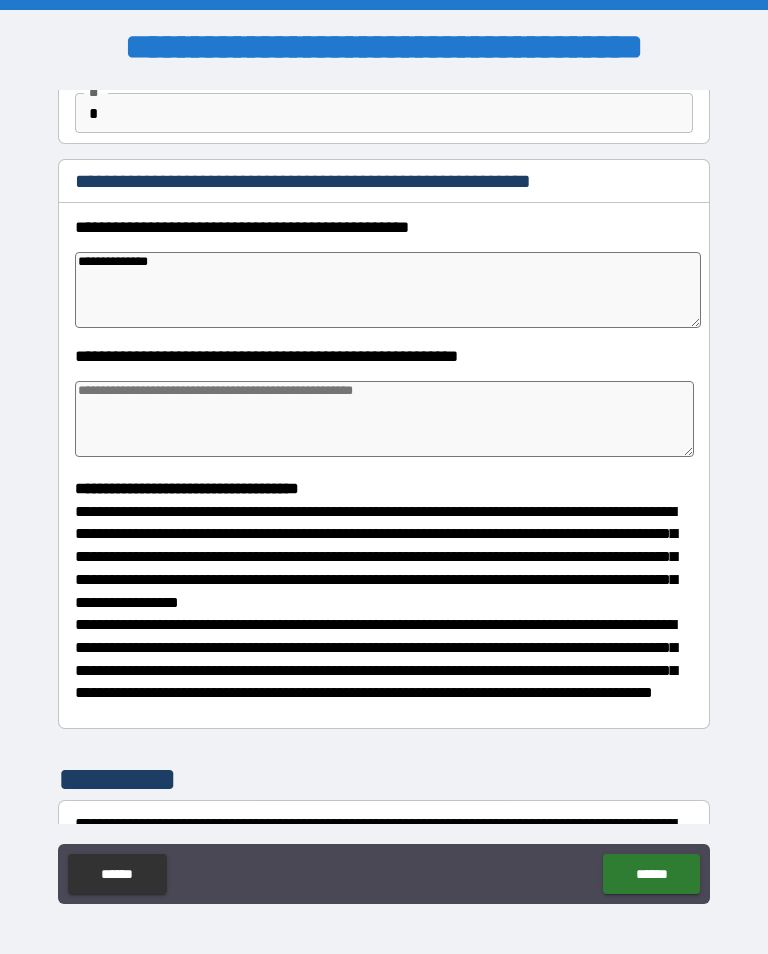 type on "*" 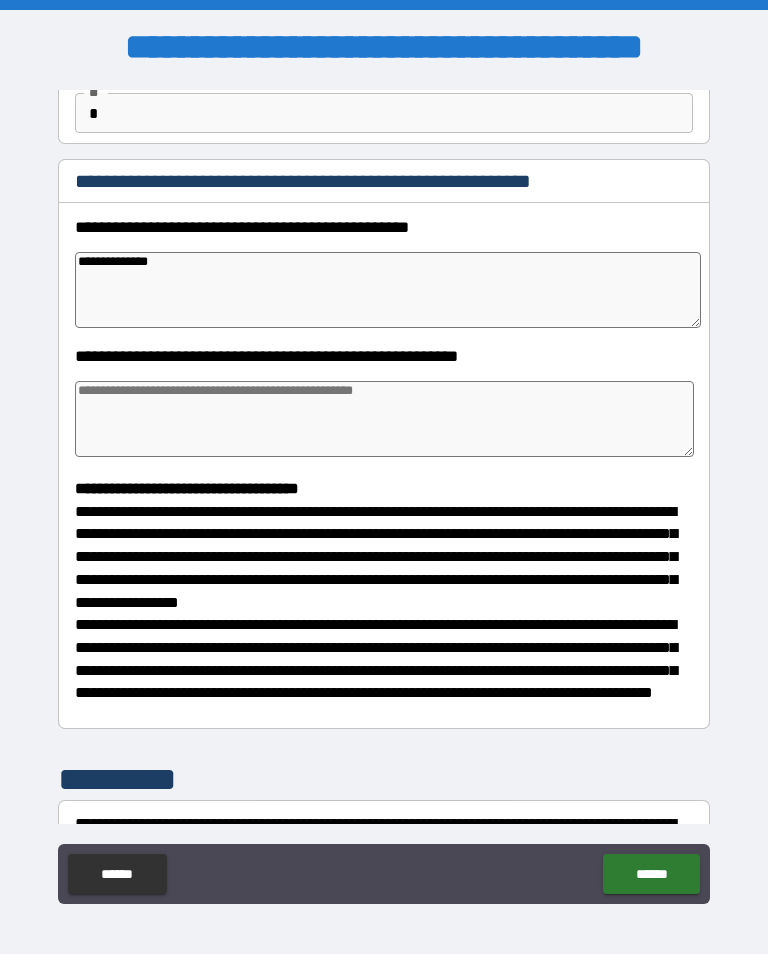 type on "*" 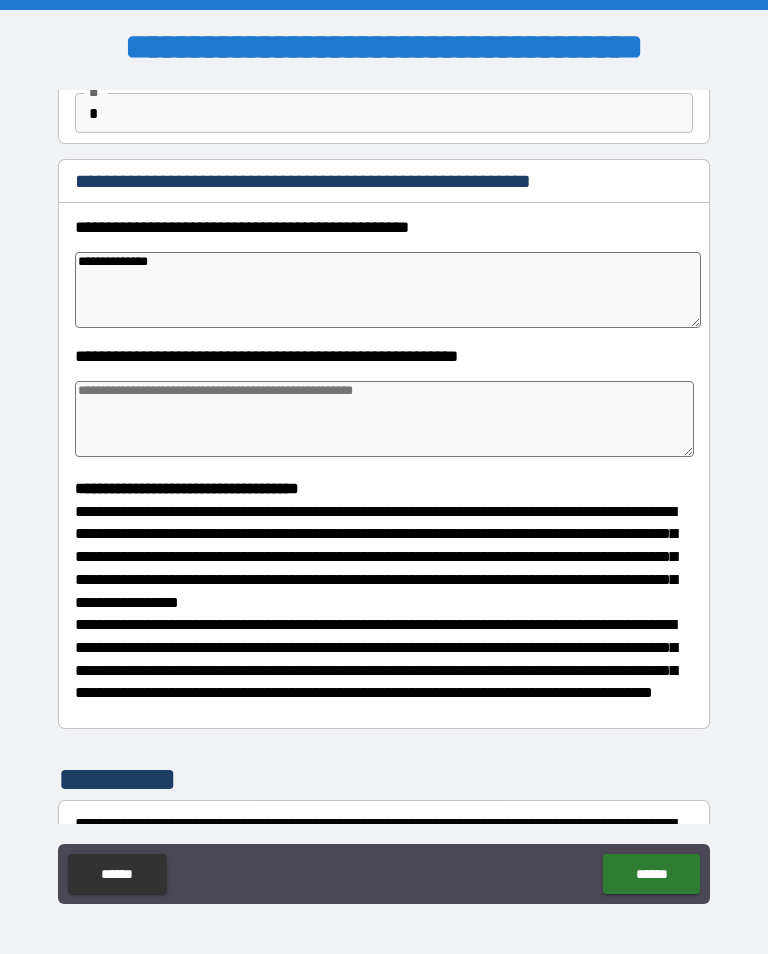 type on "**********" 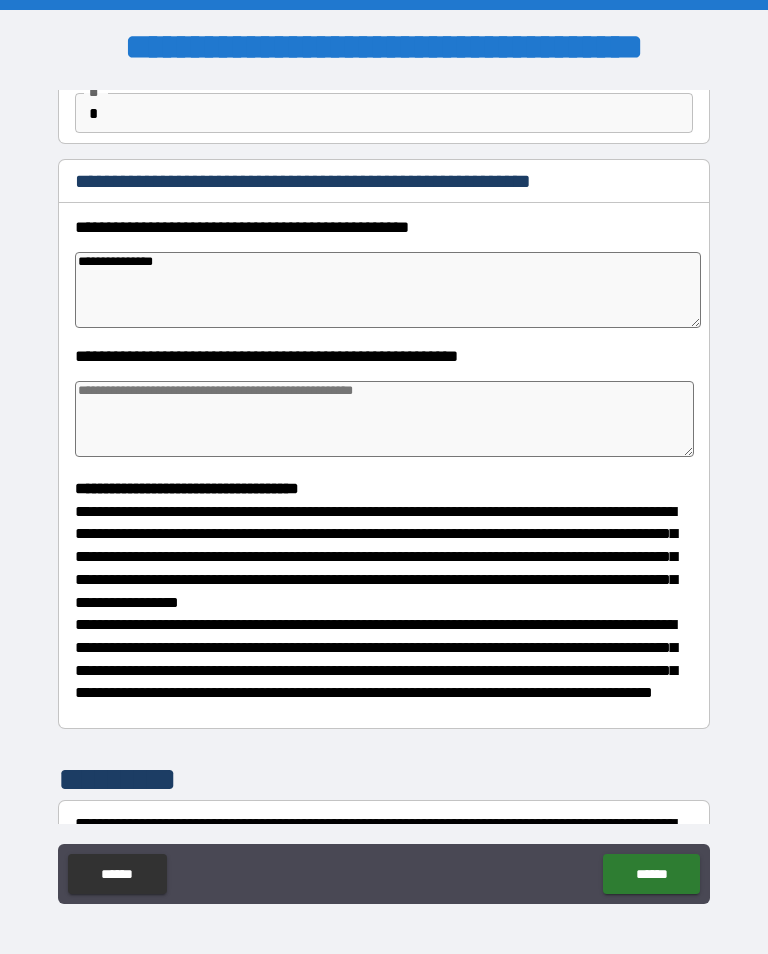 type on "*" 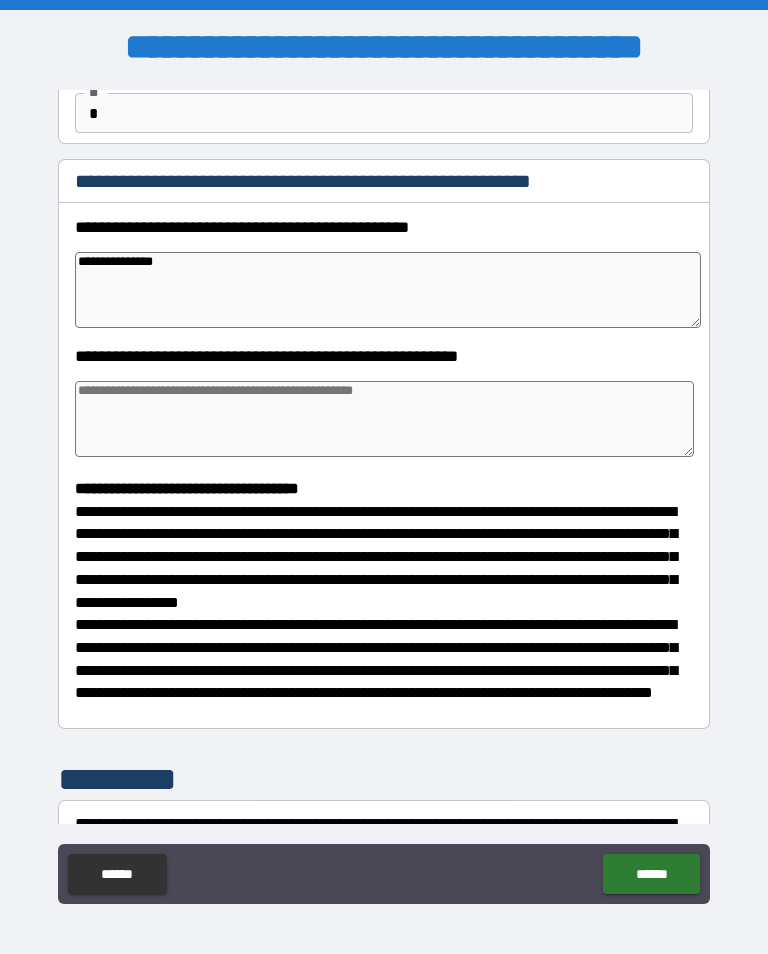 type on "*" 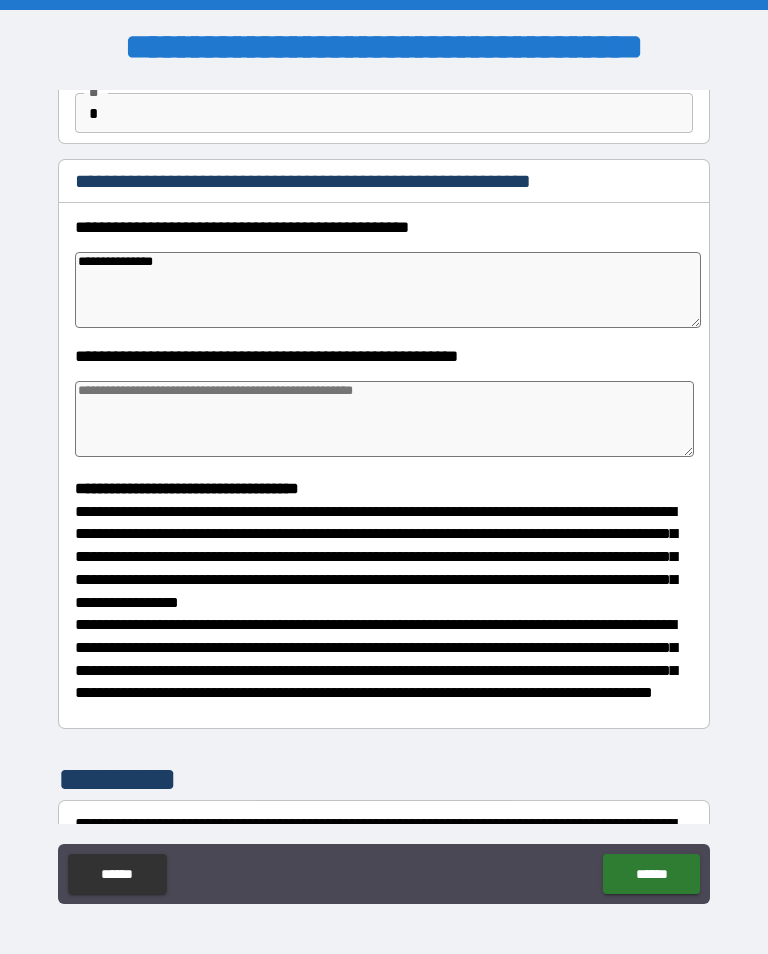 type on "*" 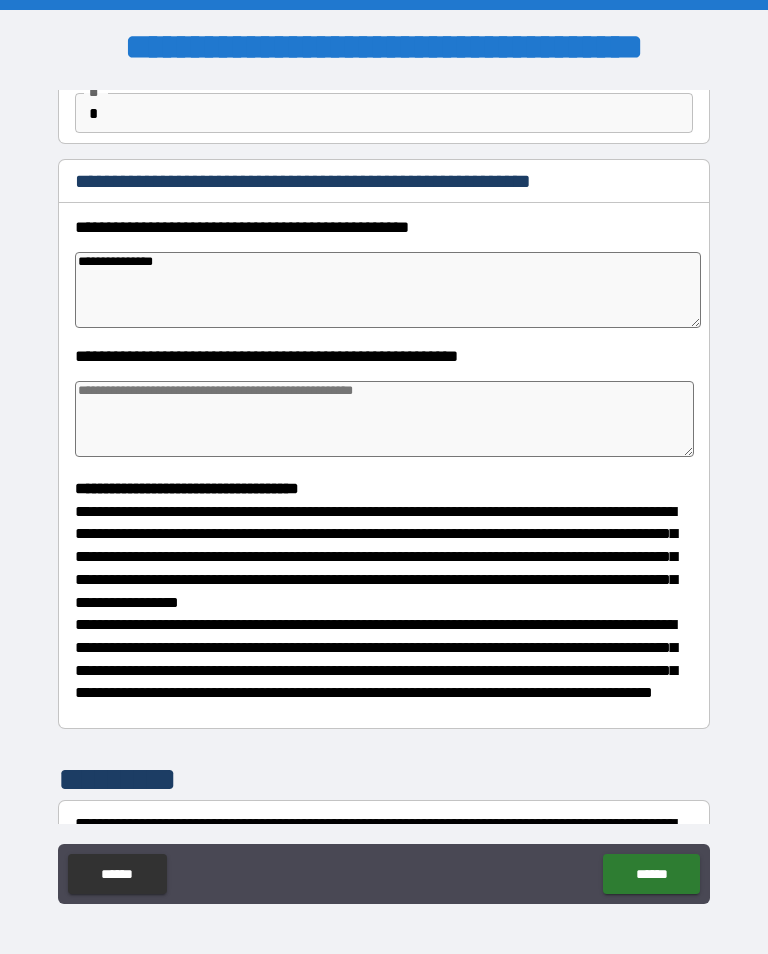 type on "**********" 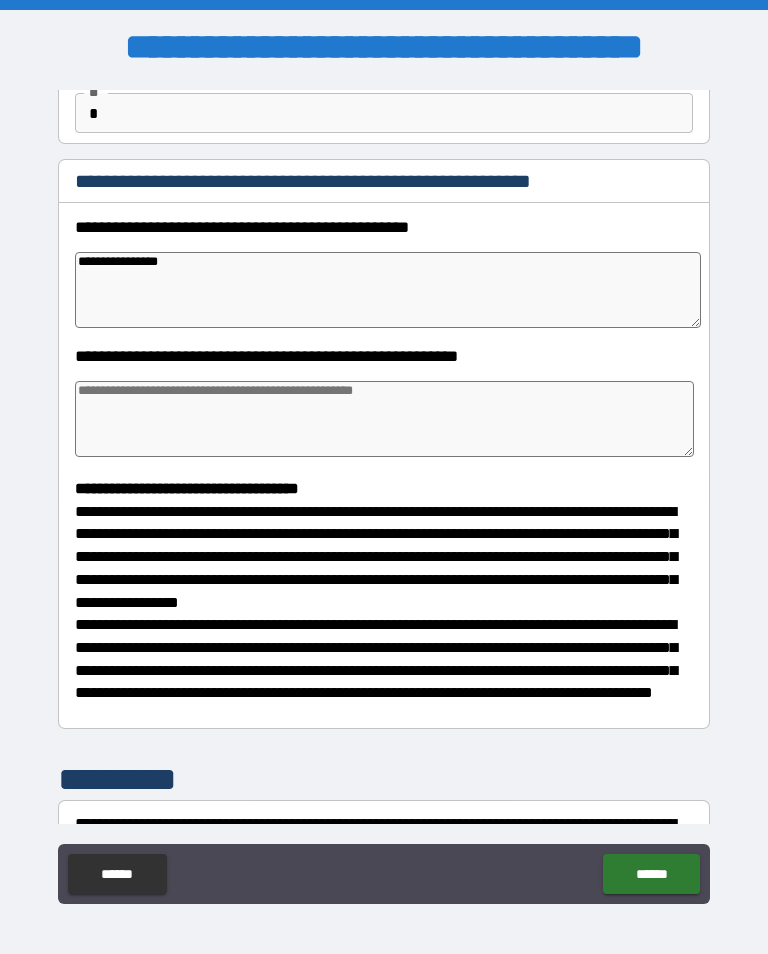 type on "*" 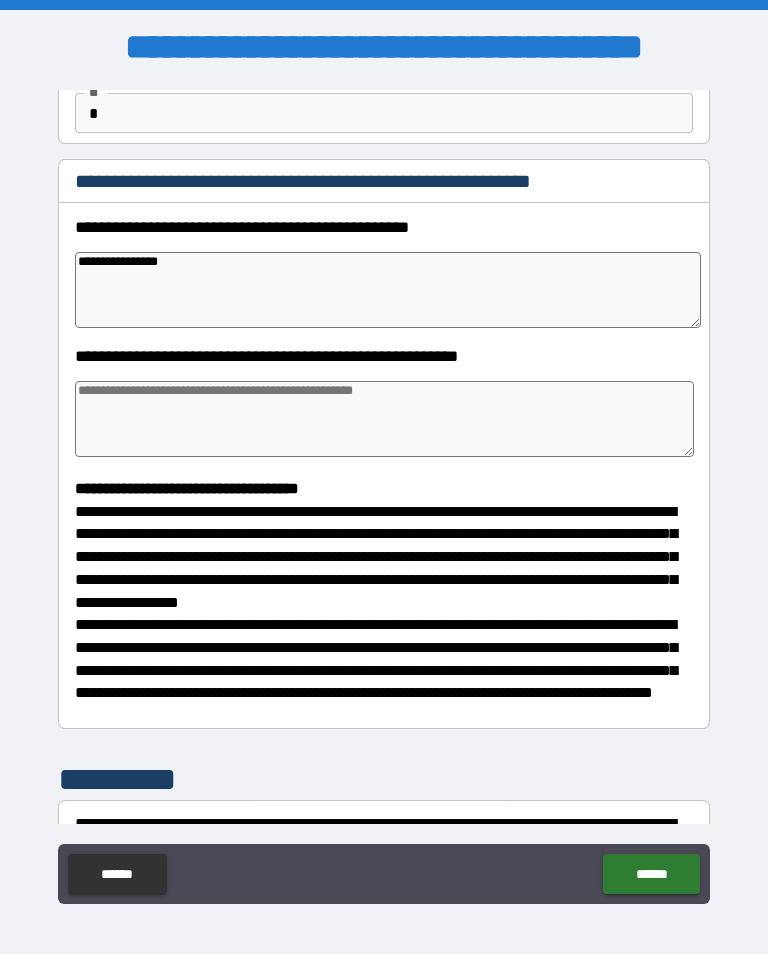 type on "*" 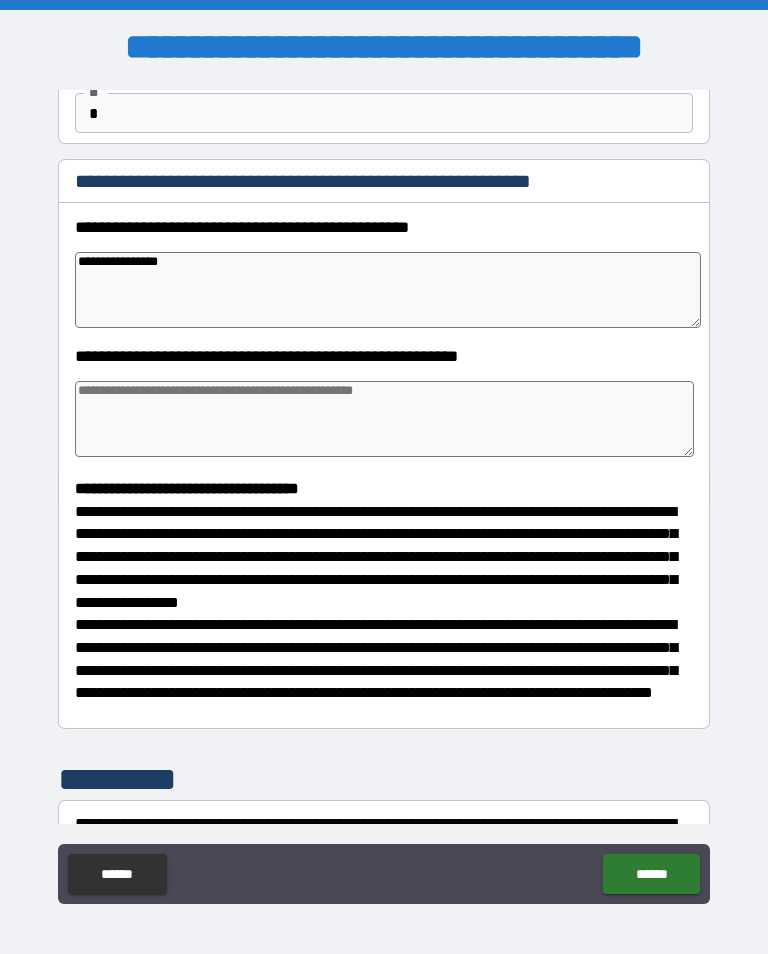 type on "*" 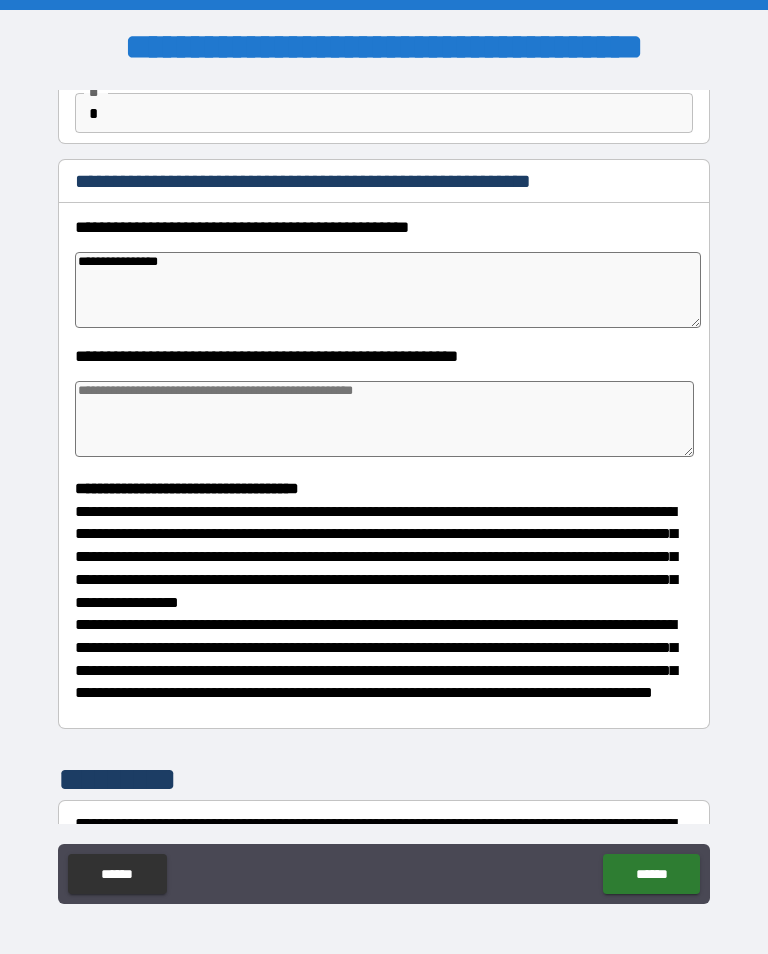 type on "**********" 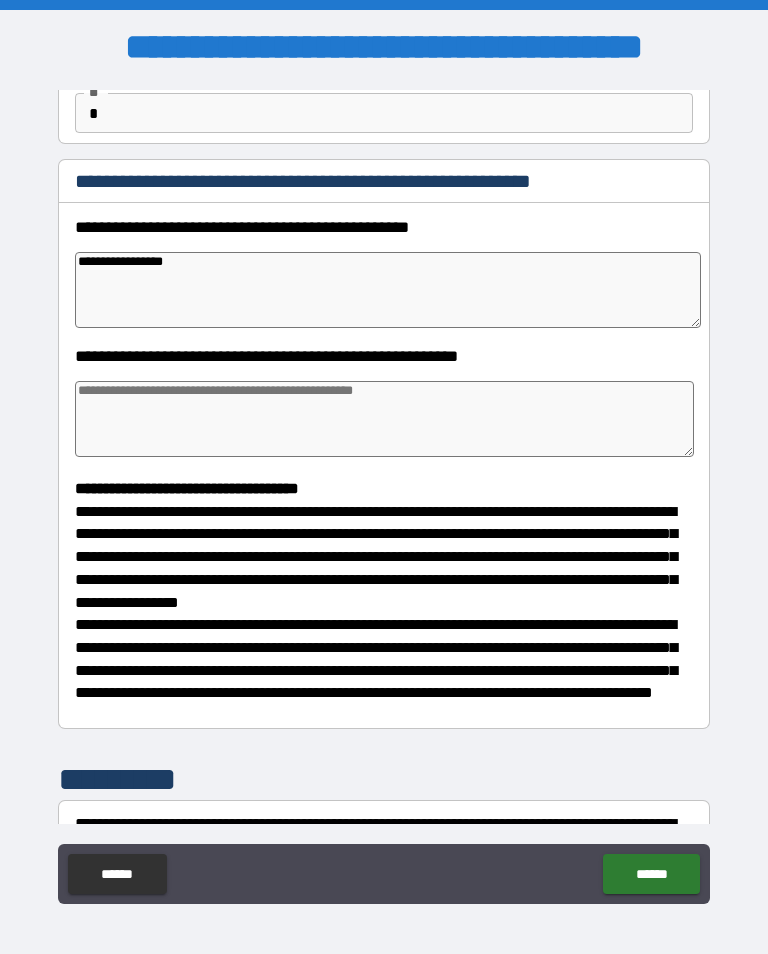 type on "*" 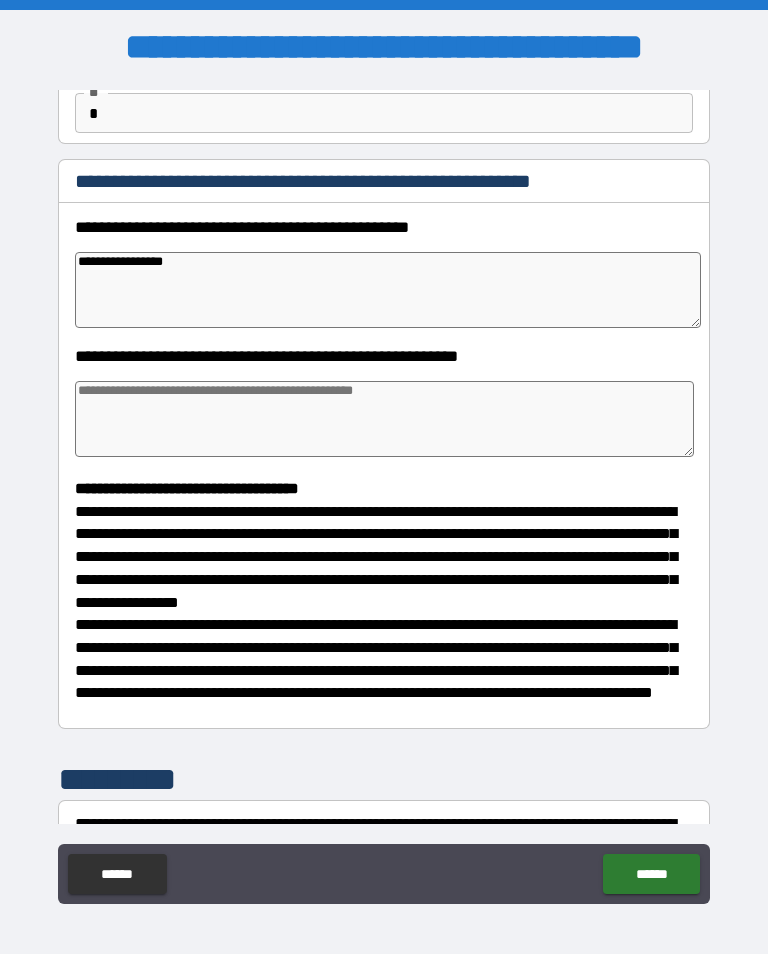 type on "*" 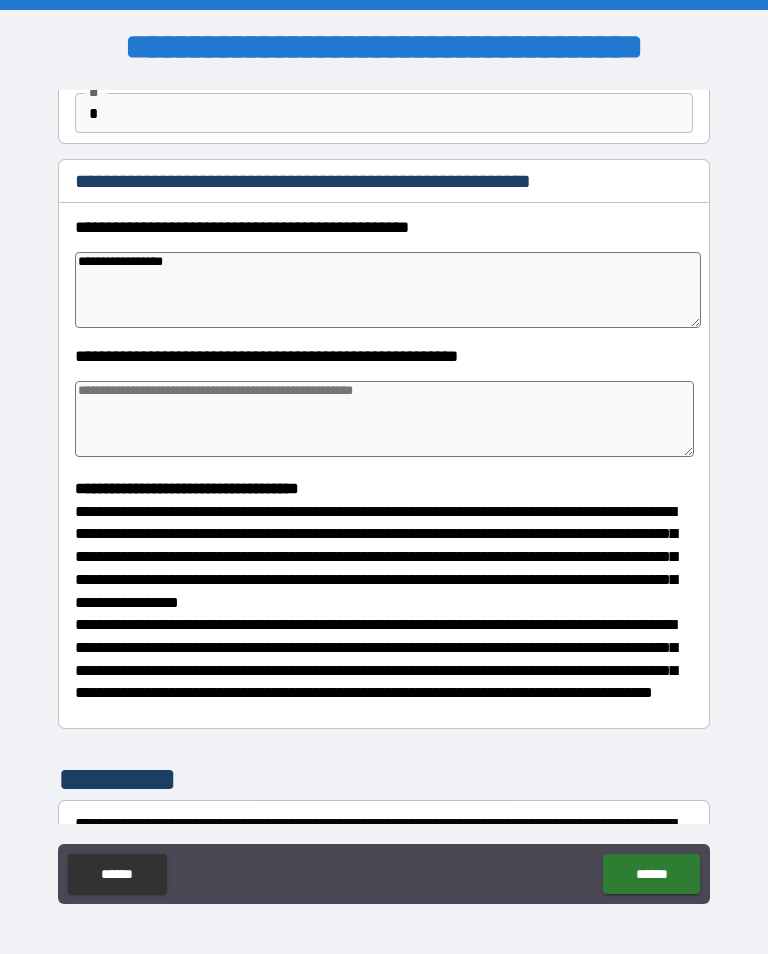 type on "*" 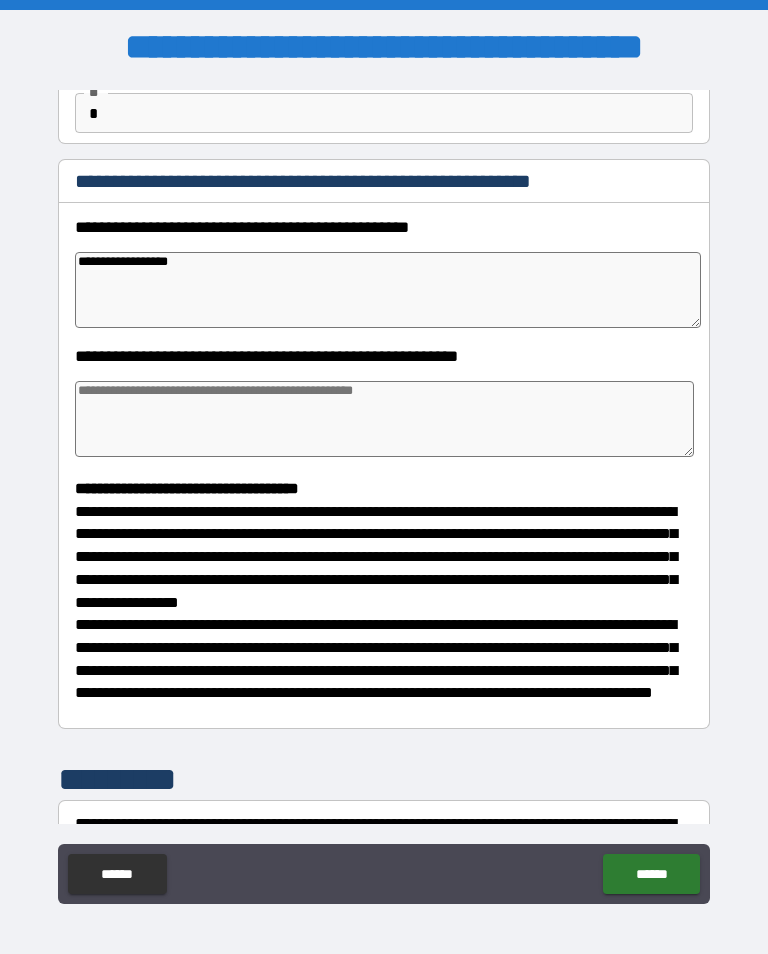 type on "*" 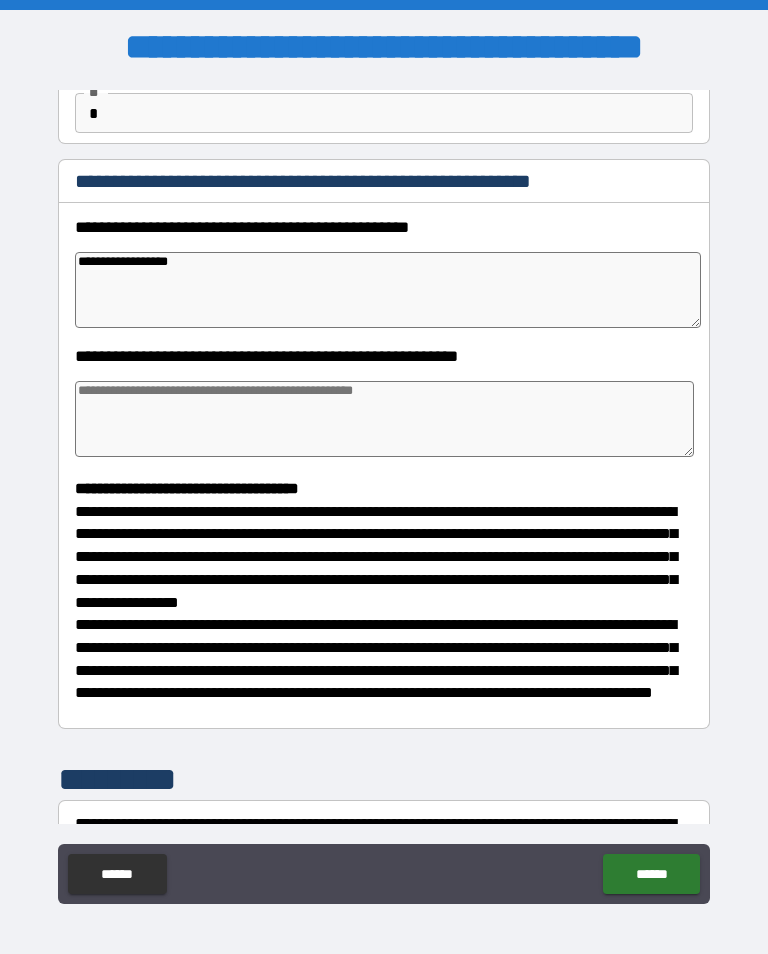 type on "*" 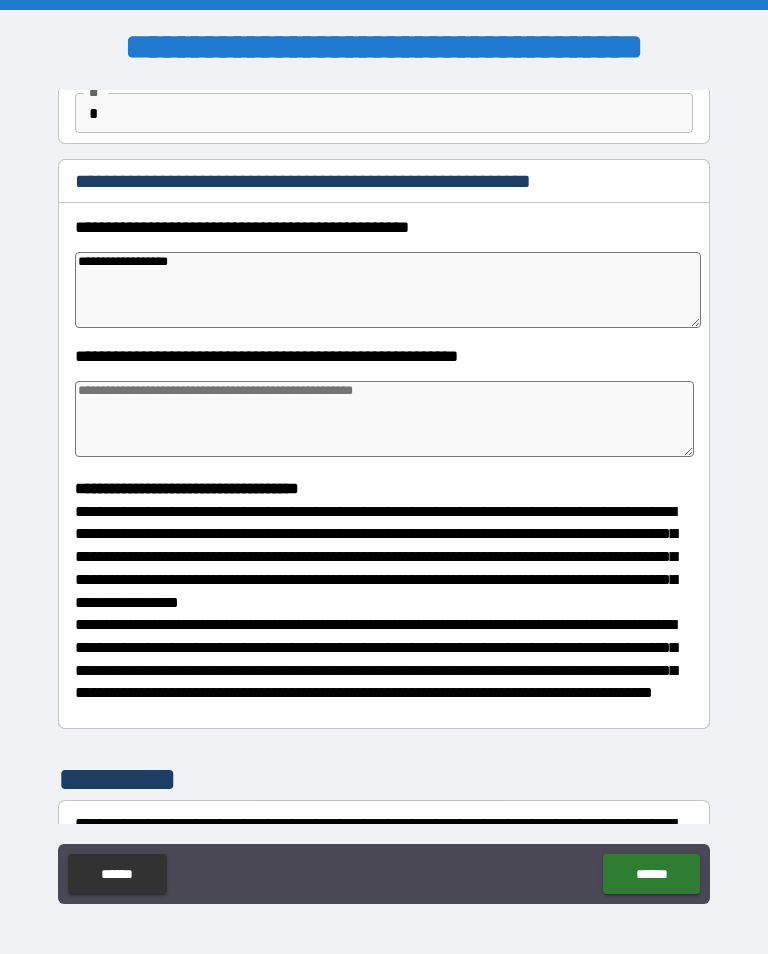 type on "*" 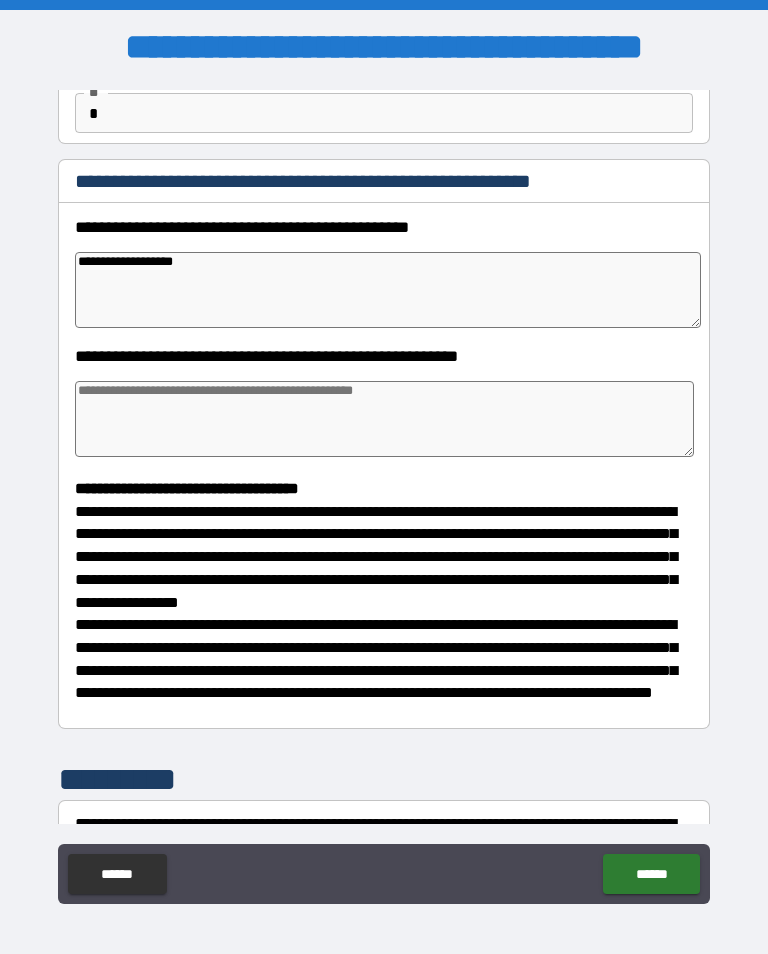 type on "*" 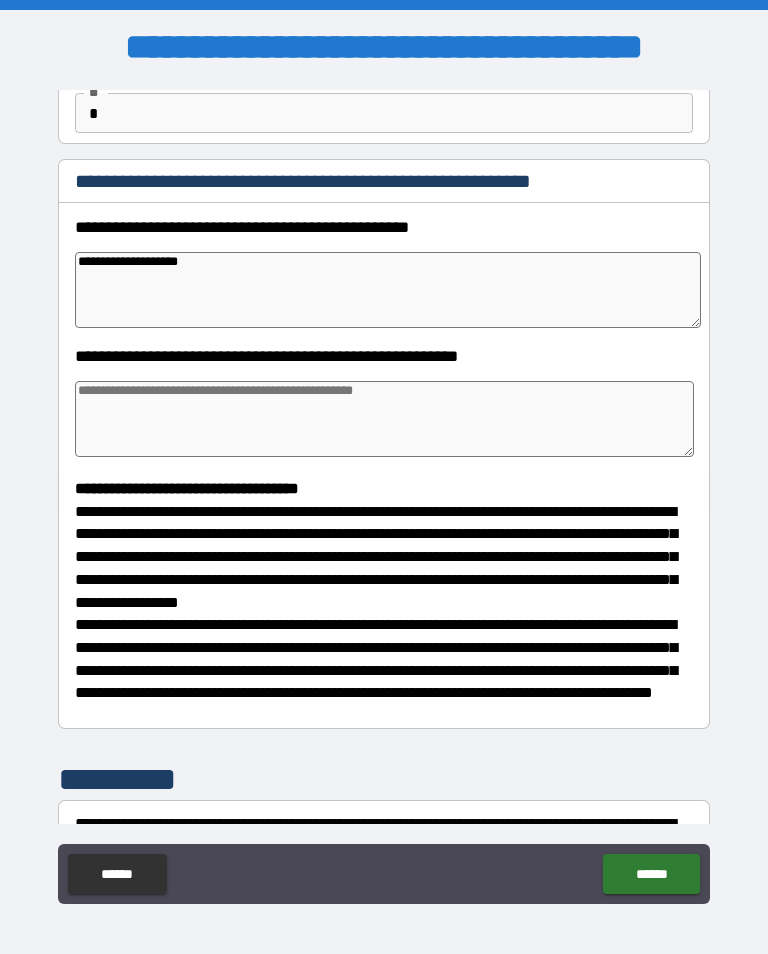 type on "*" 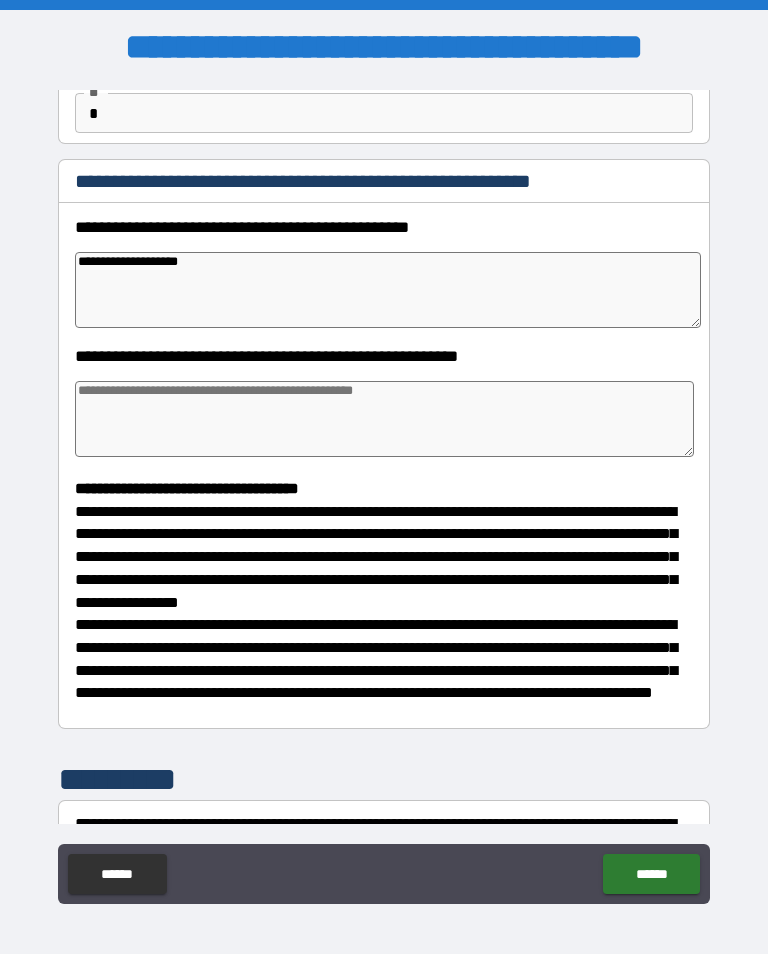 type on "*" 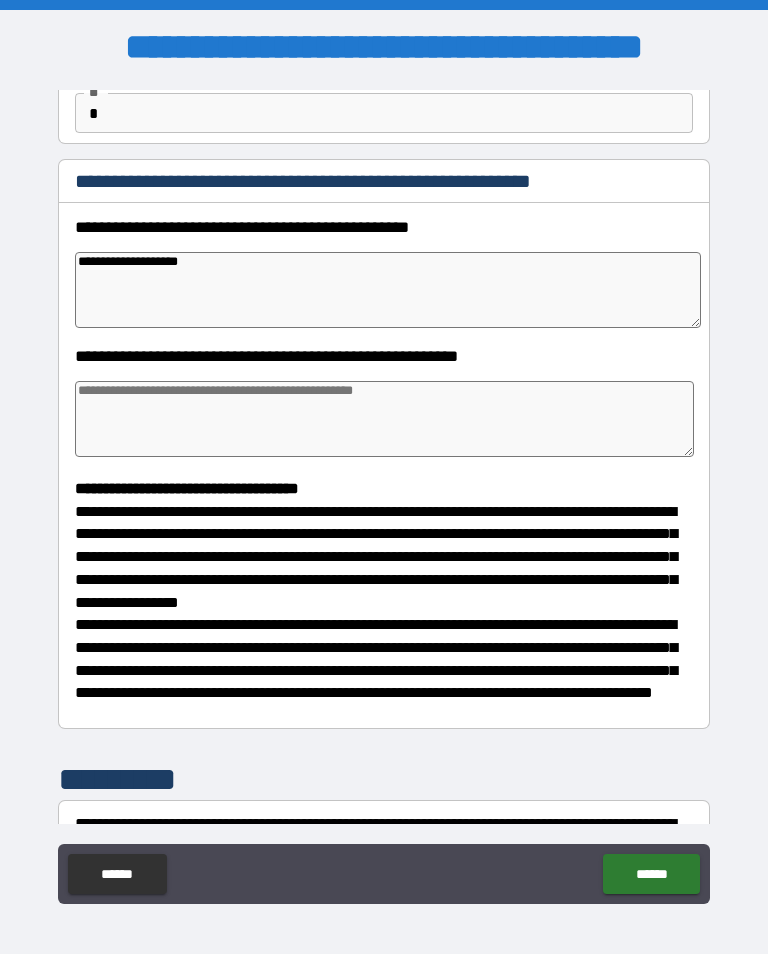 type on "*" 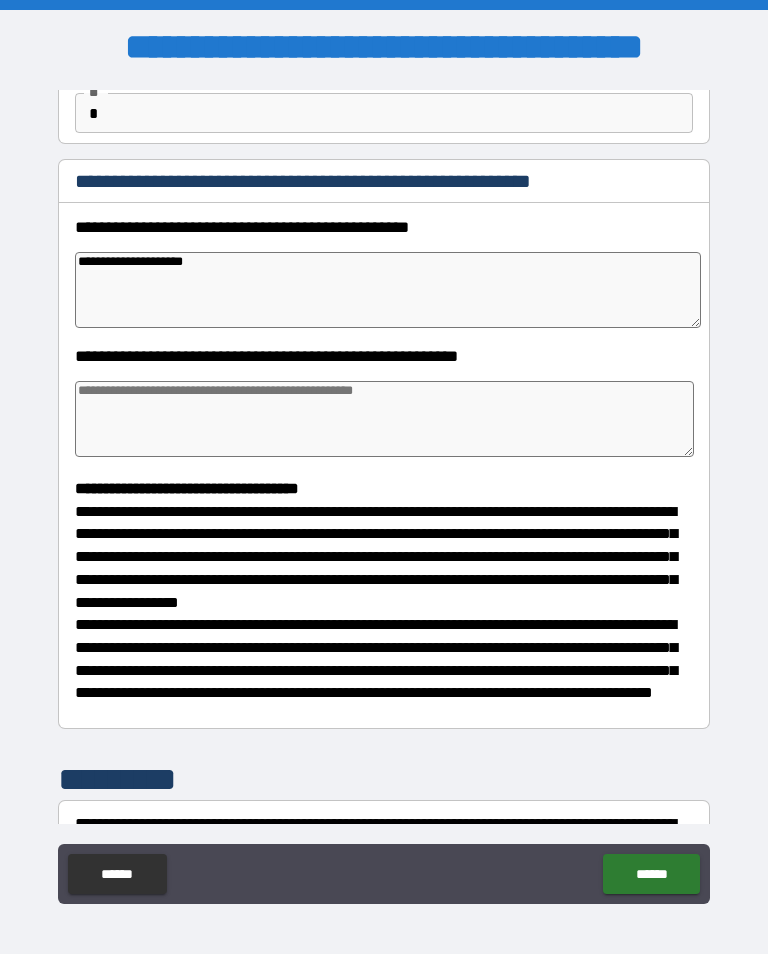 type on "*" 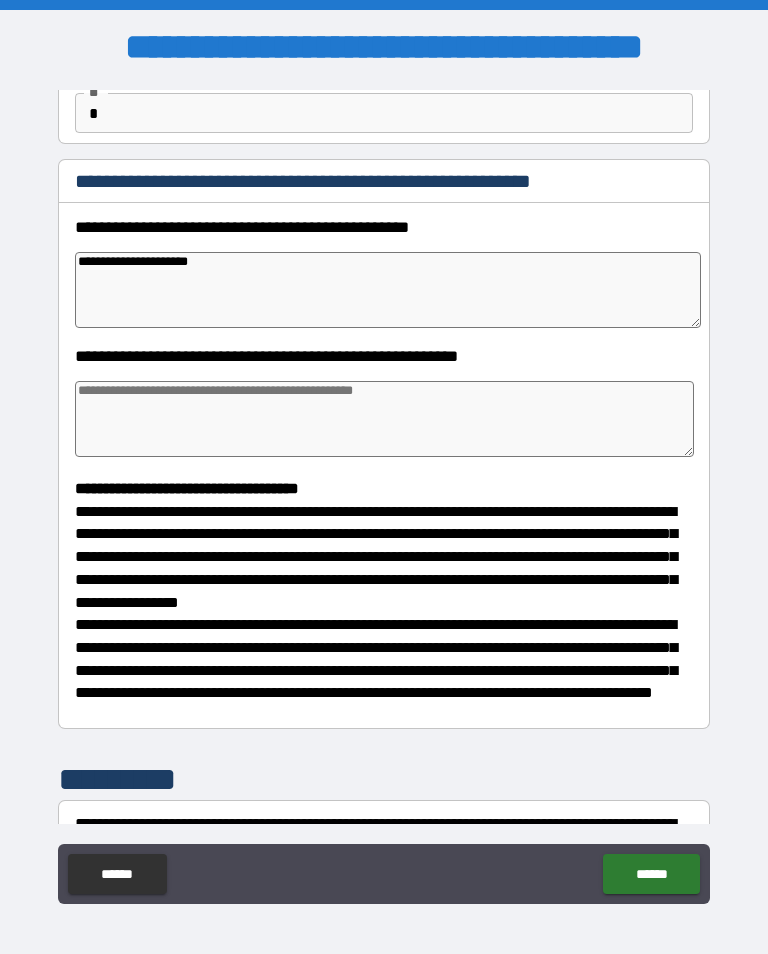 type on "*" 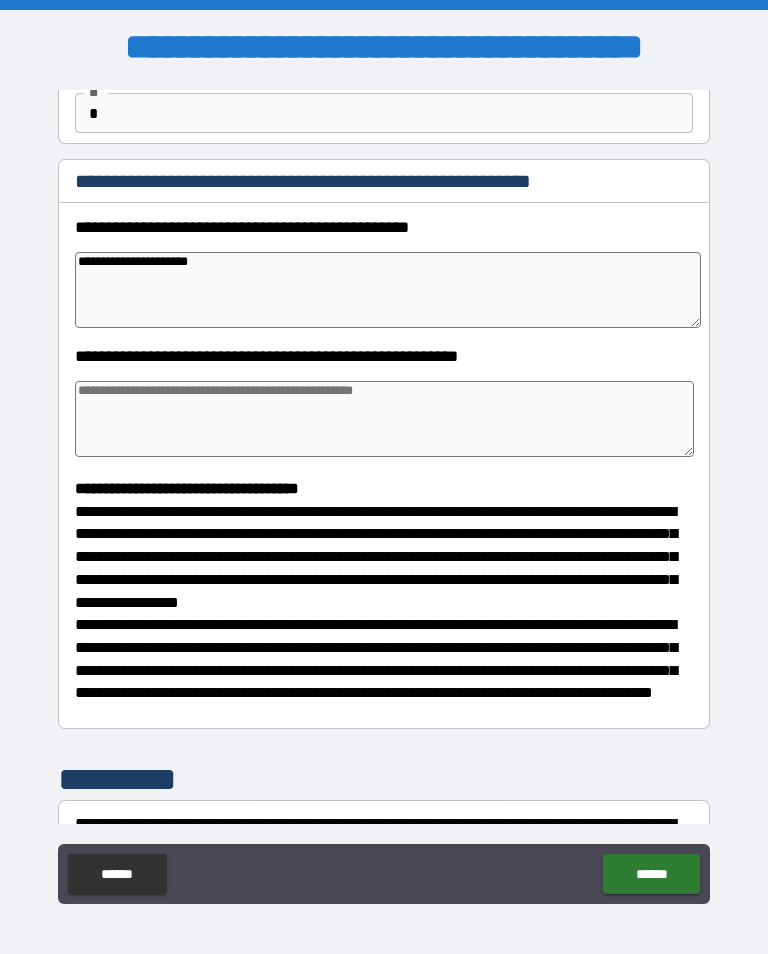 type on "*" 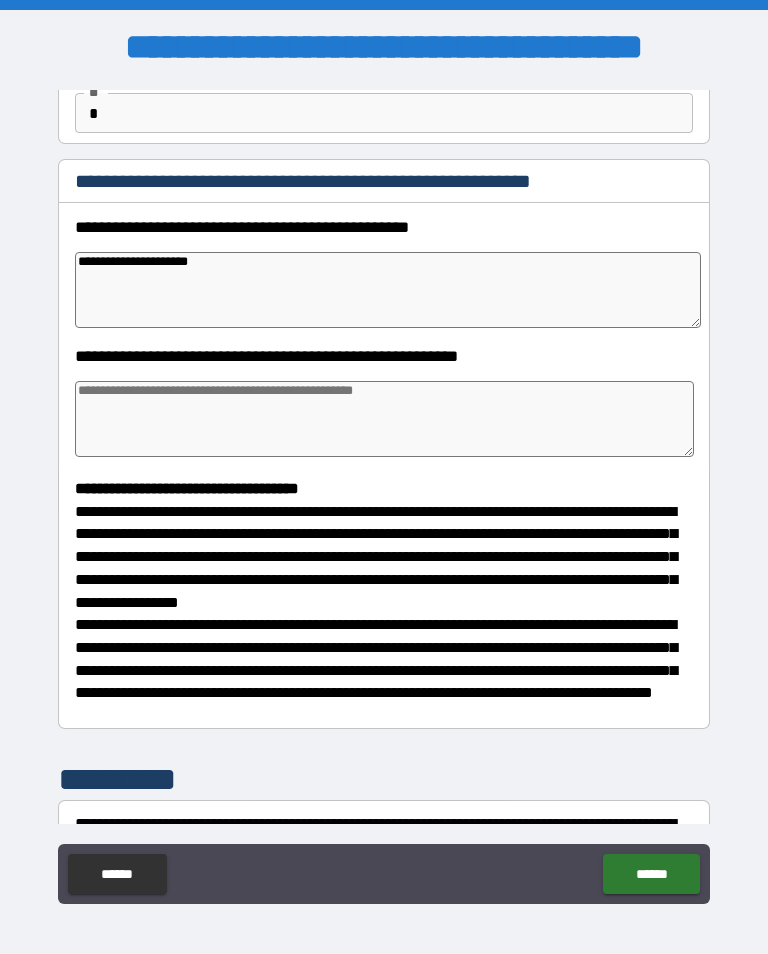 type on "*" 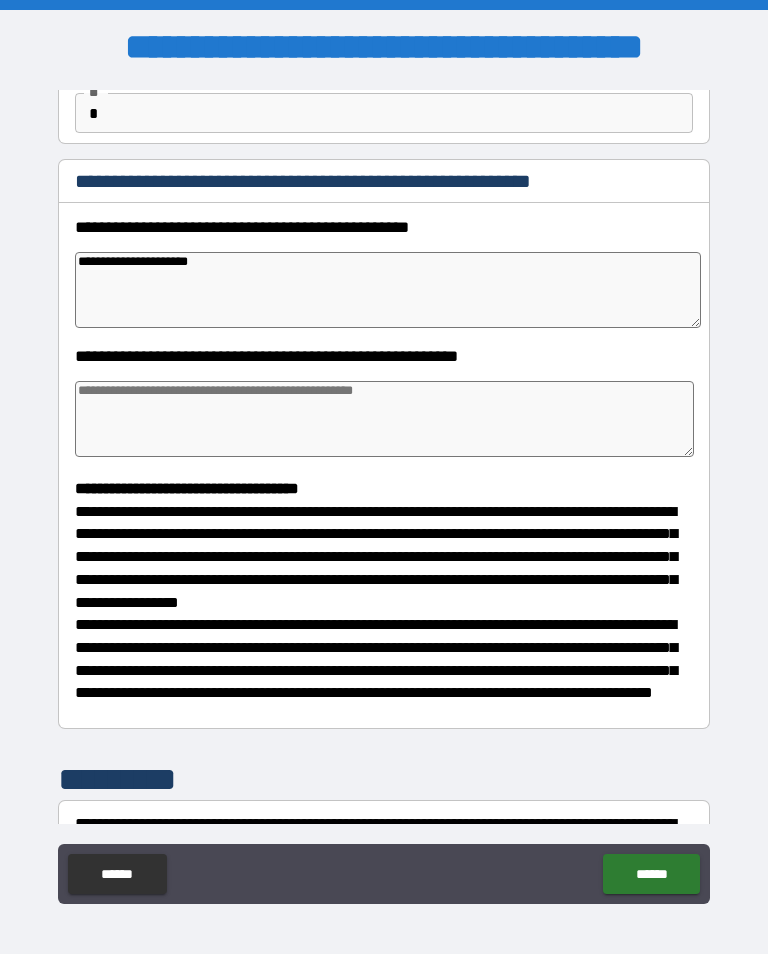 type on "**********" 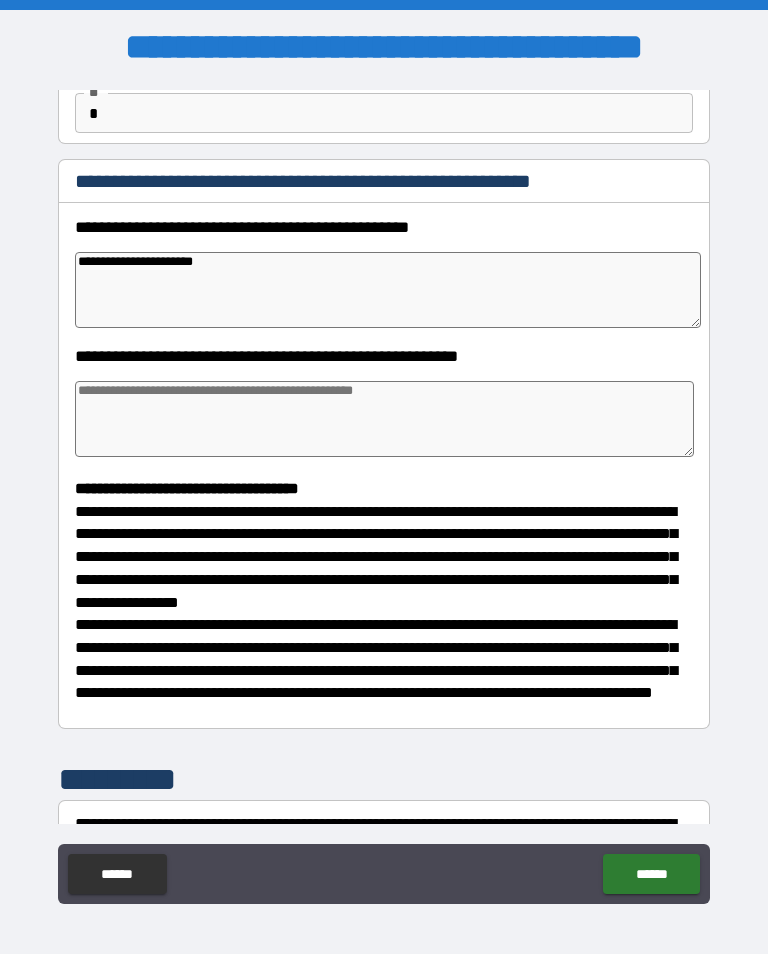 type on "*" 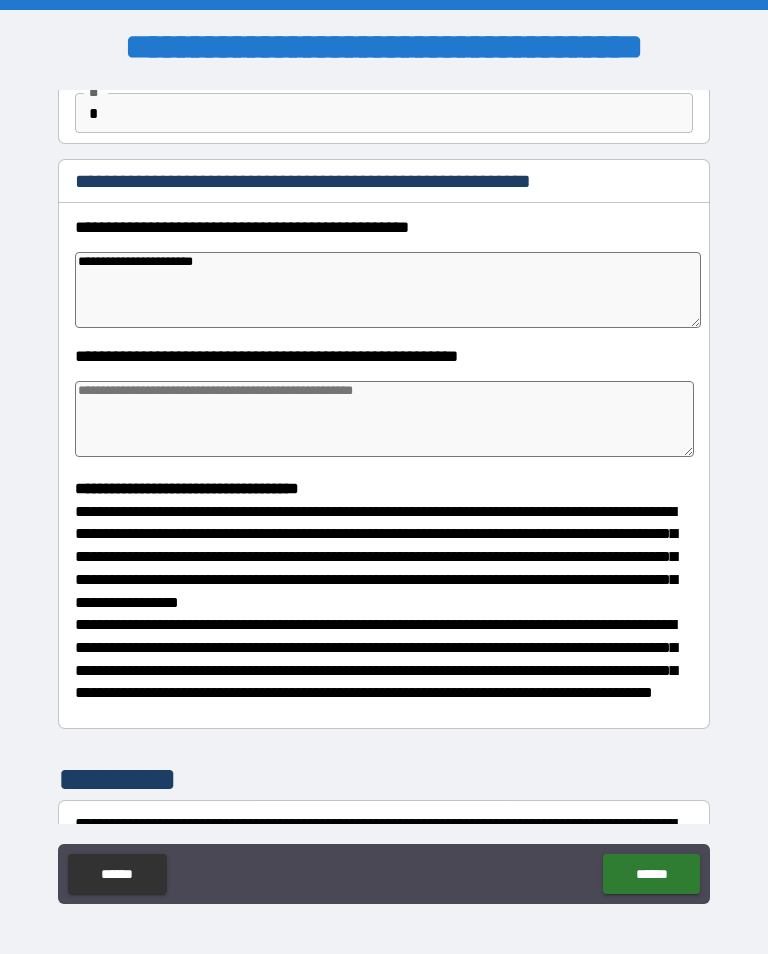 type on "*" 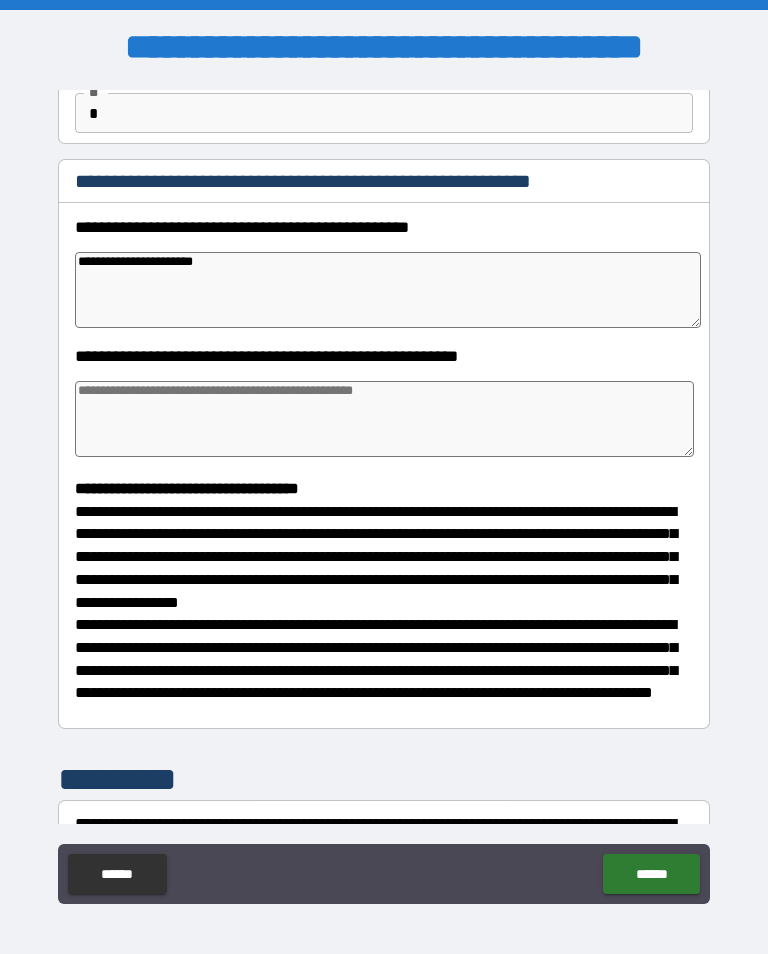type on "*" 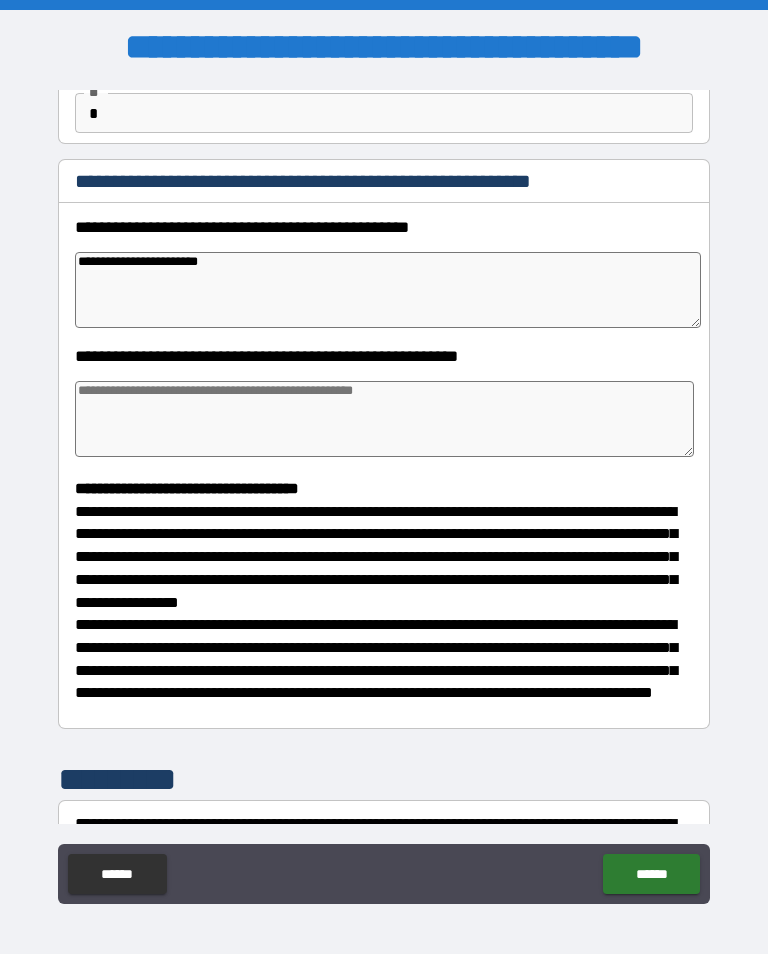 type on "*" 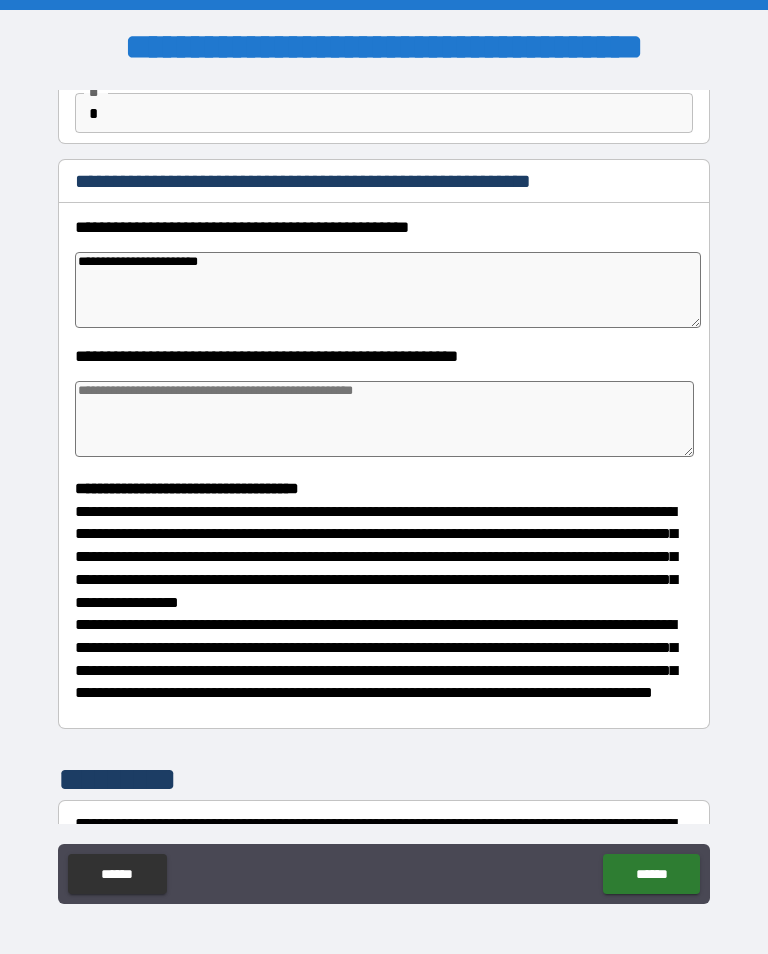type on "*" 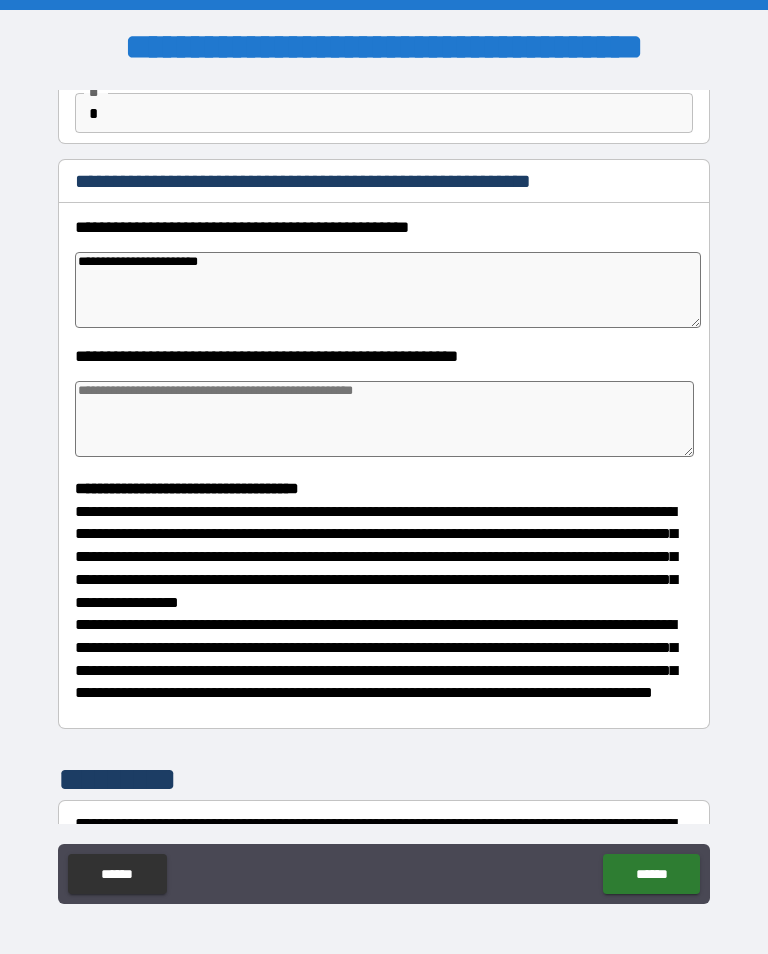 type on "*" 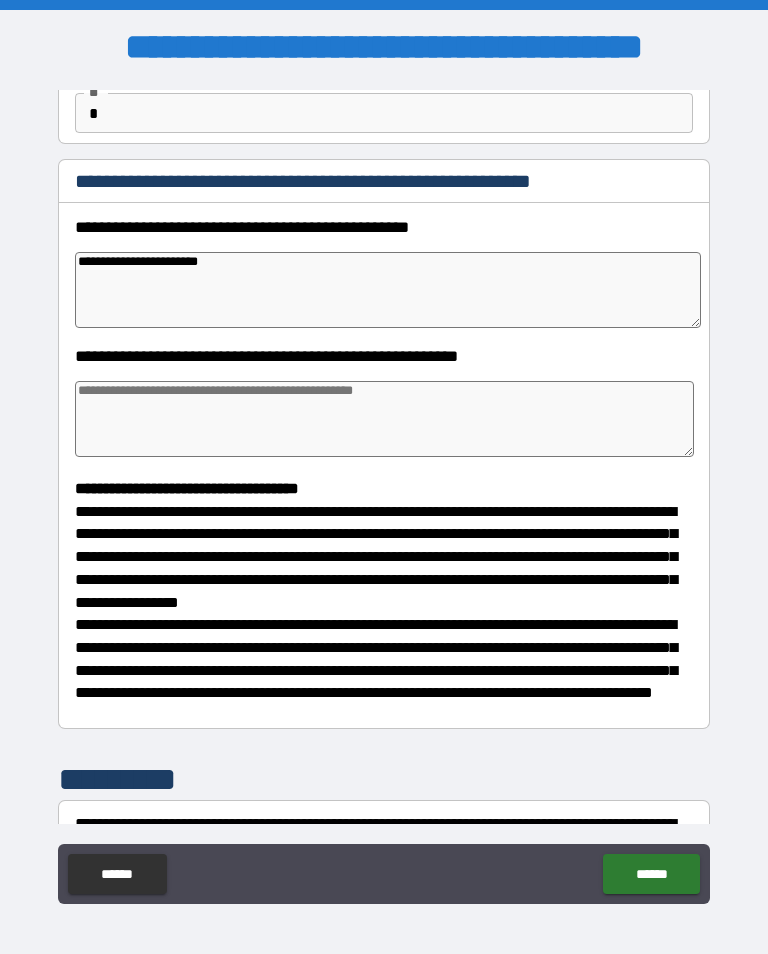 type on "**********" 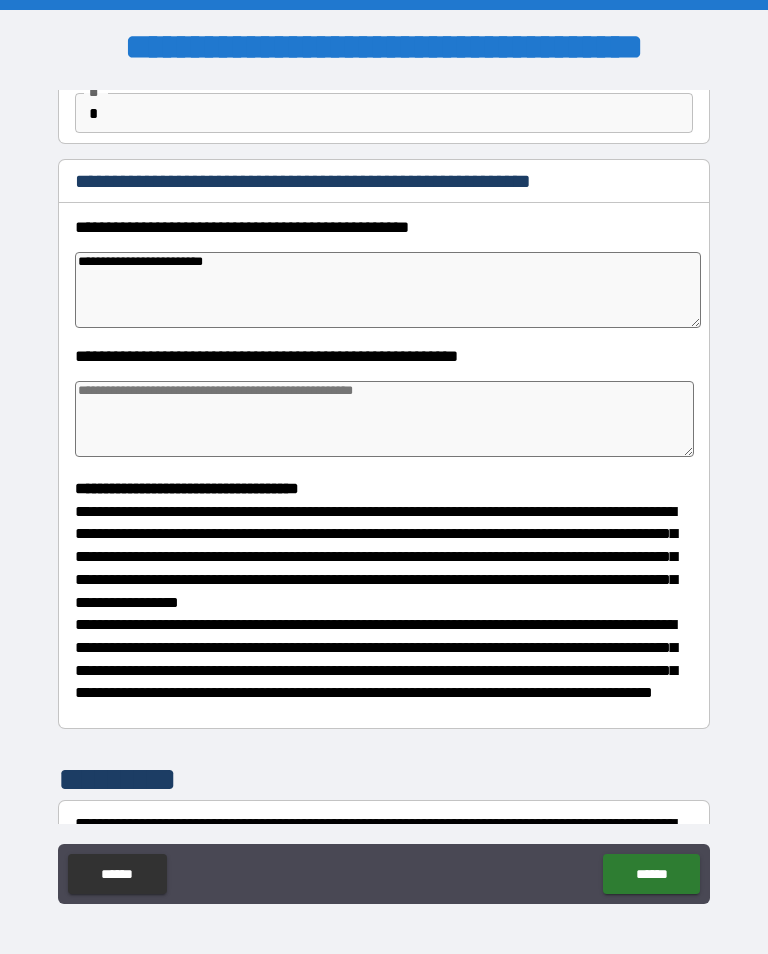 type on "*" 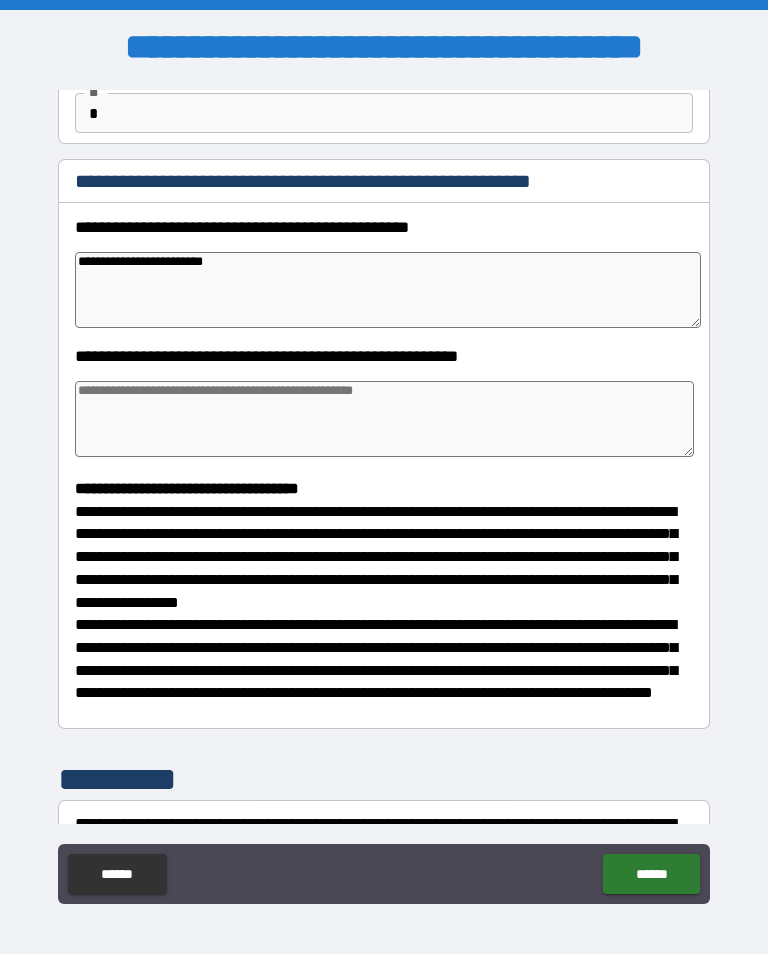 type on "*" 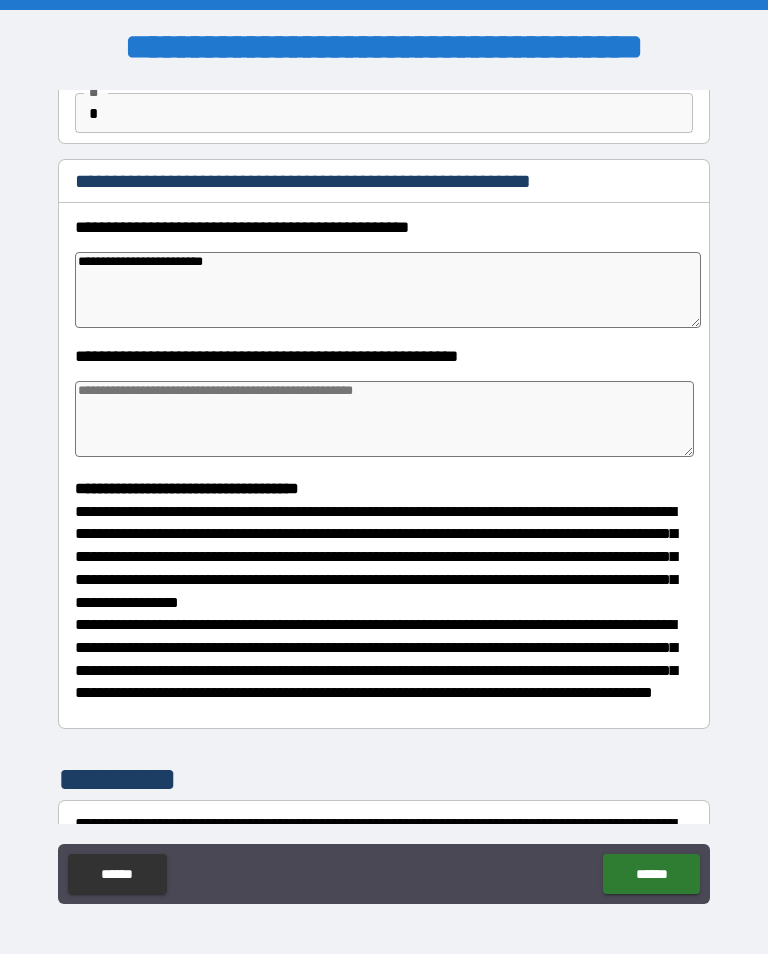 type on "*" 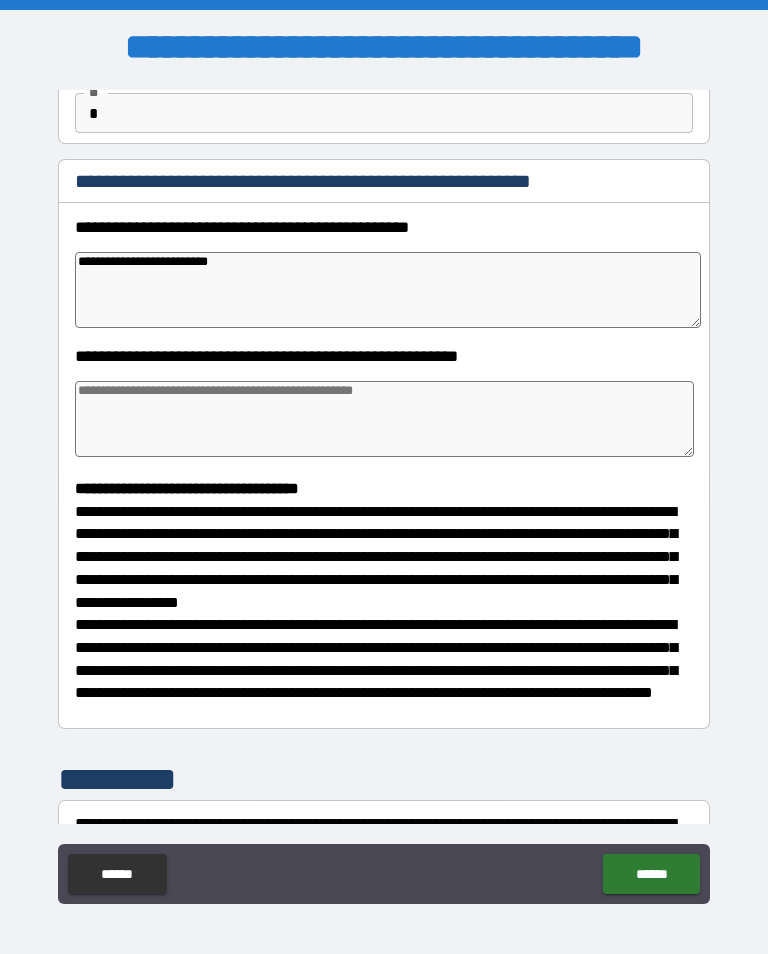 type on "*" 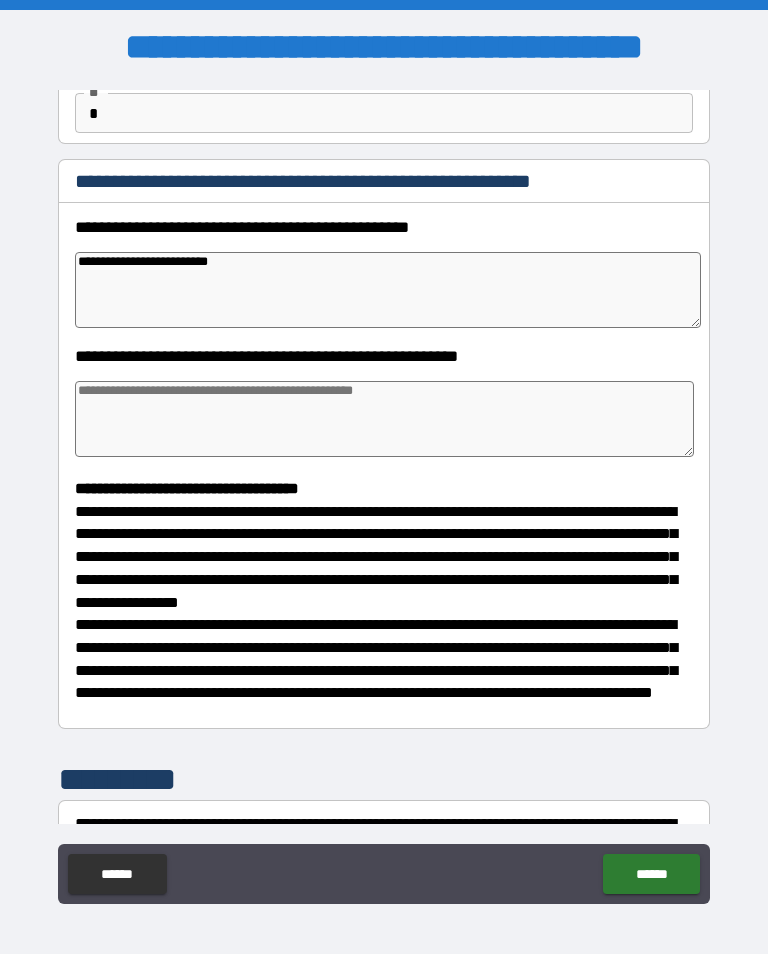 type on "*" 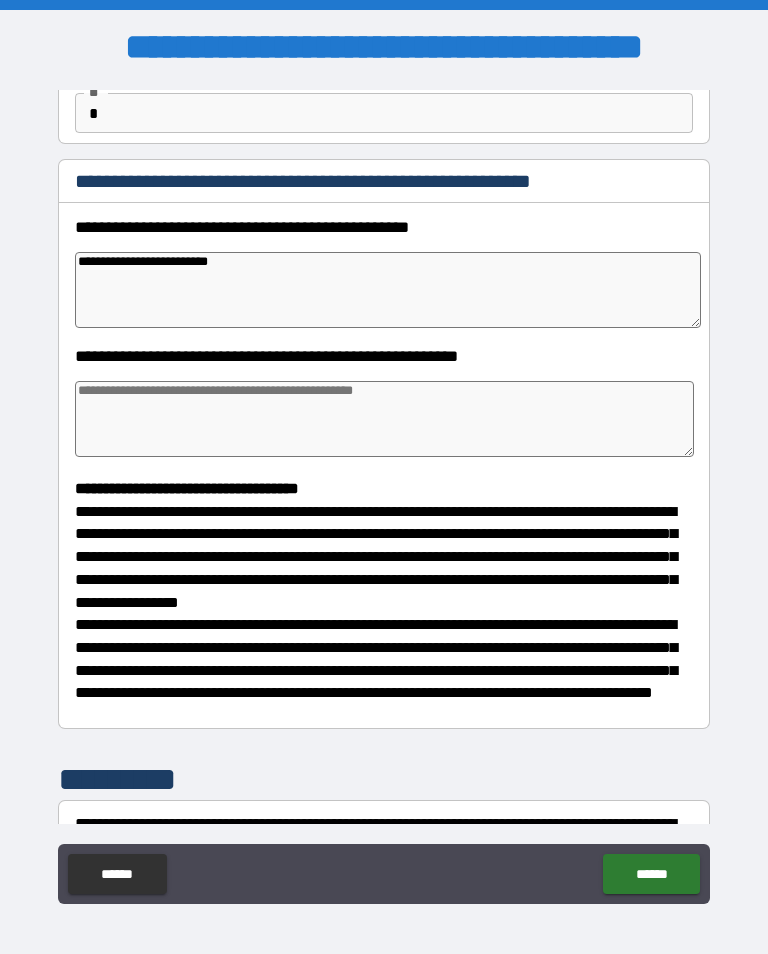 type on "*" 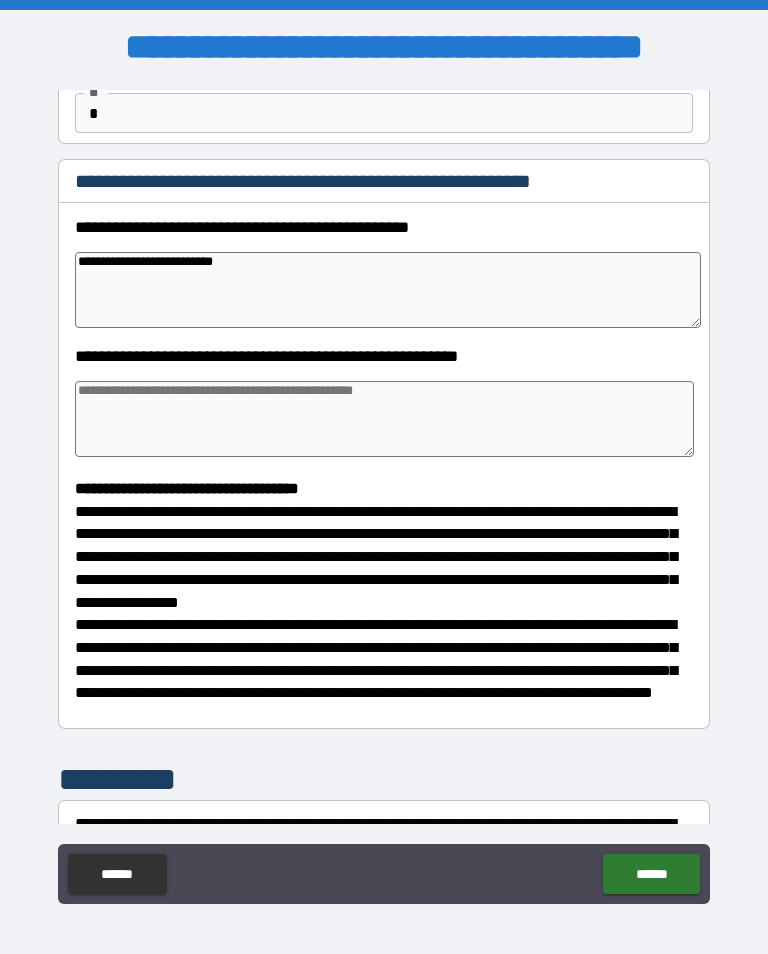 type on "*" 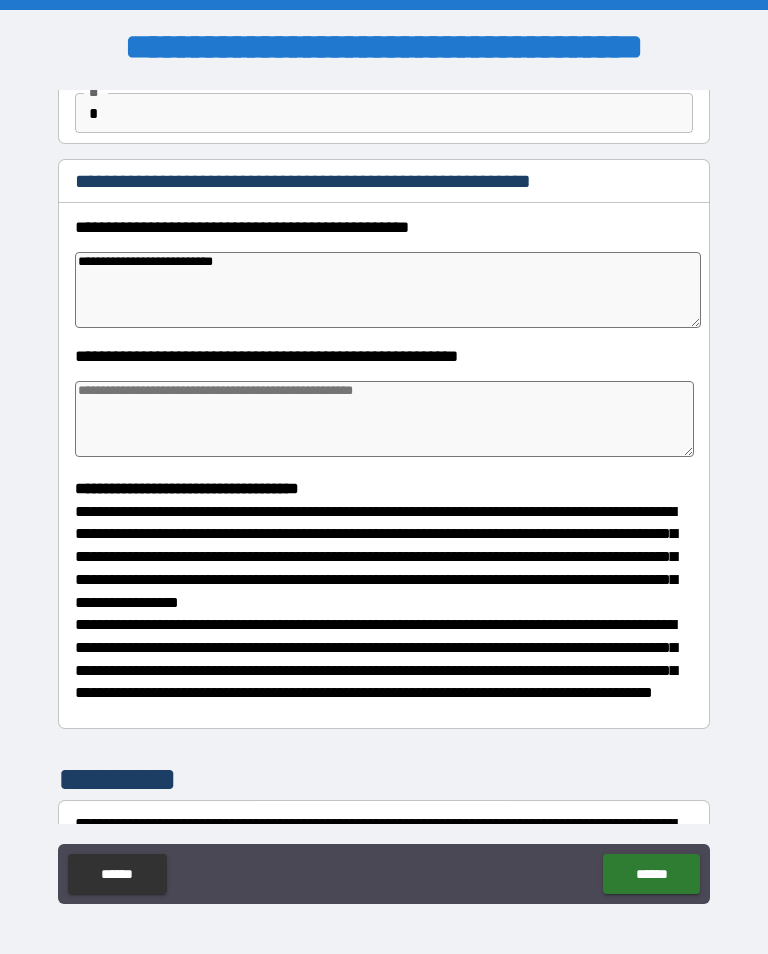 type on "**********" 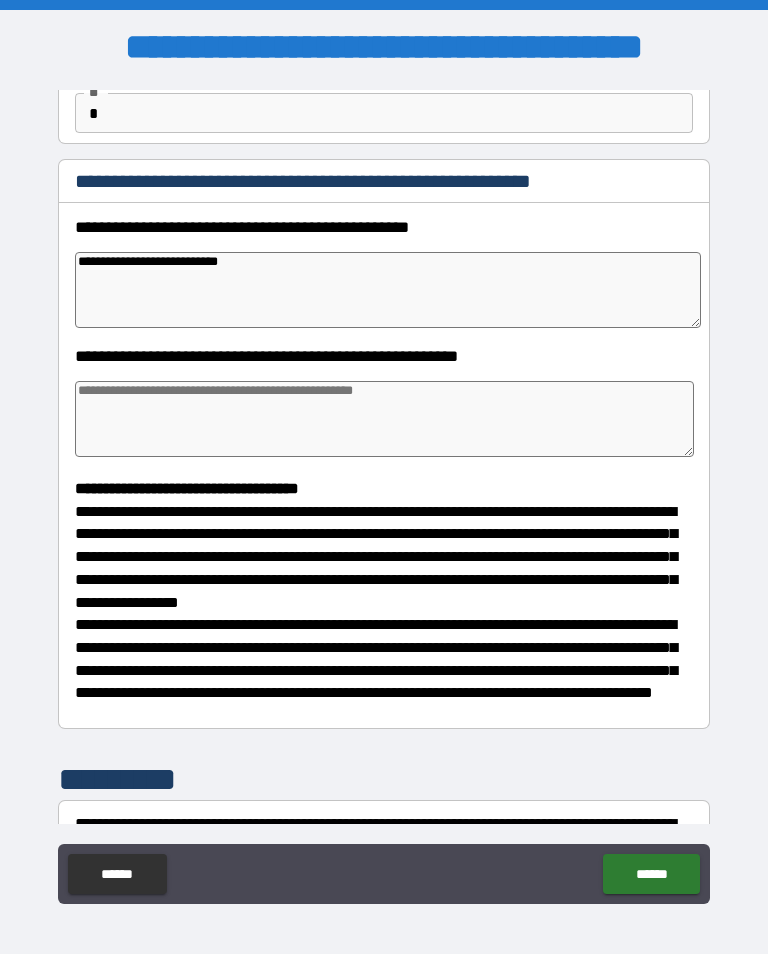type on "*" 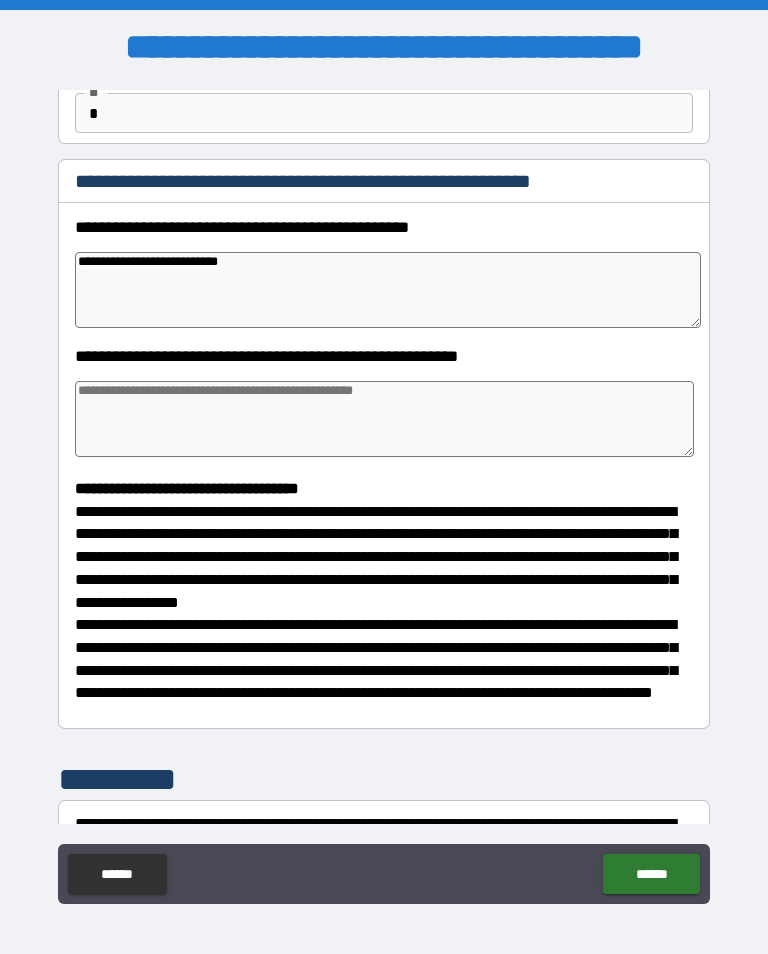 type on "*" 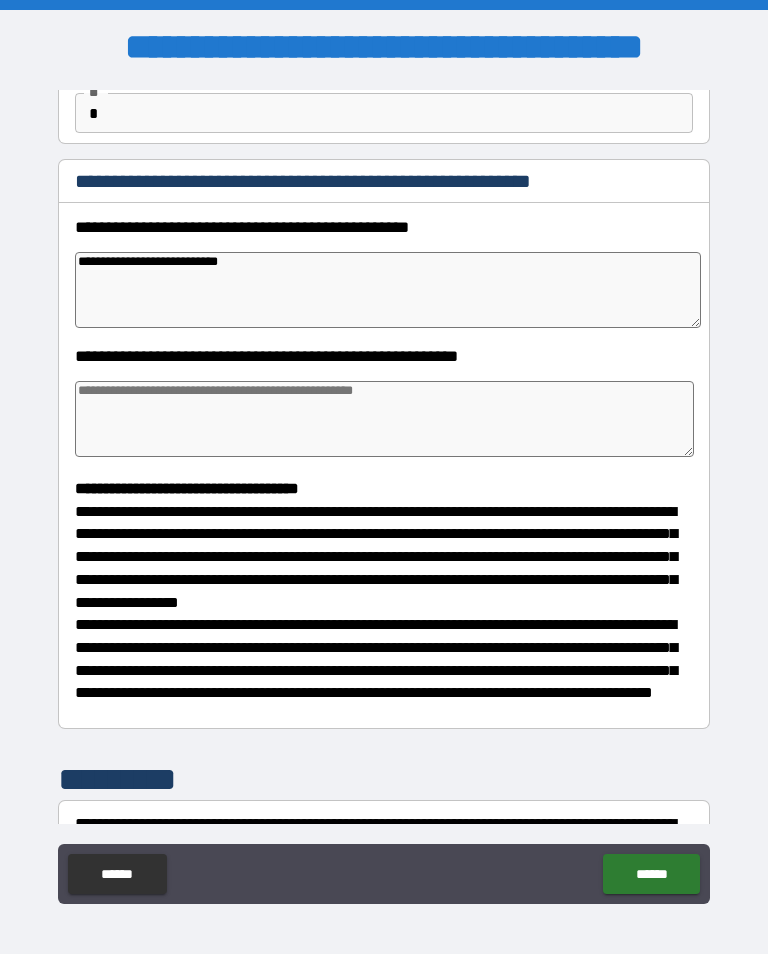type on "*" 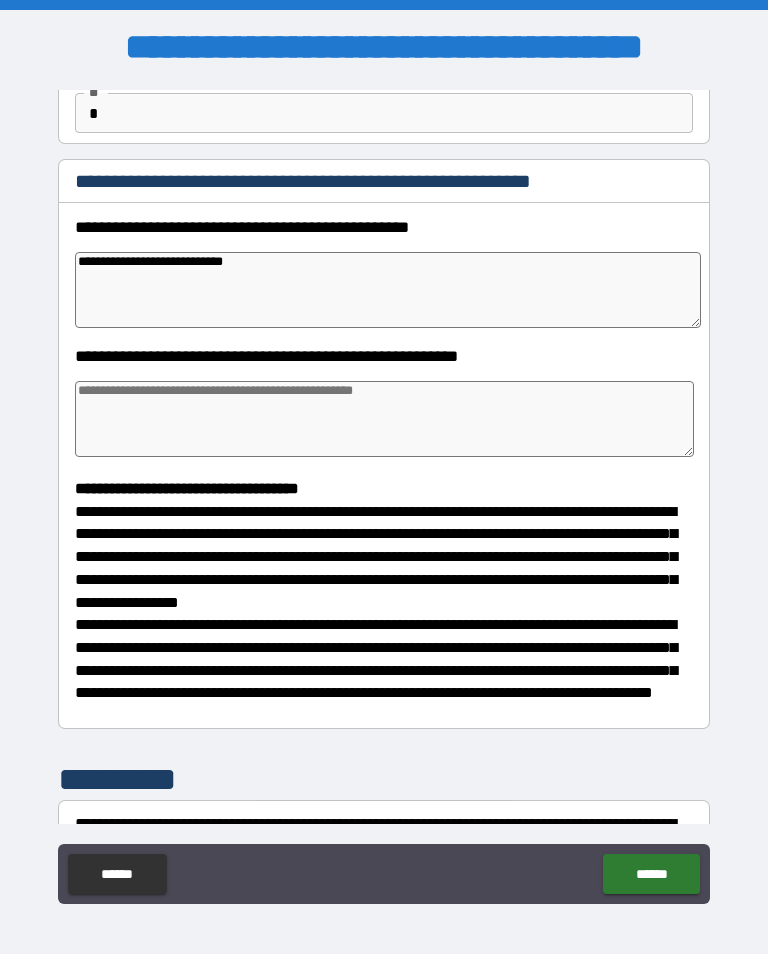 type on "*" 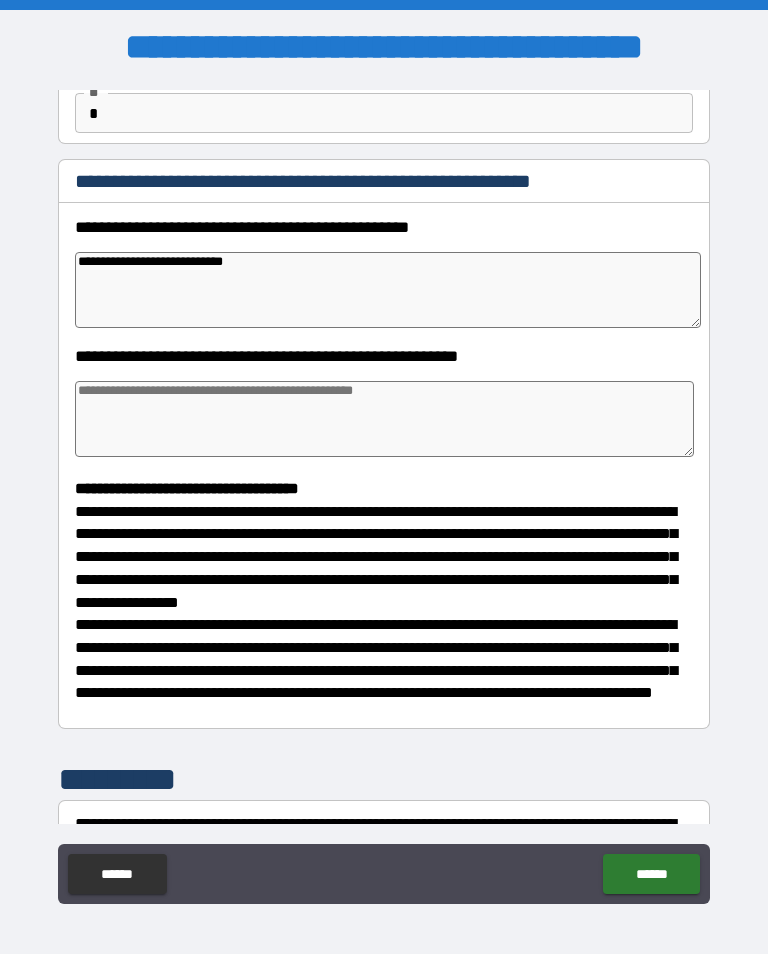 type on "*" 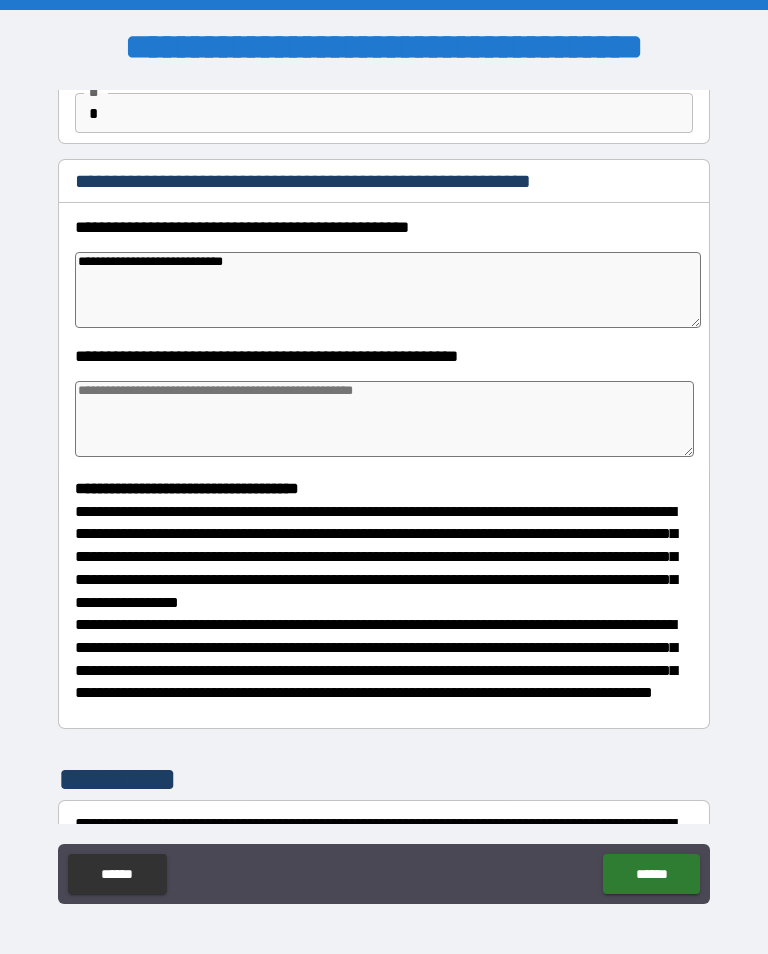 type on "*" 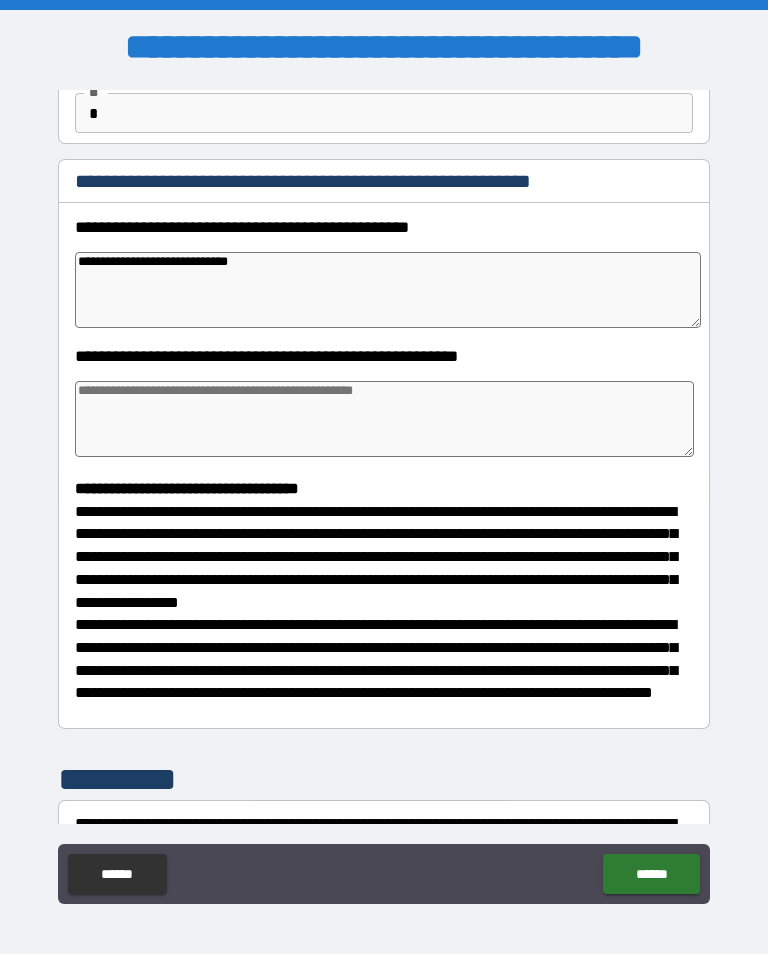 type on "*" 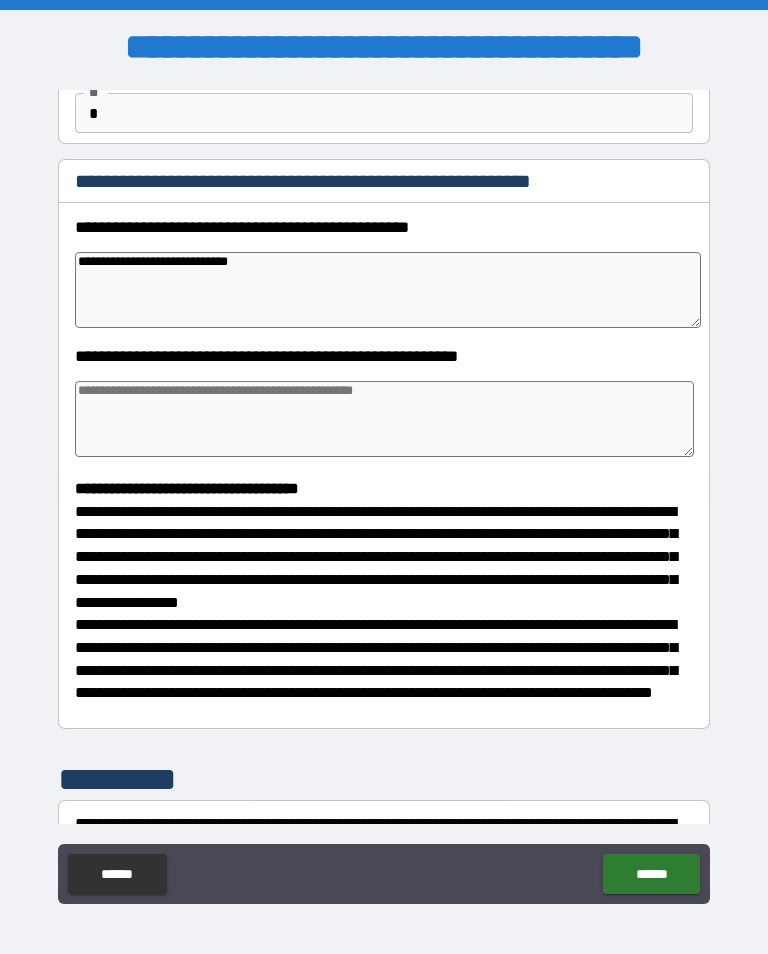 type on "*" 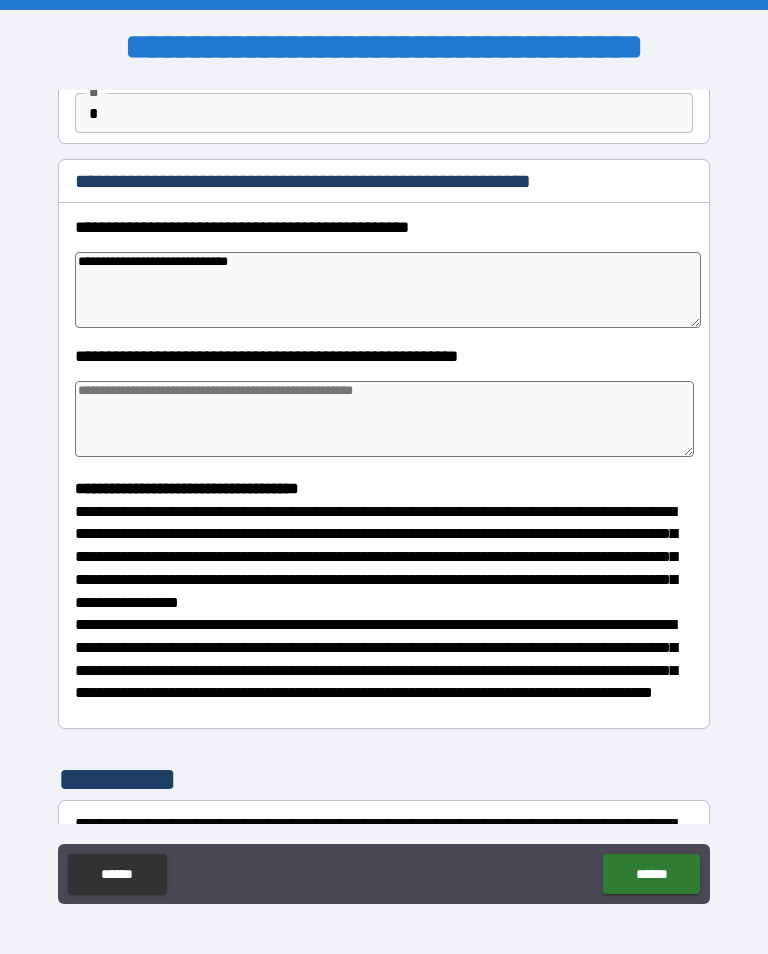 type on "*" 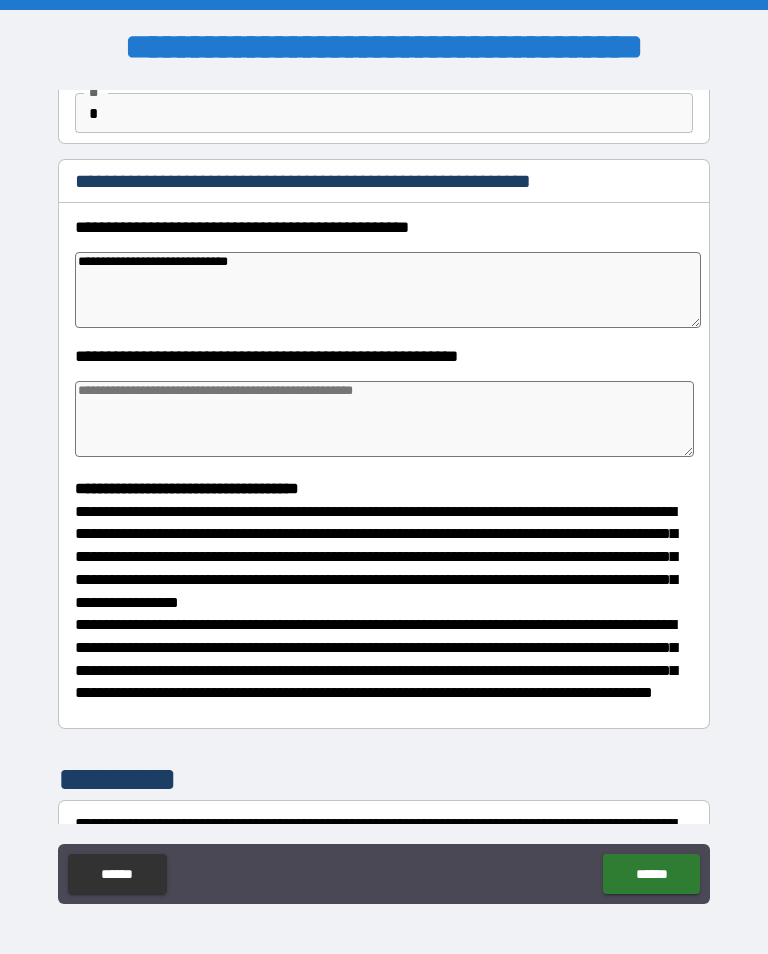 type on "**********" 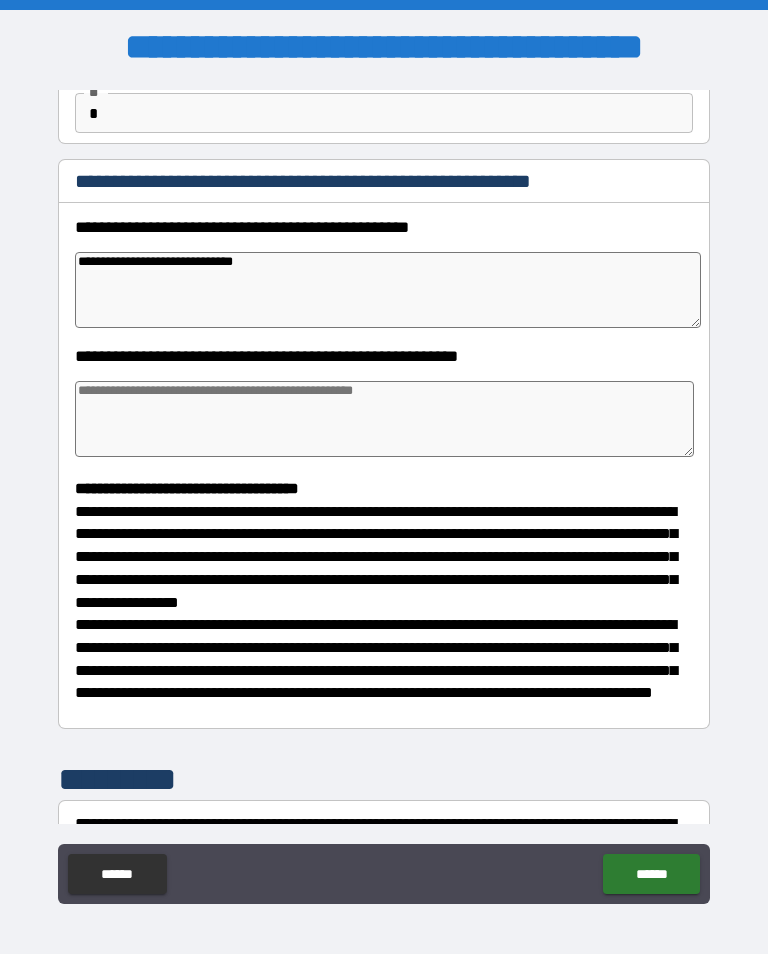 type on "*" 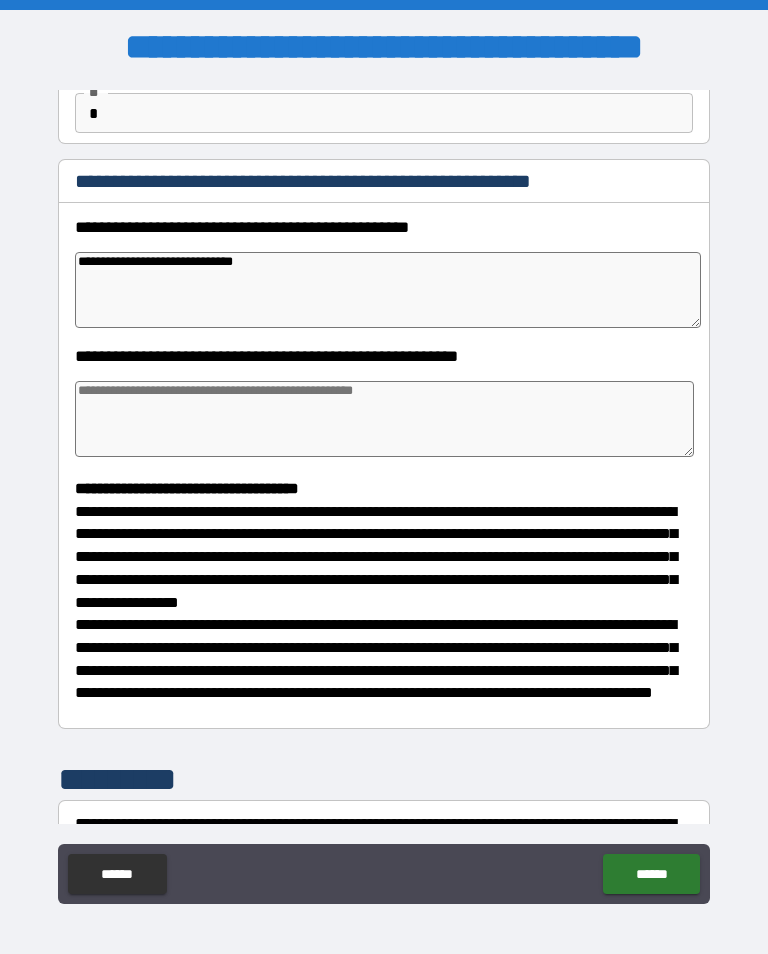 type on "**********" 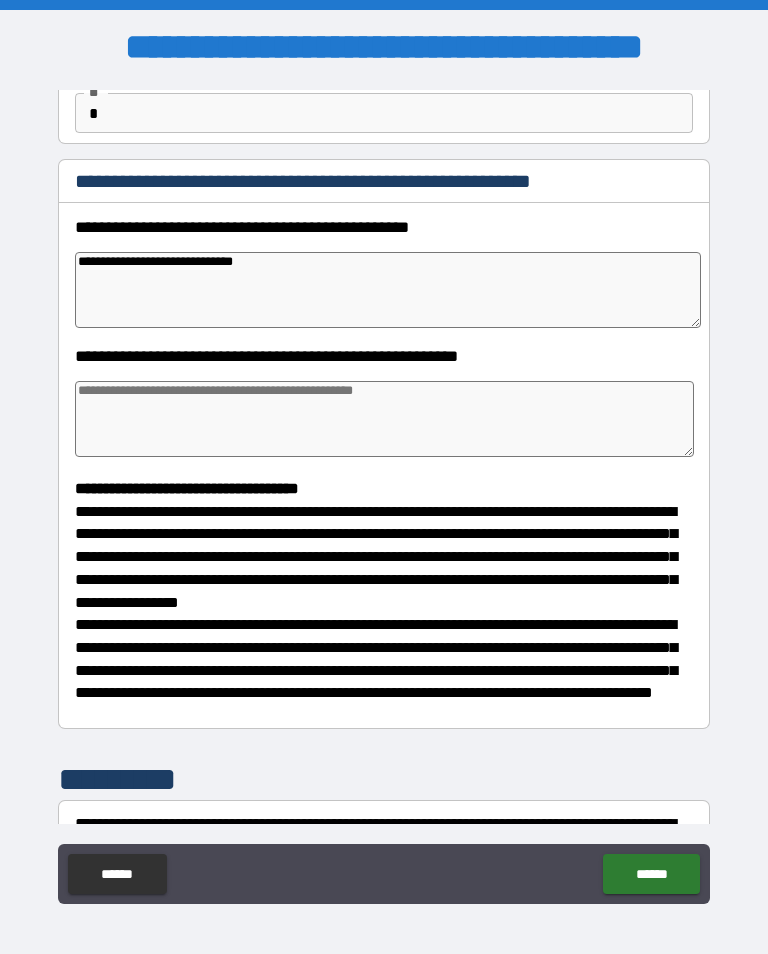 type on "*" 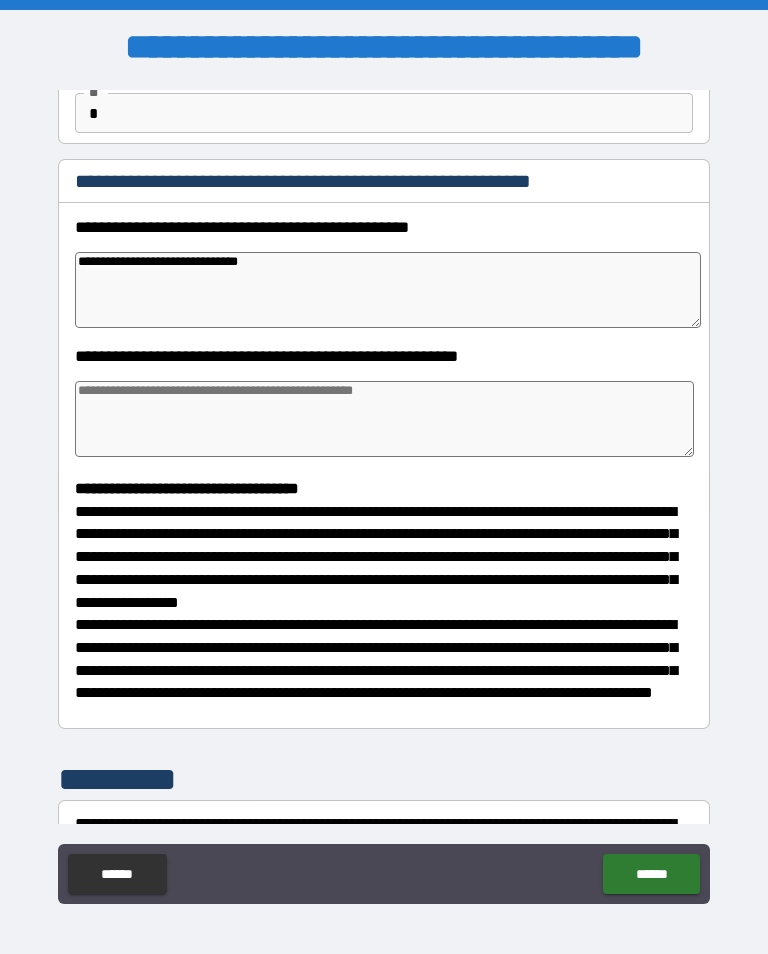 type on "*" 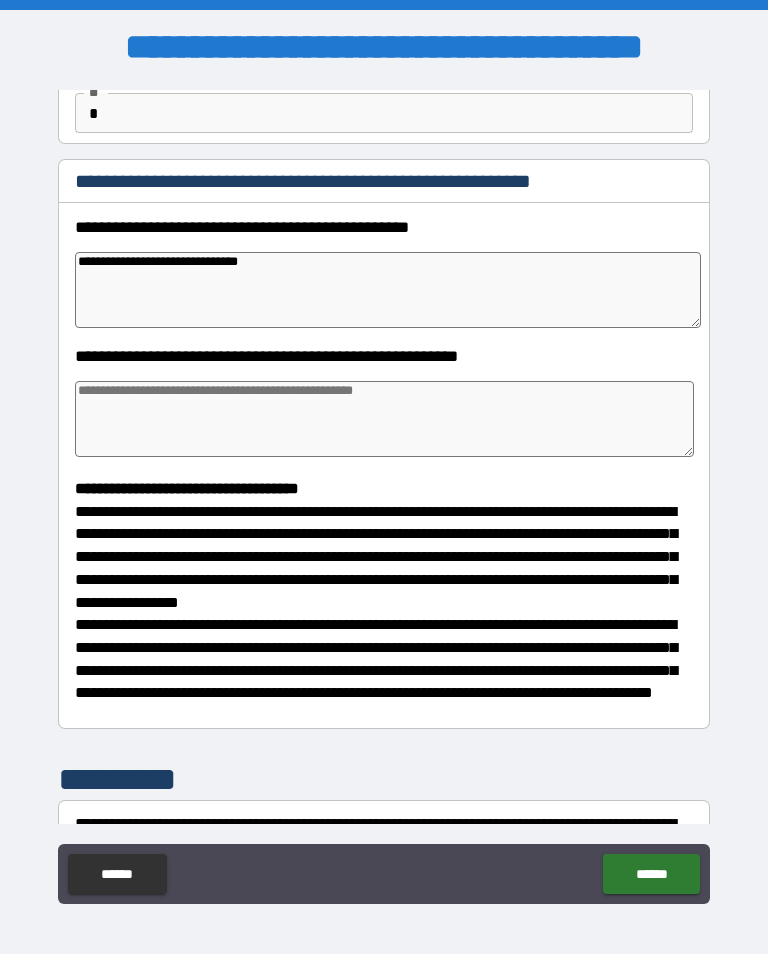 type on "*" 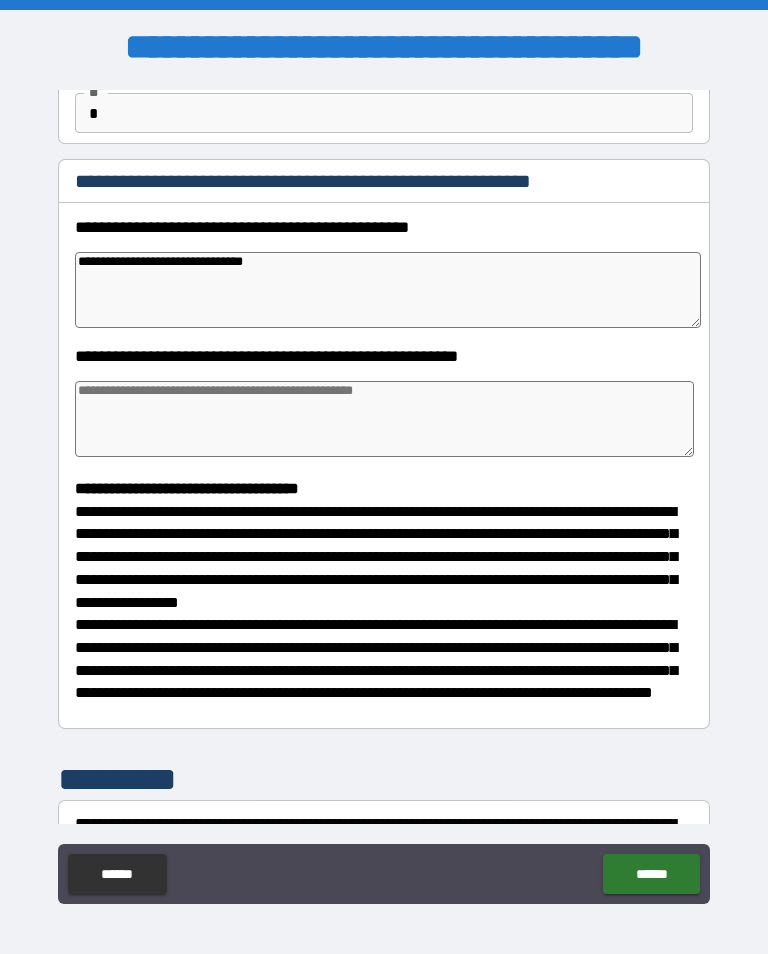 type on "*" 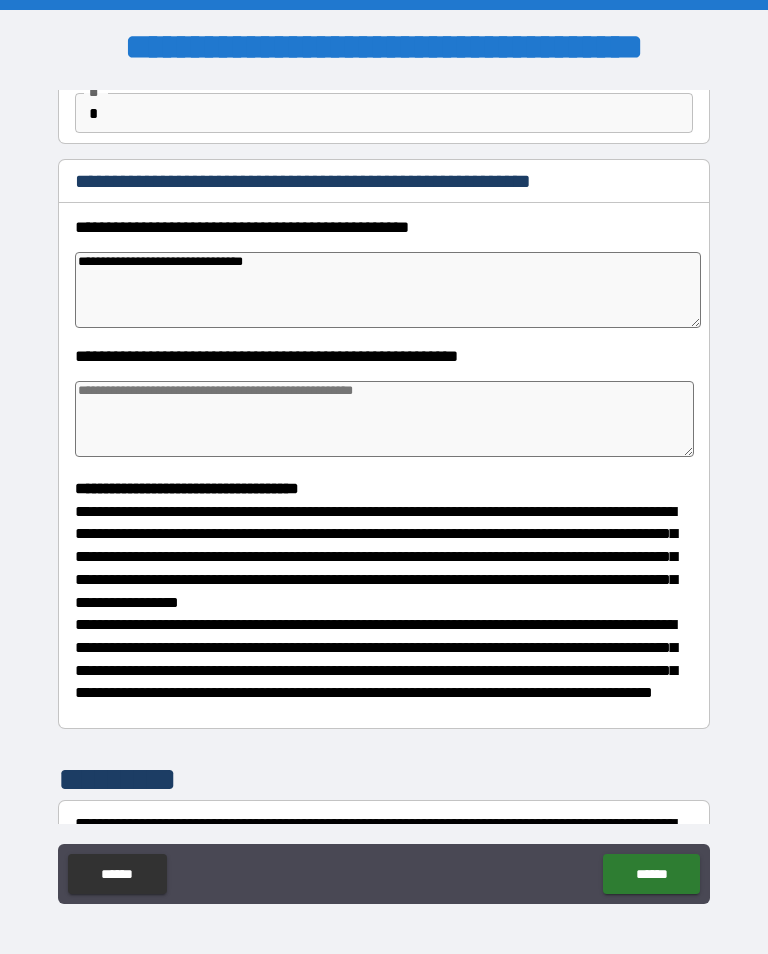 type on "*" 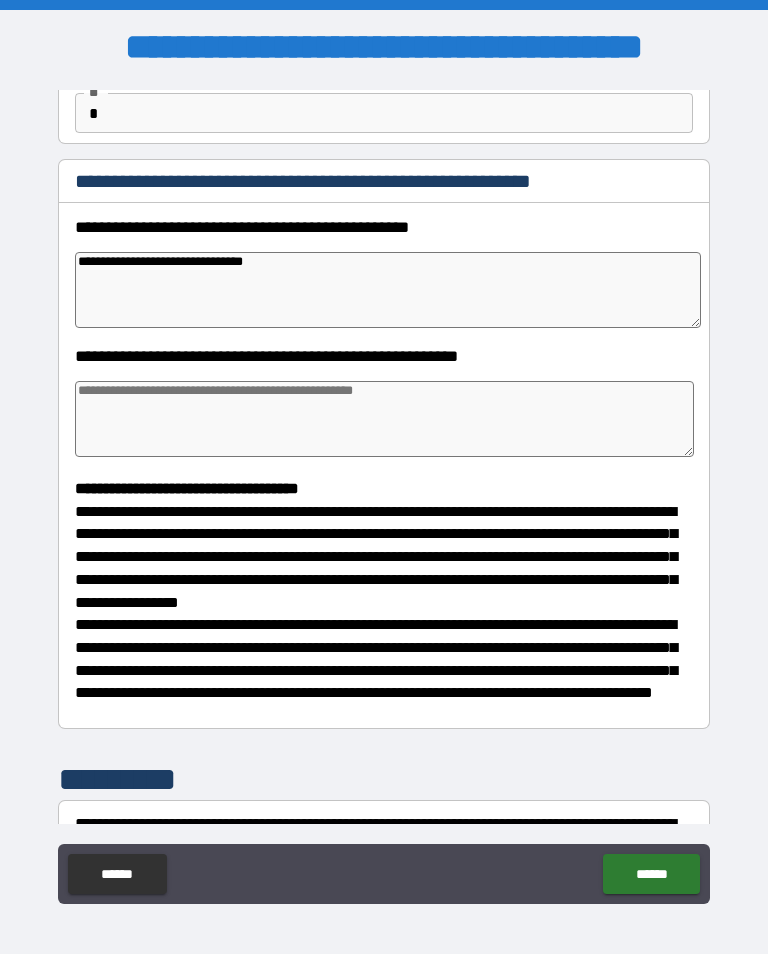 type on "*" 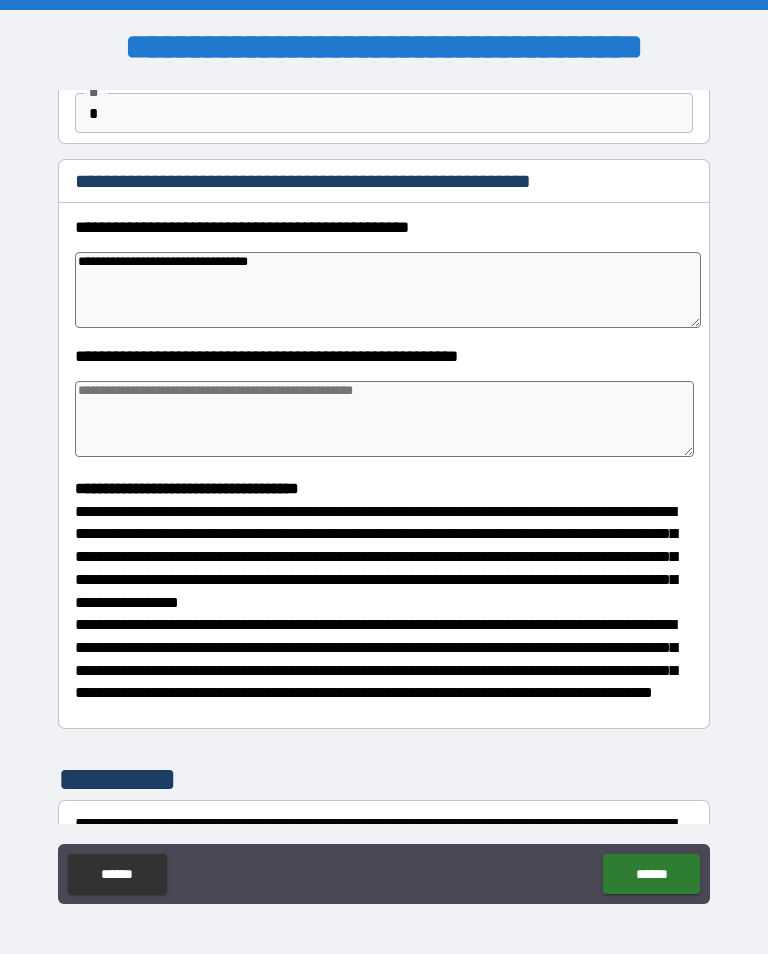 type on "*" 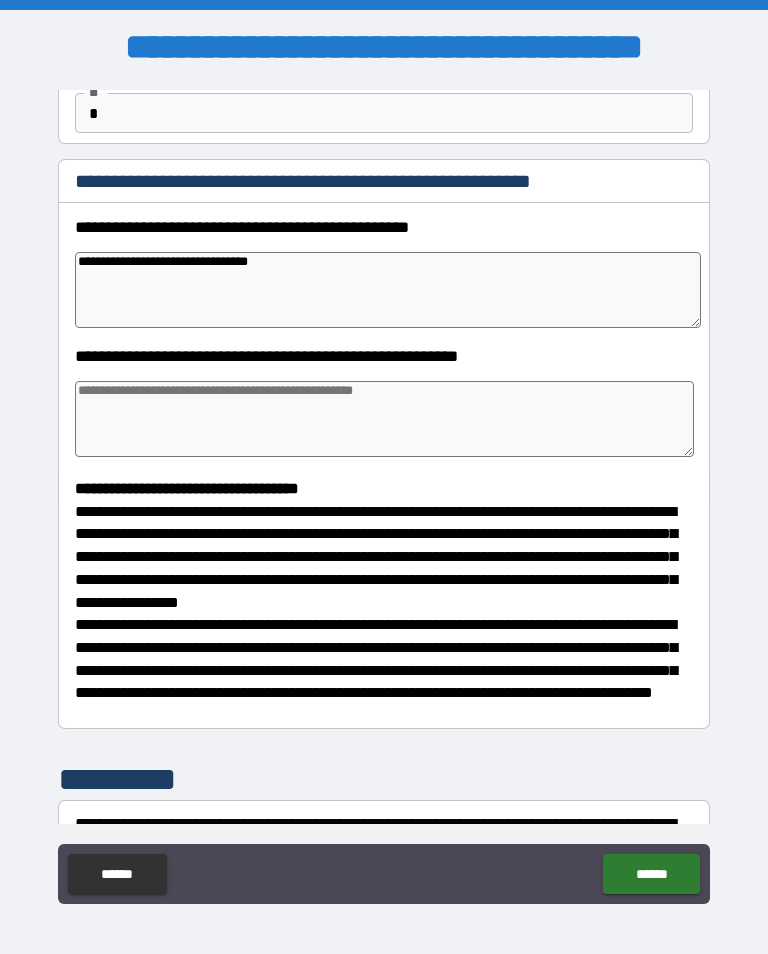 type on "*" 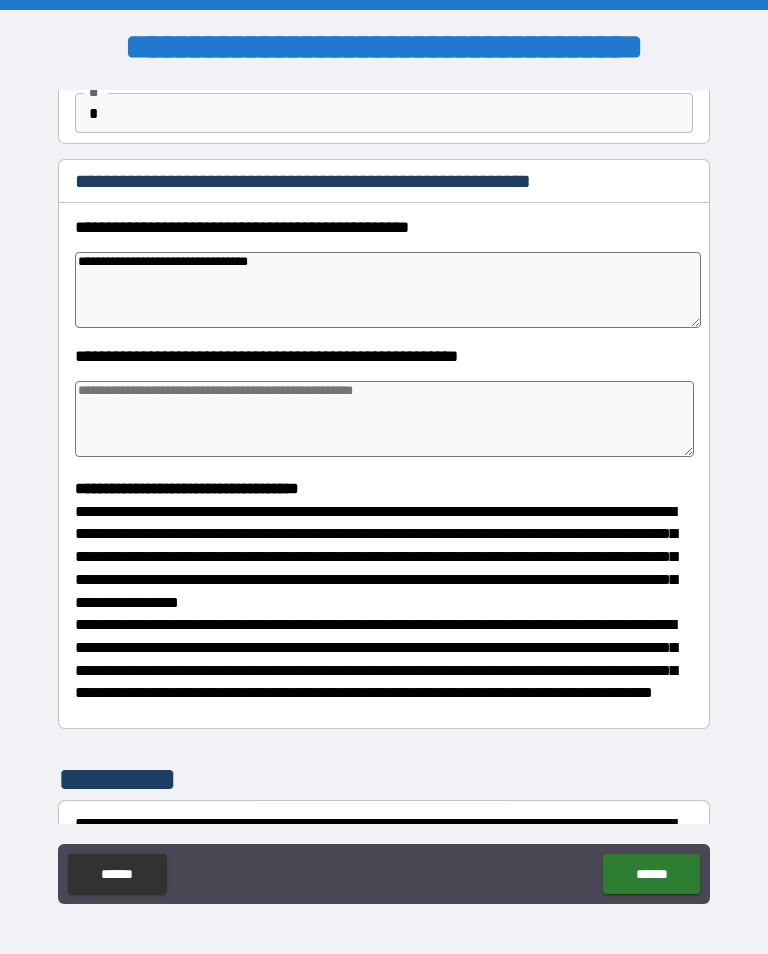 type on "*" 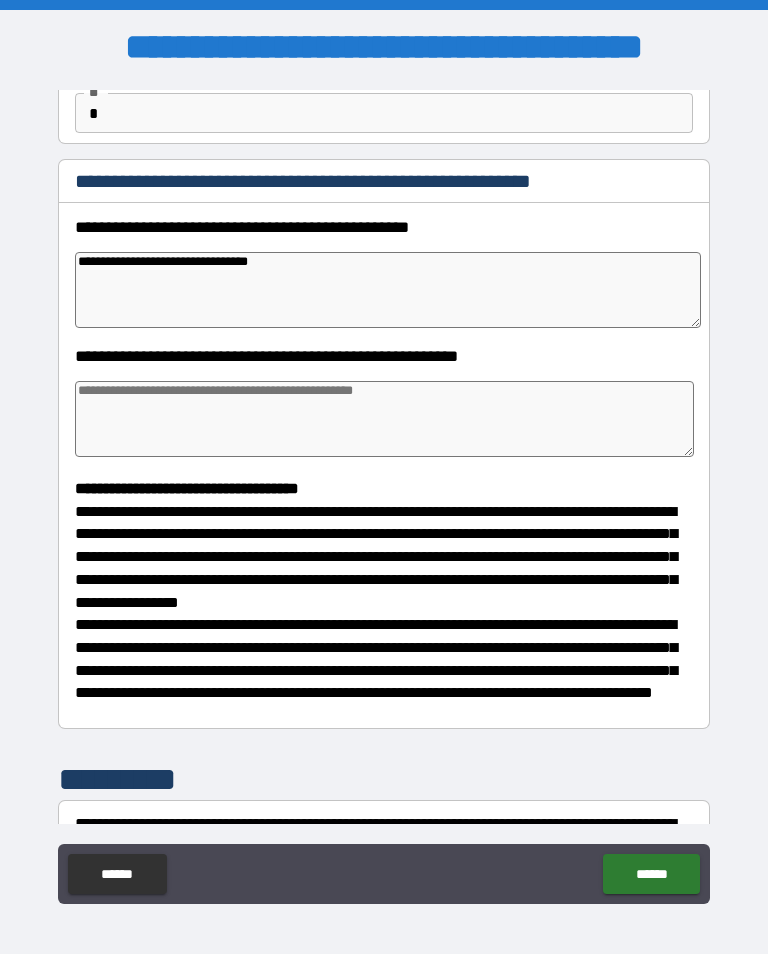 type on "*" 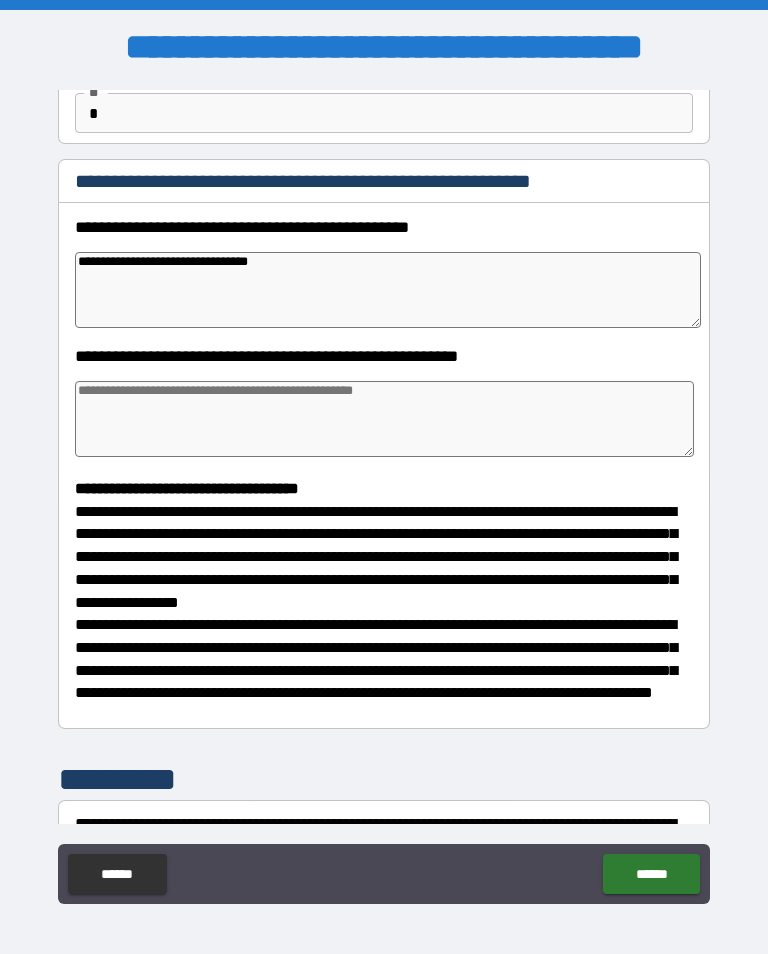 type on "*" 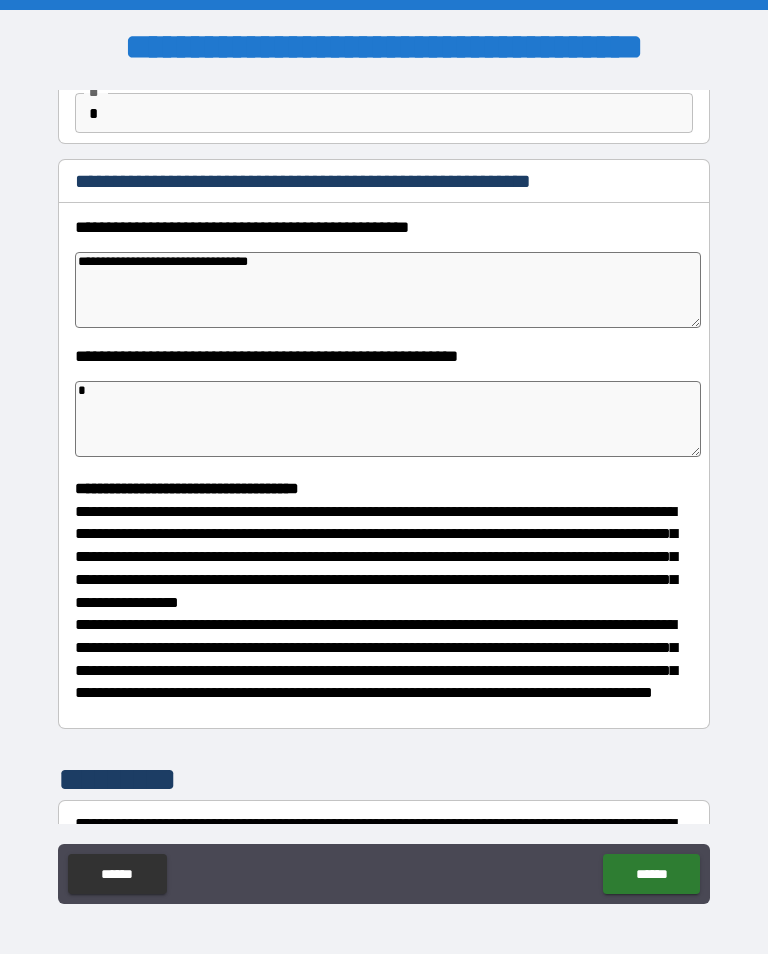 type on "*" 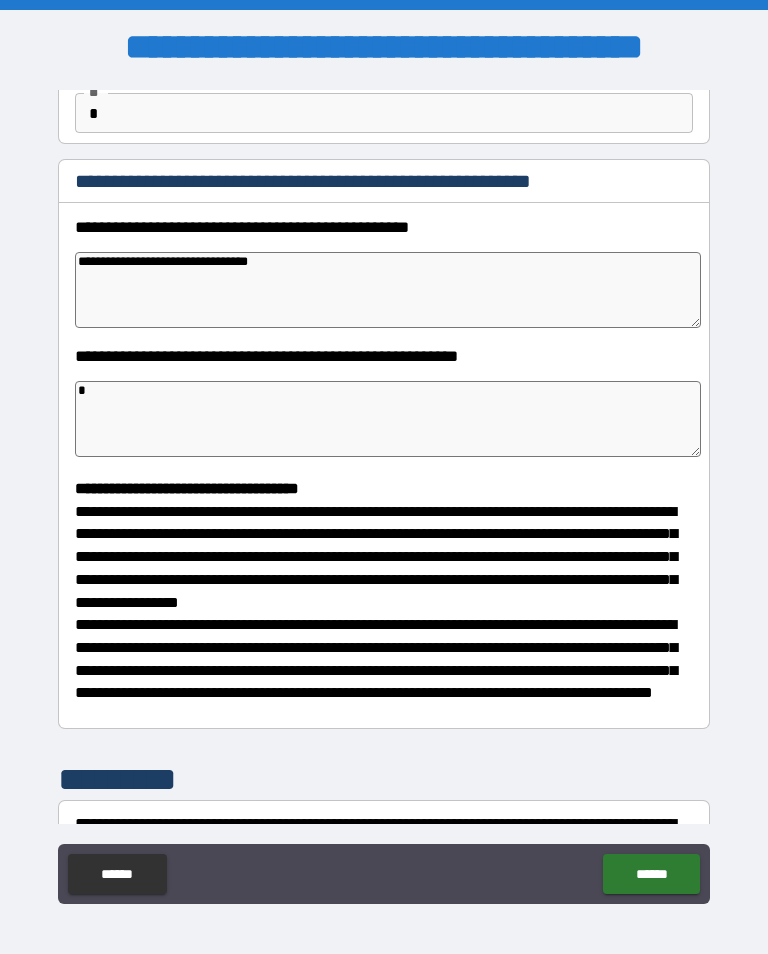 type on "*" 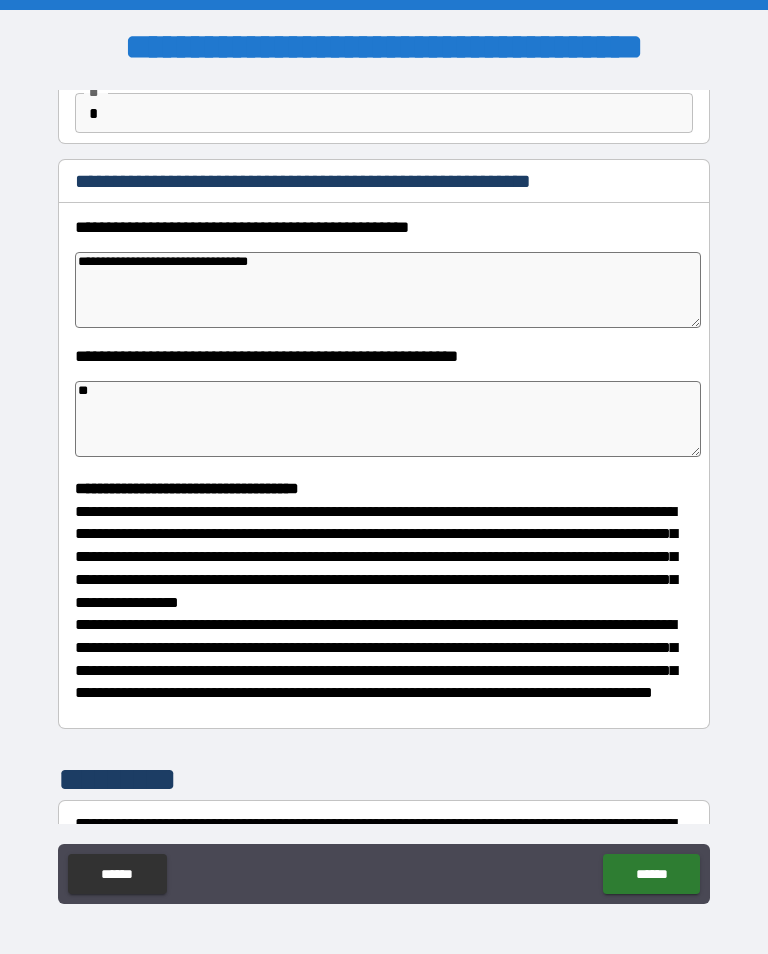 type on "*" 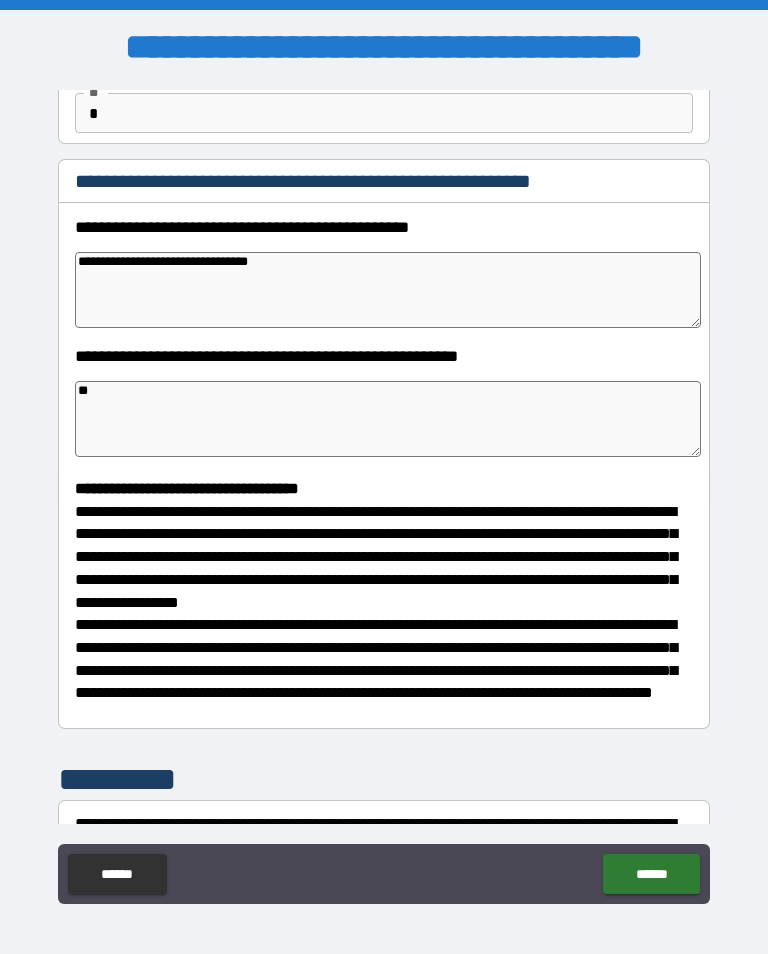 type on "*" 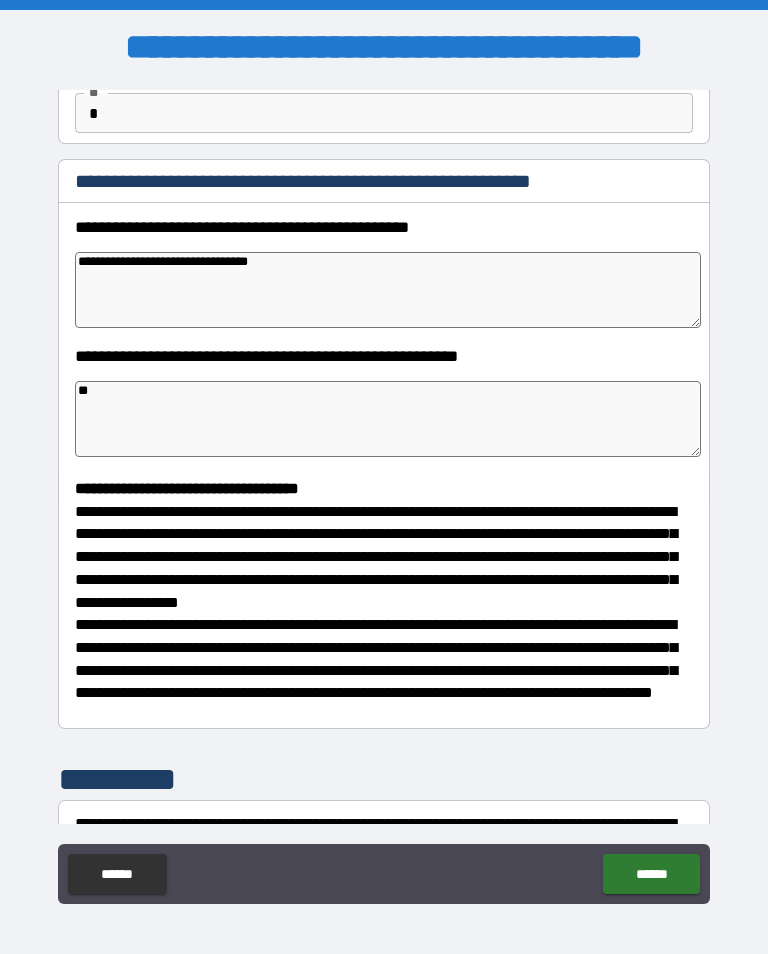 type on "*" 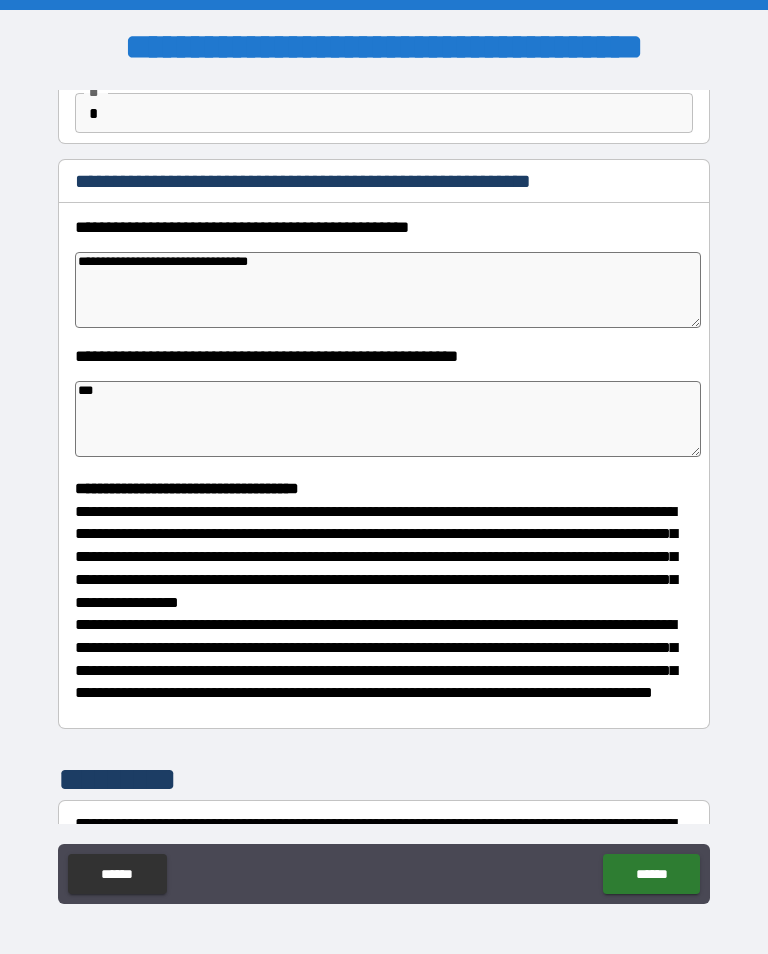 type on "*" 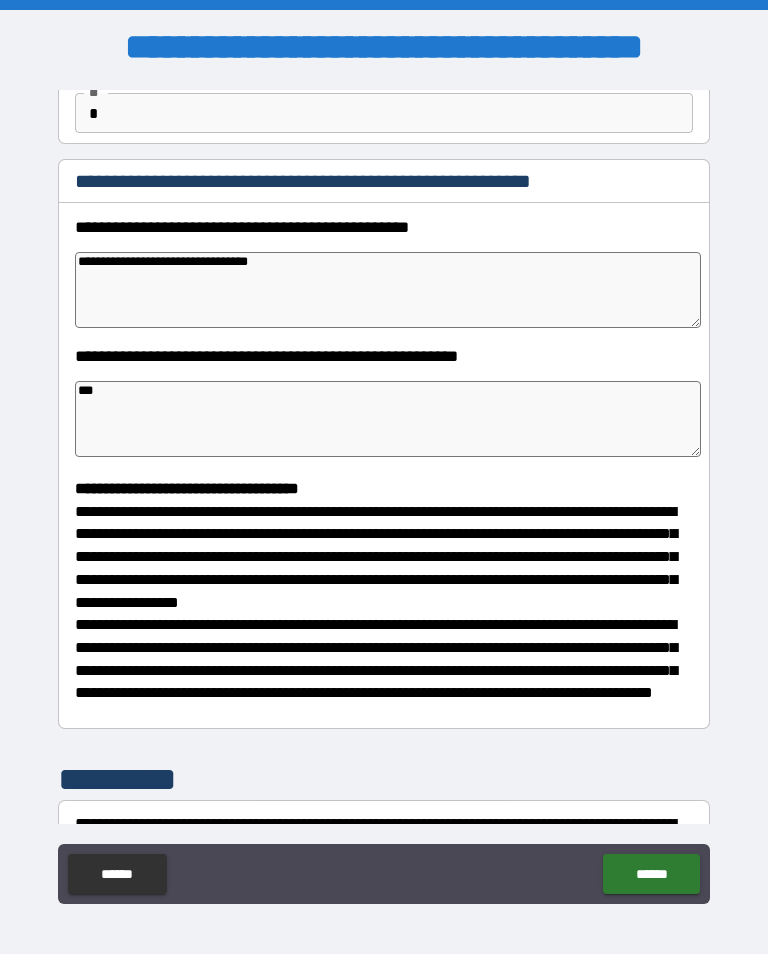 type on "*" 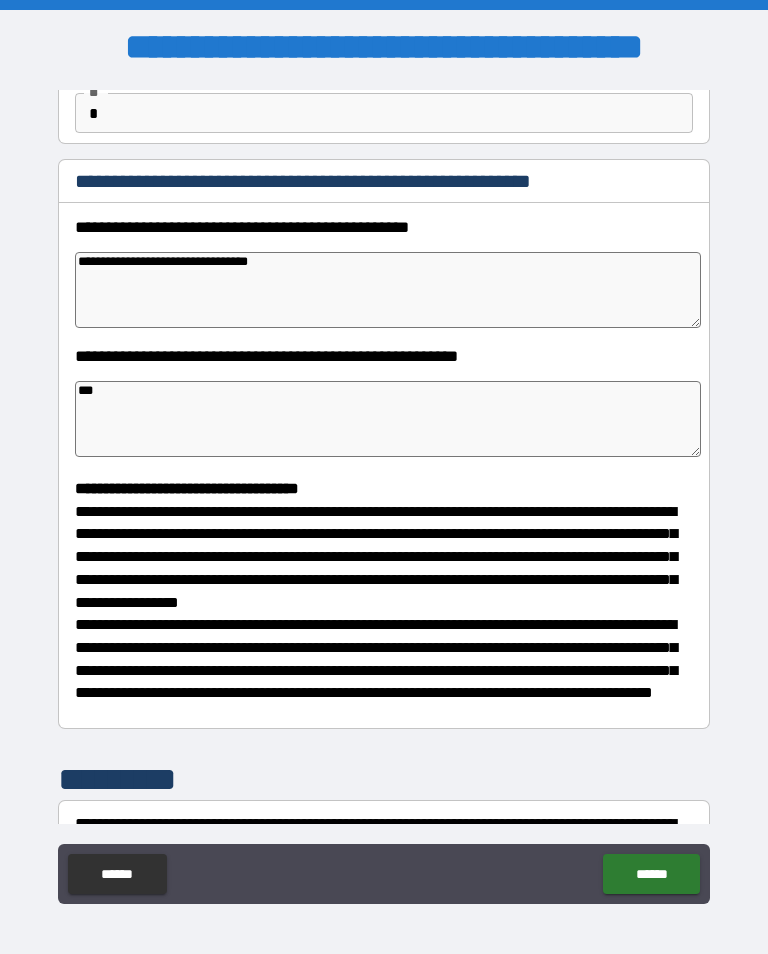 type on "*" 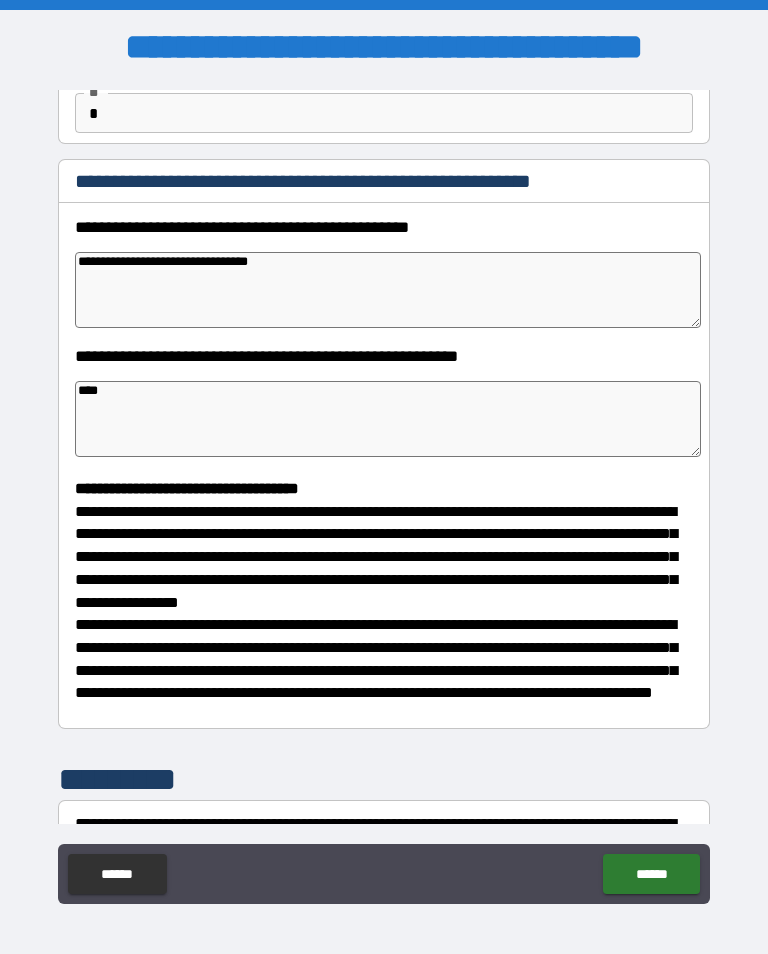 type on "*" 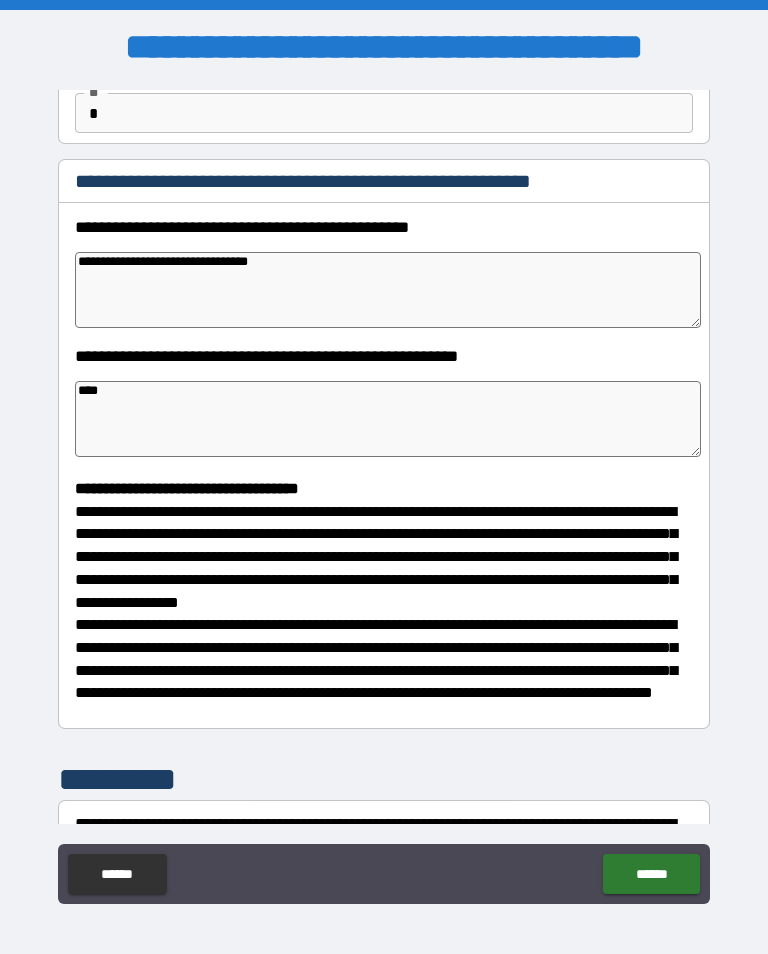 type on "*****" 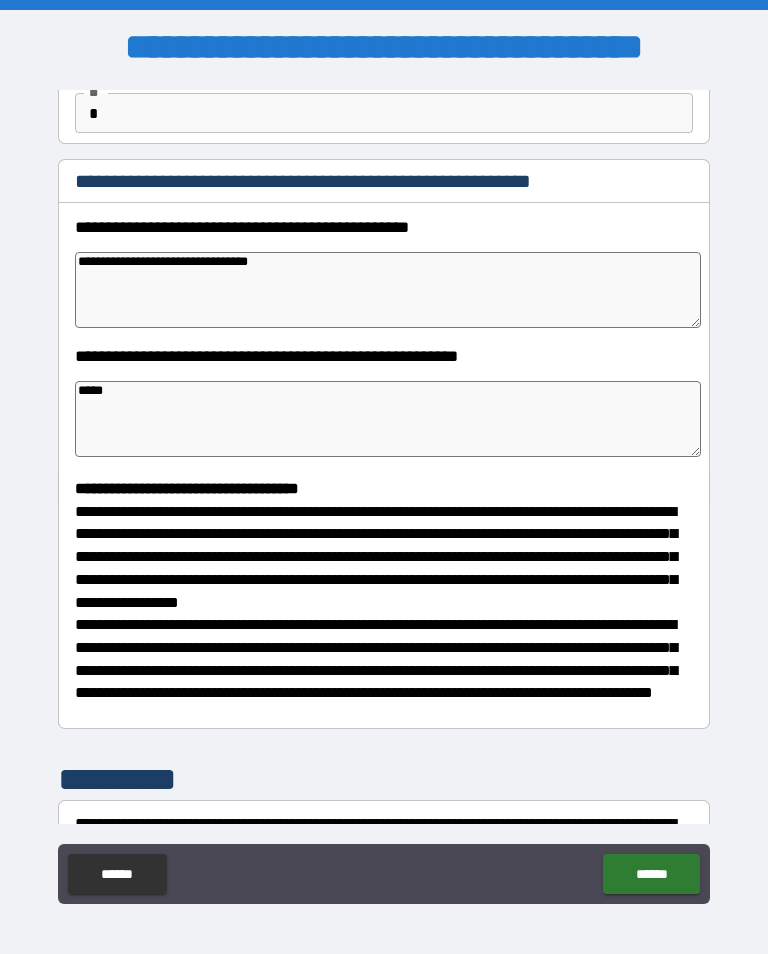 type on "*" 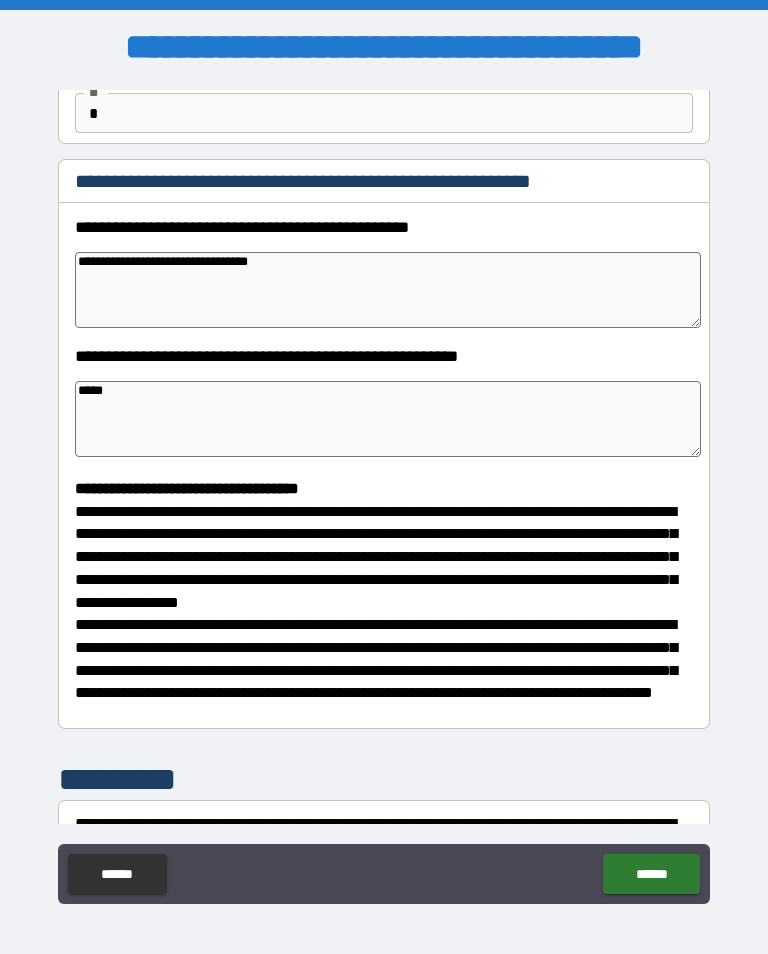 type on "*" 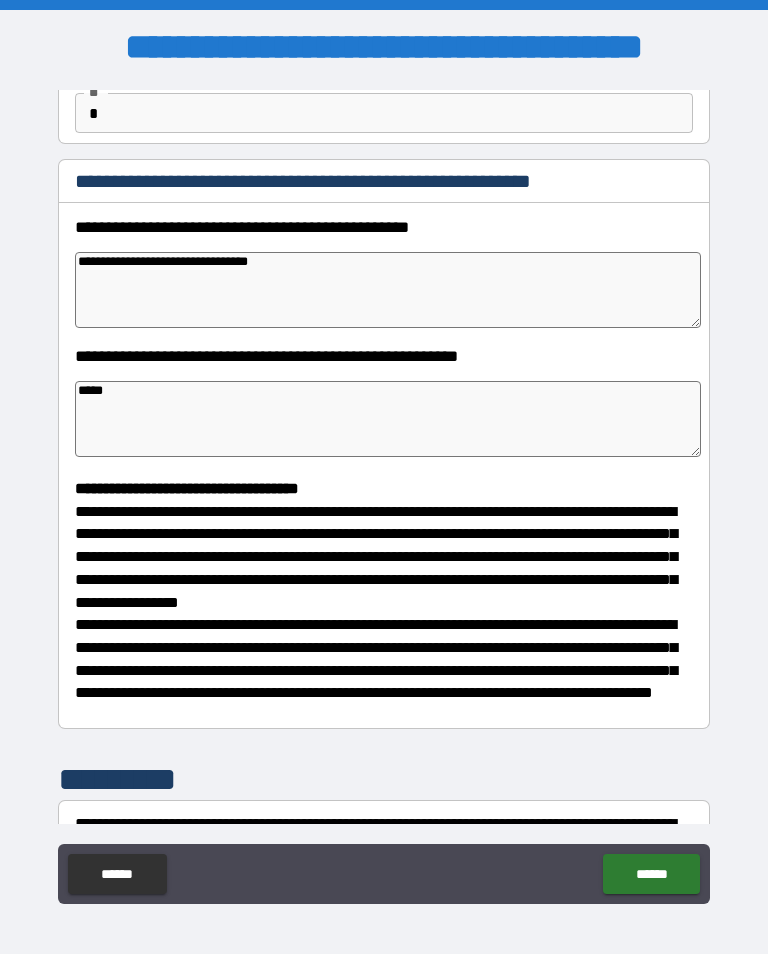 type on "*" 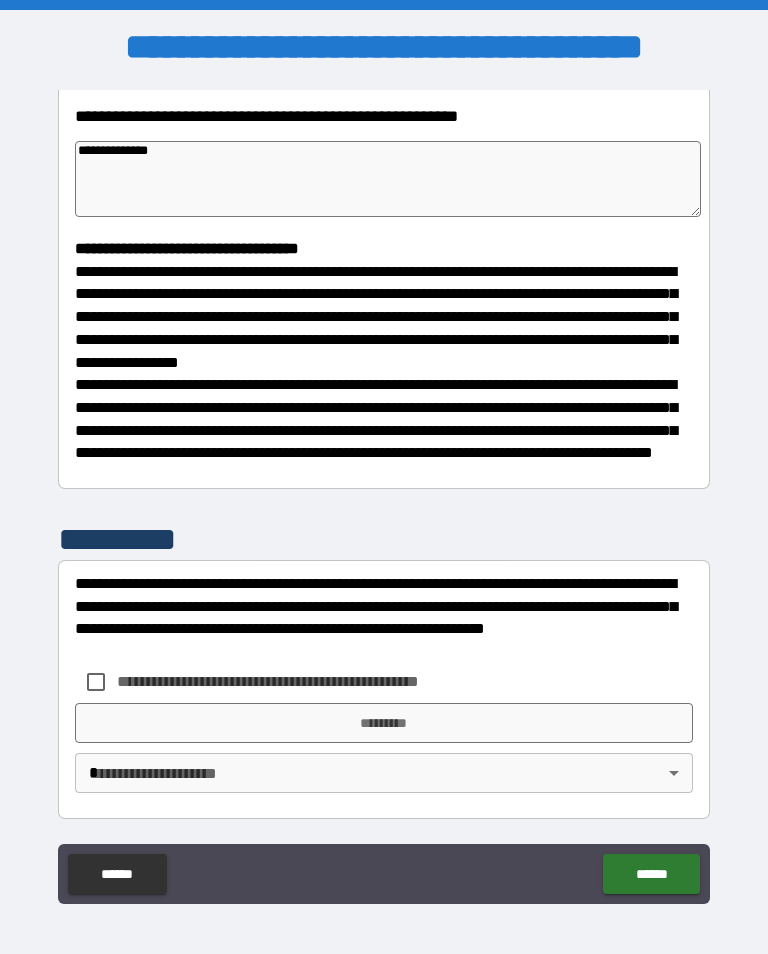 scroll, scrollTop: 444, scrollLeft: 0, axis: vertical 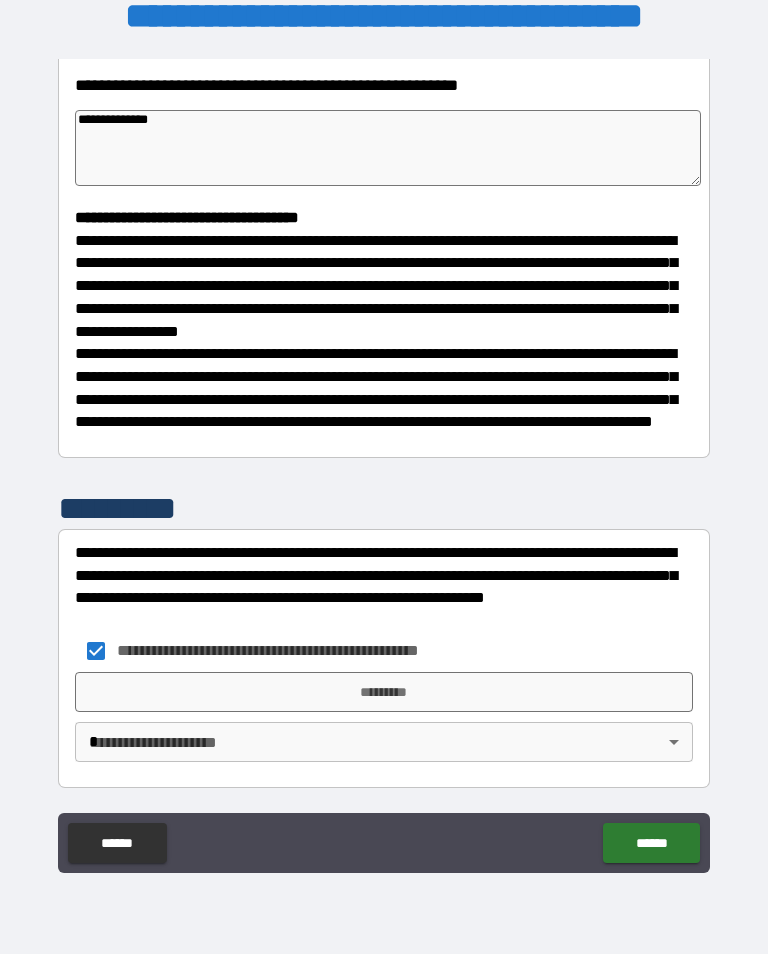 click on "*********" at bounding box center (384, 692) 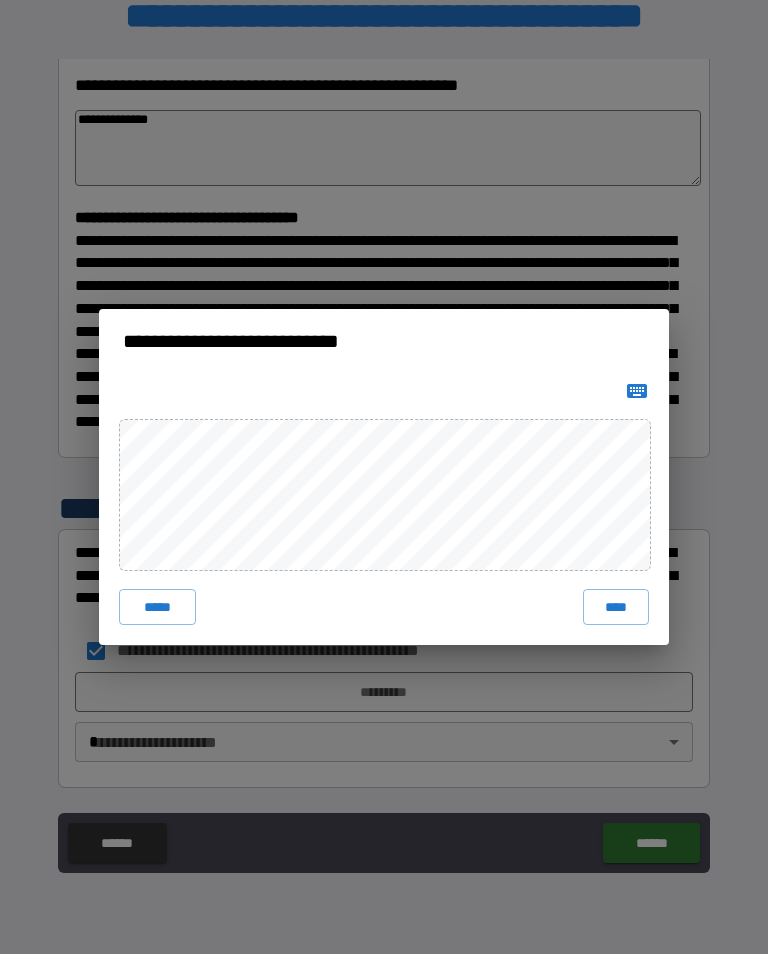 click on "****" at bounding box center [616, 607] 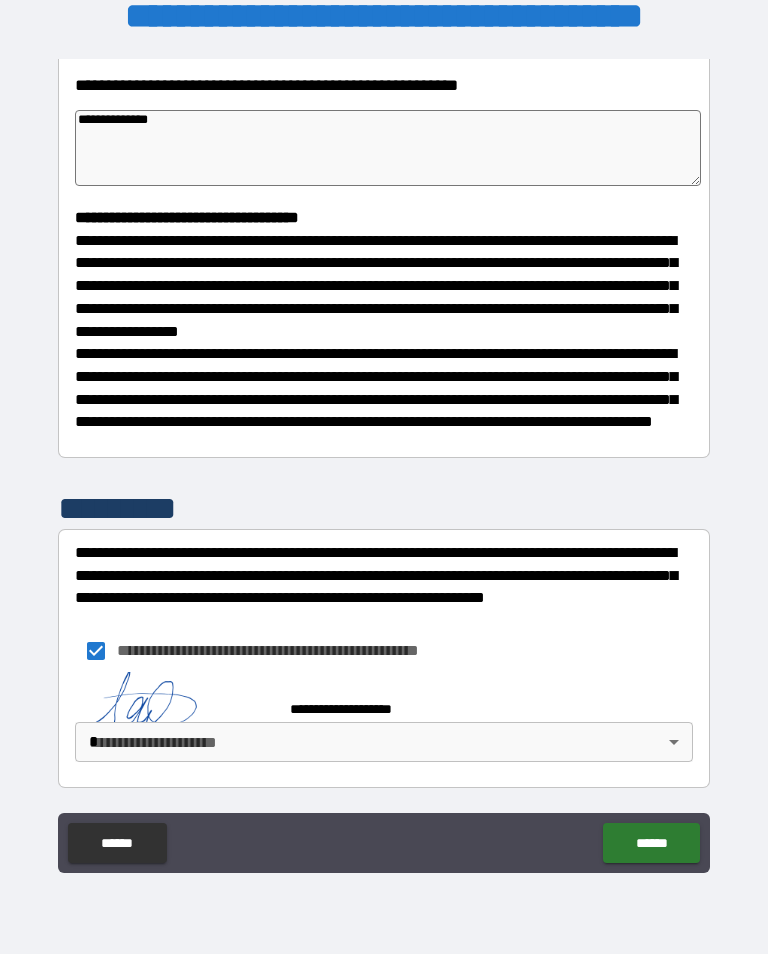 scroll, scrollTop: 434, scrollLeft: 0, axis: vertical 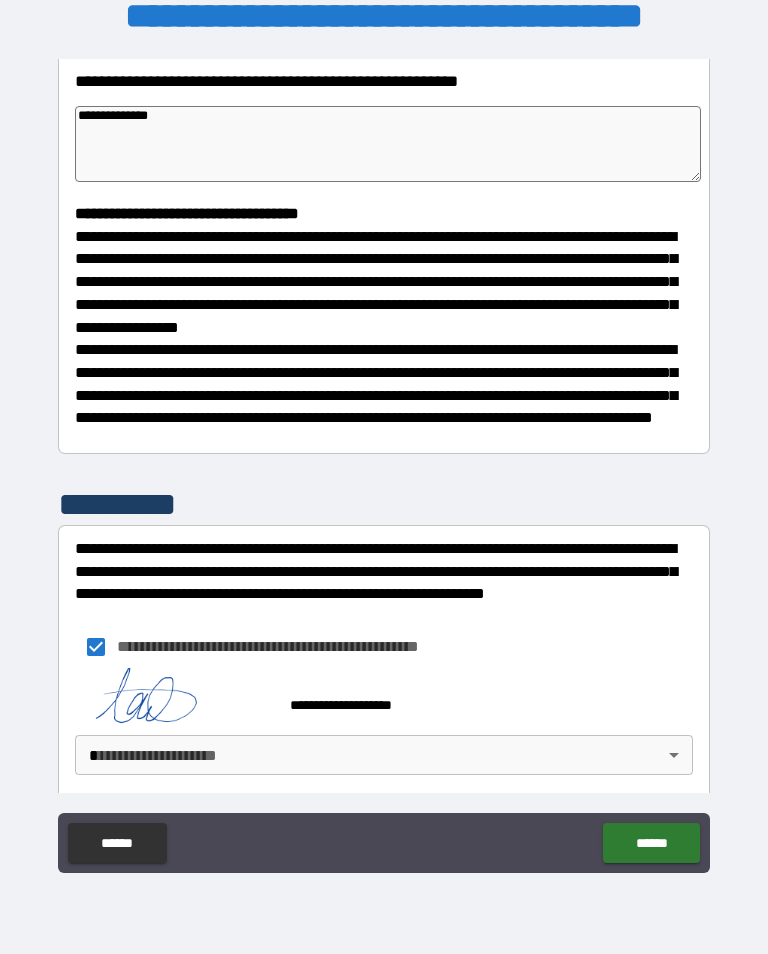 click on "[FIRST] [LAST] [POSTAL_CODE] [COUNTRY]   [STREET_NAME] [STREET_NAME]   [STREET_NAME]   [STREET_NAME] [STREET_NAME]   [CITY] [CITY] [ADDRESS_LINE_1] [ADDRESS_LINE_2] [ADDRESS_LINE_3] [ADDRESS_LINE_4] [ADDRESS_LINE_5] [ADDRESS_LINE_6] [ADDRESS_LINE_7] [ADDRESS_LINE_8] [ADDRESS_LINE_9] [ADDRESS_LINE_10] [ADDRESS_LINE_11] [ADDRESS_LINE_12] [ADDRESS_LINE_13] [ADDRESS_LINE_14] [ADDRESS_LINE_15]   [CITY] [CITY] [ADDRESS_LINE_1]   [ADDRESS_LINE_2] [ADDRESS_LINE_3] [ADDRESS_LINE_4]" at bounding box center [384, 461] 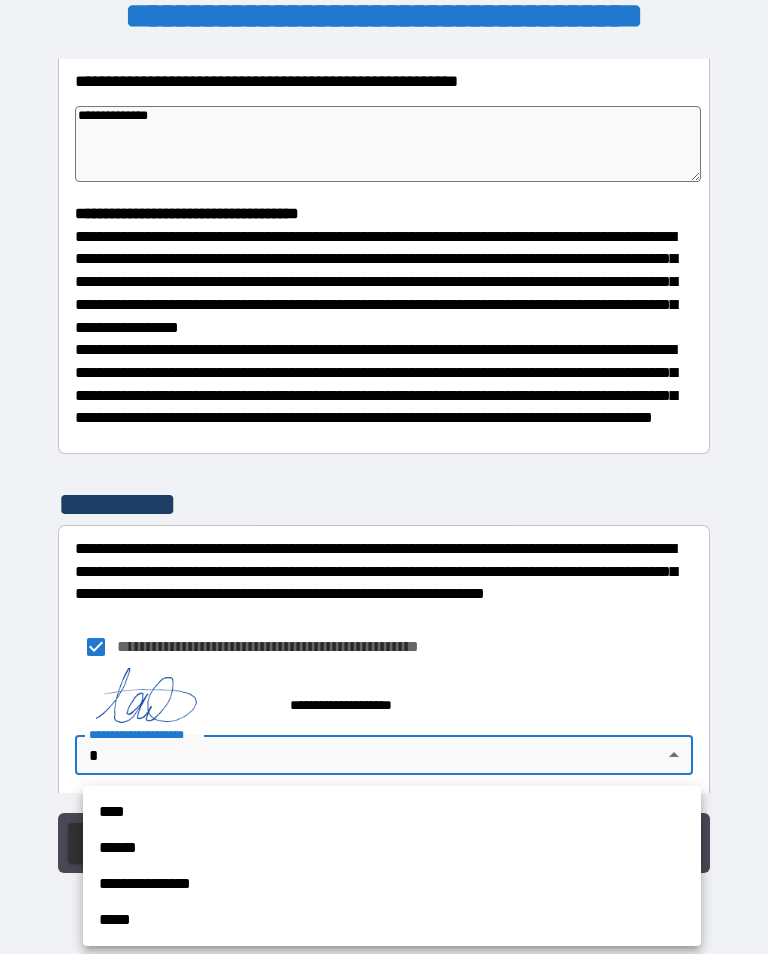 click on "****" at bounding box center [392, 812] 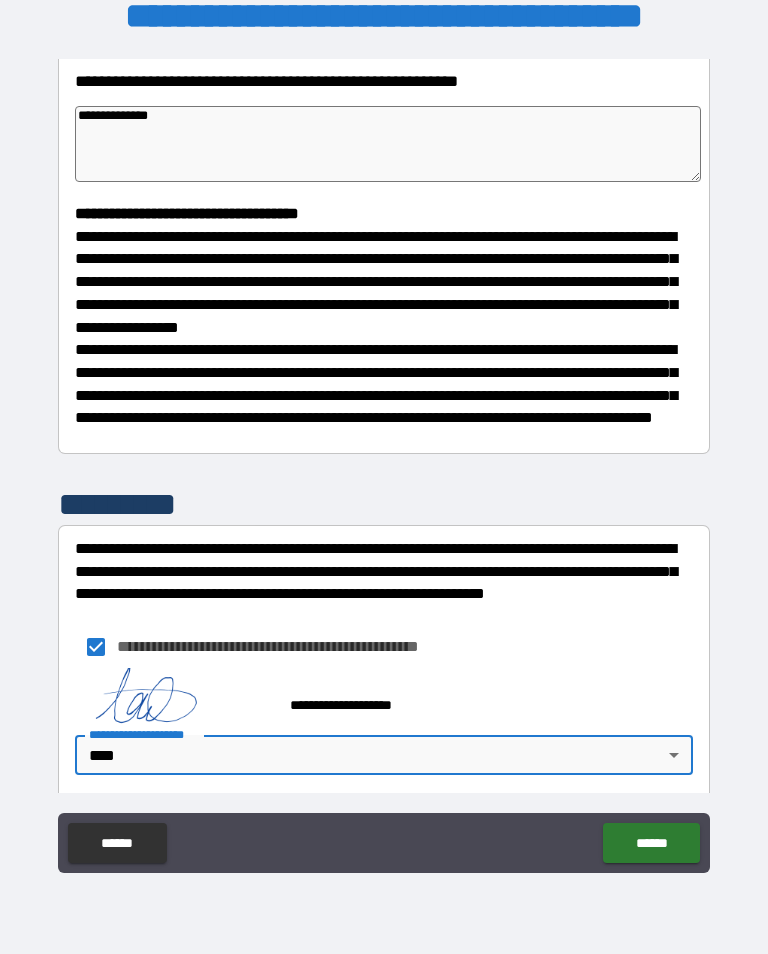 click on "******" at bounding box center (651, 843) 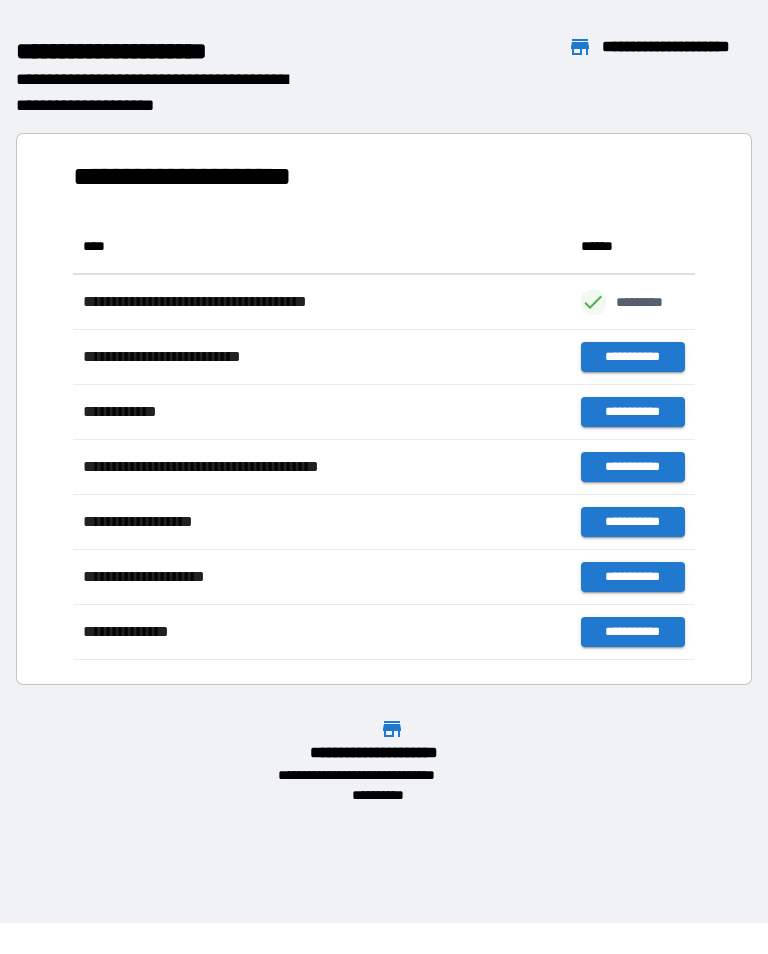 scroll, scrollTop: 441, scrollLeft: 622, axis: both 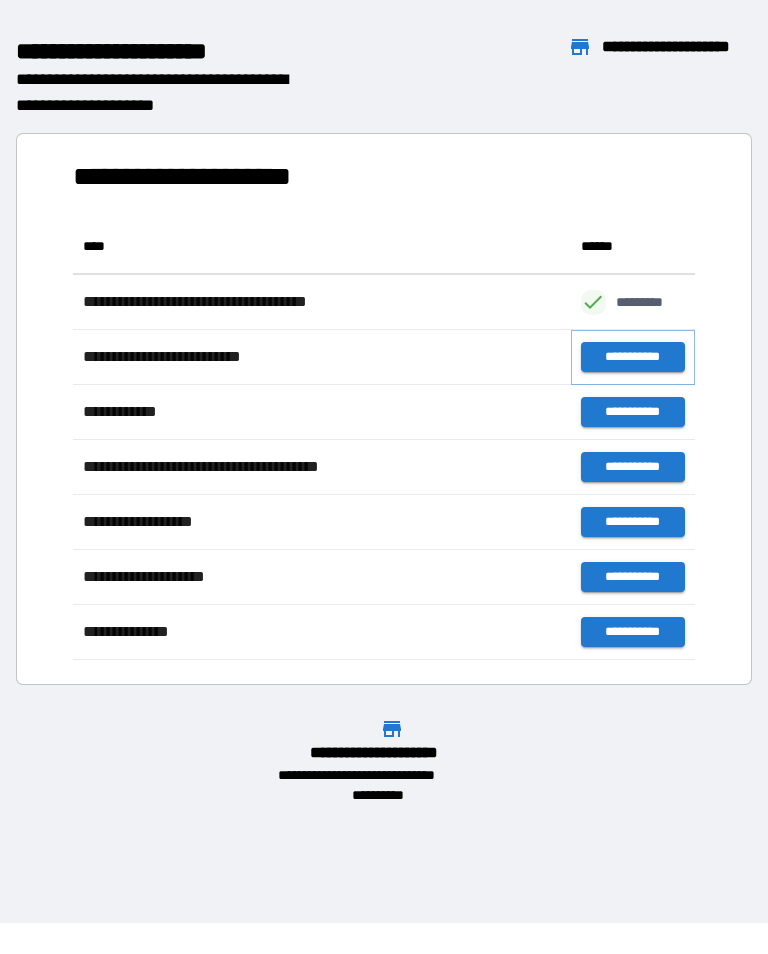 click on "**********" at bounding box center [633, 357] 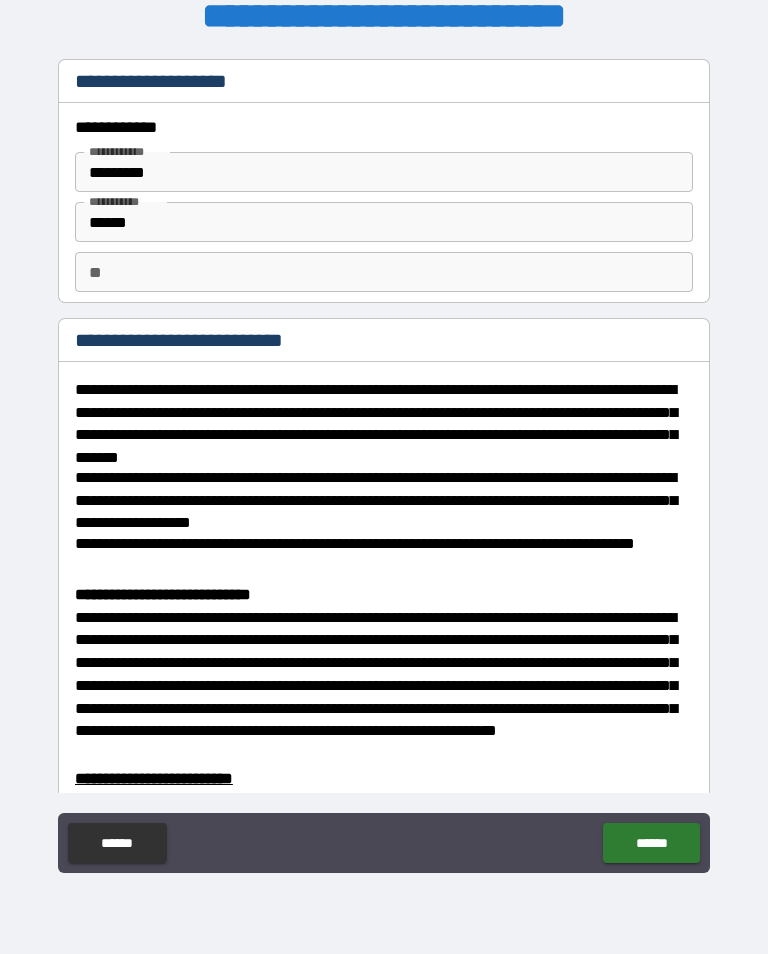 click on "**" at bounding box center [384, 272] 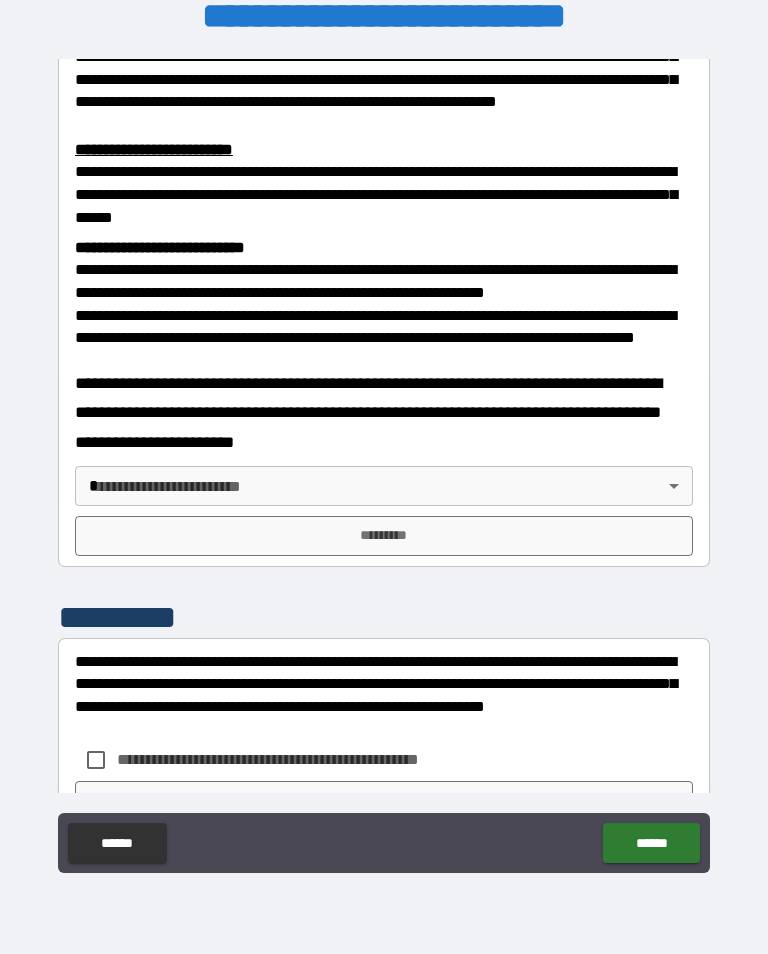 scroll, scrollTop: 652, scrollLeft: 0, axis: vertical 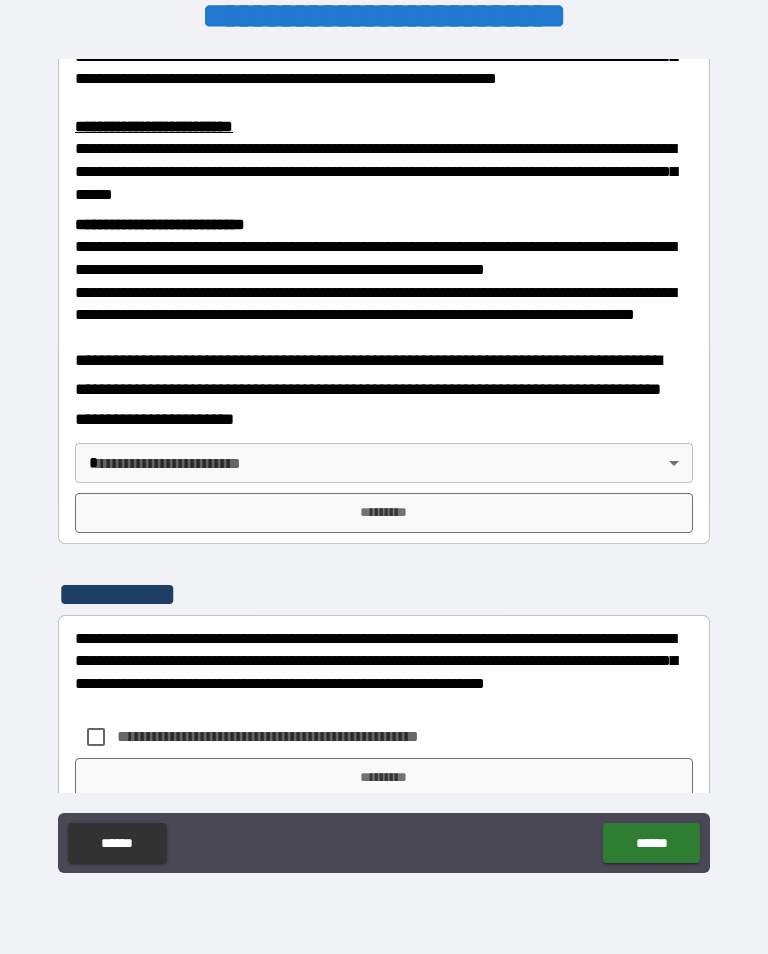click on "[FIRST] [LAST] [POSTAL_CODE] [COUNTRY]   [STREET_NAME] [STREET_NAME]   [STREET_NAME]   [STREET_NAME] [STREET_NAME]   [CITY] [CITY] [ADDRESS_LINE_1] [ADDRESS_LINE_2] [ADDRESS_LINE_3] [ADDRESS_LINE_4] [ADDRESS_LINE_5] [ADDRESS_LINE_6] [ADDRESS_LINE_7] [ADDRESS_LINE_8] [ADDRESS_LINE_9] [ADDRESS_LINE_10] [ADDRESS_LINE_11] [ADDRESS_LINE_12] [ADDRESS_LINE_13] [ADDRESS_LINE_14] [ADDRESS_LINE_15]   [CITY] [CITY] [ADDRESS_LINE_1]   [ADDRESS_LINE_2] [ADDRESS_LINE_3] [ADDRESS_LINE_4]" at bounding box center [384, 461] 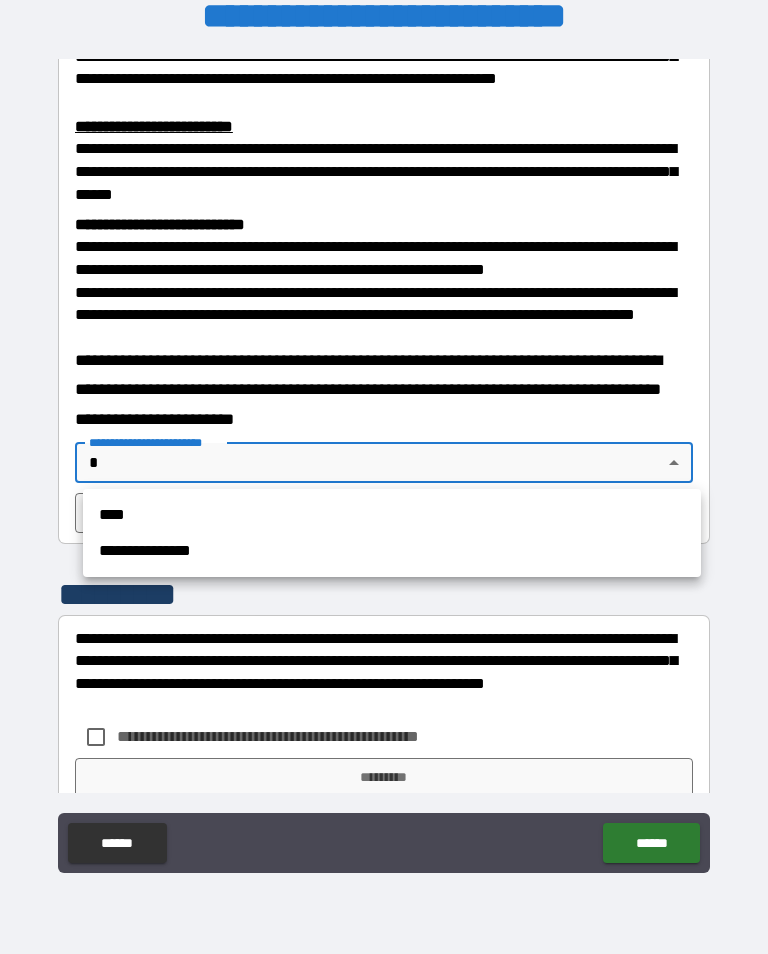 click on "****" at bounding box center [392, 515] 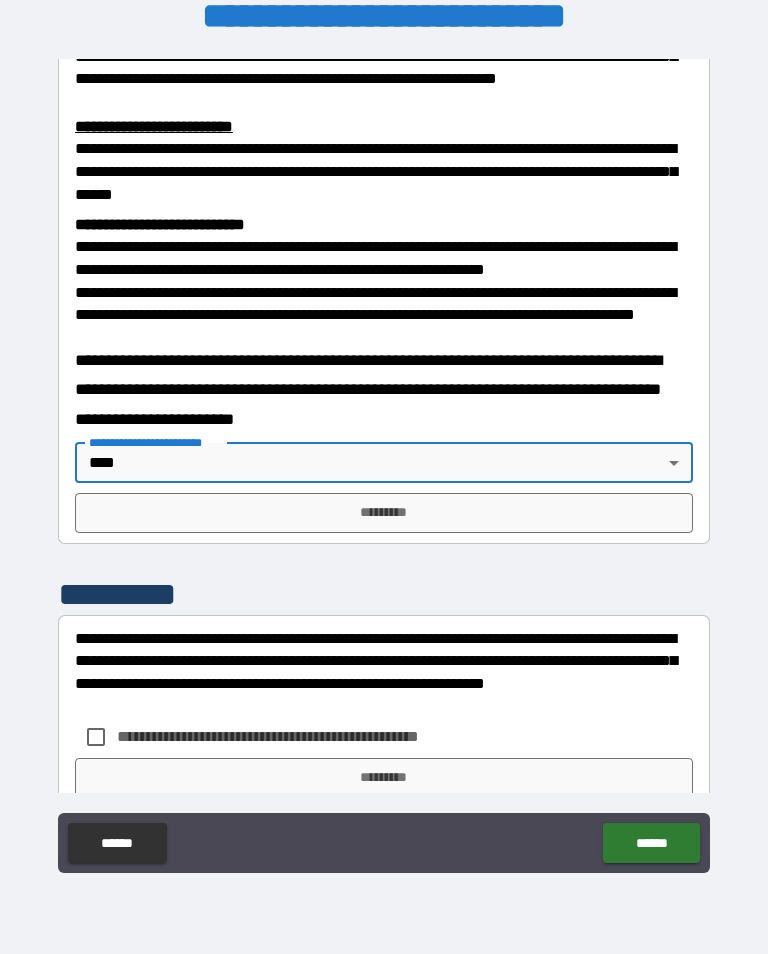click on "*********" at bounding box center (384, 513) 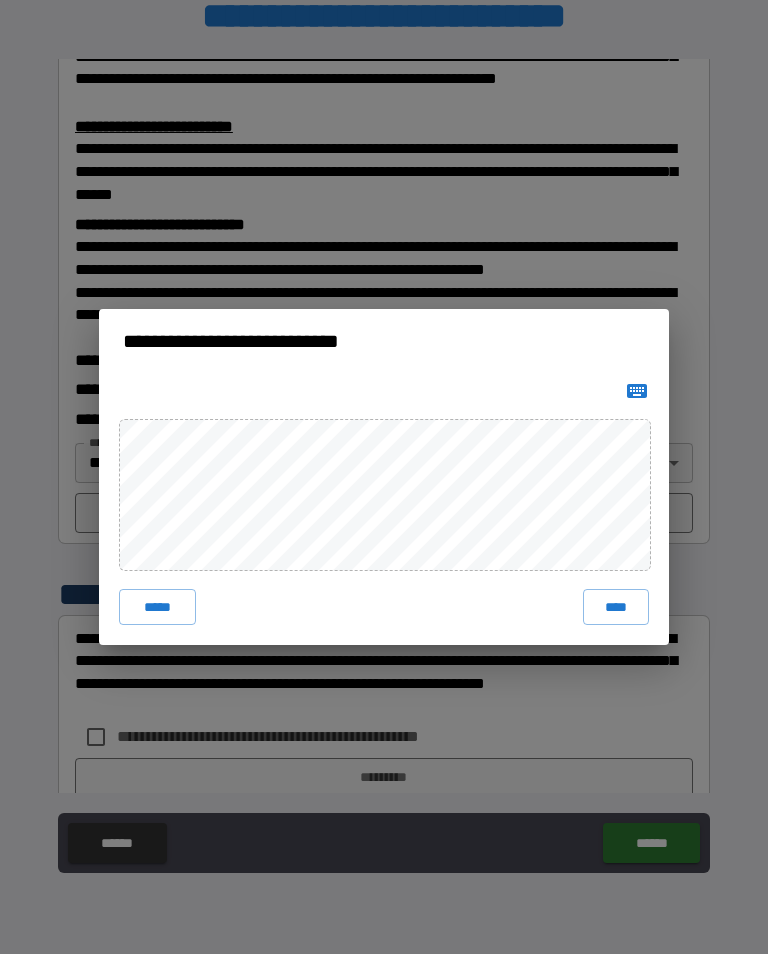 click on "****" at bounding box center [616, 607] 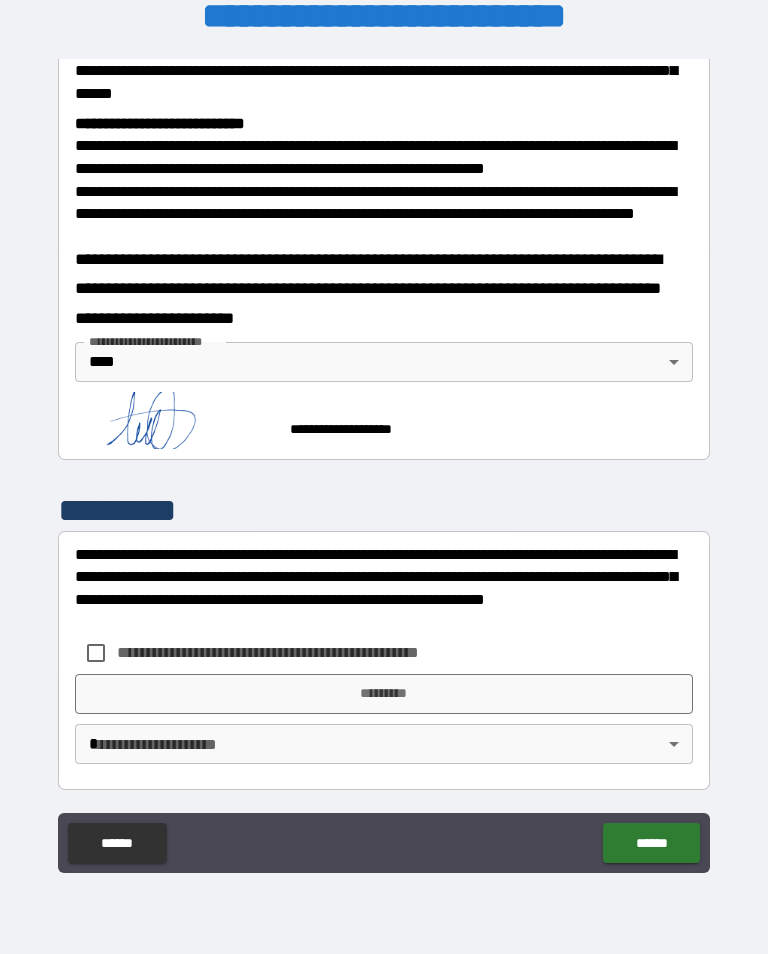 scroll, scrollTop: 751, scrollLeft: 0, axis: vertical 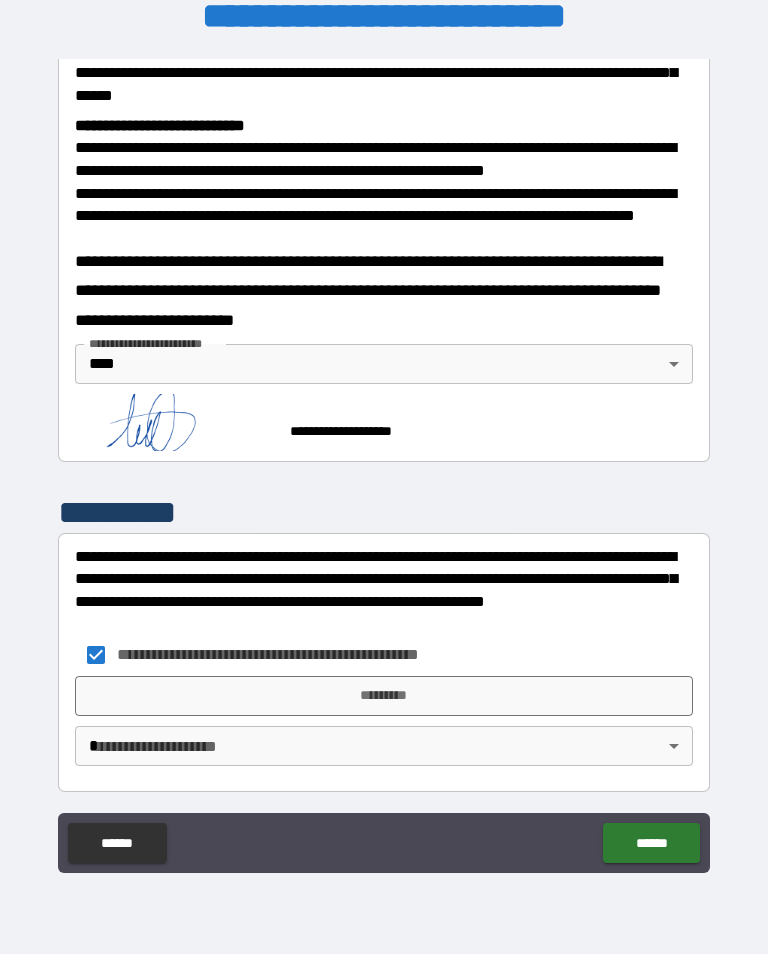 click on "*********" at bounding box center (384, 696) 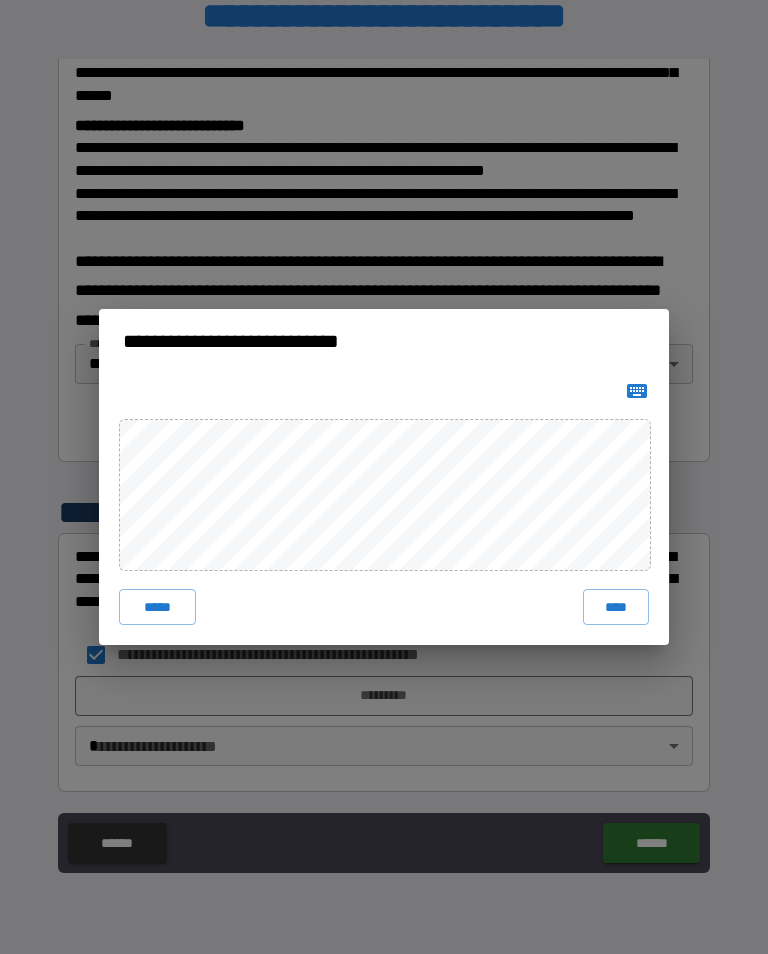 click on "****" at bounding box center (616, 607) 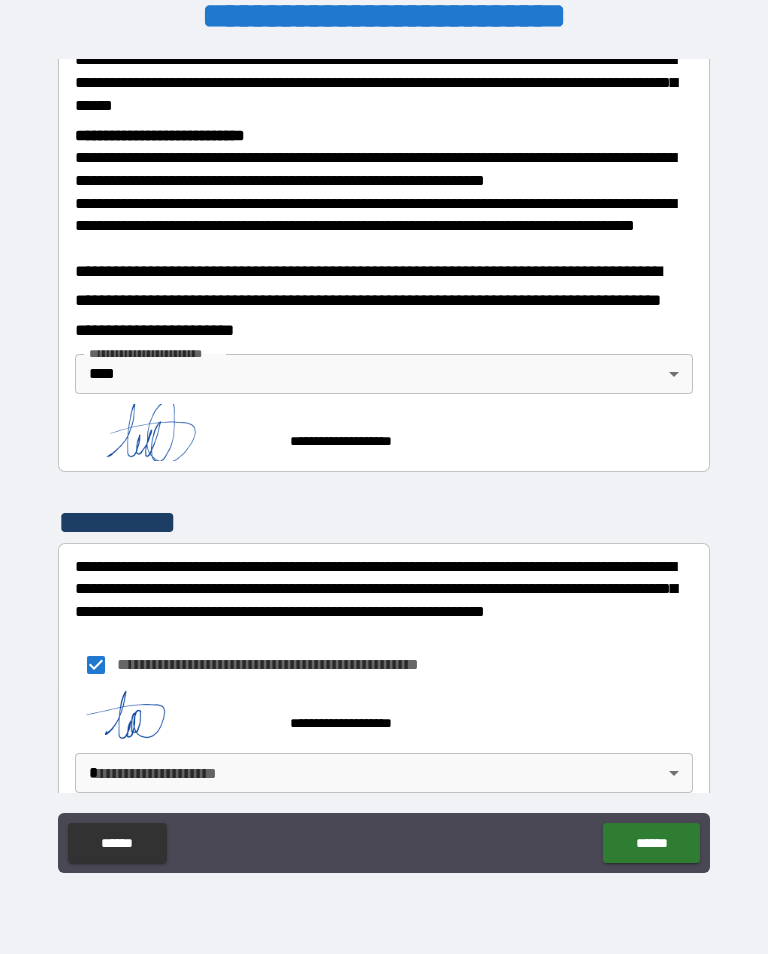 click on "[FIRST] [LAST] [POSTAL_CODE] [COUNTRY]   [STREET_NAME] [STREET_NAME]   [STREET_NAME]   [STREET_NAME] [STREET_NAME]   [CITY] [CITY] [ADDRESS_LINE_1] [ADDRESS_LINE_2] [ADDRESS_LINE_3] [ADDRESS_LINE_4] [ADDRESS_LINE_5] [ADDRESS_LINE_6] [ADDRESS_LINE_7] [ADDRESS_LINE_8] [ADDRESS_LINE_9] [ADDRESS_LINE_10] [ADDRESS_LINE_11] [ADDRESS_LINE_12] [ADDRESS_LINE_13] [ADDRESS_LINE_14] [ADDRESS_LINE_15]   [CITY] [CITY] [ADDRESS_LINE_1]   [ADDRESS_LINE_2] [ADDRESS_LINE_3] [ADDRESS_LINE_4]" at bounding box center (384, 461) 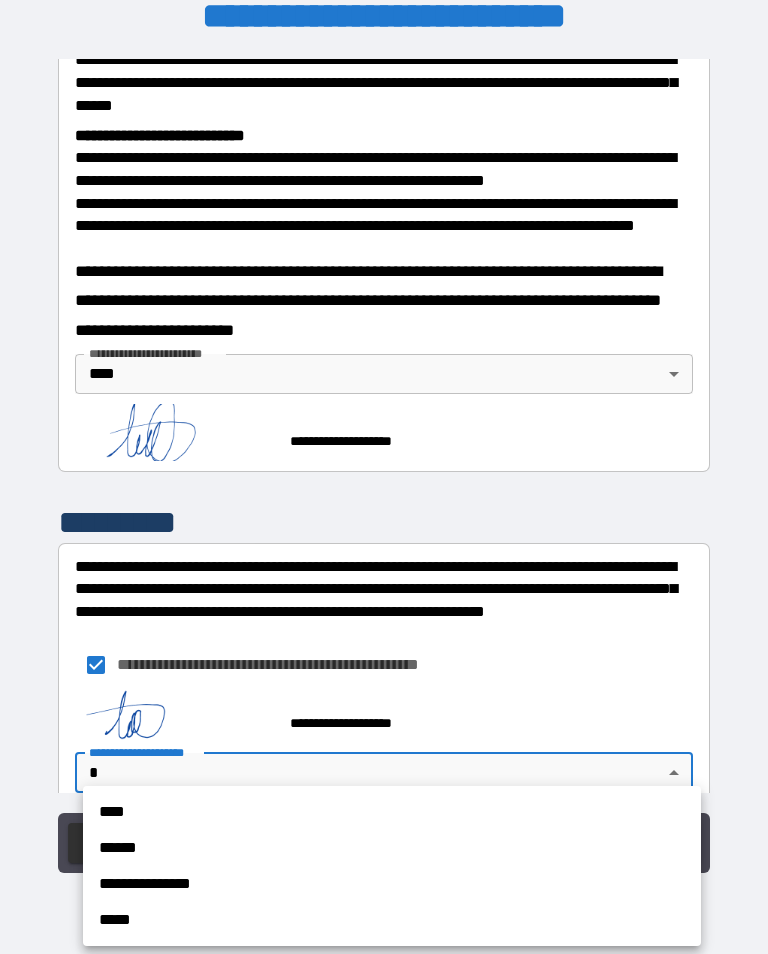 click on "****" at bounding box center [392, 812] 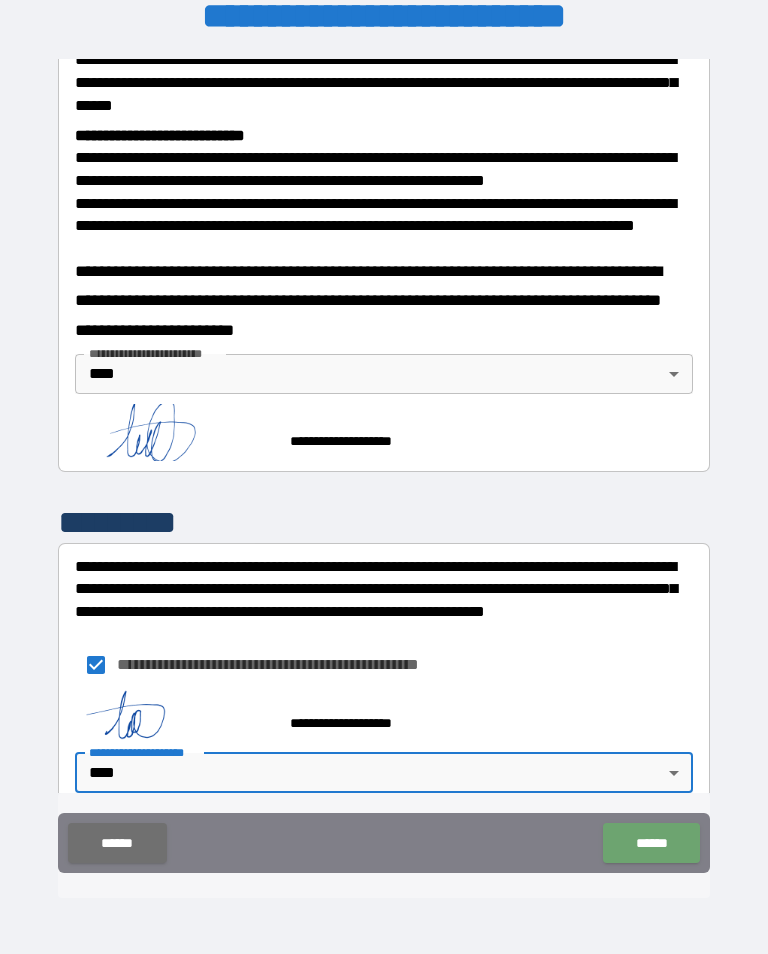 click on "******" at bounding box center (651, 843) 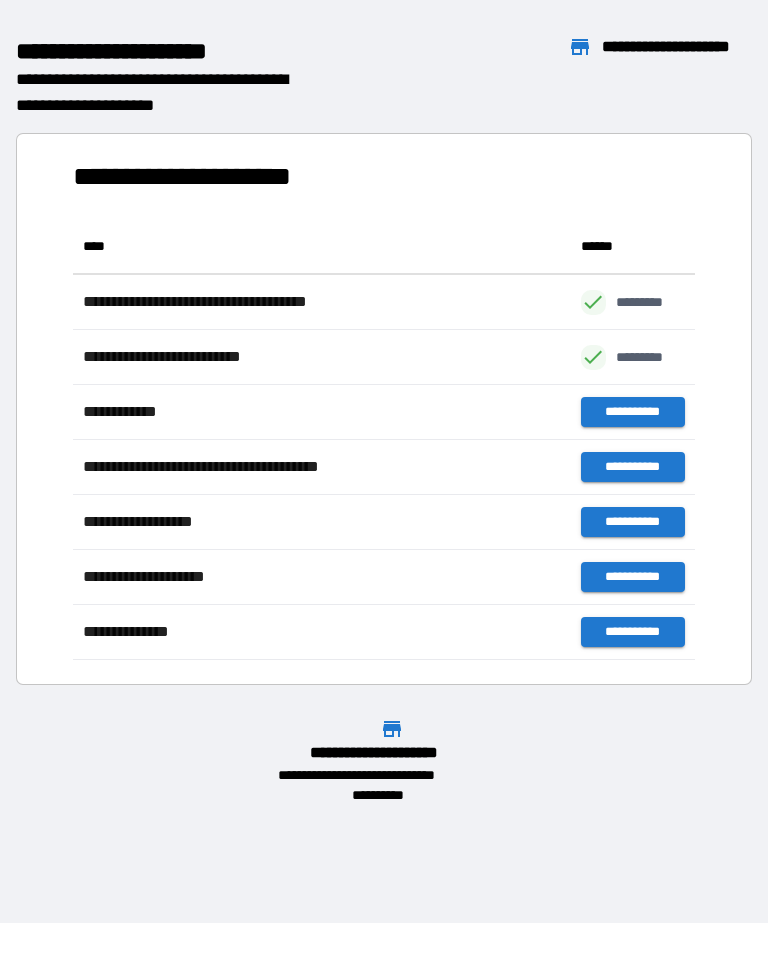 scroll, scrollTop: 1, scrollLeft: 1, axis: both 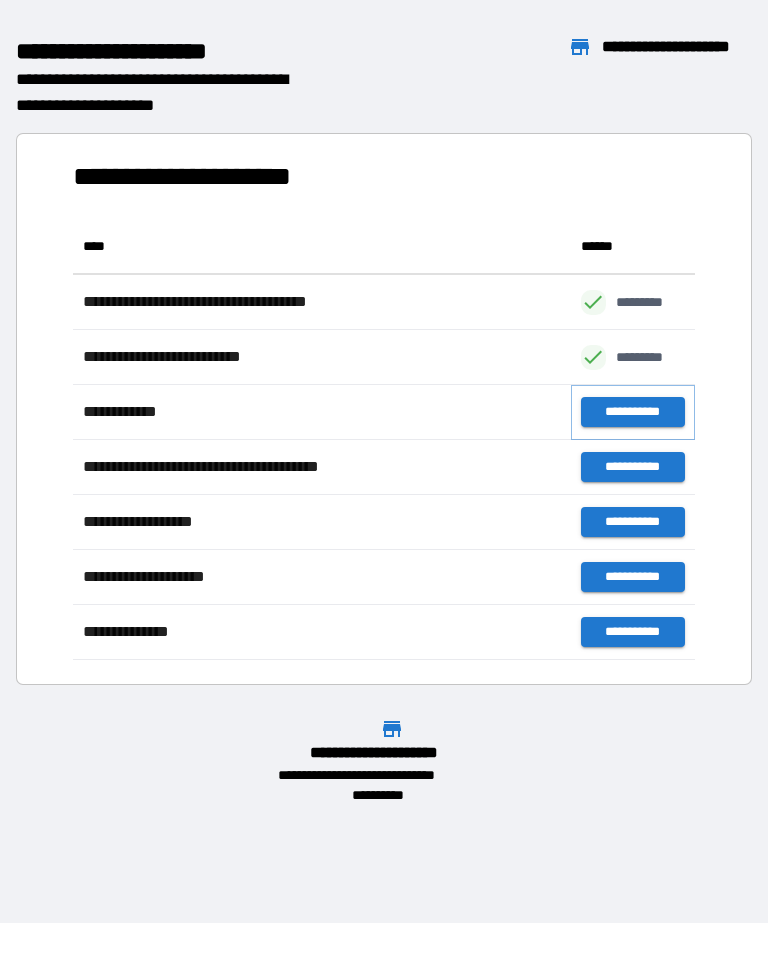click on "**********" at bounding box center (633, 412) 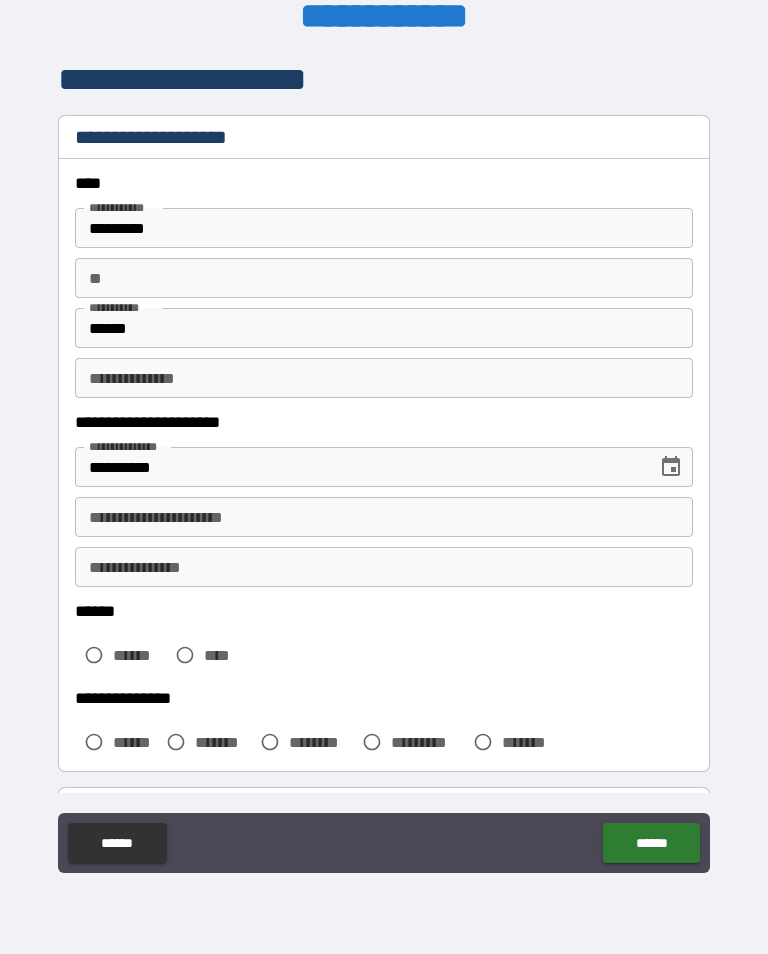 click on "**" at bounding box center (384, 278) 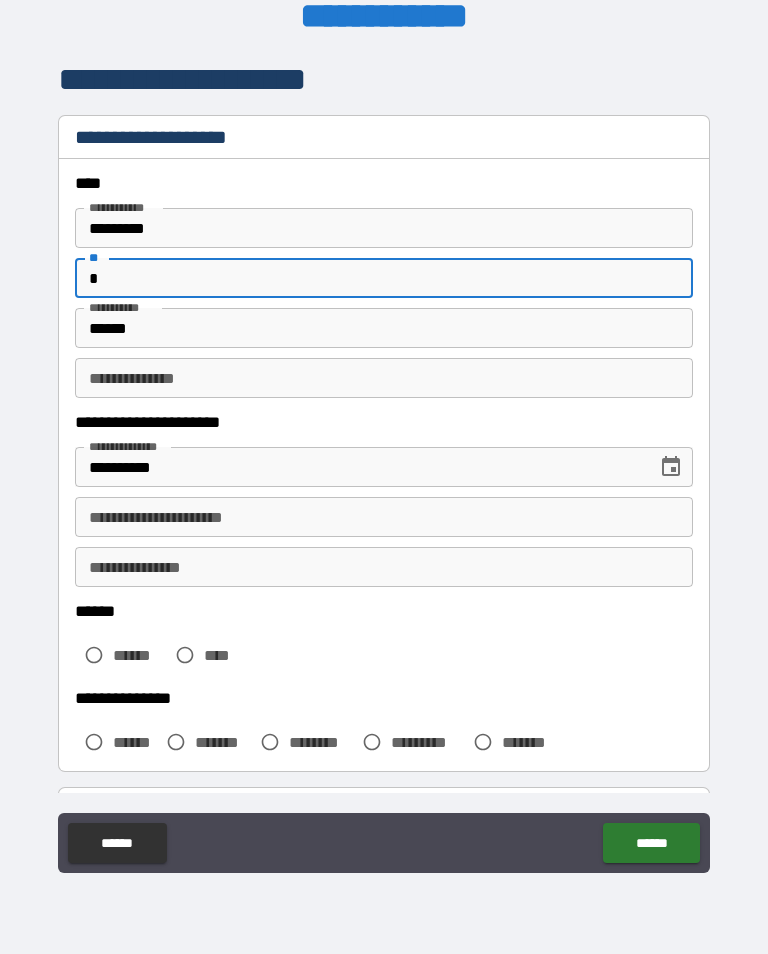 click on "**********" at bounding box center [384, 378] 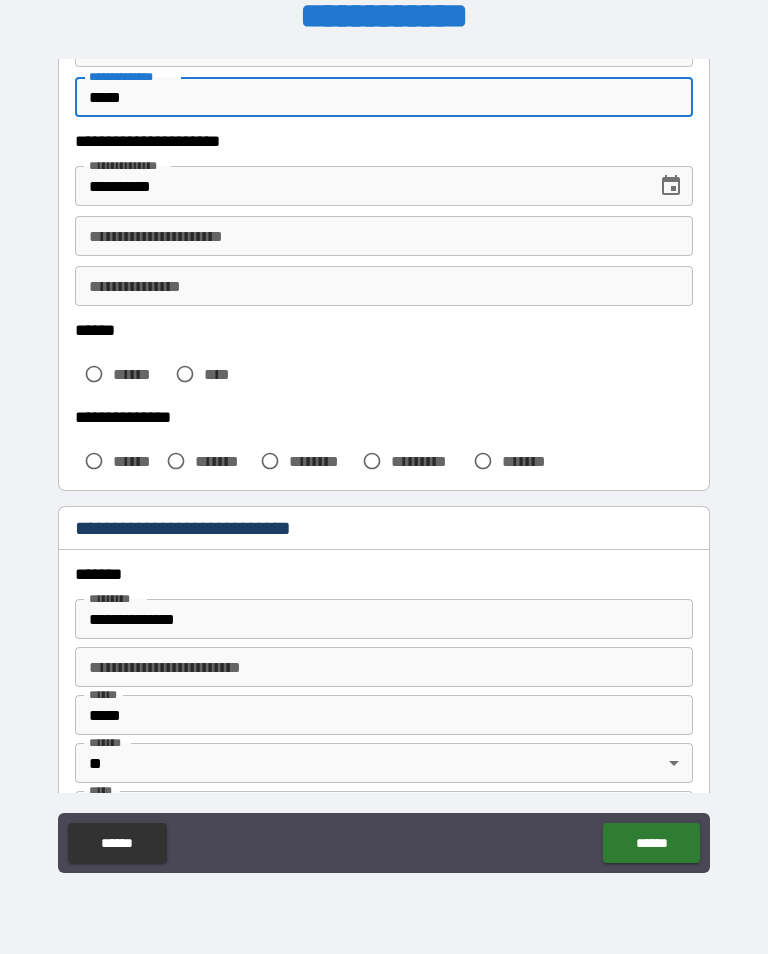 scroll, scrollTop: 281, scrollLeft: 0, axis: vertical 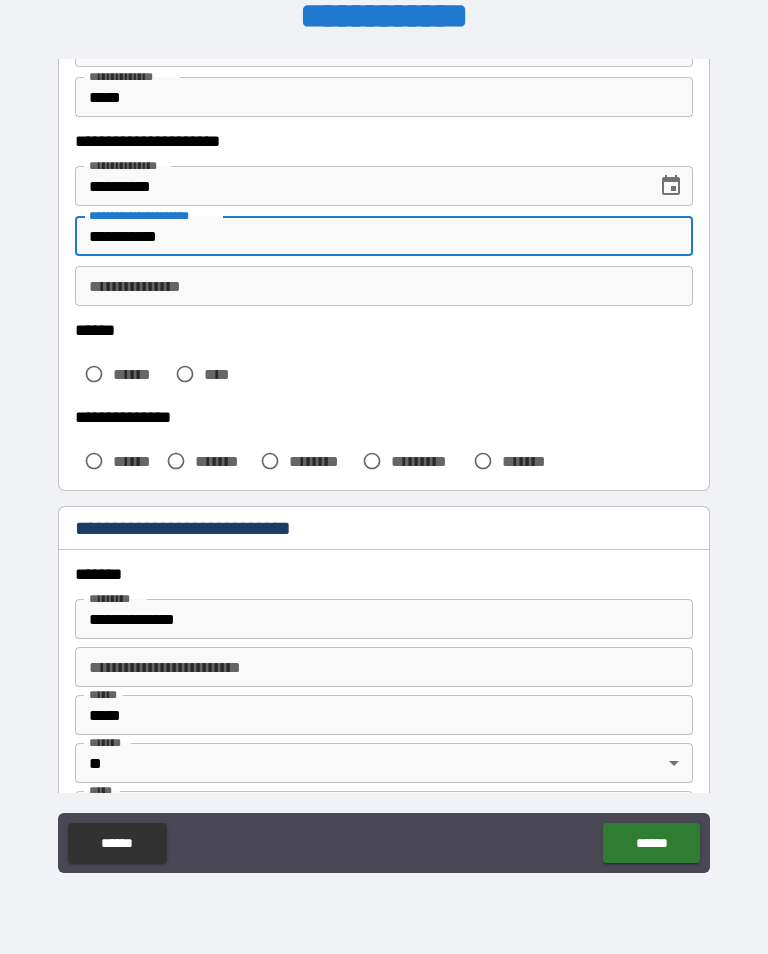 click on "**********" at bounding box center (384, 286) 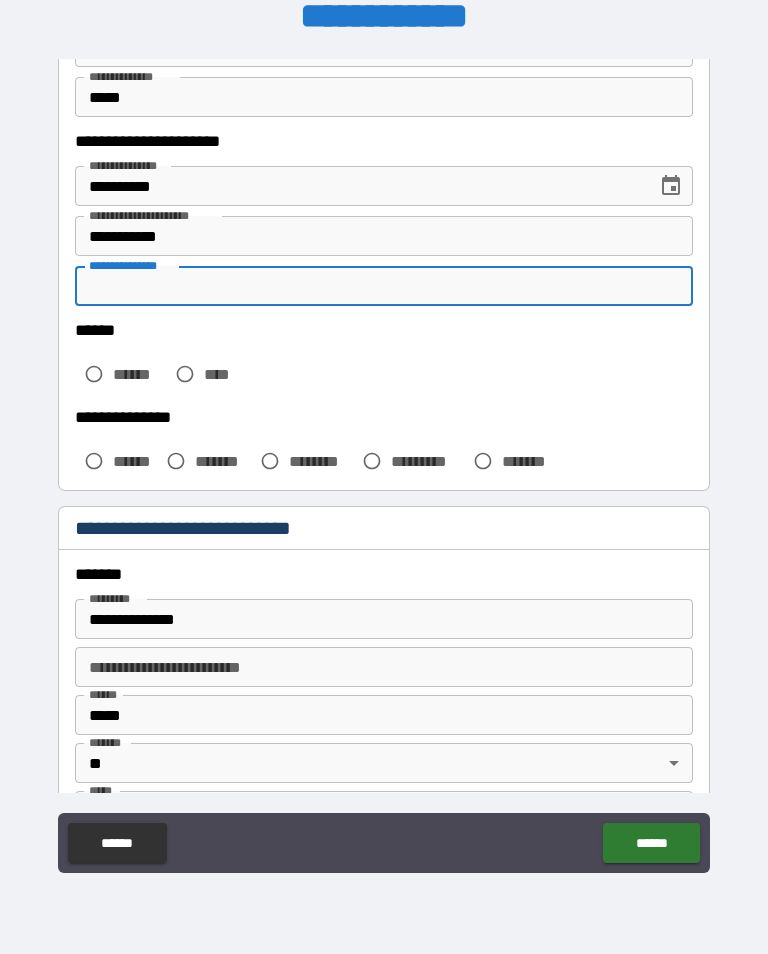 click on "******" at bounding box center (120, 374) 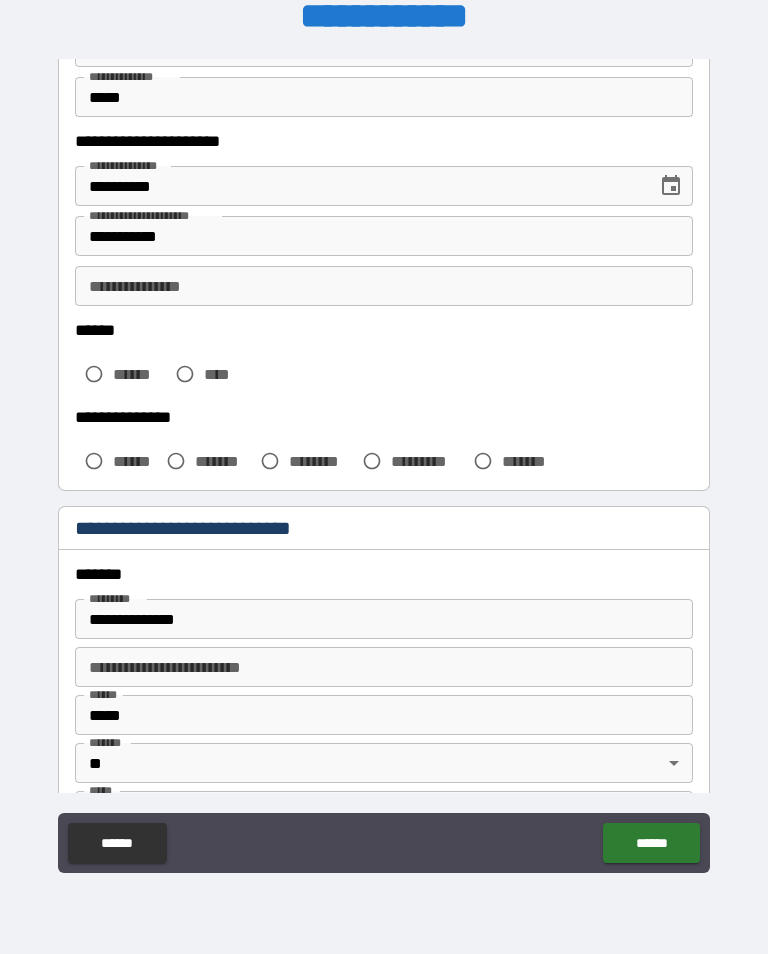 click on "******" at bounding box center (139, 374) 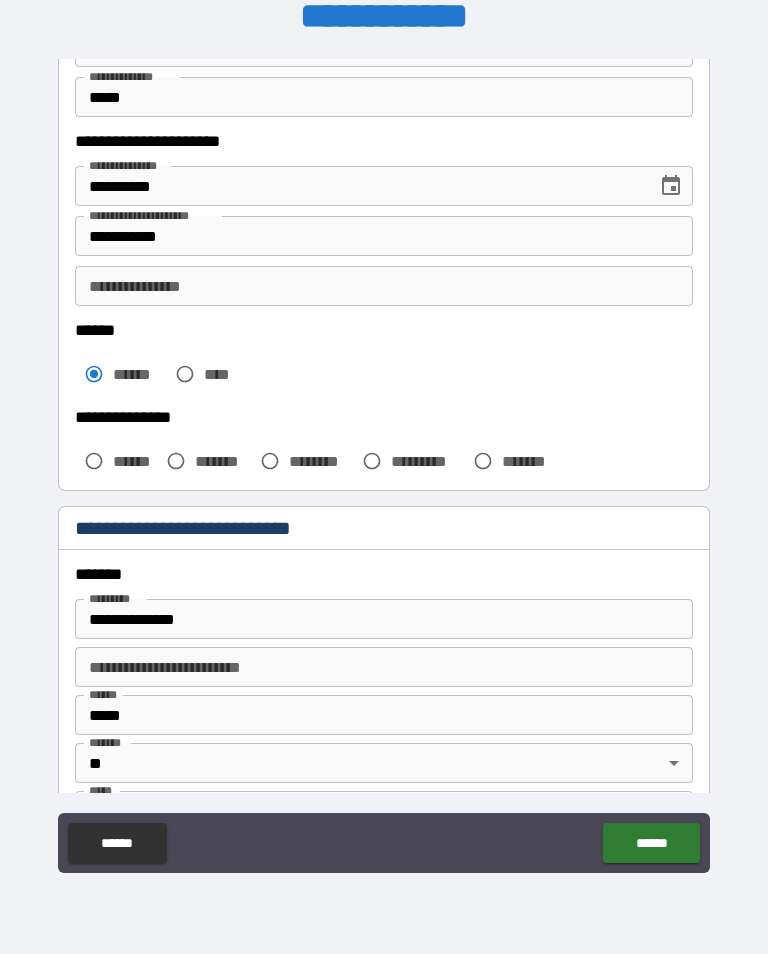 click on "**********" at bounding box center [384, 446] 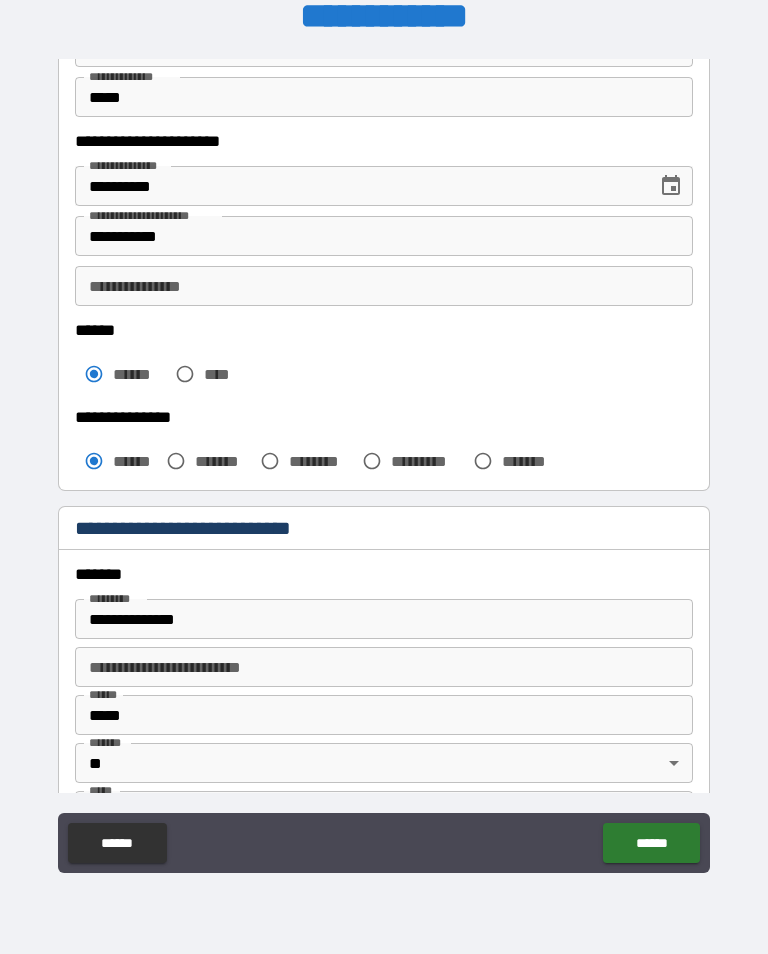 click on "**********" at bounding box center [384, 286] 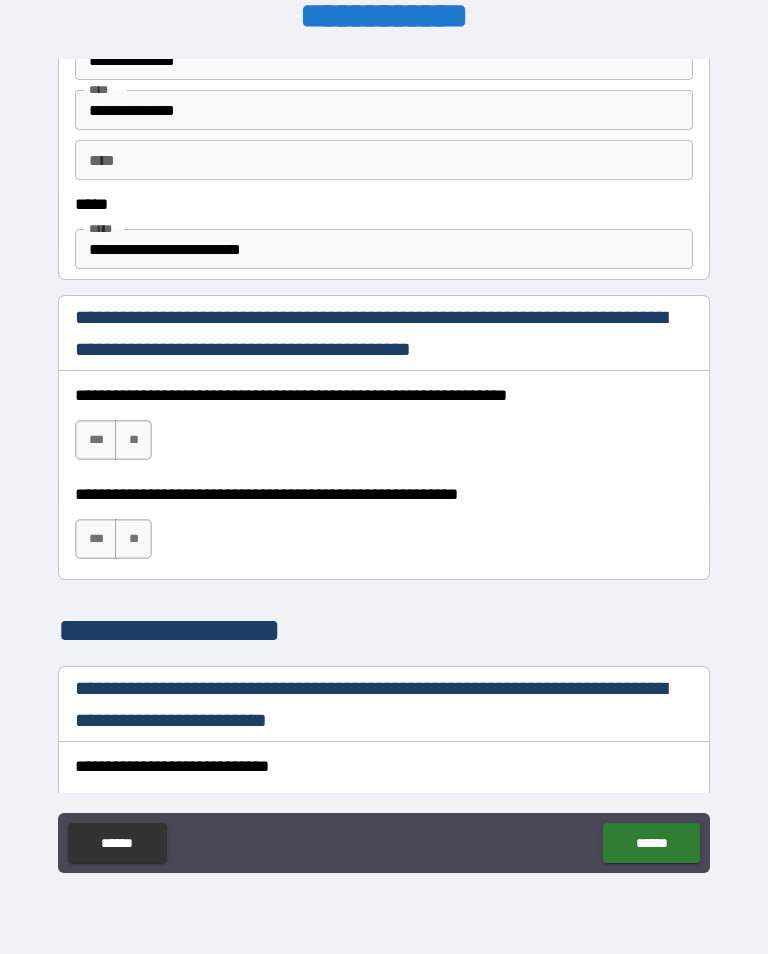 scroll, scrollTop: 1163, scrollLeft: 0, axis: vertical 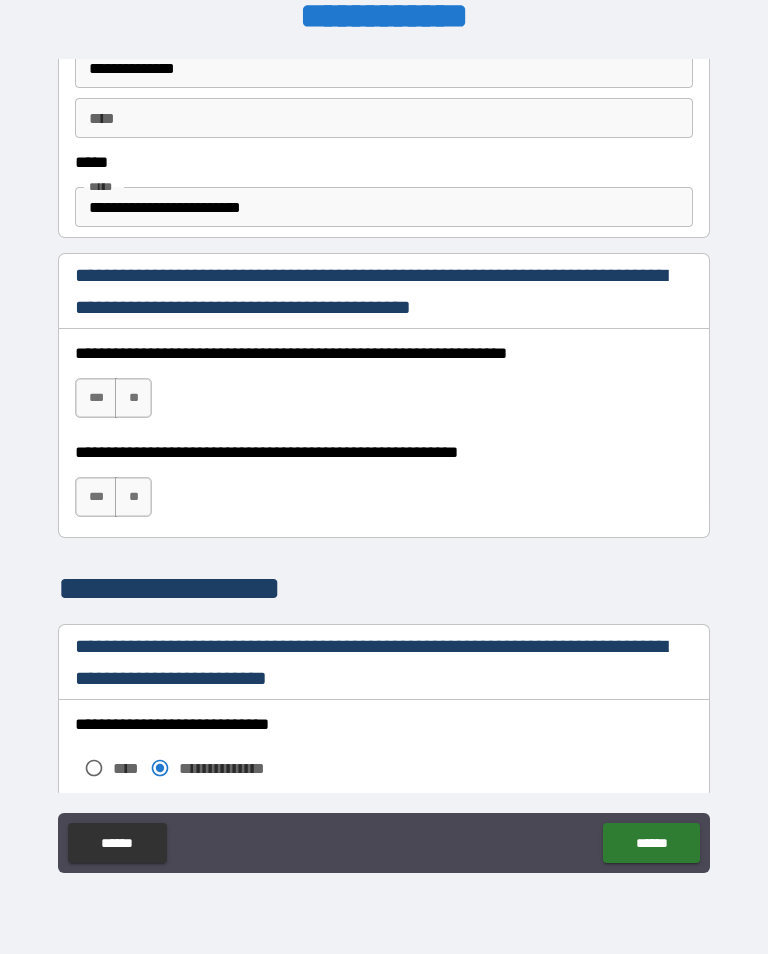 click on "***" at bounding box center (96, 398) 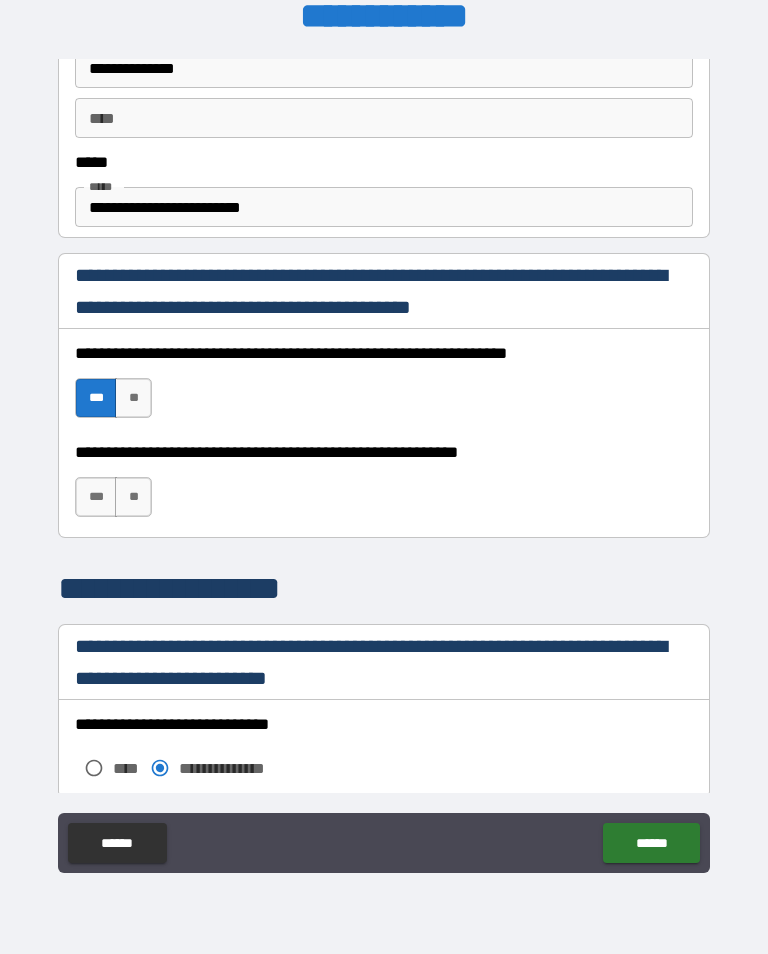 click on "**" at bounding box center (133, 497) 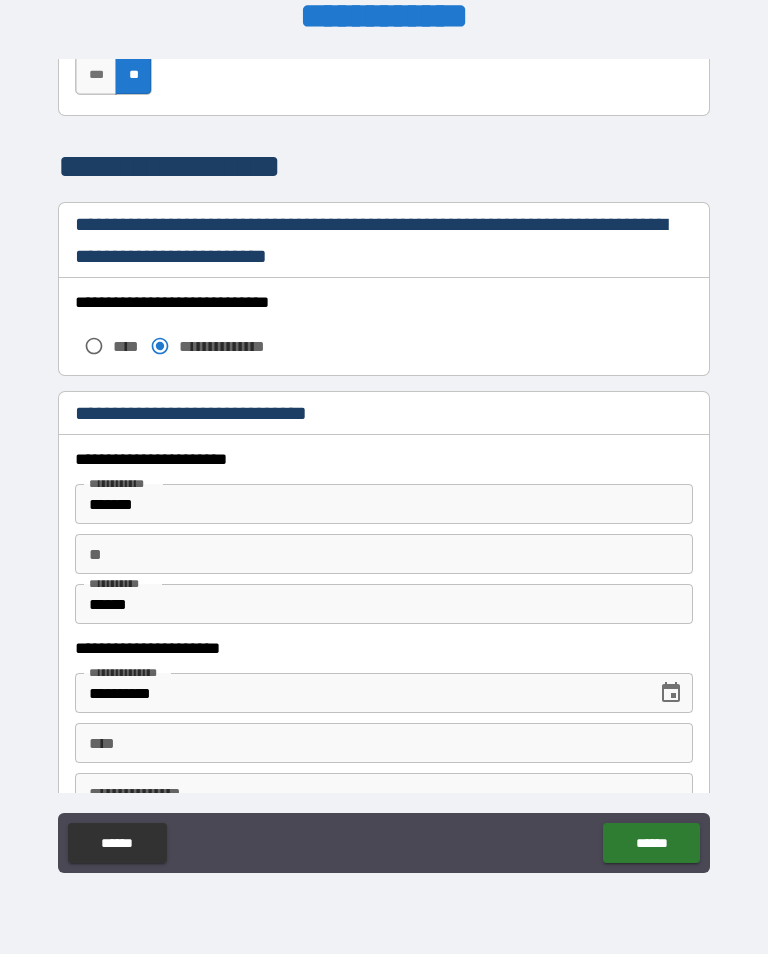 scroll, scrollTop: 1617, scrollLeft: 0, axis: vertical 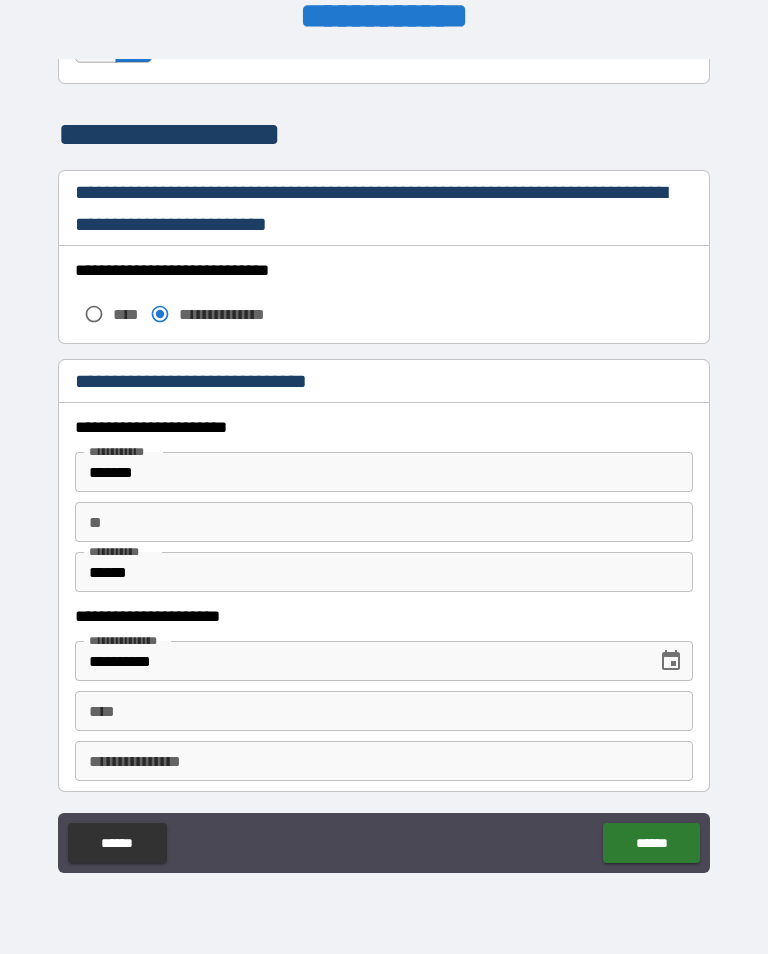 click on "**" at bounding box center (384, 522) 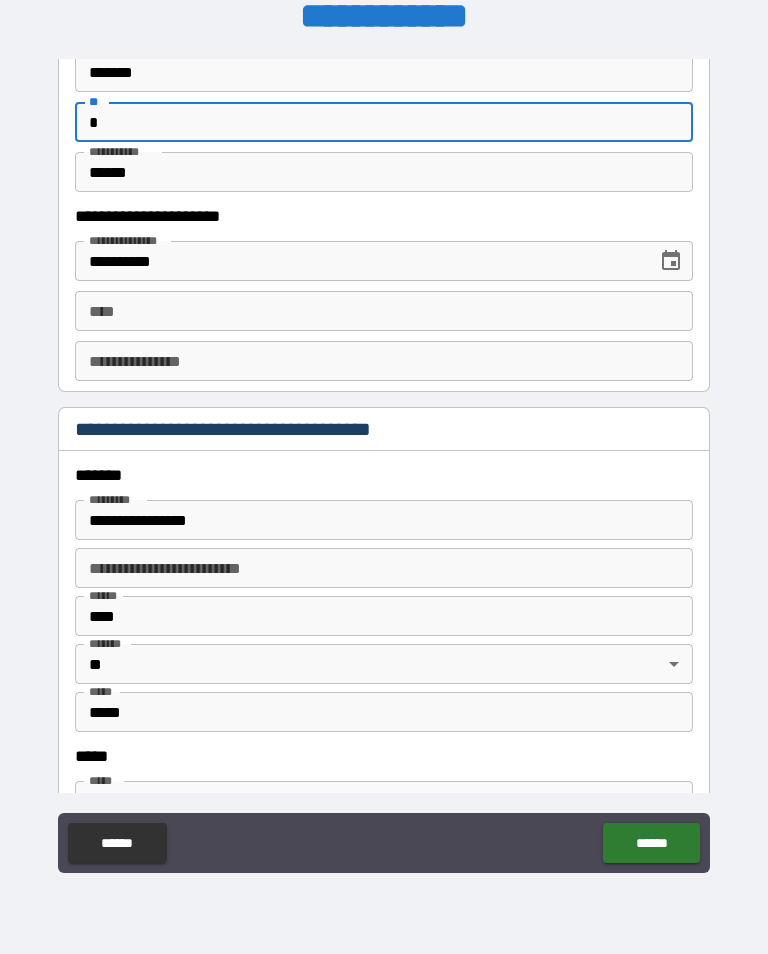 scroll, scrollTop: 2015, scrollLeft: 0, axis: vertical 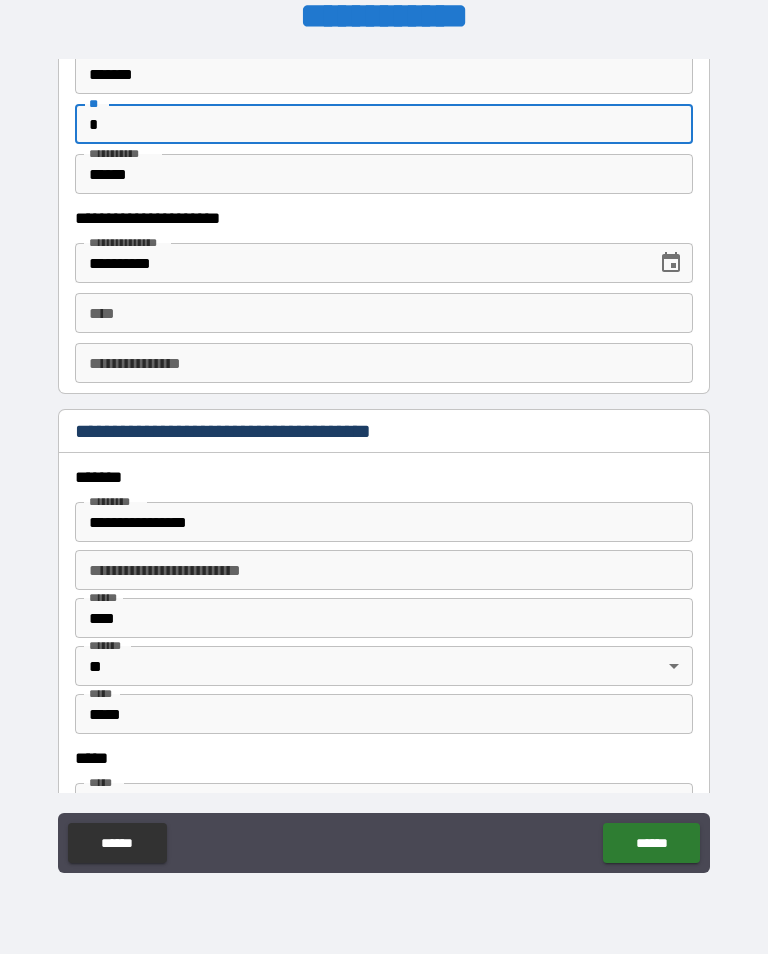 click on "****" at bounding box center (384, 313) 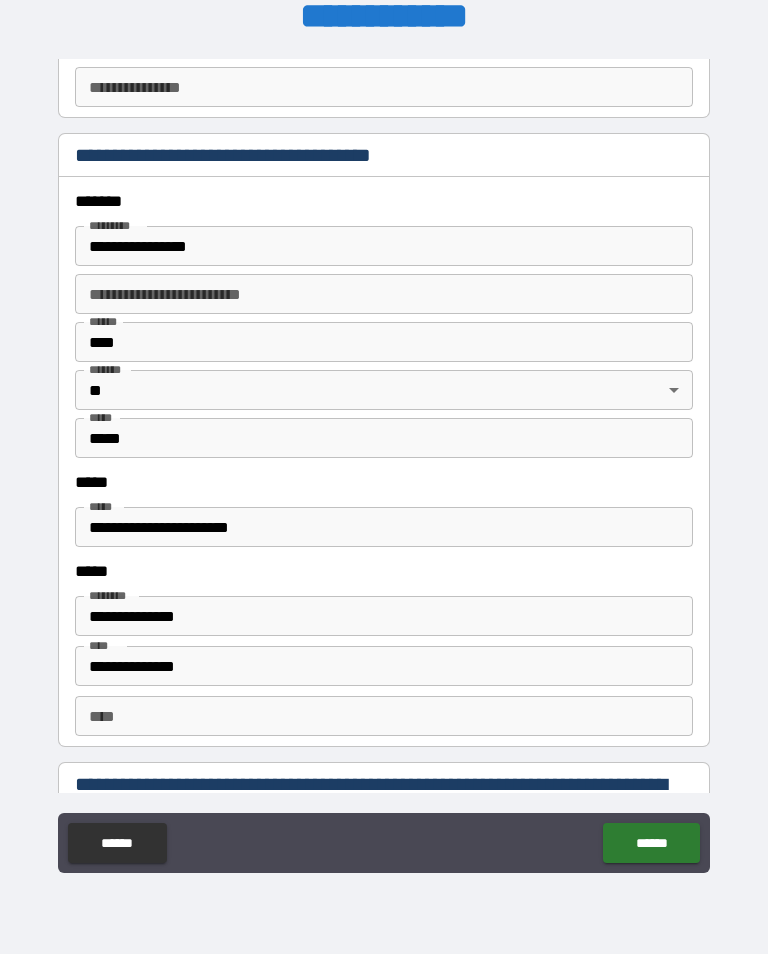 scroll, scrollTop: 2264, scrollLeft: 0, axis: vertical 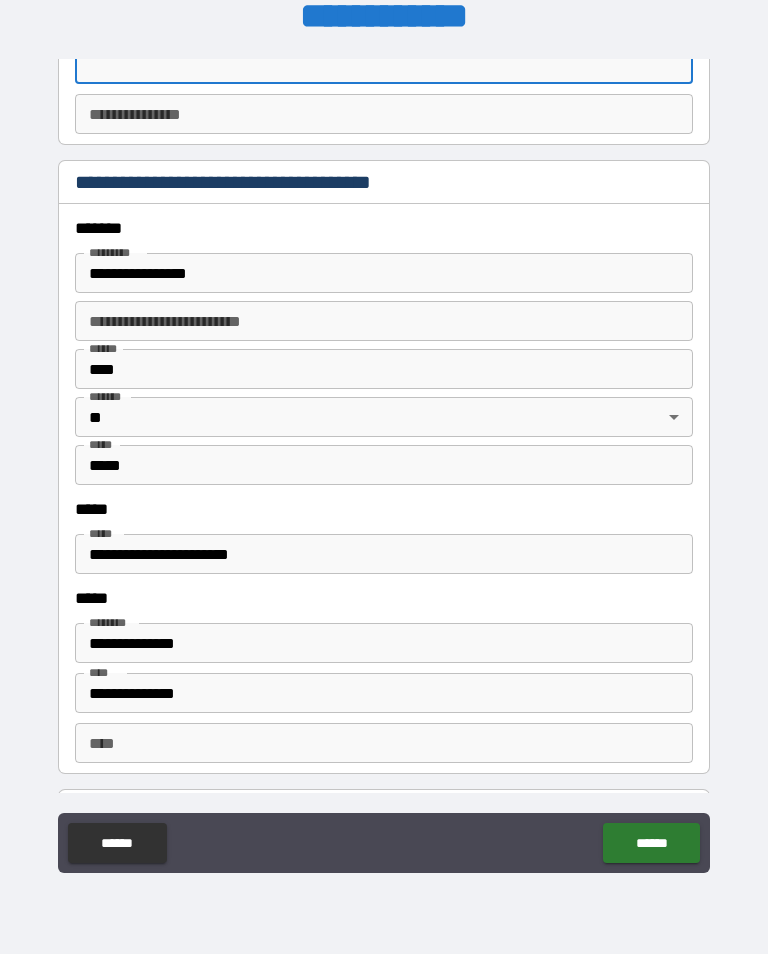 click on "**********" at bounding box center [384, 273] 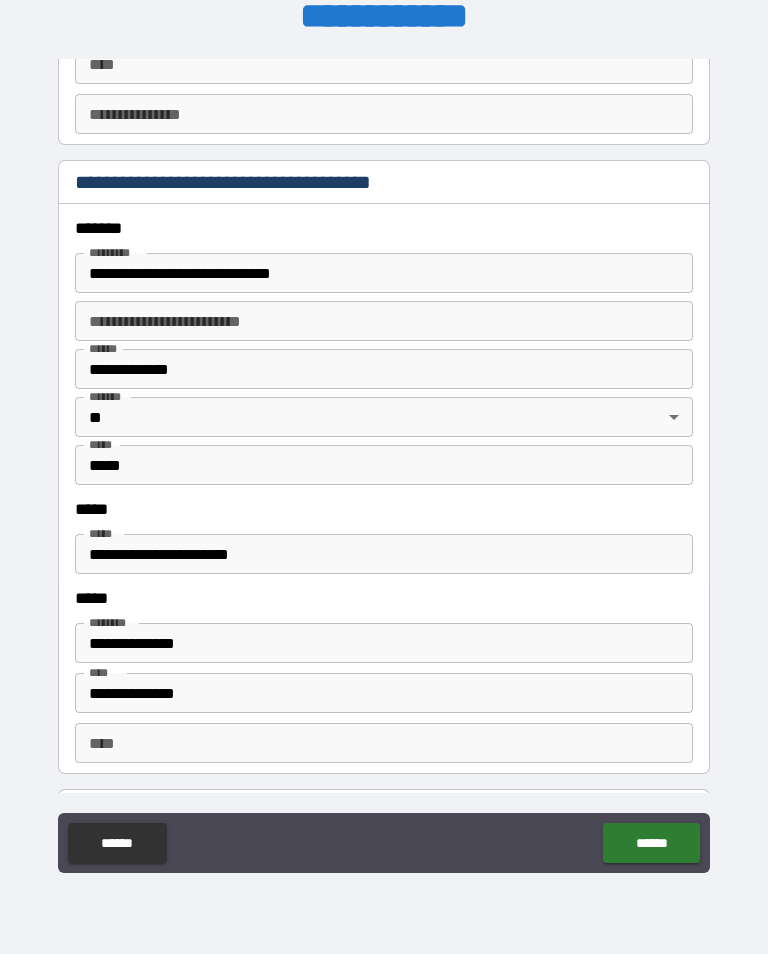 click on "**********" at bounding box center [384, 273] 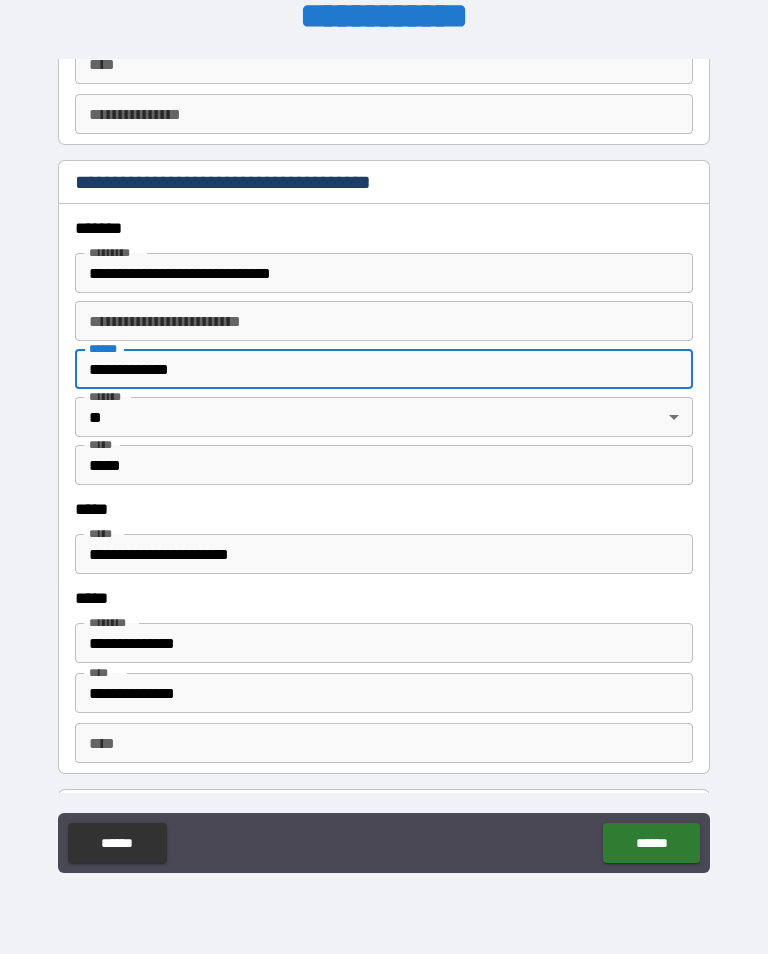 click on "**********" at bounding box center (384, 273) 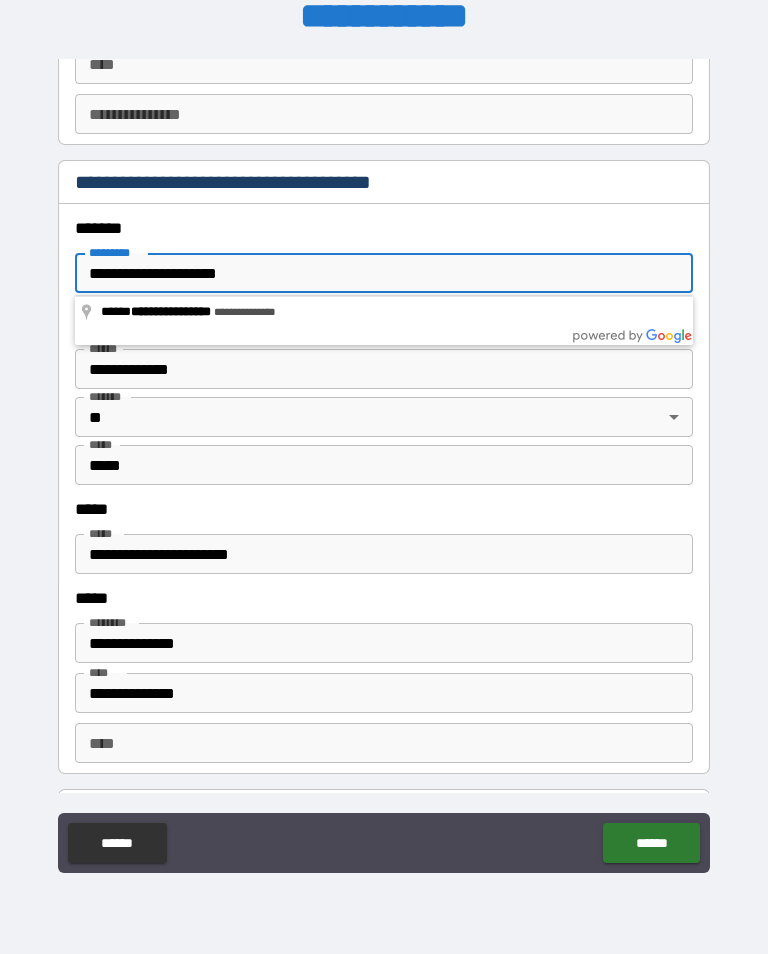 click on "**********" at bounding box center [384, 369] 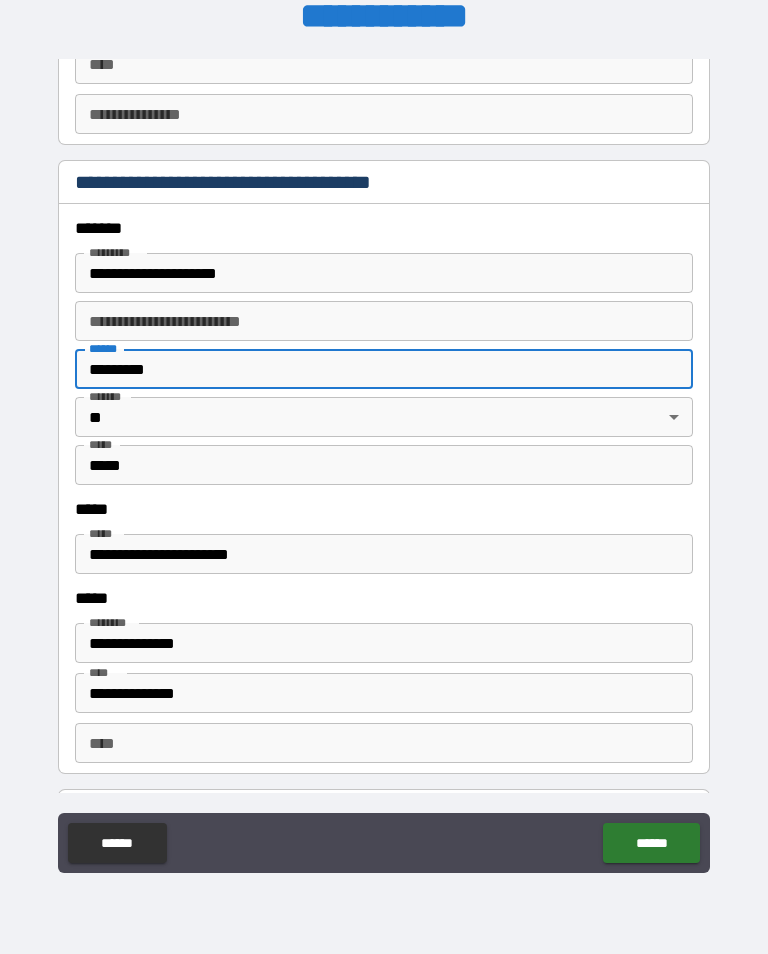 click on "*****" at bounding box center [384, 465] 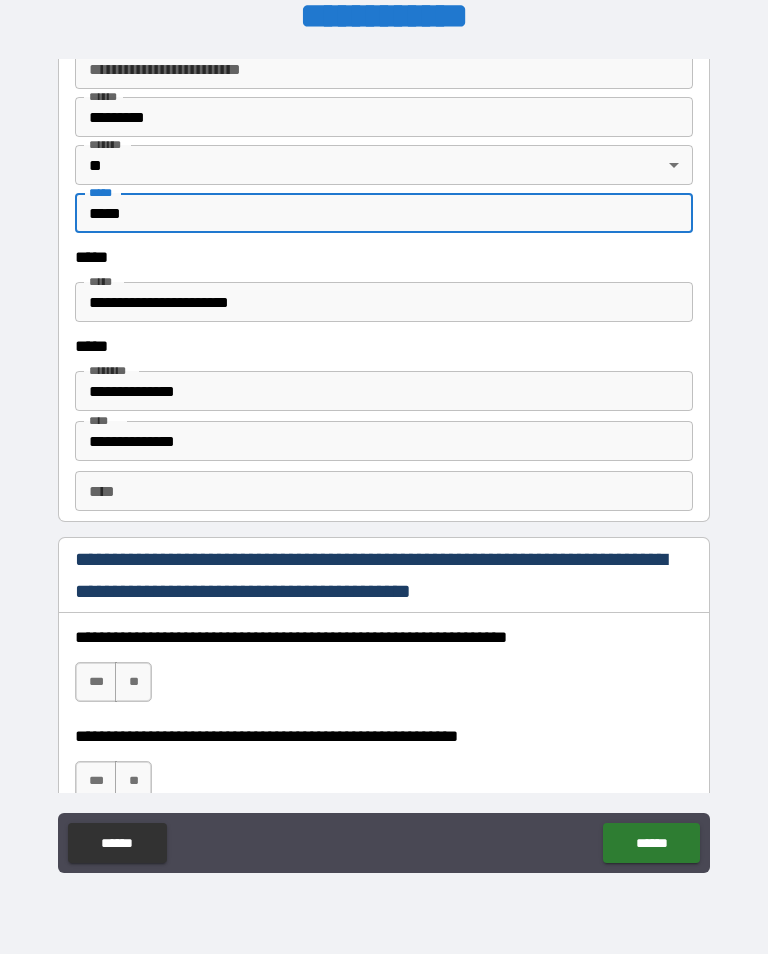scroll, scrollTop: 2521, scrollLeft: 0, axis: vertical 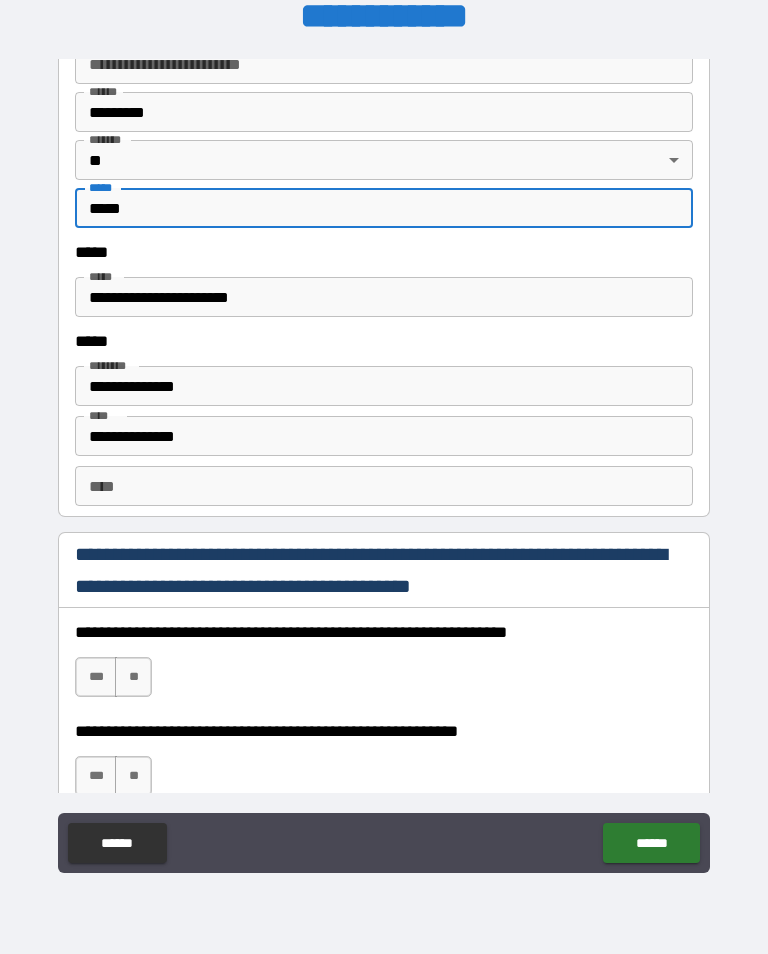 click on "**********" at bounding box center (384, 386) 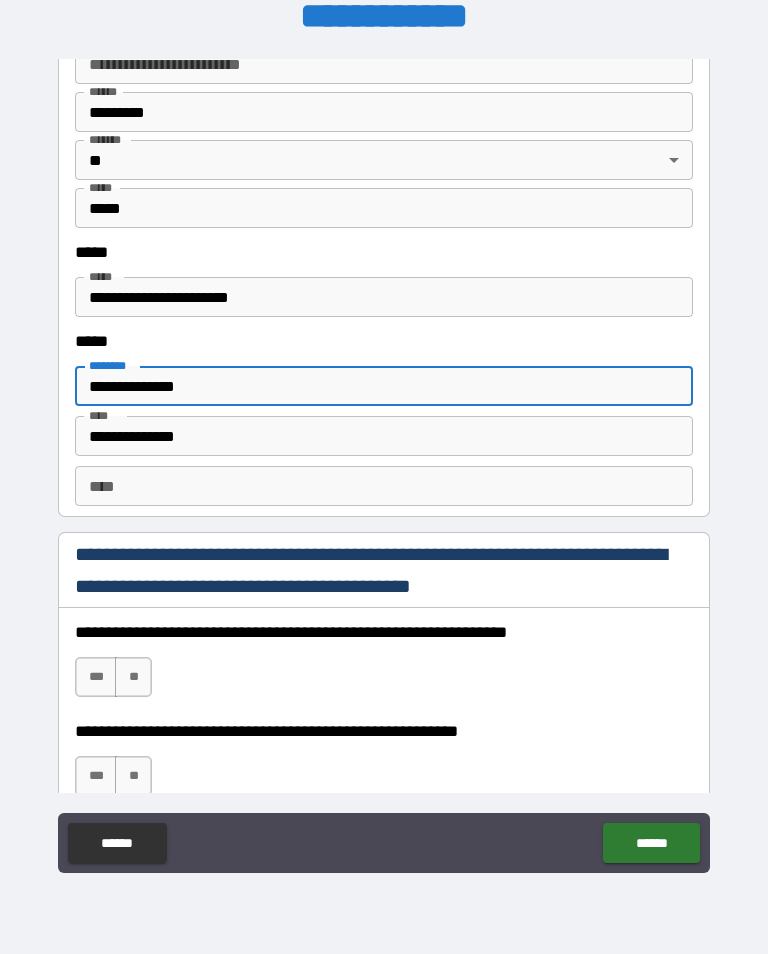 click on "**********" at bounding box center [384, 436] 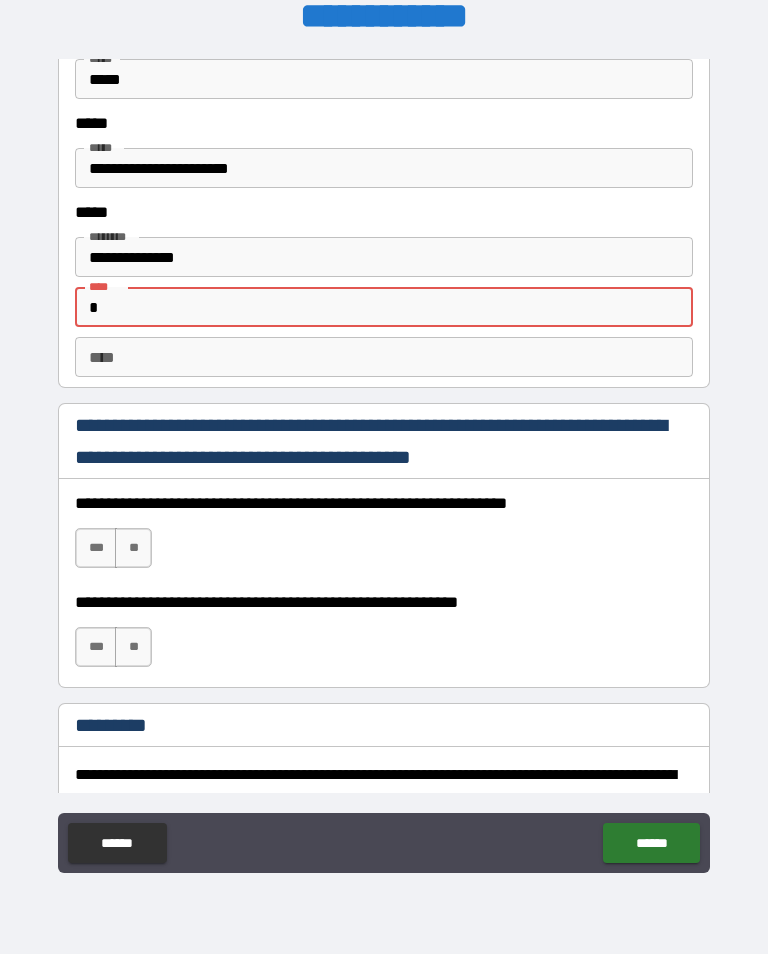 scroll, scrollTop: 2653, scrollLeft: 0, axis: vertical 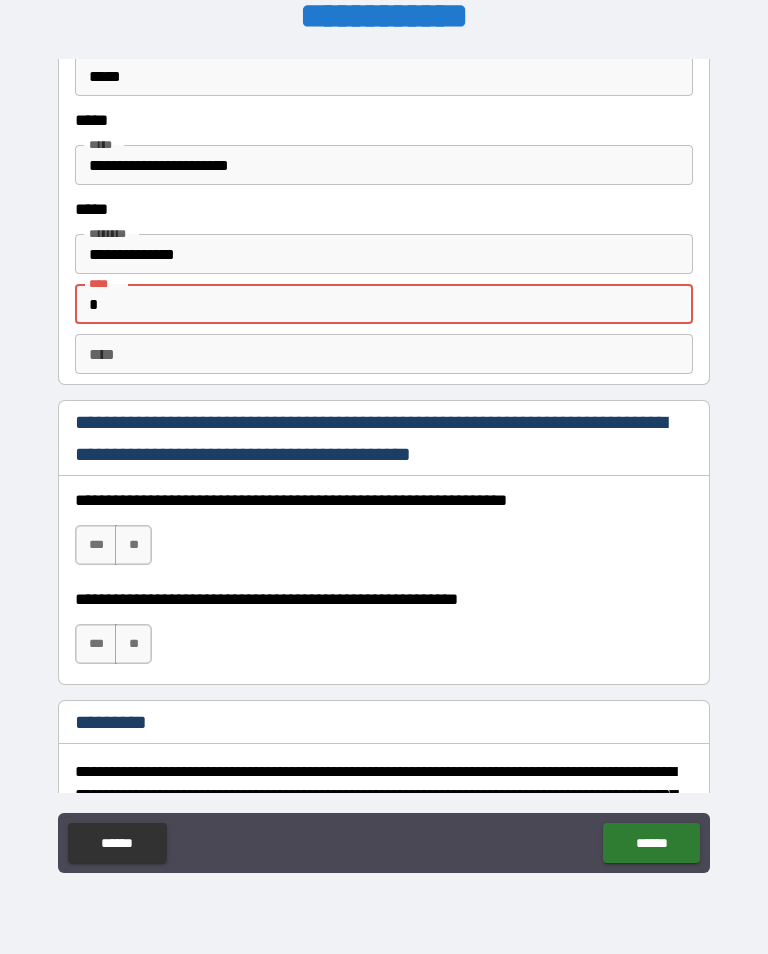 click on "*" at bounding box center [384, 304] 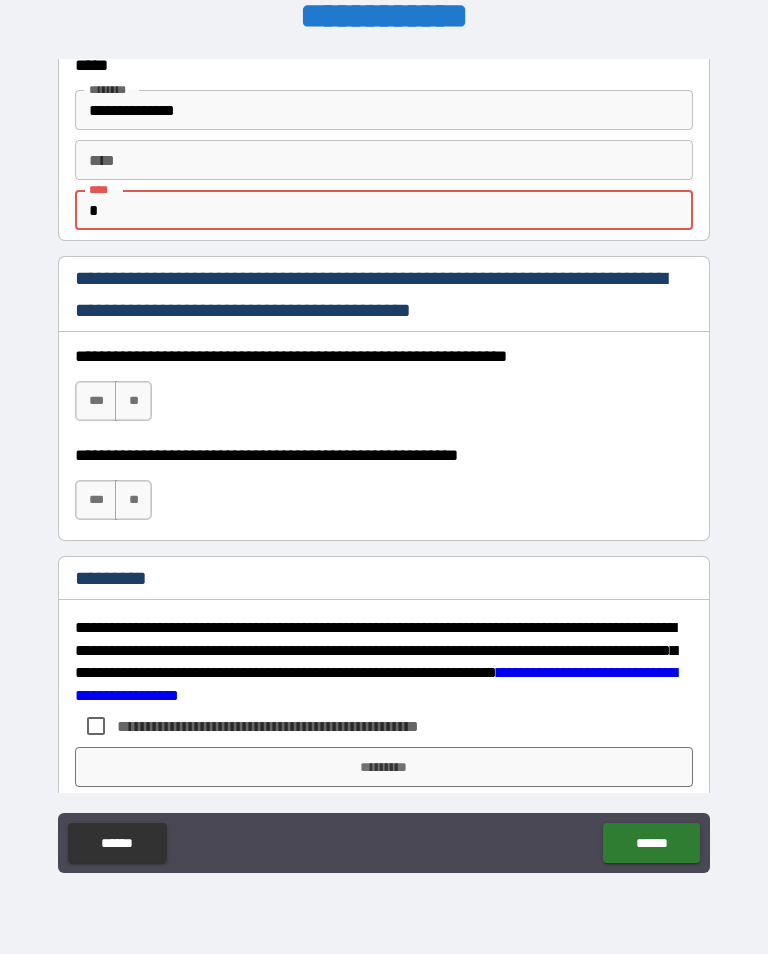 scroll, scrollTop: 2822, scrollLeft: 0, axis: vertical 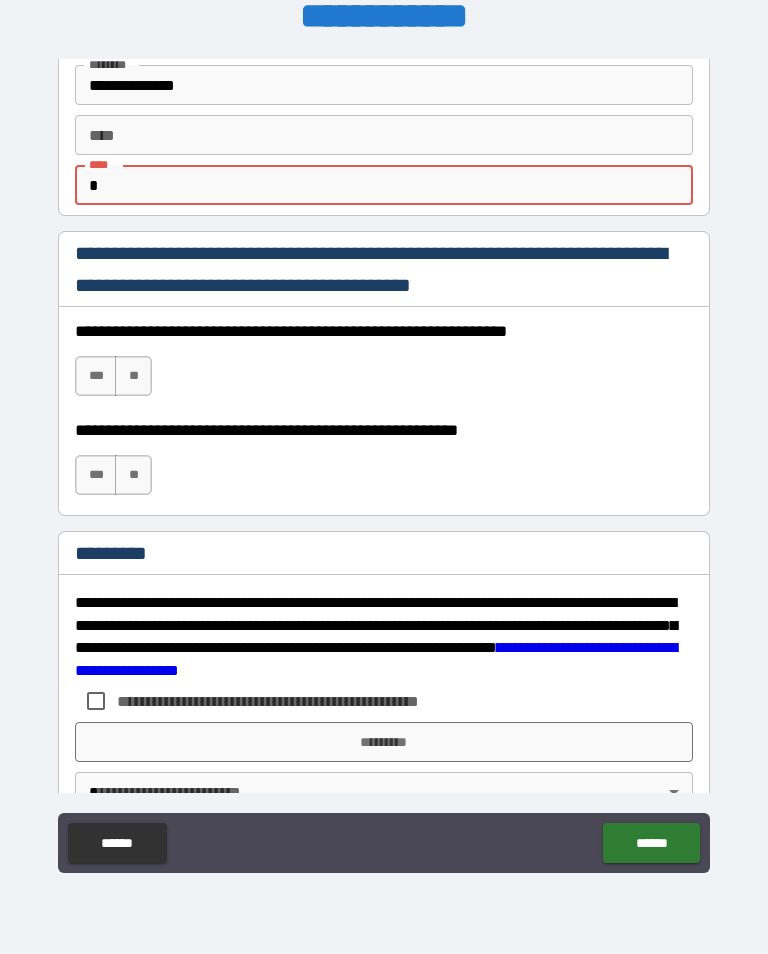 click on "**" at bounding box center (133, 475) 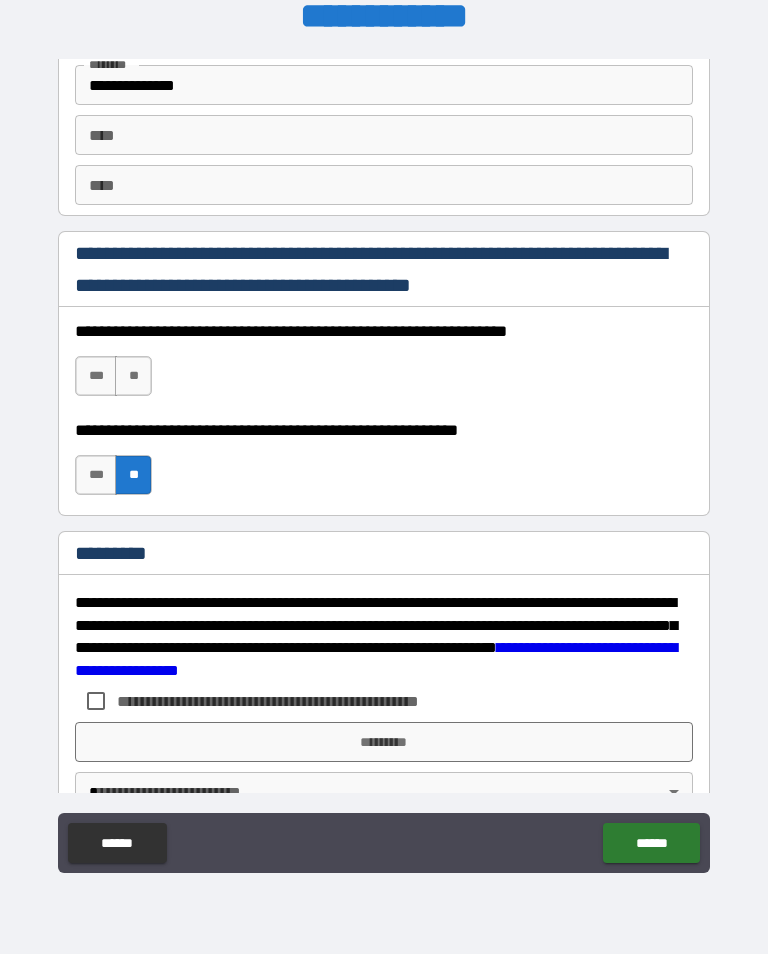 click on "***" at bounding box center (96, 376) 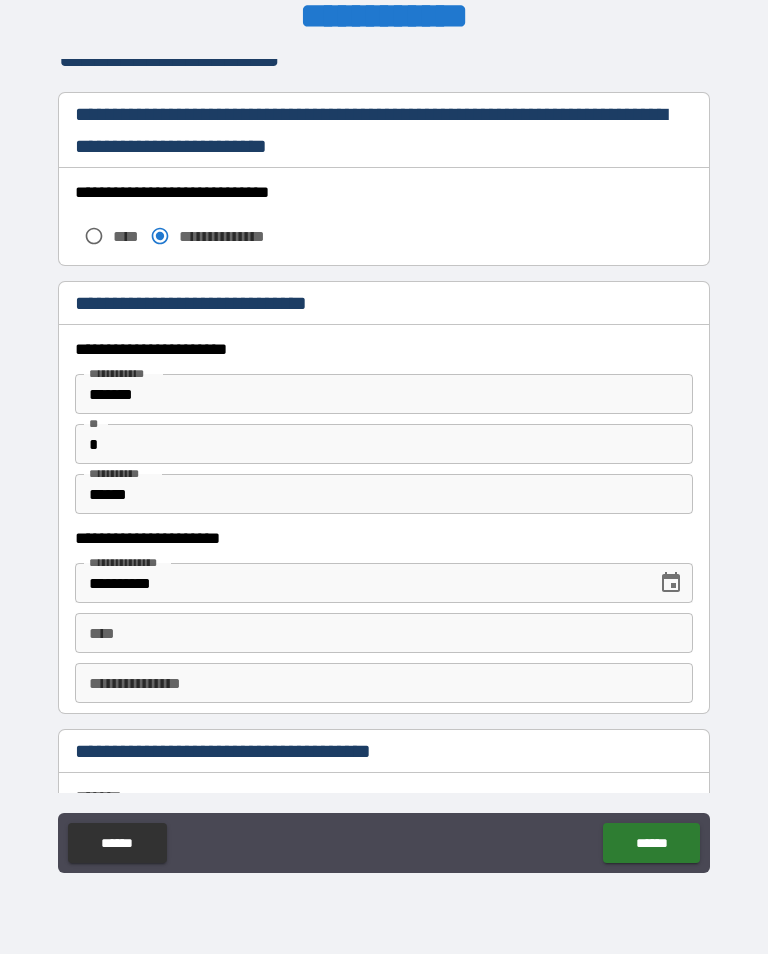 scroll, scrollTop: 1693, scrollLeft: 0, axis: vertical 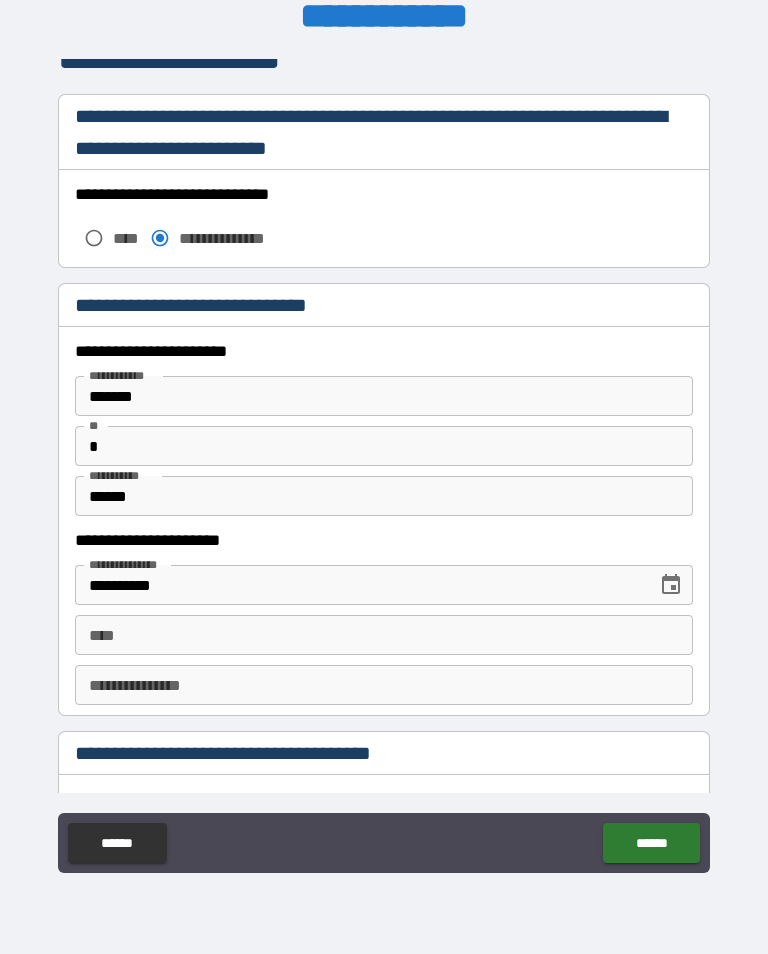 click on "****" at bounding box center [384, 635] 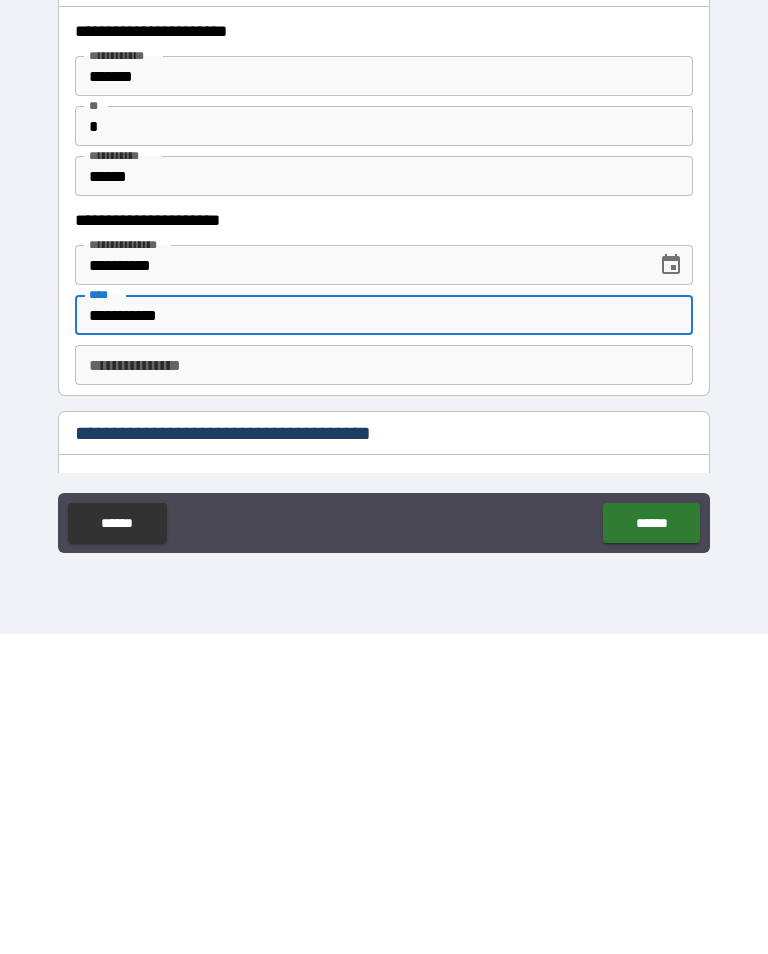 click on "**********" at bounding box center [384, 685] 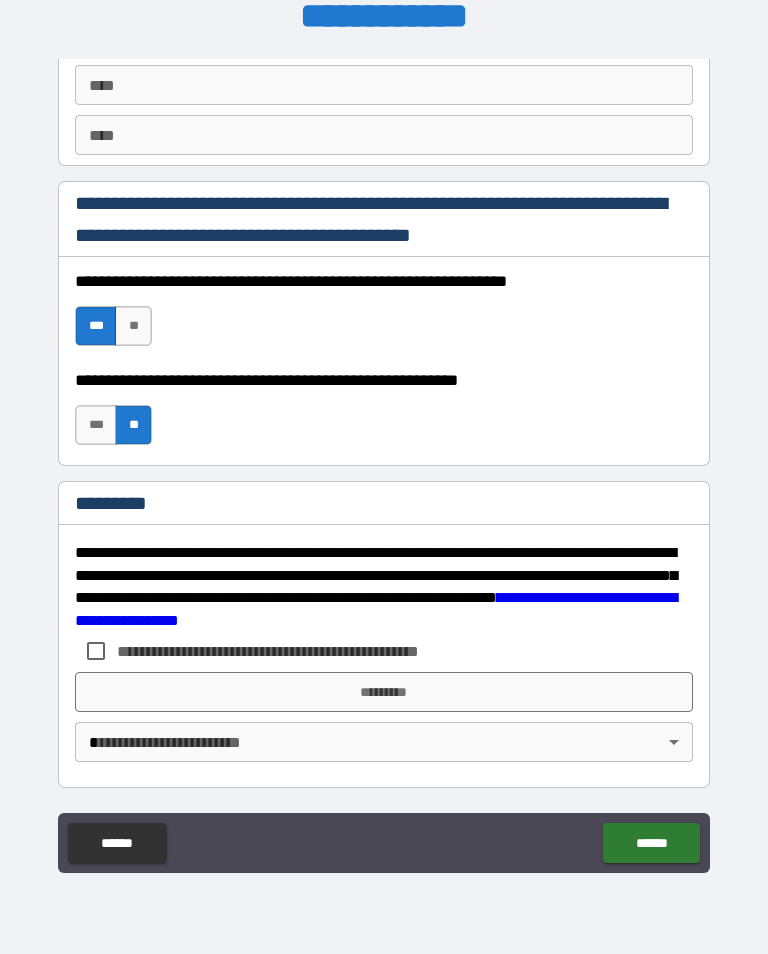 scroll, scrollTop: 2872, scrollLeft: 0, axis: vertical 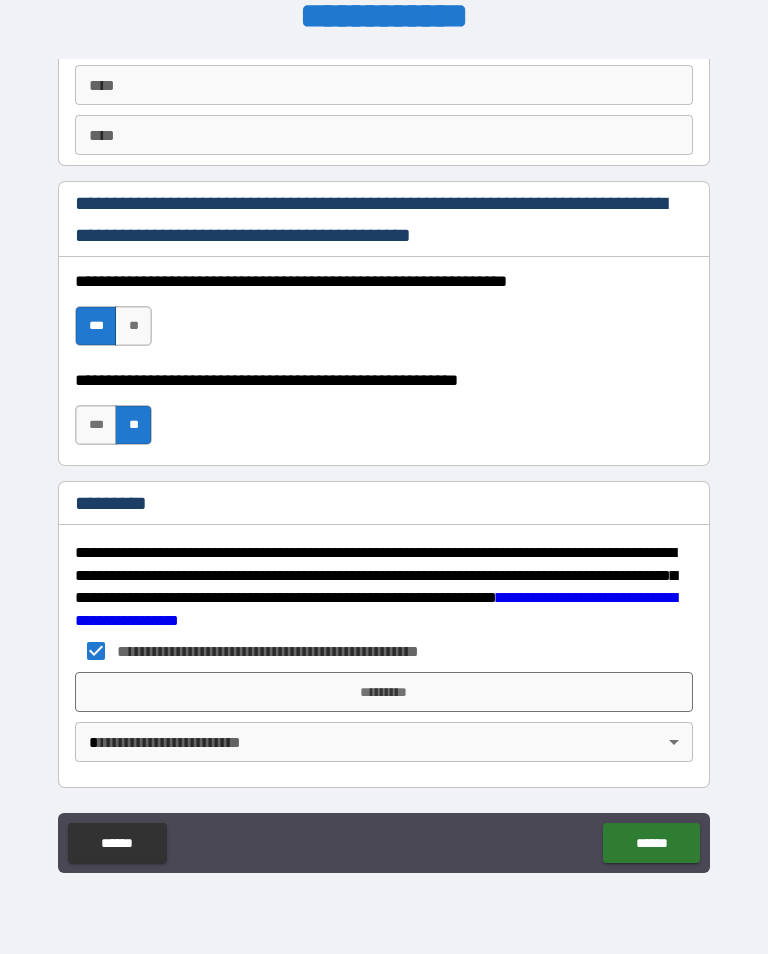 click on "*********" at bounding box center (384, 692) 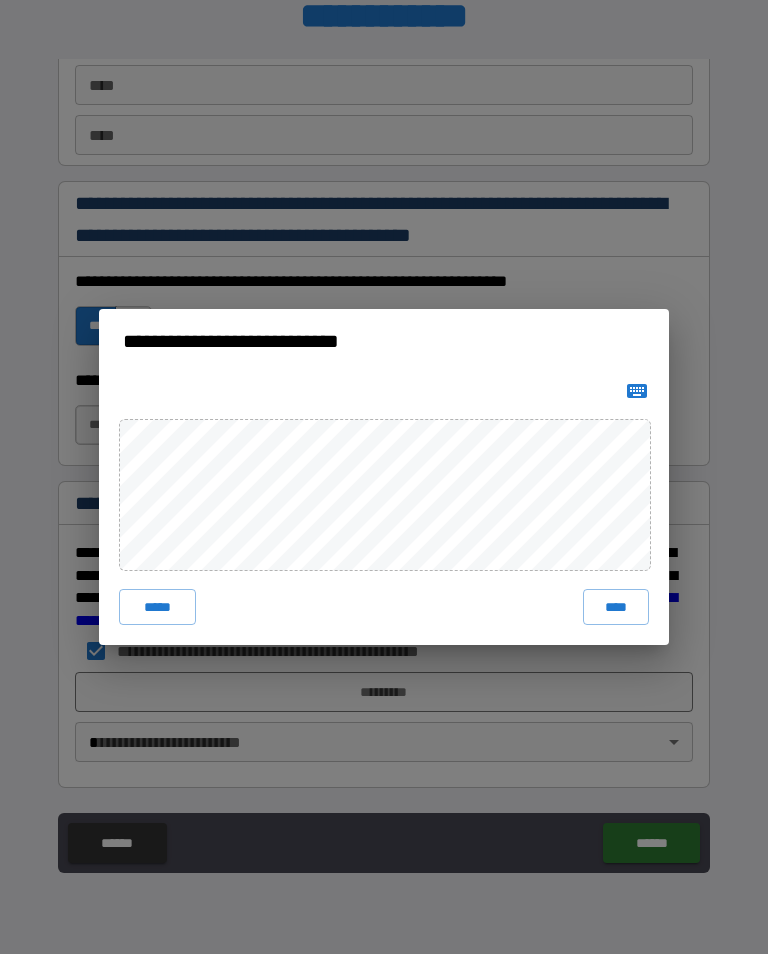 click on "****" at bounding box center (616, 607) 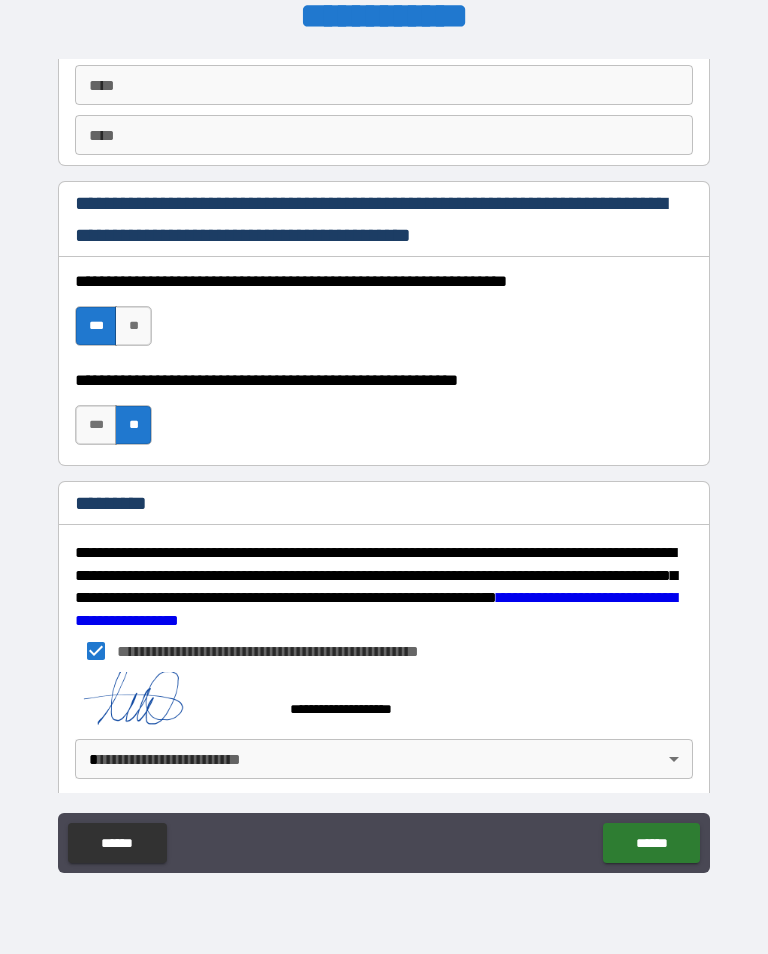 click on "[FIRST] [LAST] [POSTAL_CODE] [POSTAL_CODE] [COUNTRY]   [STREET_NAME] [STREET_NAME]   [CITY] [CITY] [ADDRESS_LINE_1]   [STREET_NAME] [STREET_NAME]   [STREET_NAME] [STREET_NAME]   [CITY] [CITY] [ADDRESS_LINE_1] [ADDRESS_LINE_2] [ADDRESS_LINE_3] [ADDRESS_LINE_4] [ADDRESS_LINE_5] [ADDRESS_LINE_6] [ADDRESS_LINE_7] [ADDRESS_LINE_8] [ADDRESS_LINE_9] [ADDRESS_LINE_10] [ADDRESS_LINE_11] [ADDRESS_LINE_12] [ADDRESS_LINE_13] [ADDRESS_LINE_14] [ADDRESS_LINE_15]   [CITY] [CITY] [ADDRESS_LINE_1]   [ADDRESS_LINE_2] [ADDRESS_LINE_3] [ADDRESS_LINE_4]   [CITY] [CITY] [ADDRESS_LINE_1]   [ADDRESS_LINE_2]   [CITY] [CITY] [ADDRESS_LINE_1]   [ADDRESS_LINE_2]   [ADDRESS_LINE_3]   [ADDRESS_LINE_4]   [ADDRESS_LINE_5]   [ADDRESS_LINE_6]   [ADDRESS_LINE_7]   [ADDRESS_LINE_8]   [ADDRESS_LINE_9]   [ADDRESS_LINE_10]   [ADDRESS_LINE_11]   [ADDRESS_LINE_12]   [ADDRESS_LINE_13]   [ADDRESS_LINE_14]   [ADDRESS_LINE_15]" at bounding box center (384, 461) 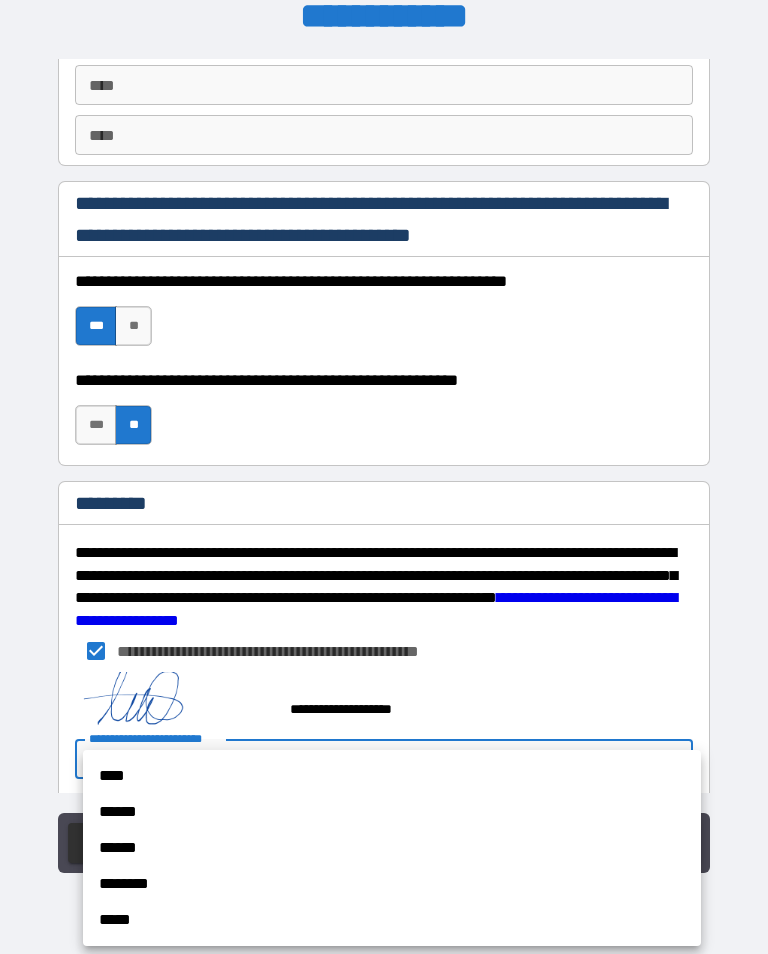 click on "****" at bounding box center [392, 776] 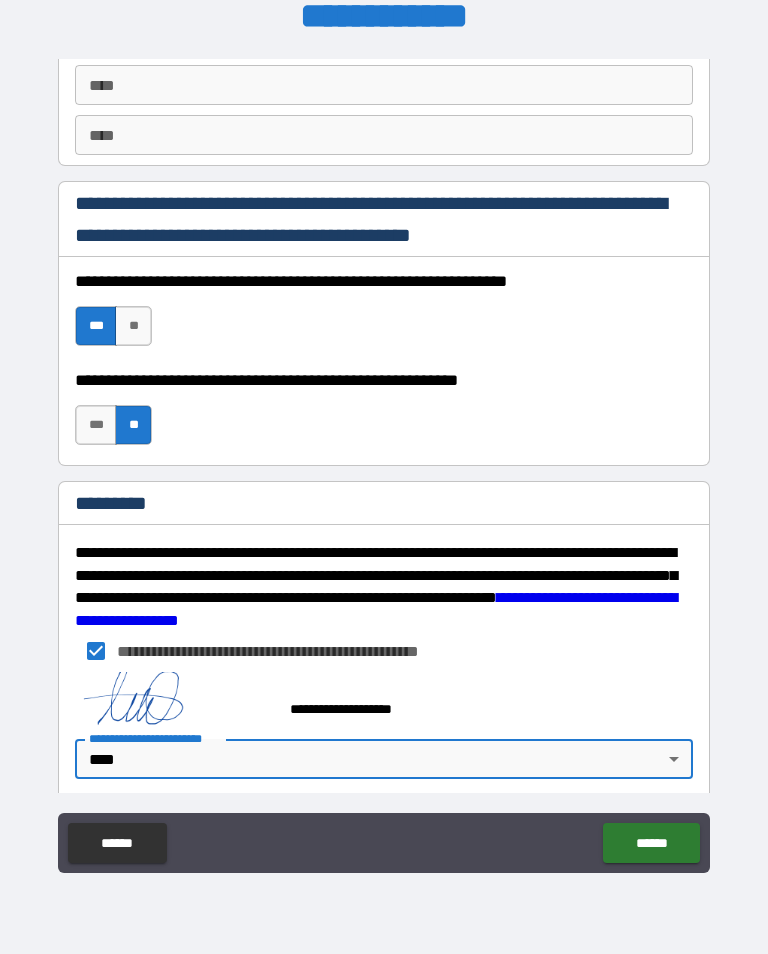 click on "******" at bounding box center [651, 843] 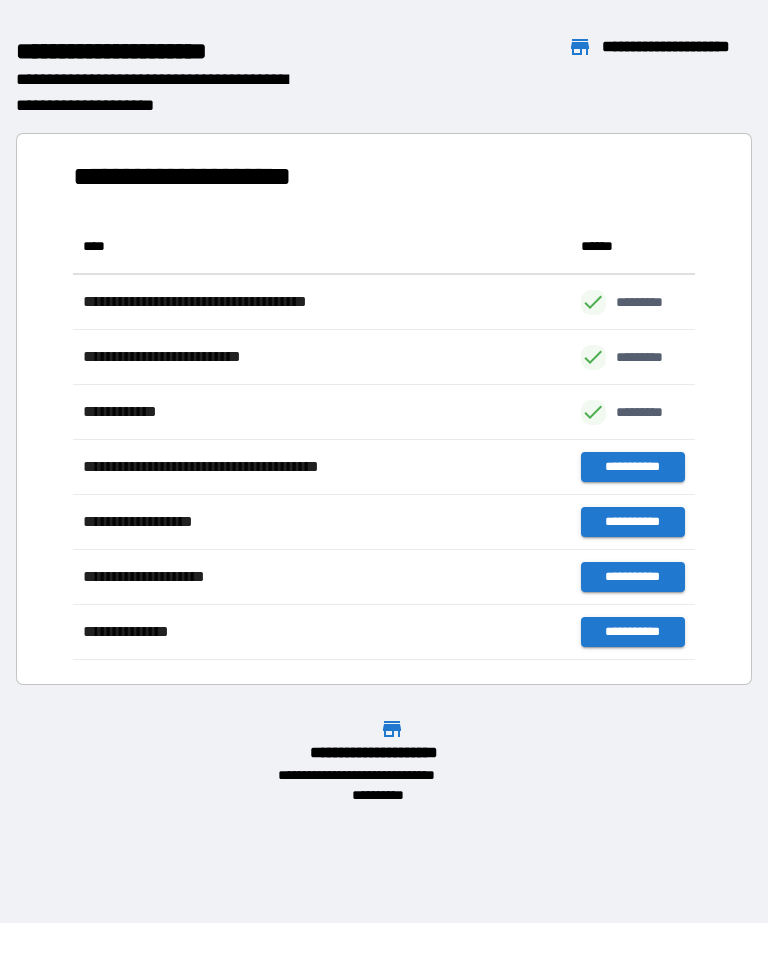scroll, scrollTop: 1, scrollLeft: 1, axis: both 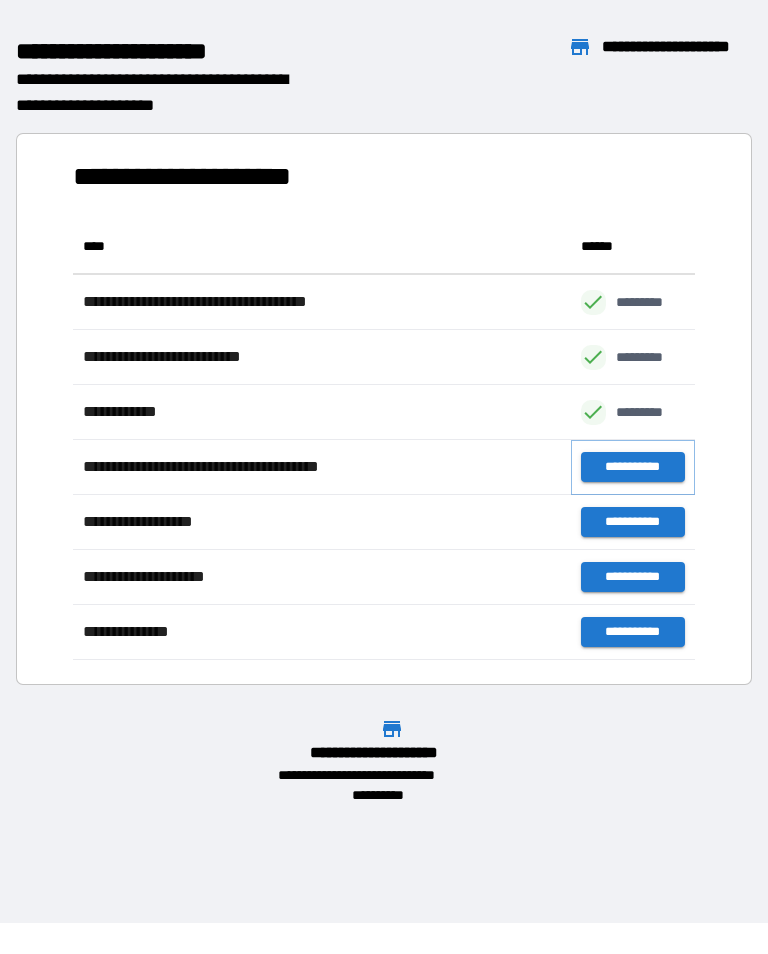 click on "**********" at bounding box center [633, 467] 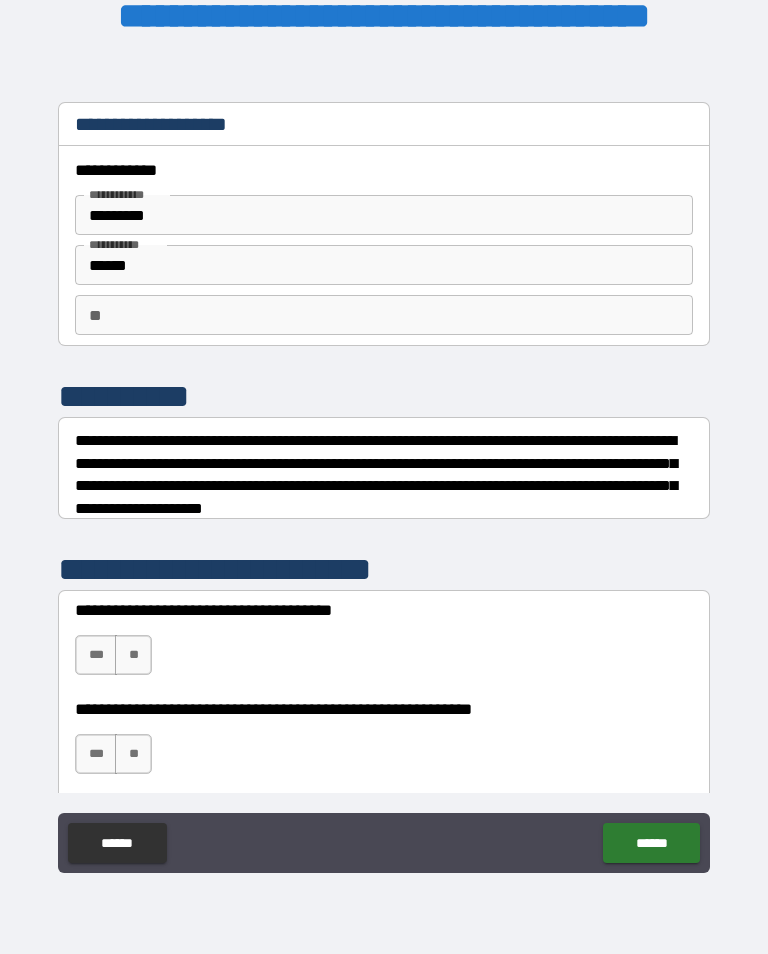 click on "**" at bounding box center (384, 315) 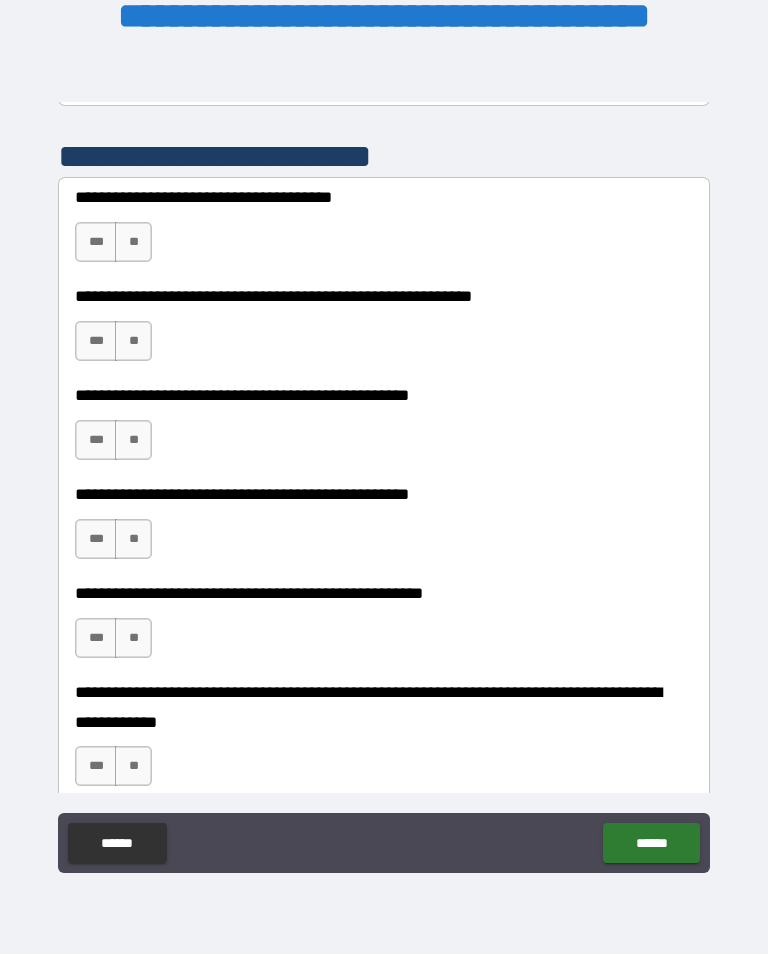 scroll, scrollTop: 413, scrollLeft: 0, axis: vertical 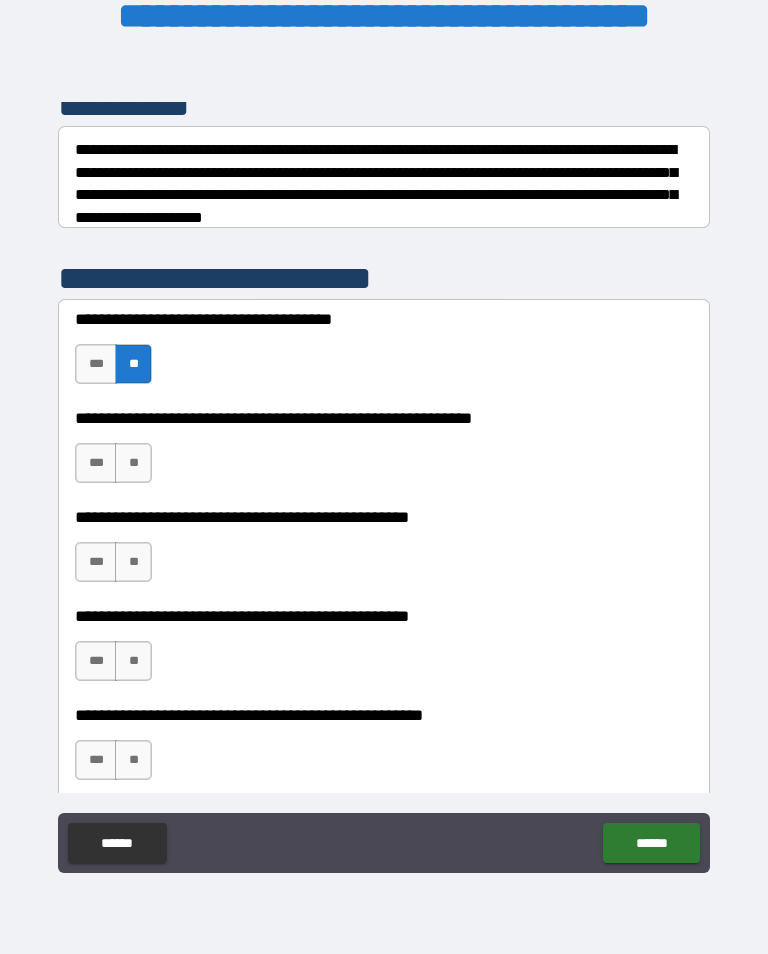 click on "**" at bounding box center (133, 463) 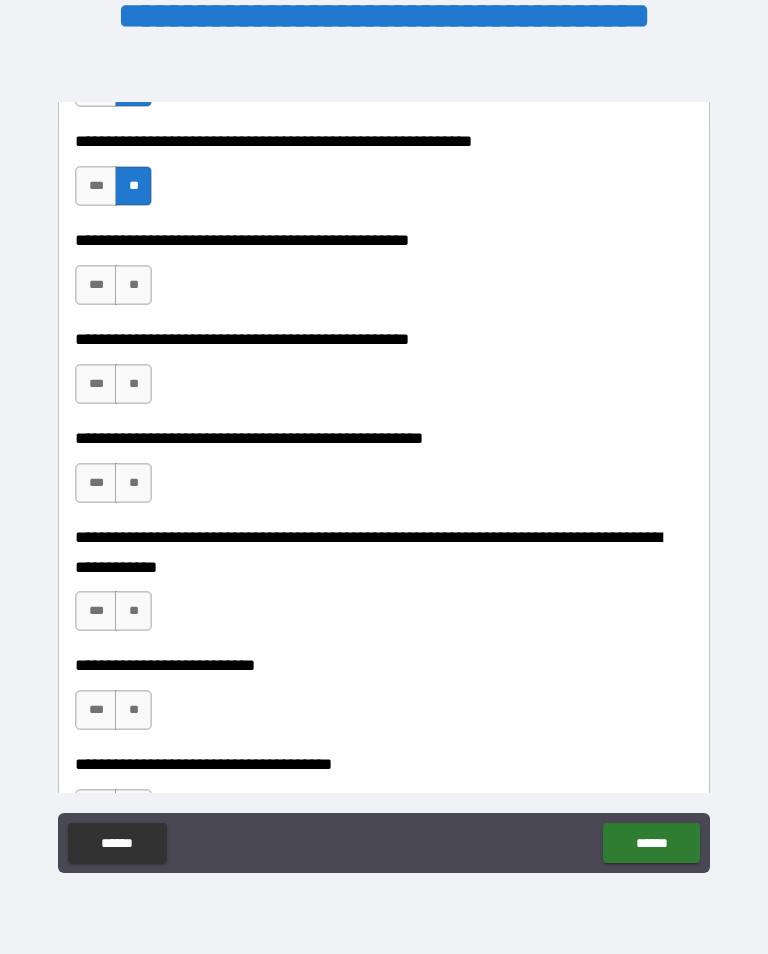 scroll, scrollTop: 569, scrollLeft: 0, axis: vertical 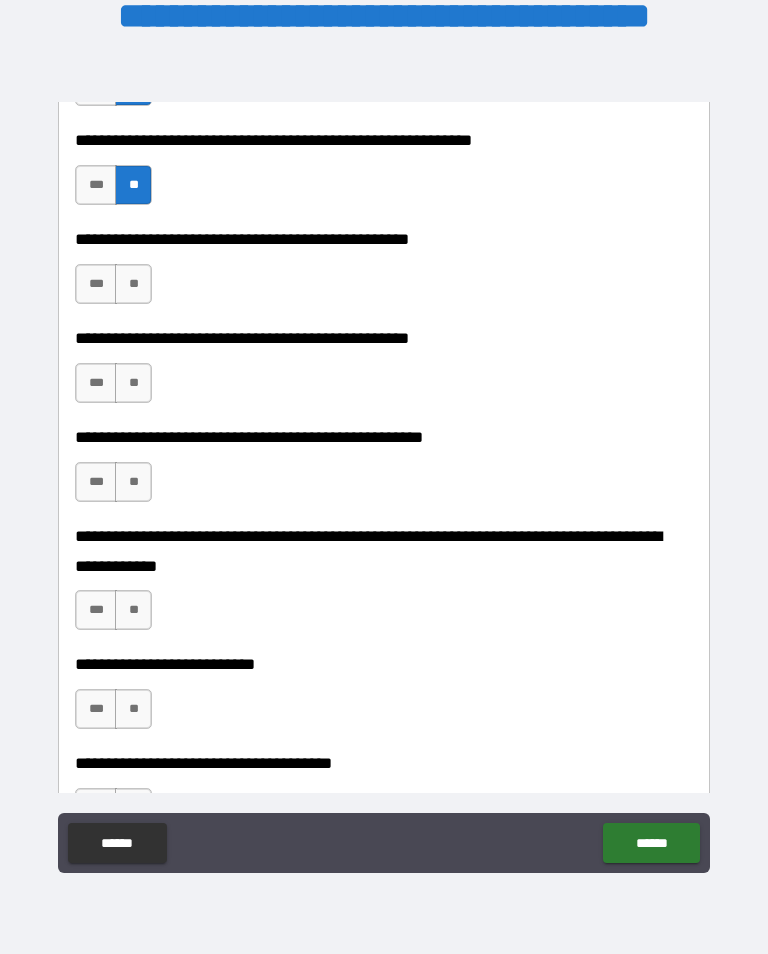 click on "**" at bounding box center (133, 284) 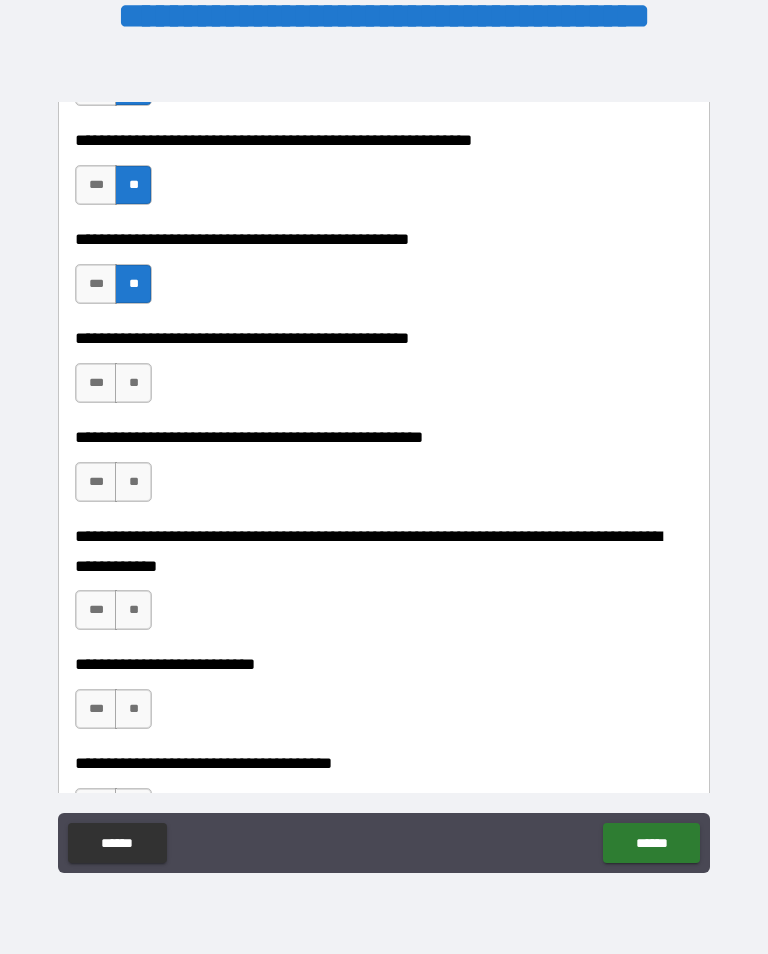 click on "***" at bounding box center (96, 383) 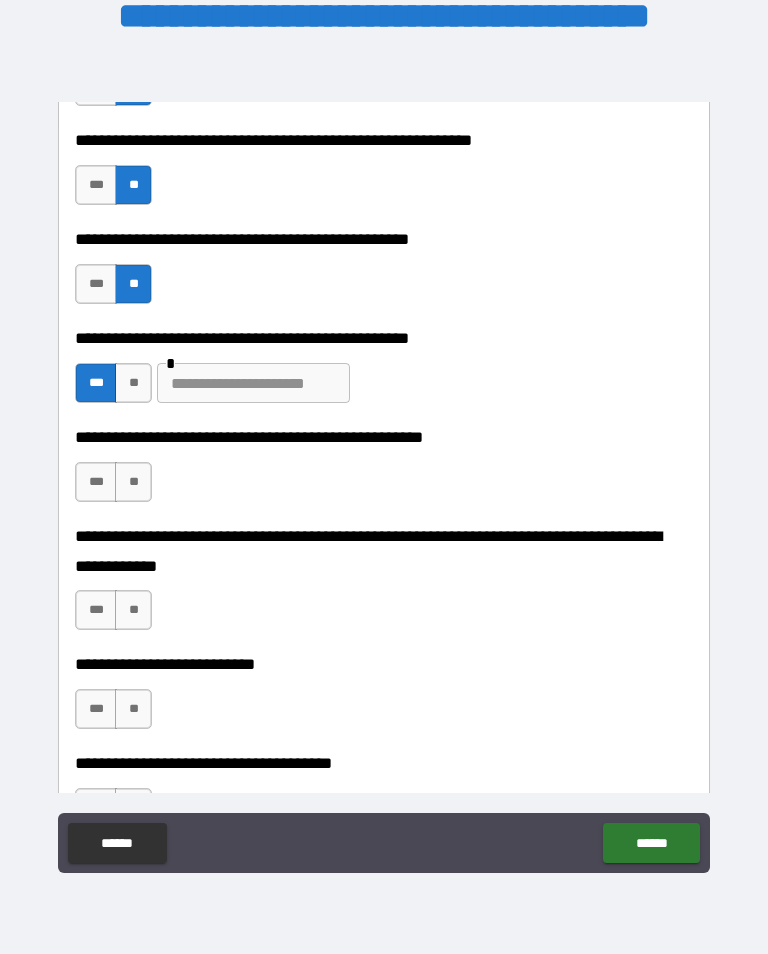 click at bounding box center (253, 383) 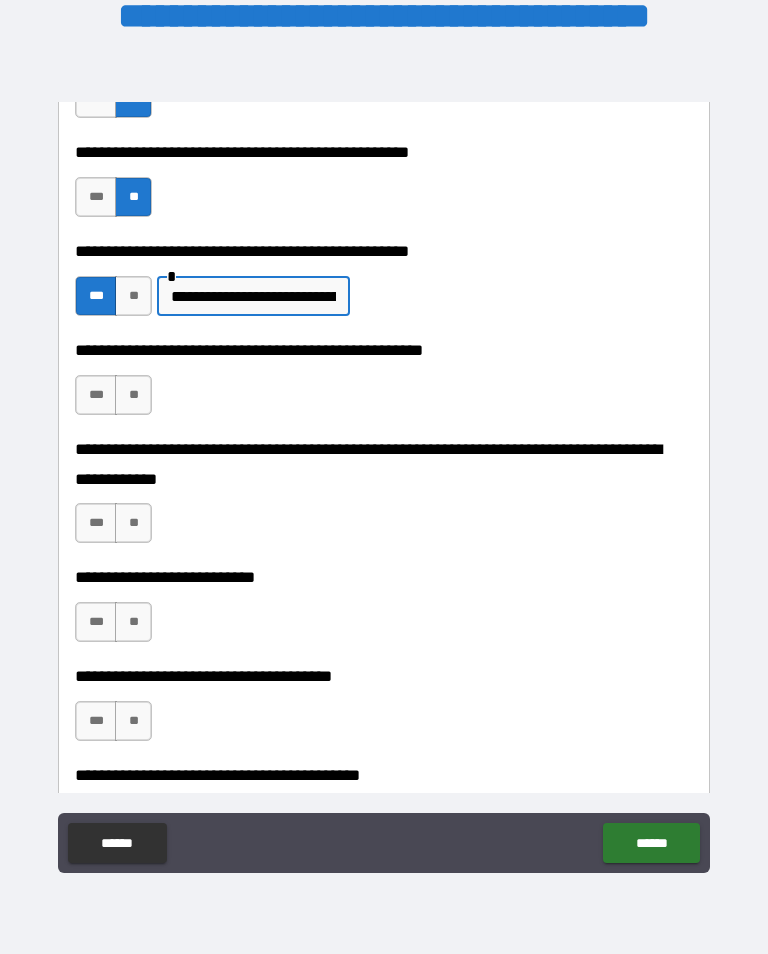 scroll, scrollTop: 663, scrollLeft: 0, axis: vertical 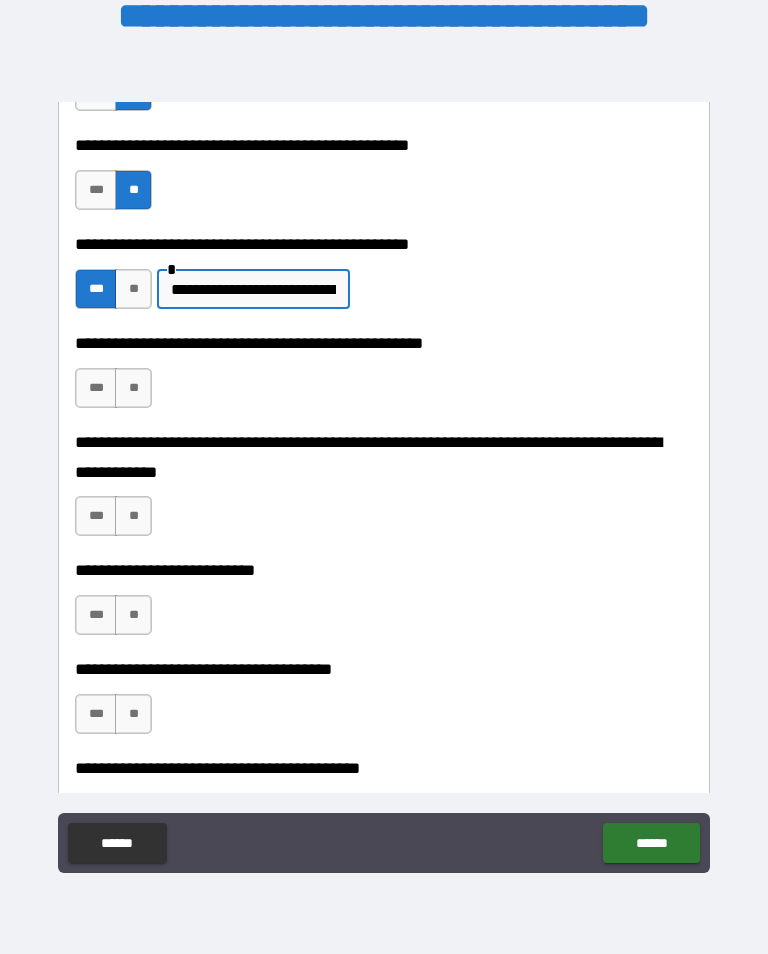 click on "**" at bounding box center [133, 388] 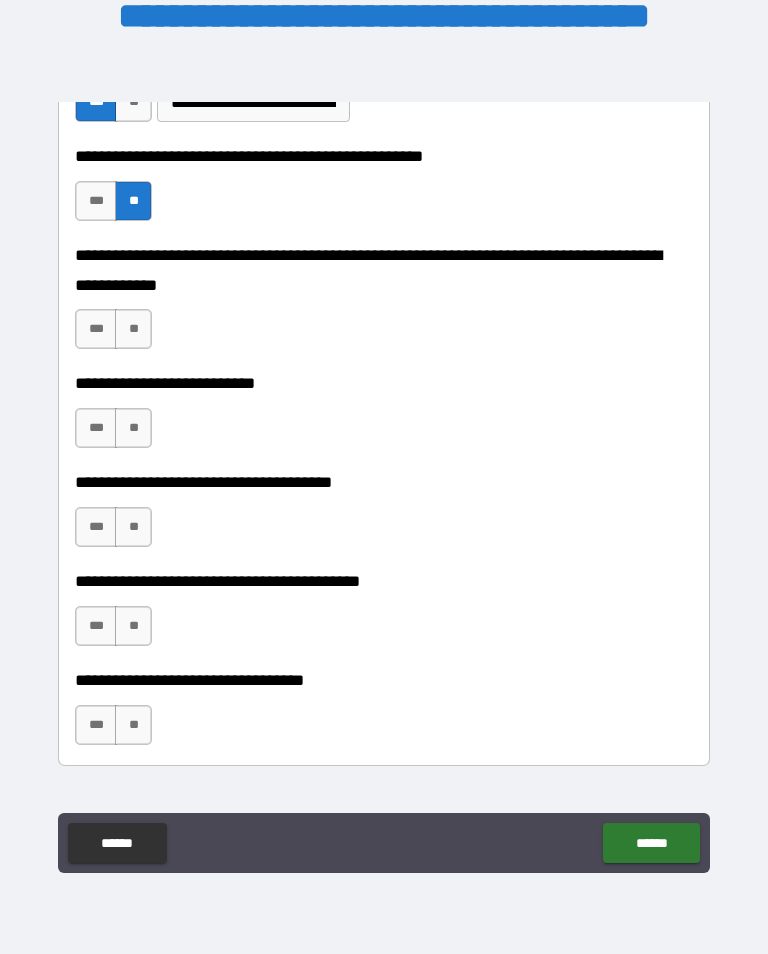 scroll, scrollTop: 860, scrollLeft: 0, axis: vertical 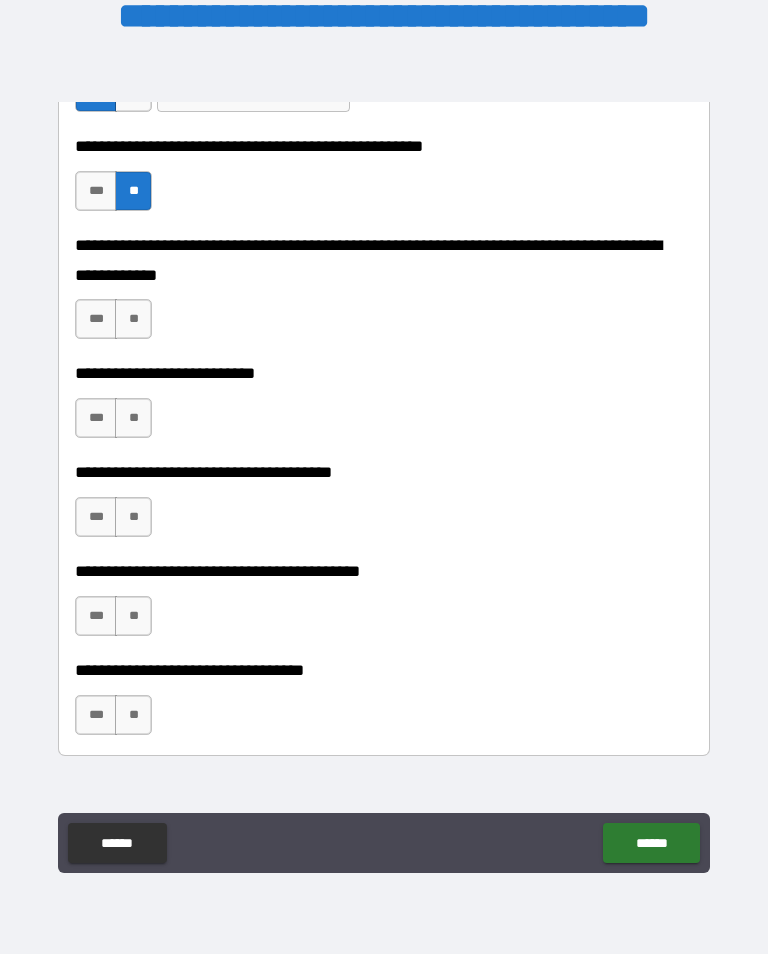 click on "**" at bounding box center (133, 319) 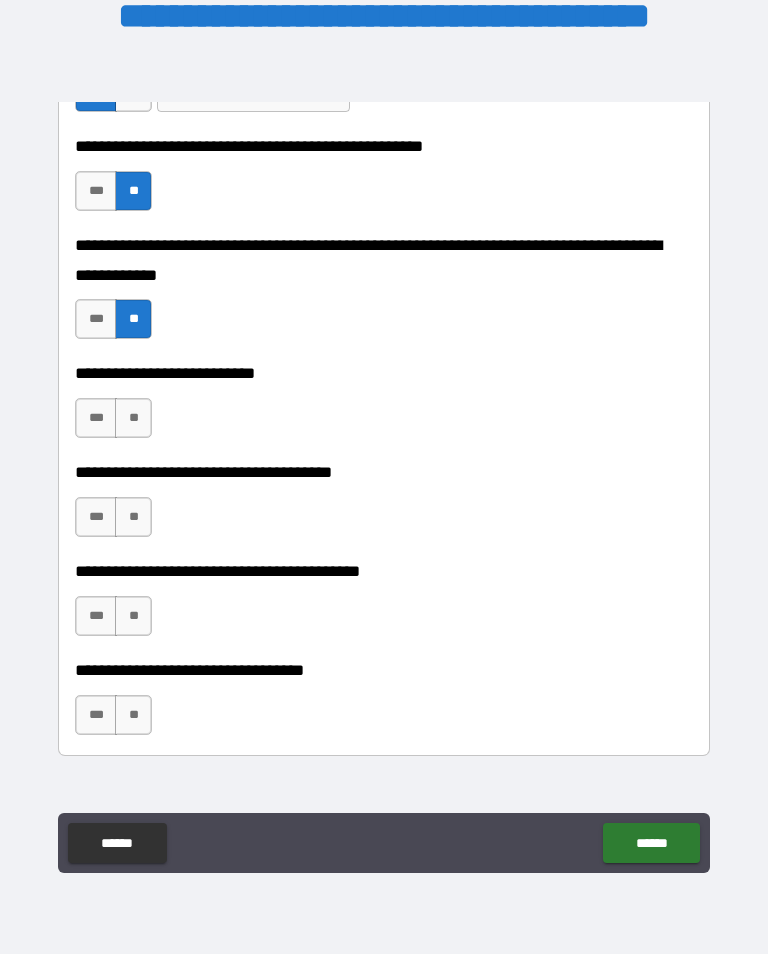 click on "**" at bounding box center (133, 418) 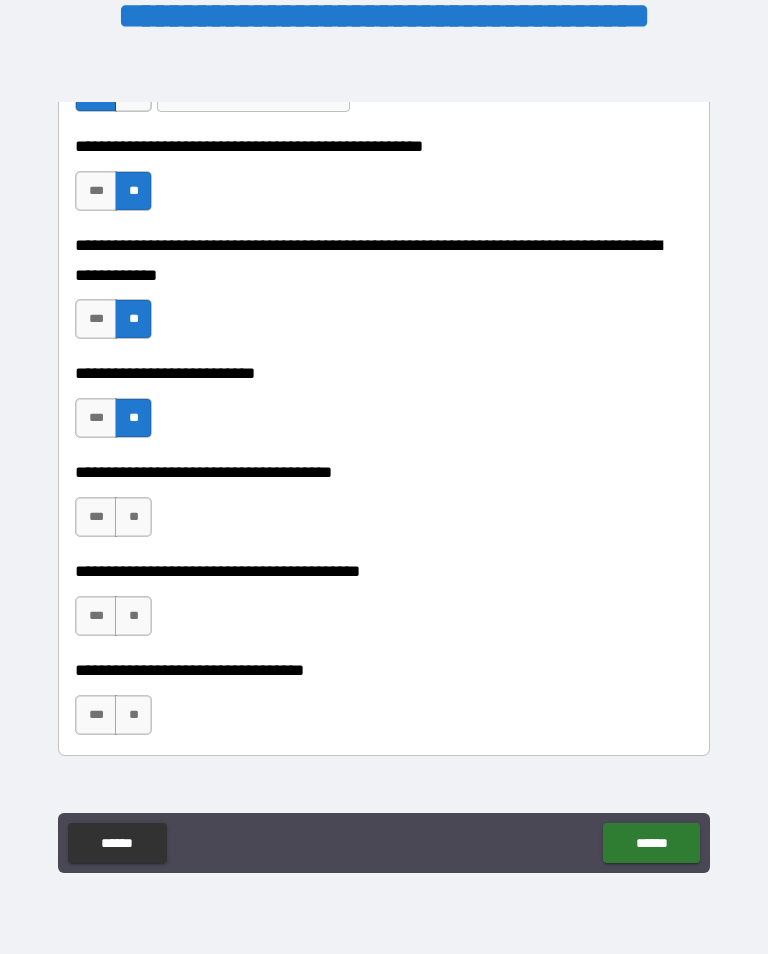 click on "**" at bounding box center (133, 517) 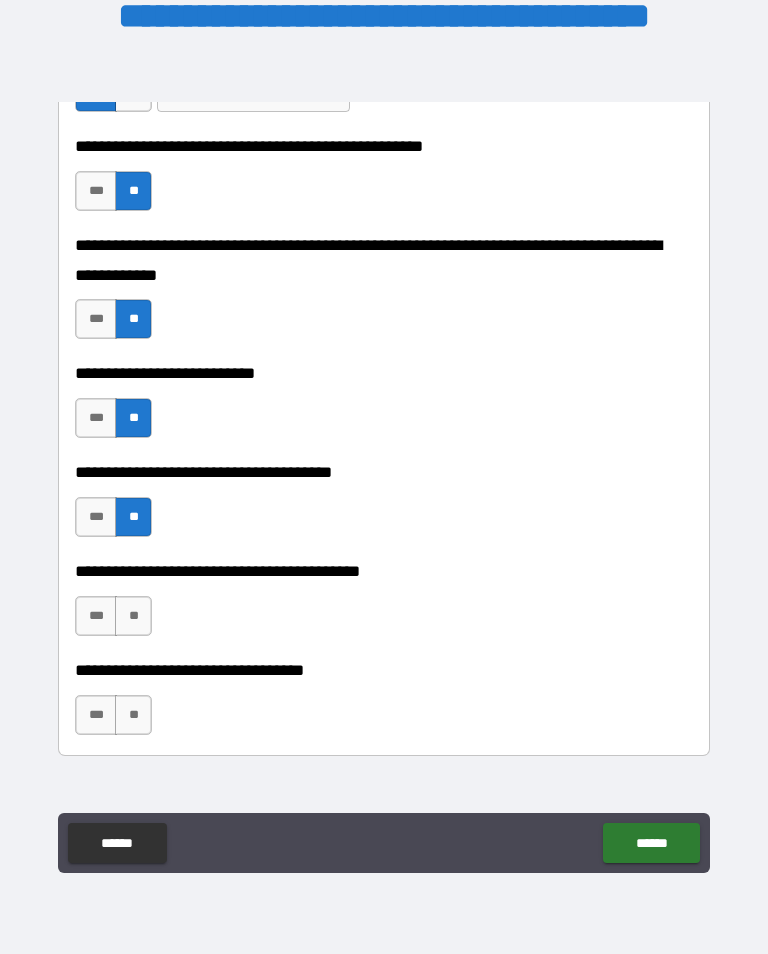 click on "***" at bounding box center (96, 616) 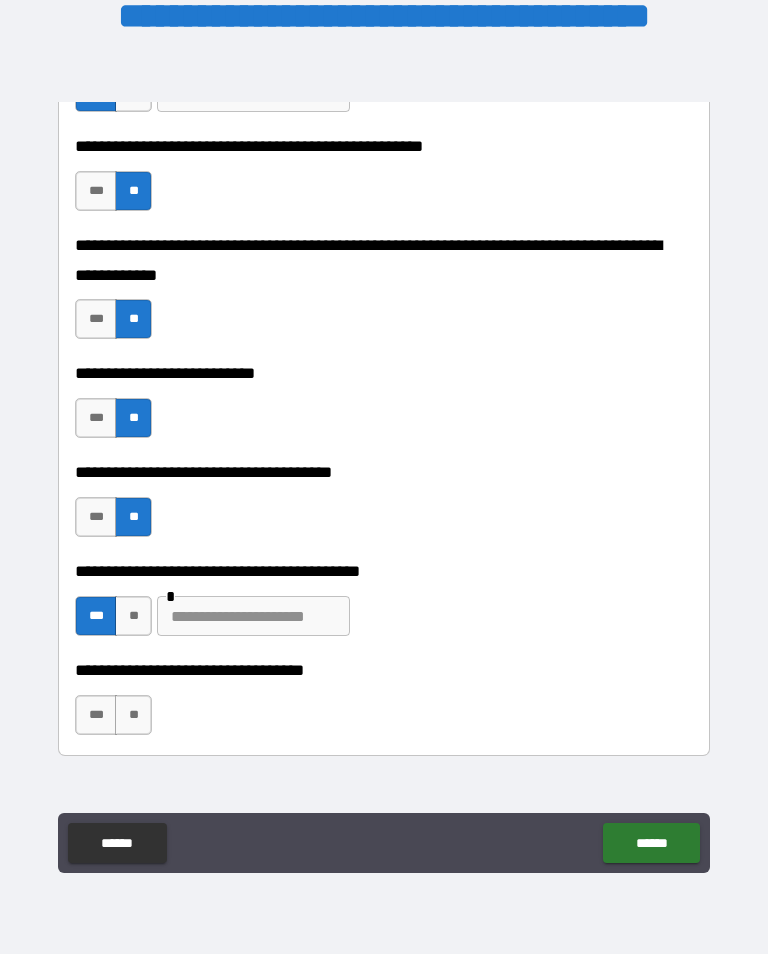 click at bounding box center [253, 616] 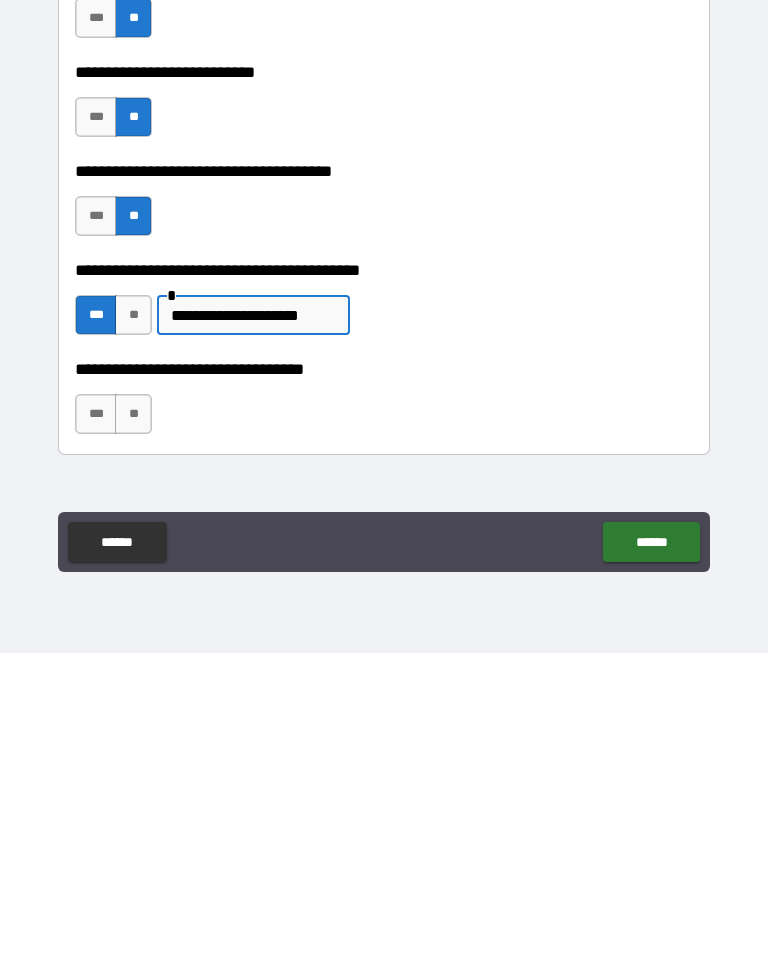 click on "***" at bounding box center [96, 715] 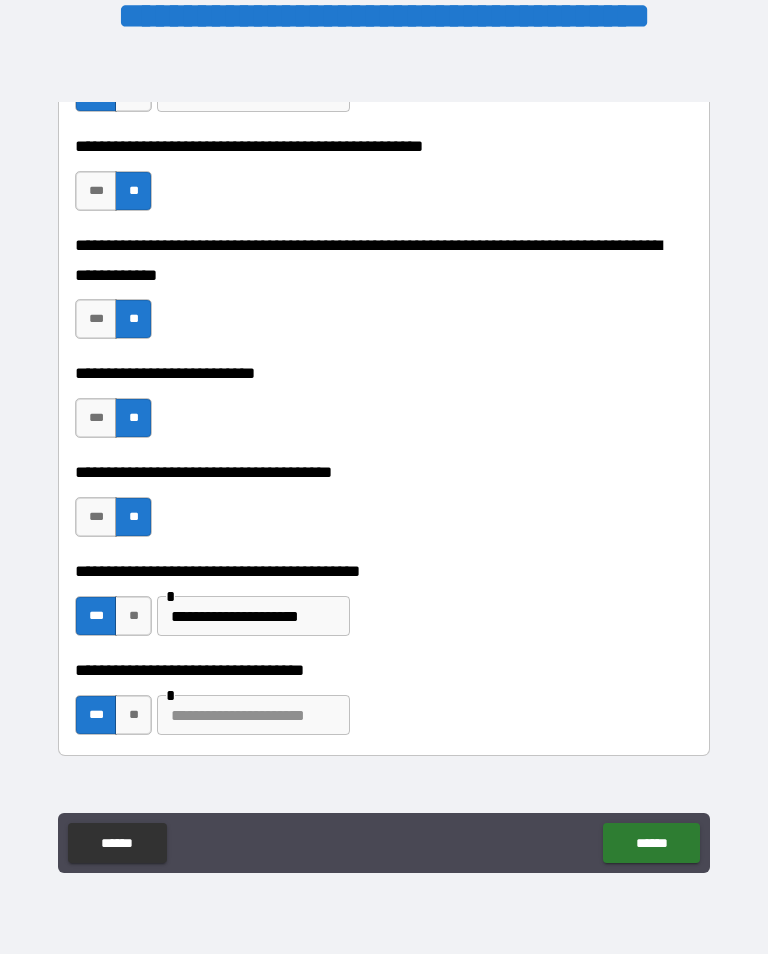 click on "**" at bounding box center [133, 715] 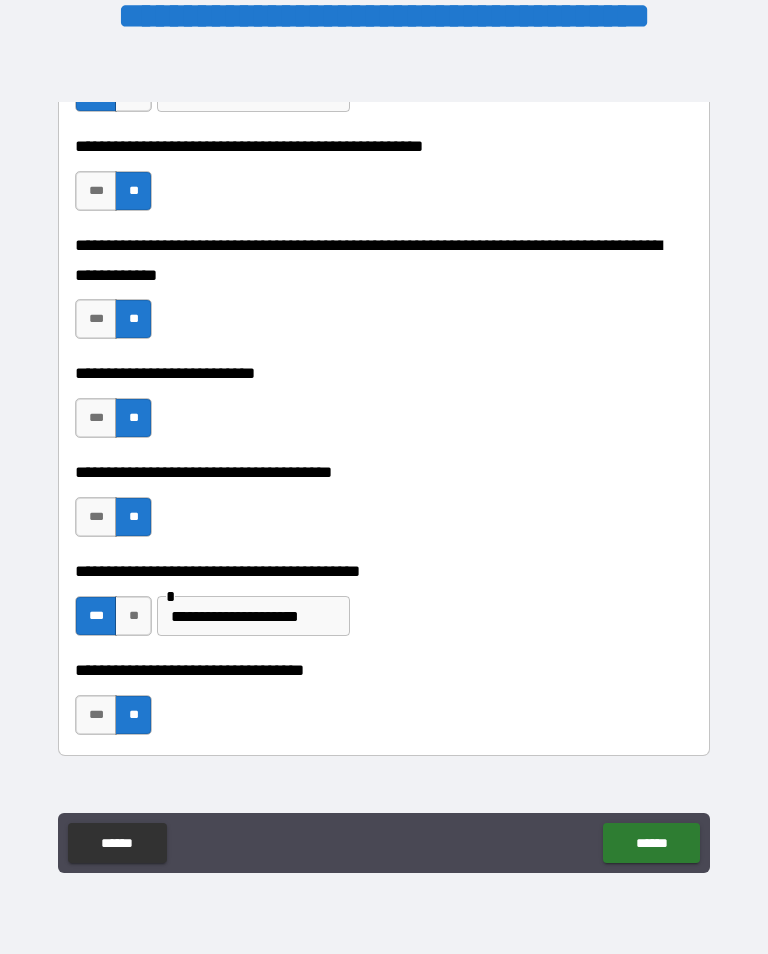 click on "***" at bounding box center [96, 715] 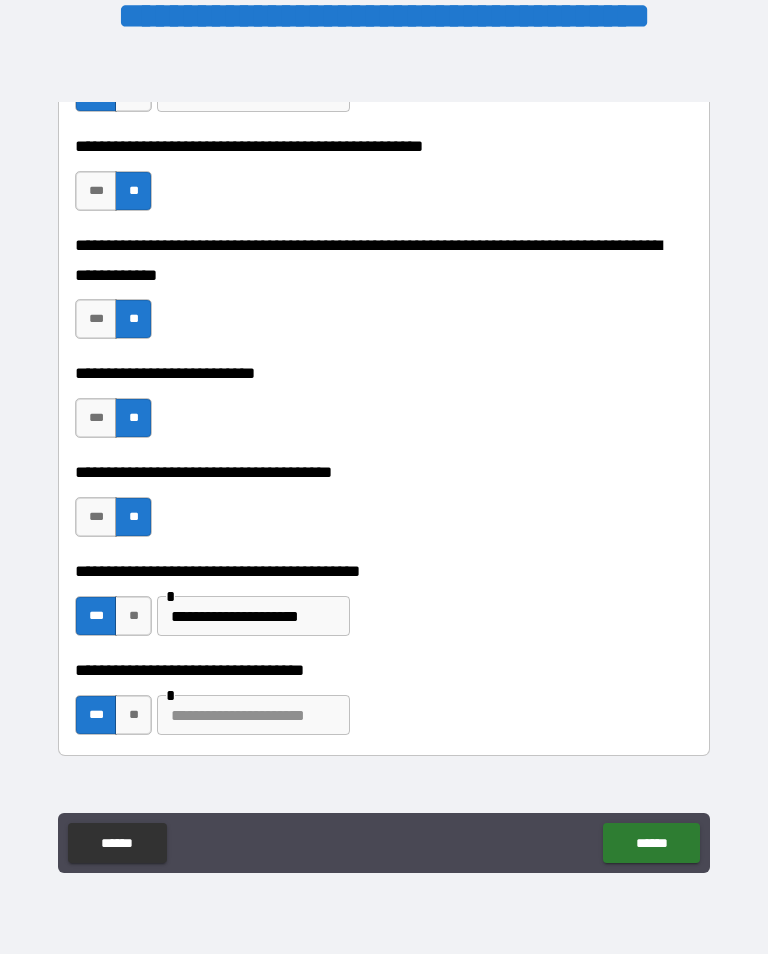 click at bounding box center [253, 715] 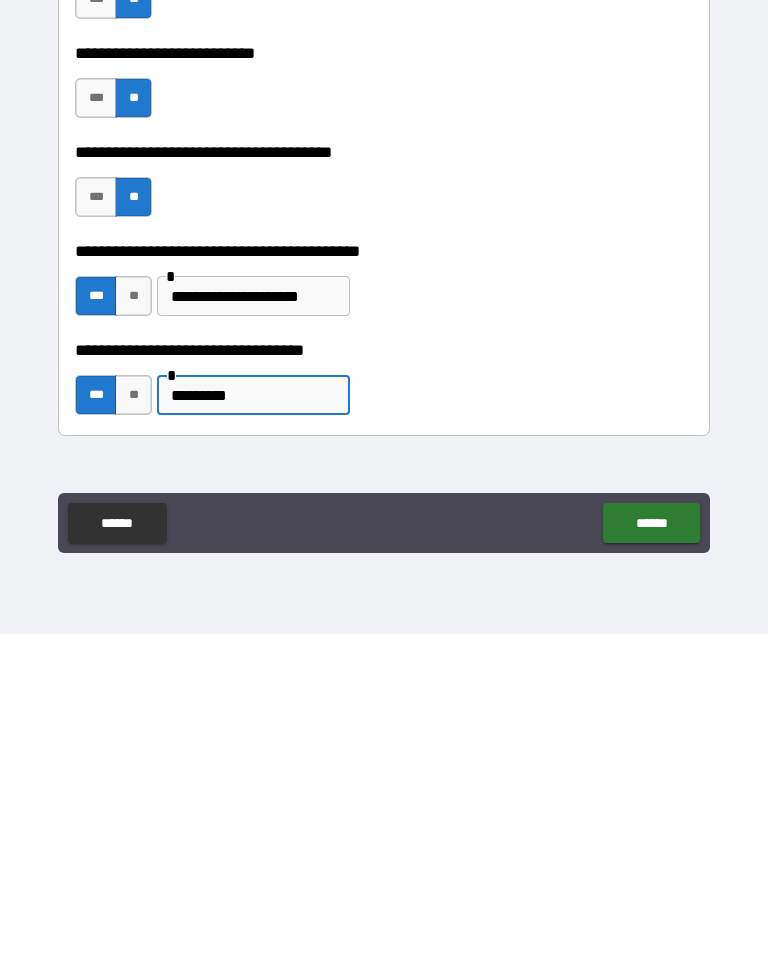 click on "******" at bounding box center [651, 843] 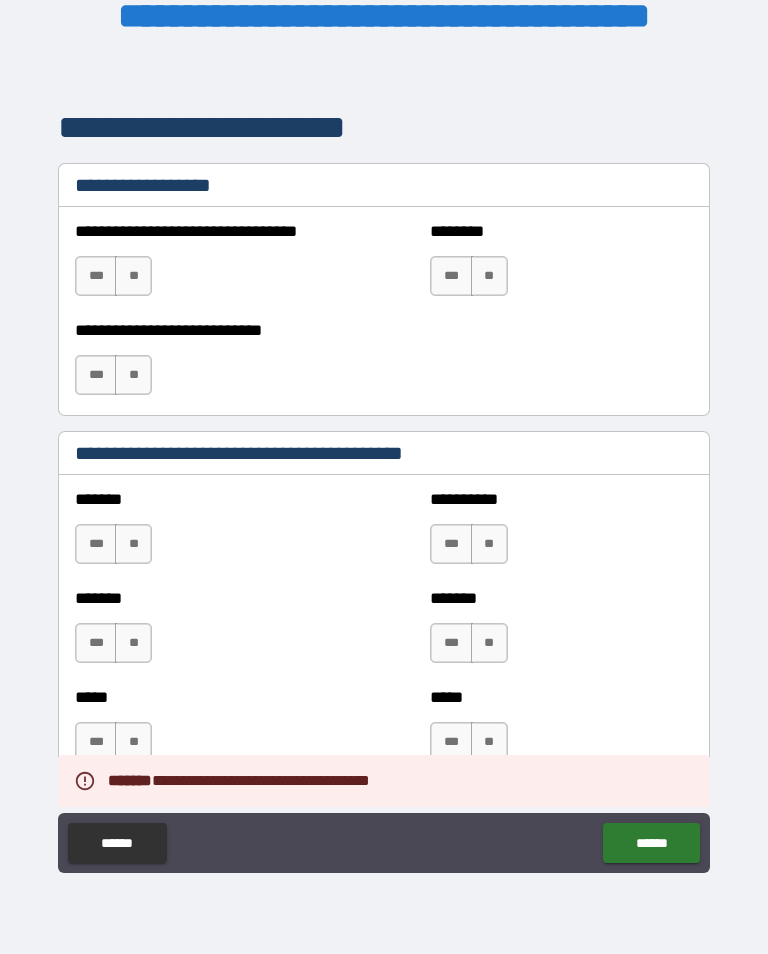 scroll, scrollTop: 1541, scrollLeft: 0, axis: vertical 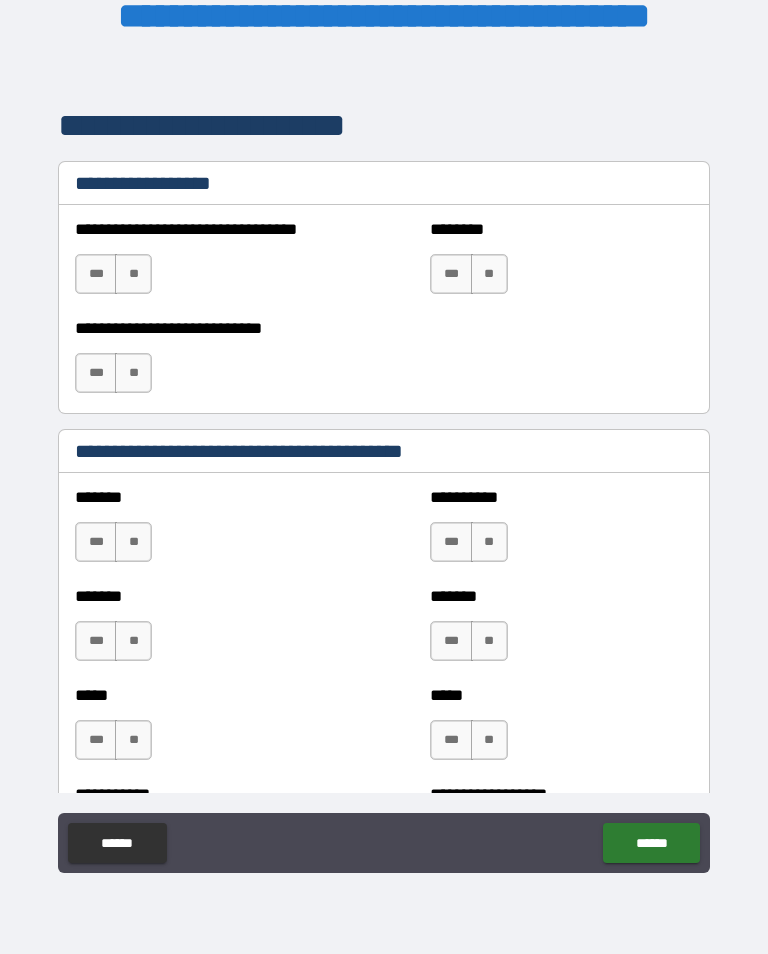 click on "**" at bounding box center [133, 274] 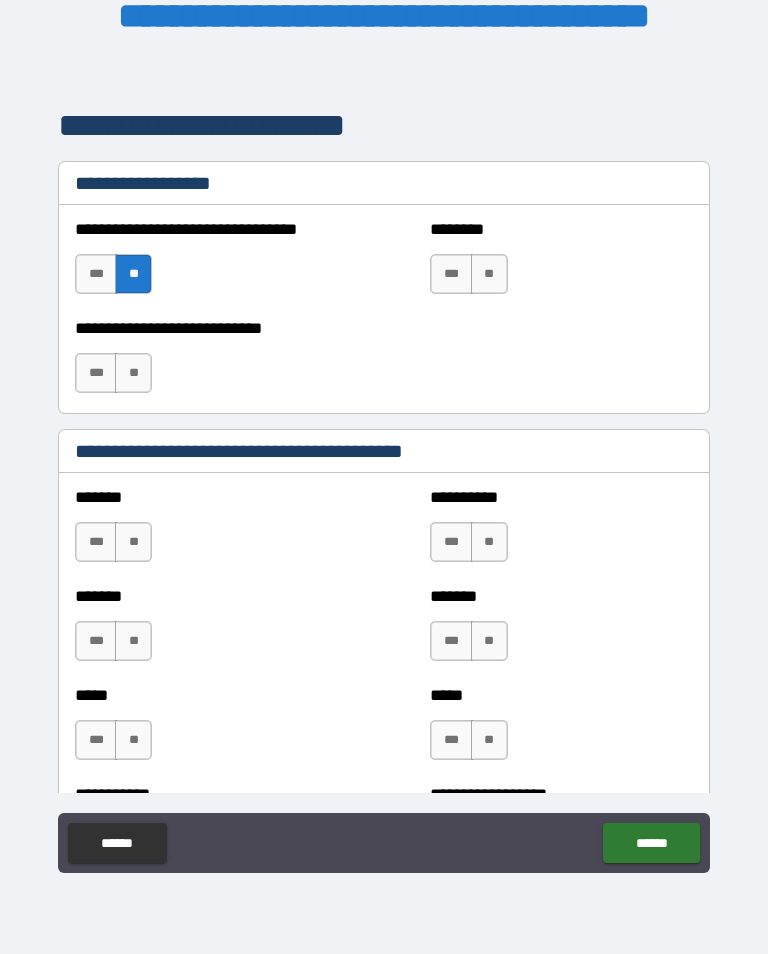 click on "**" at bounding box center [489, 274] 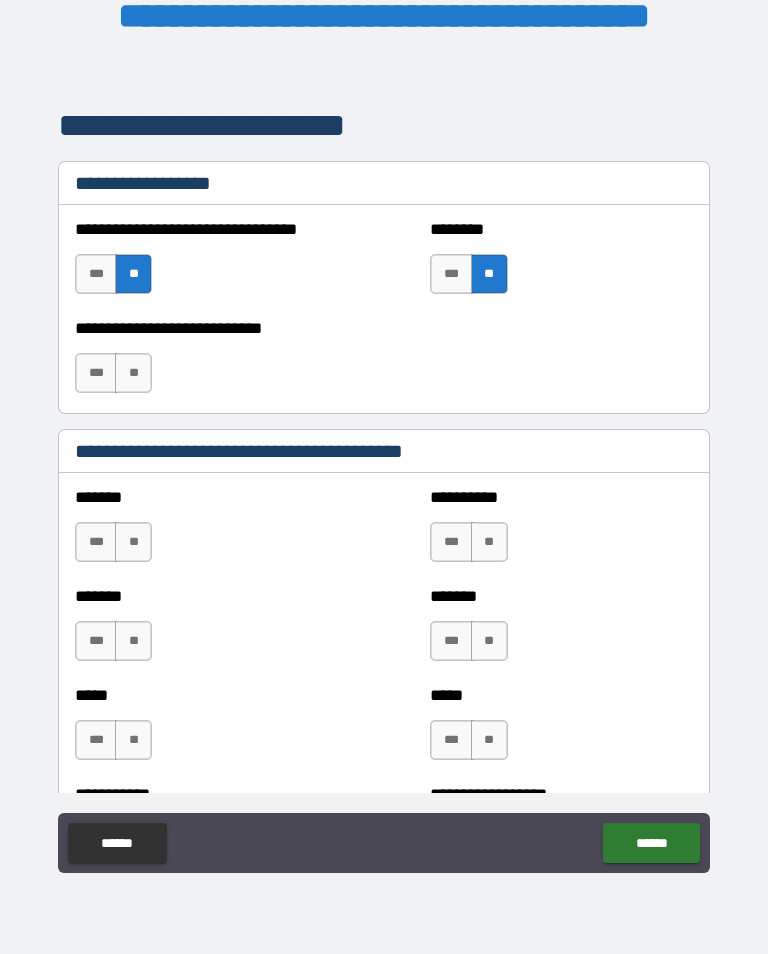 click on "**" at bounding box center (133, 373) 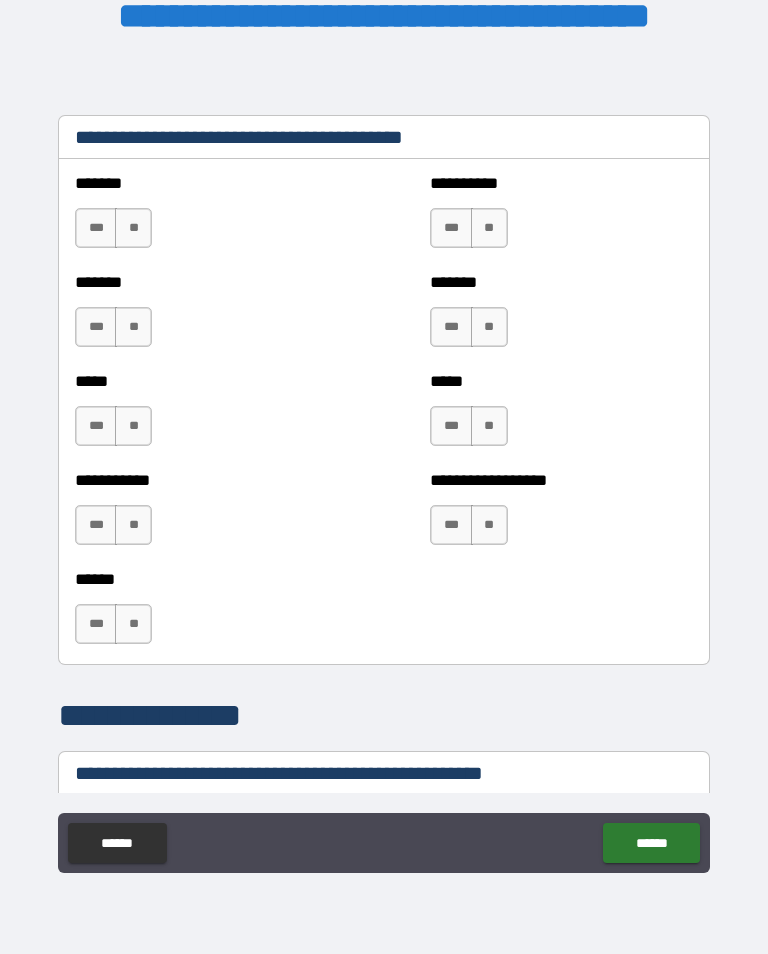 scroll, scrollTop: 1854, scrollLeft: 0, axis: vertical 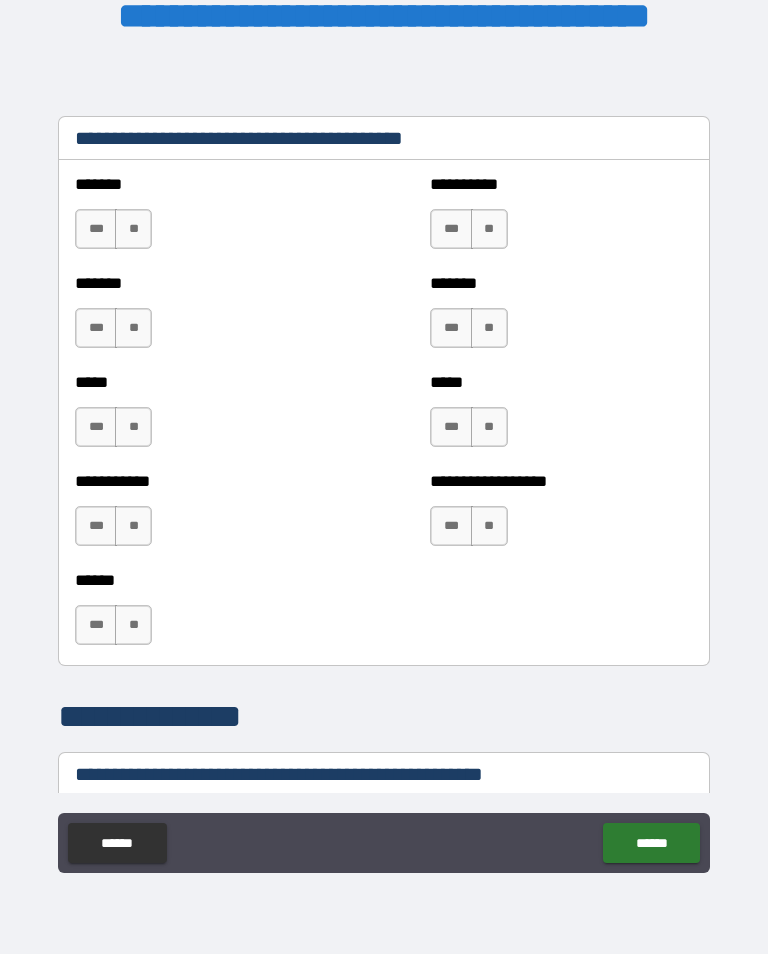 click on "**" at bounding box center [133, 229] 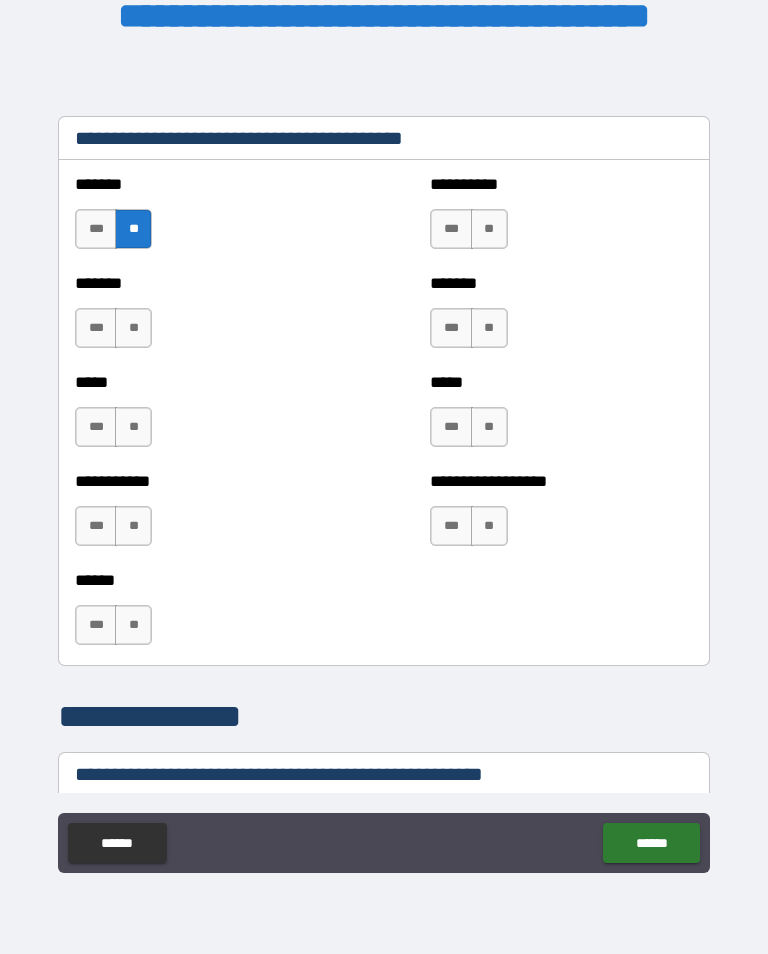 click on "**" at bounding box center (133, 328) 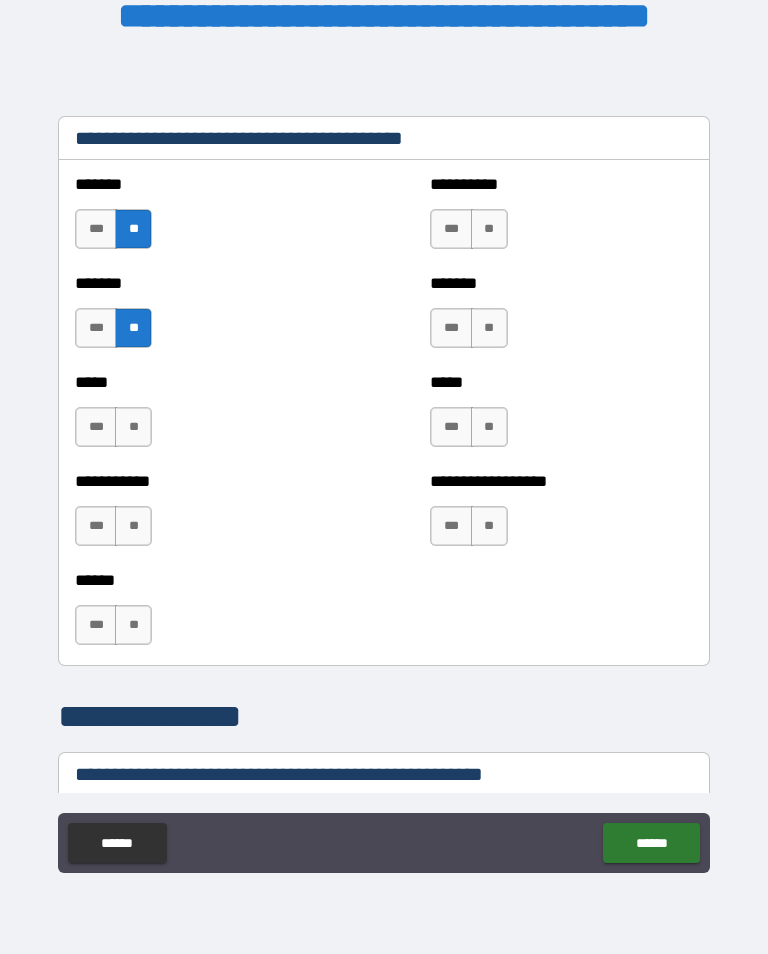 click on "**" at bounding box center [133, 427] 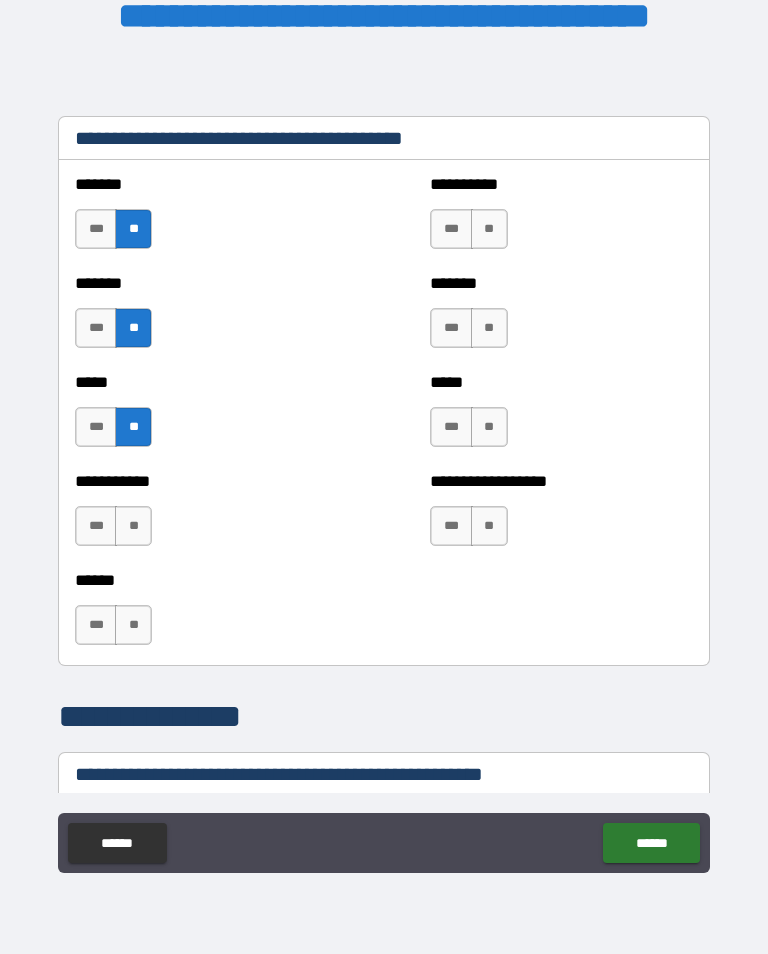click on "**" at bounding box center (133, 526) 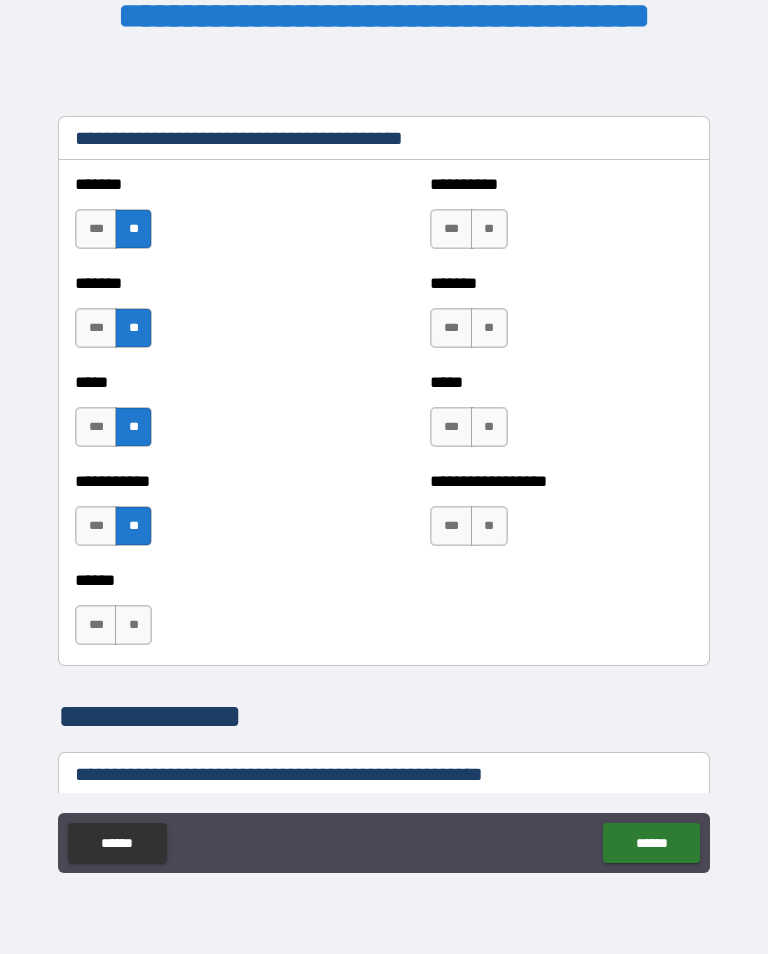 click on "**" at bounding box center [133, 625] 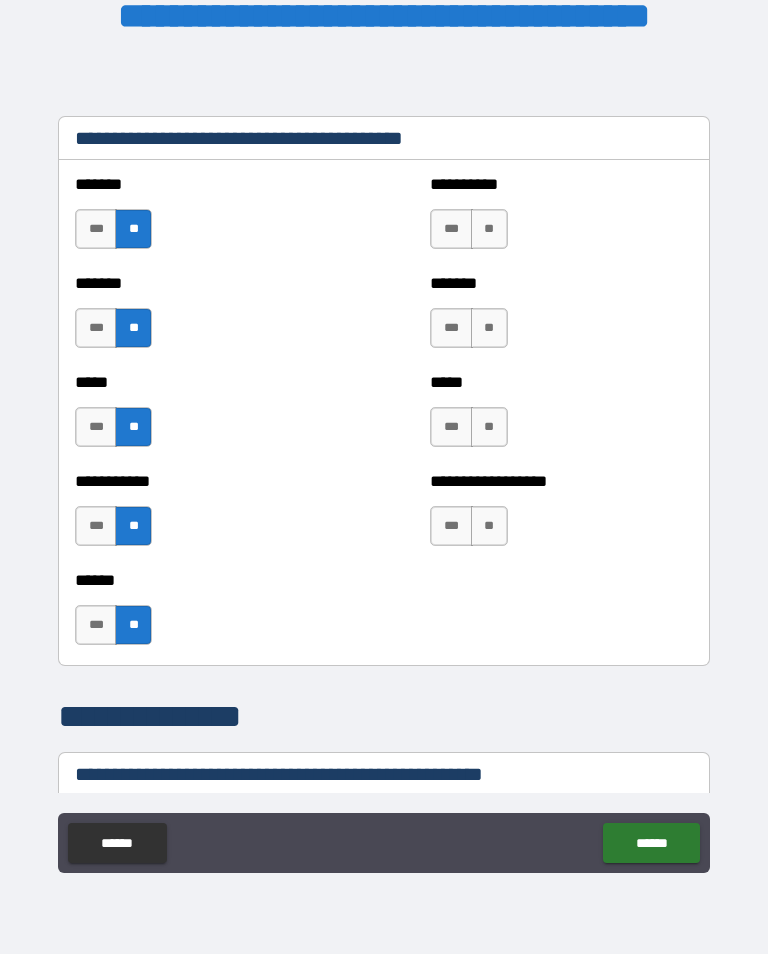 click on "**" at bounding box center [489, 526] 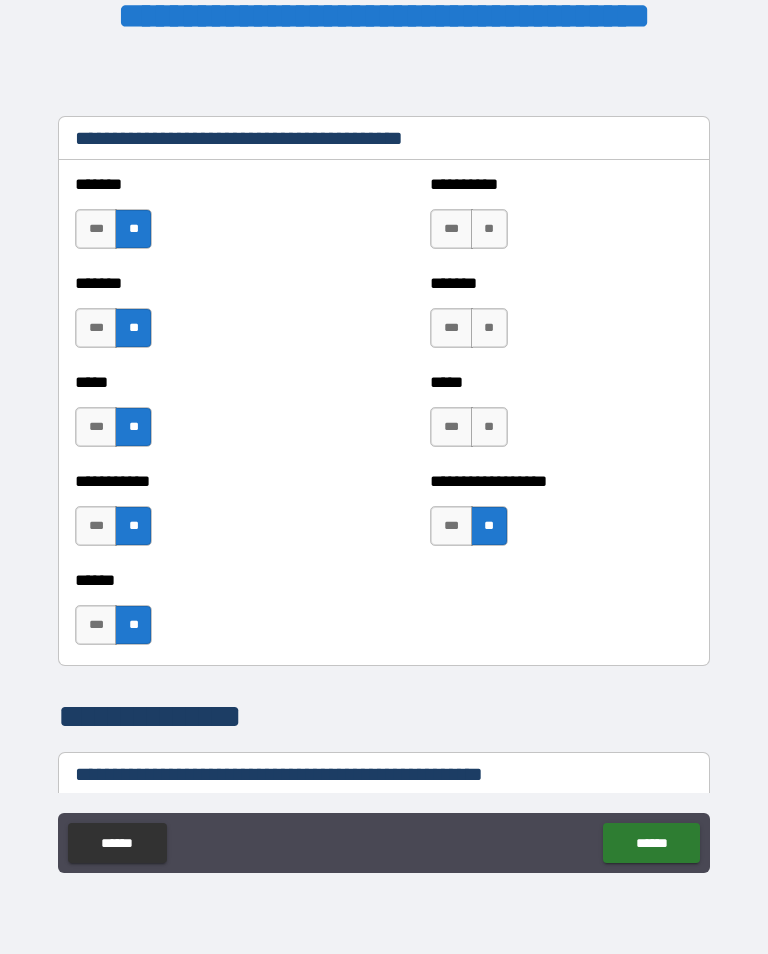 click on "**" at bounding box center [489, 427] 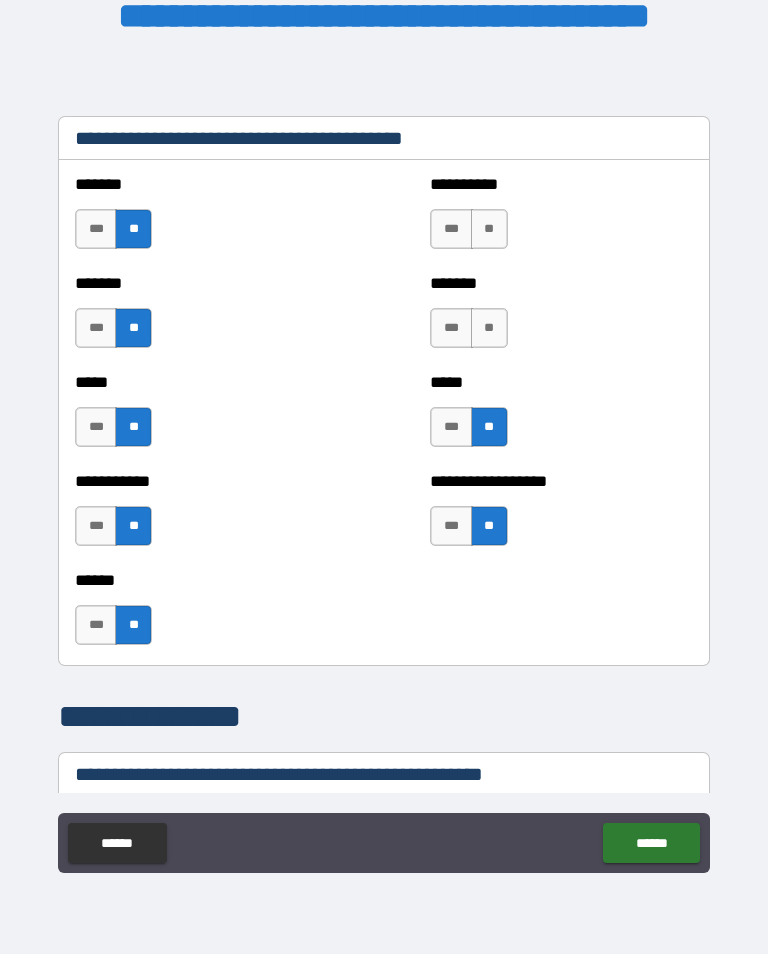 click on "**" at bounding box center [489, 328] 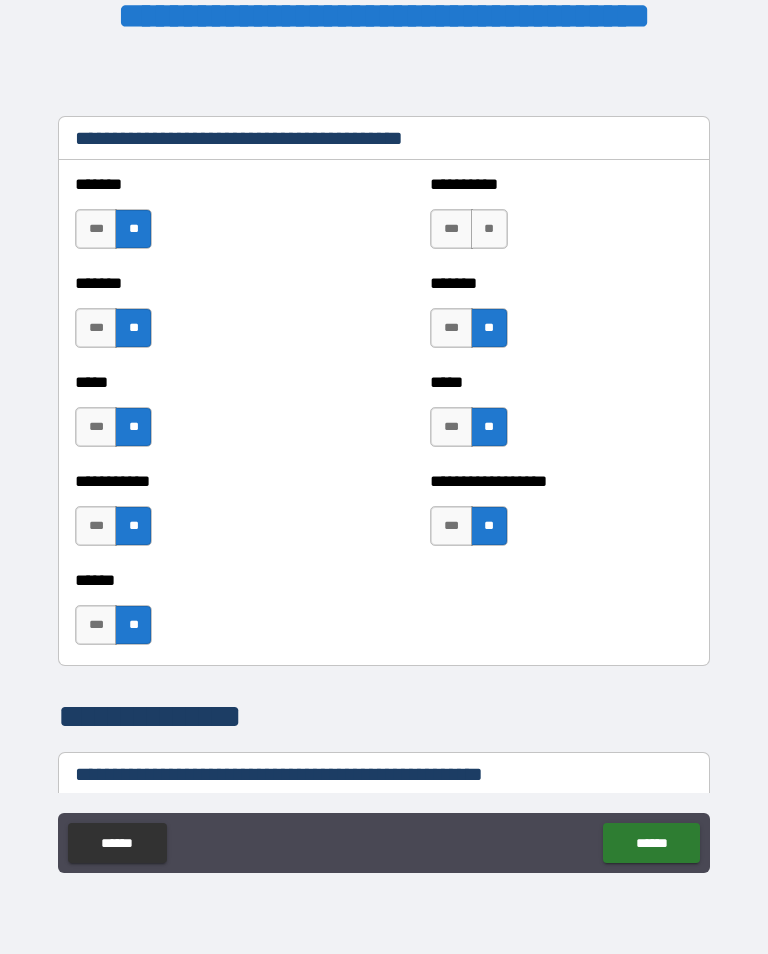 click on "**" at bounding box center [489, 229] 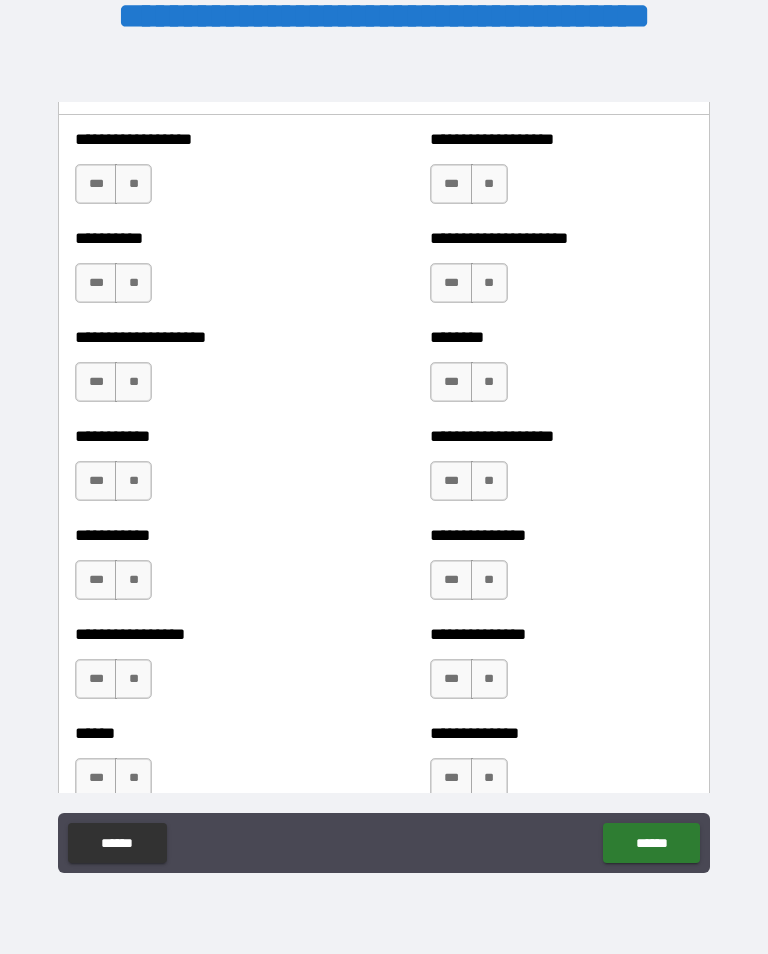 scroll, scrollTop: 2509, scrollLeft: 0, axis: vertical 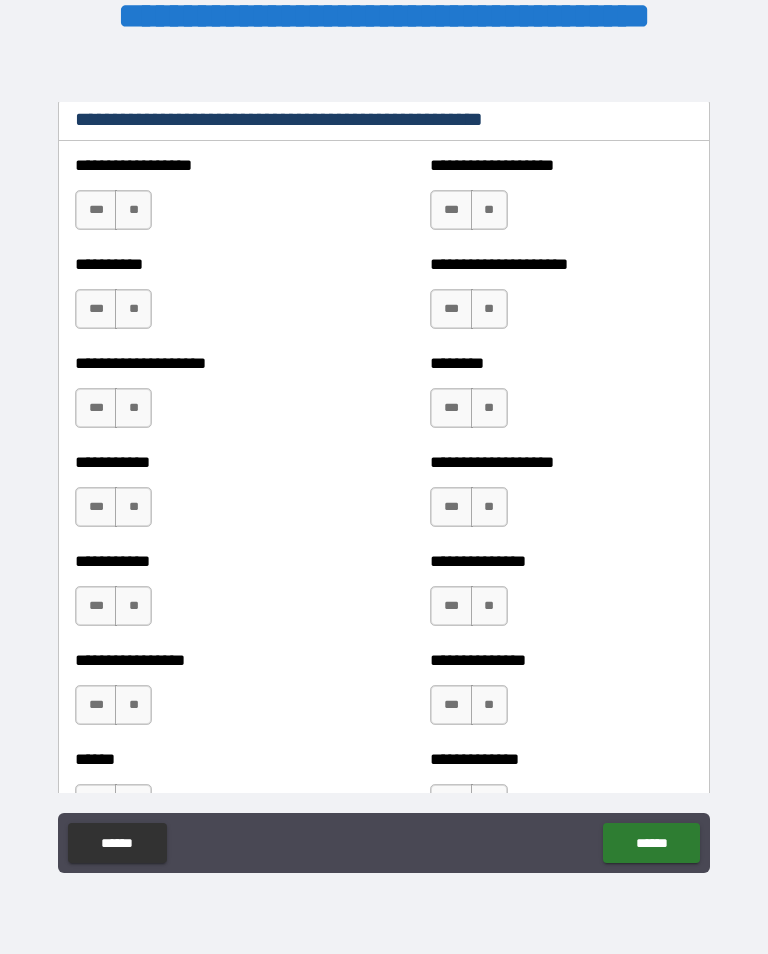click on "**" at bounding box center [133, 210] 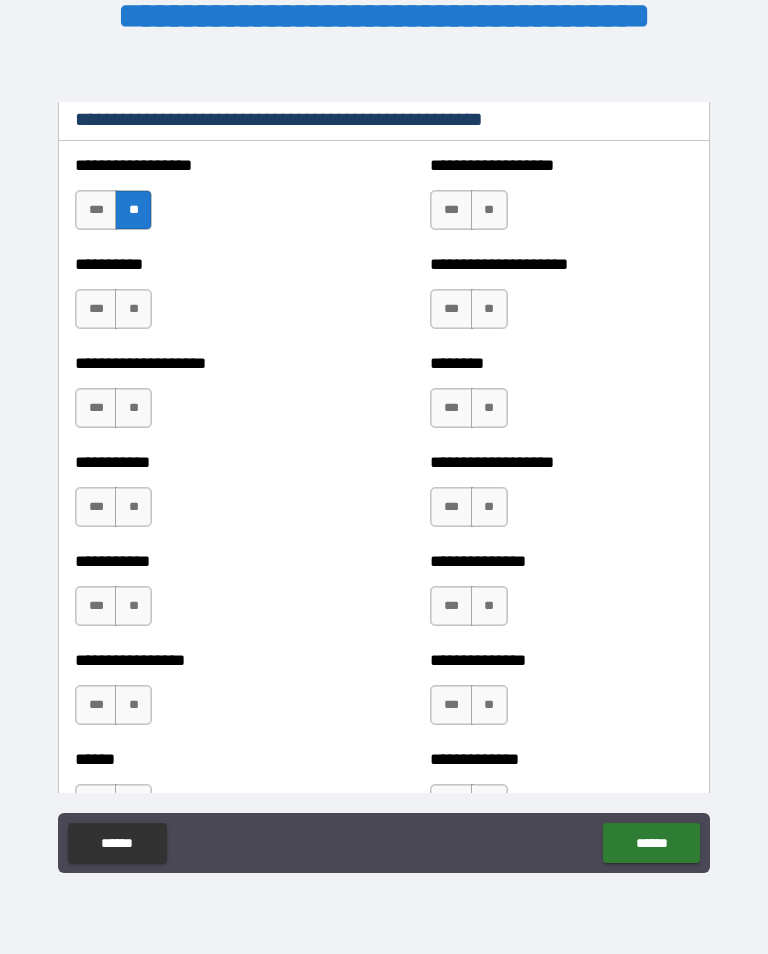 click on "**" at bounding box center (133, 309) 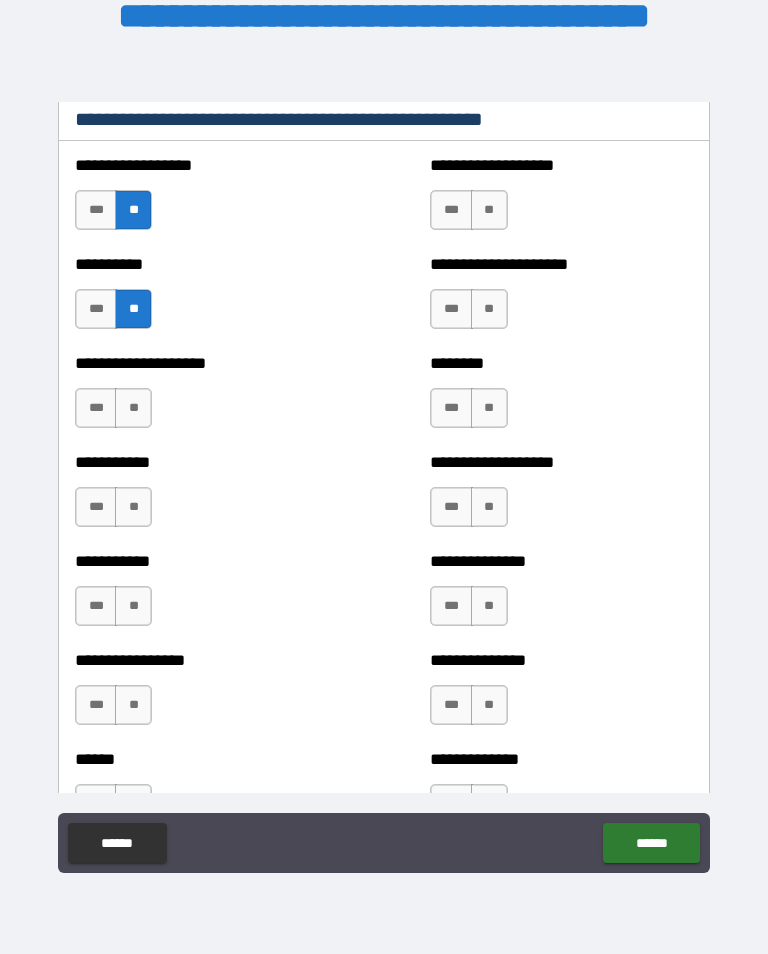 click on "**" at bounding box center [133, 408] 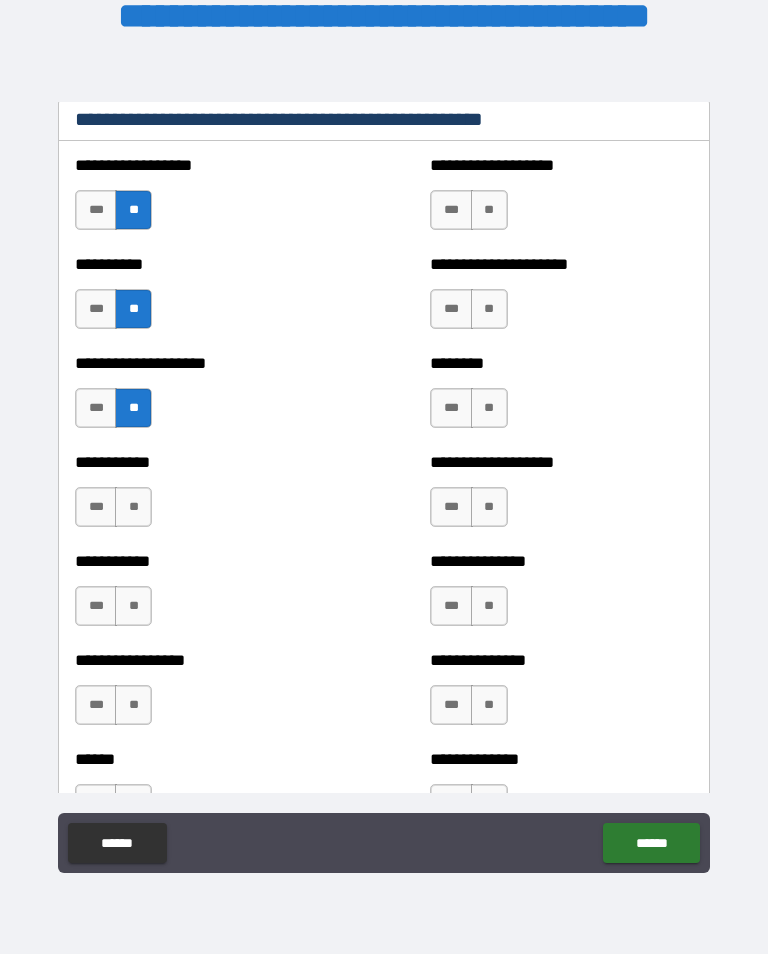 click on "**" at bounding box center (133, 507) 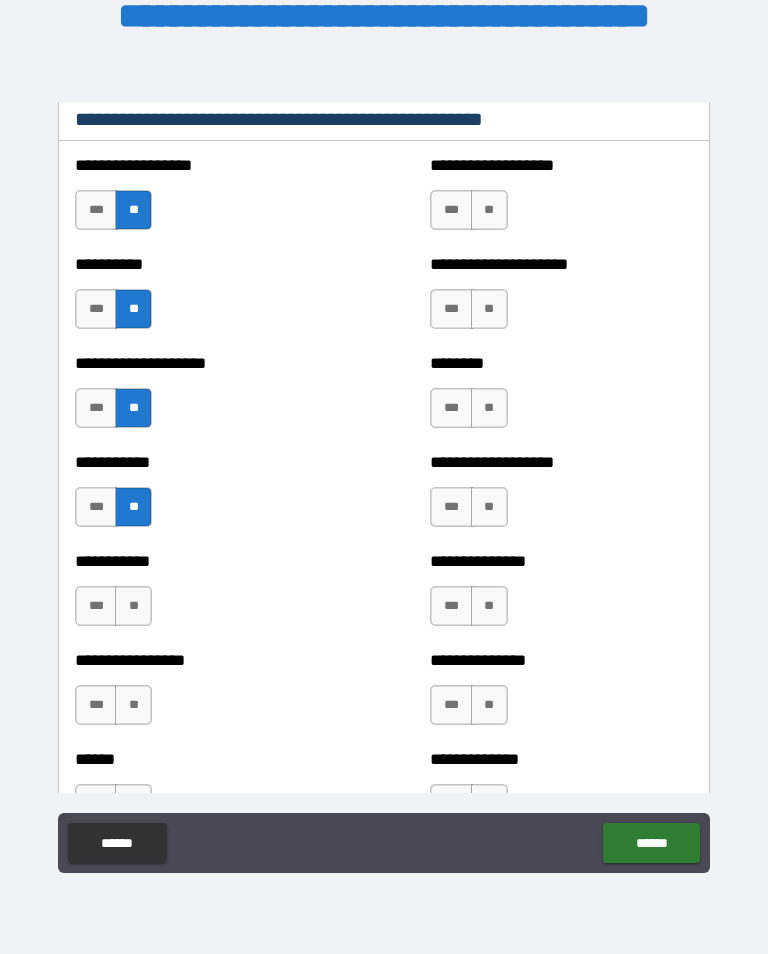 click on "**" at bounding box center (133, 606) 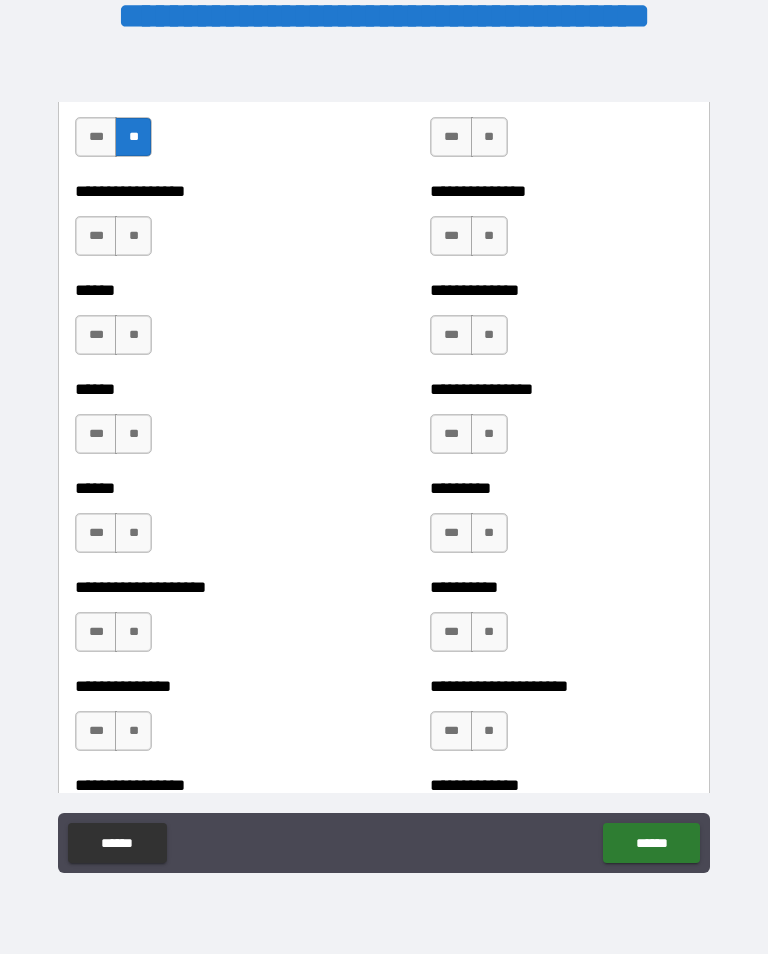 scroll, scrollTop: 2975, scrollLeft: 0, axis: vertical 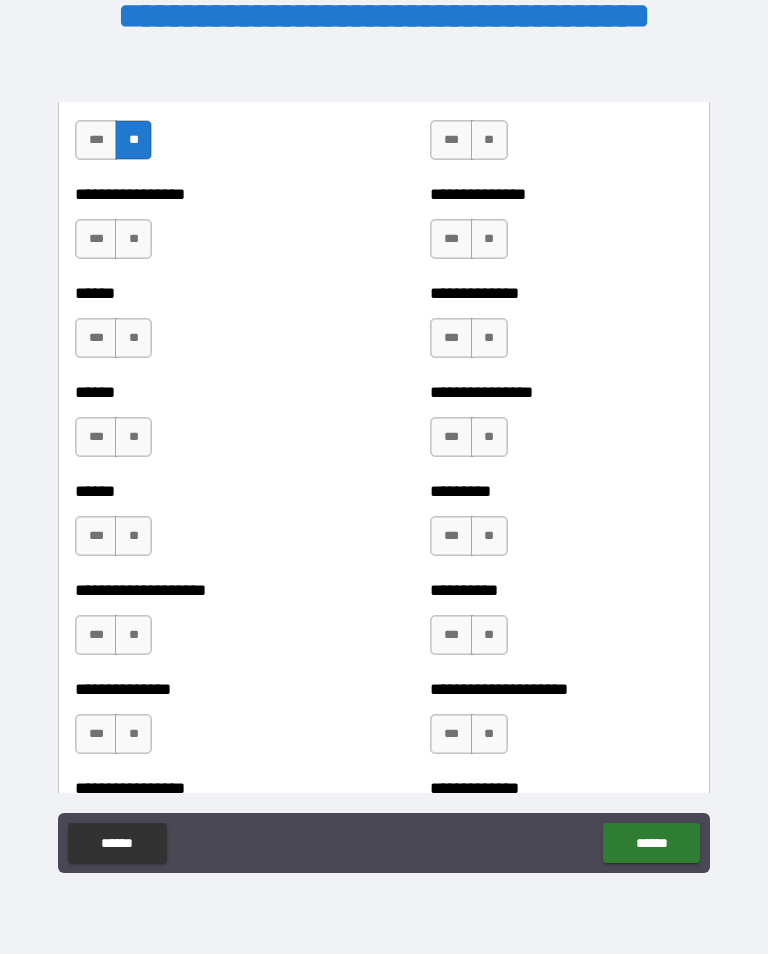 click on "**" at bounding box center [133, 239] 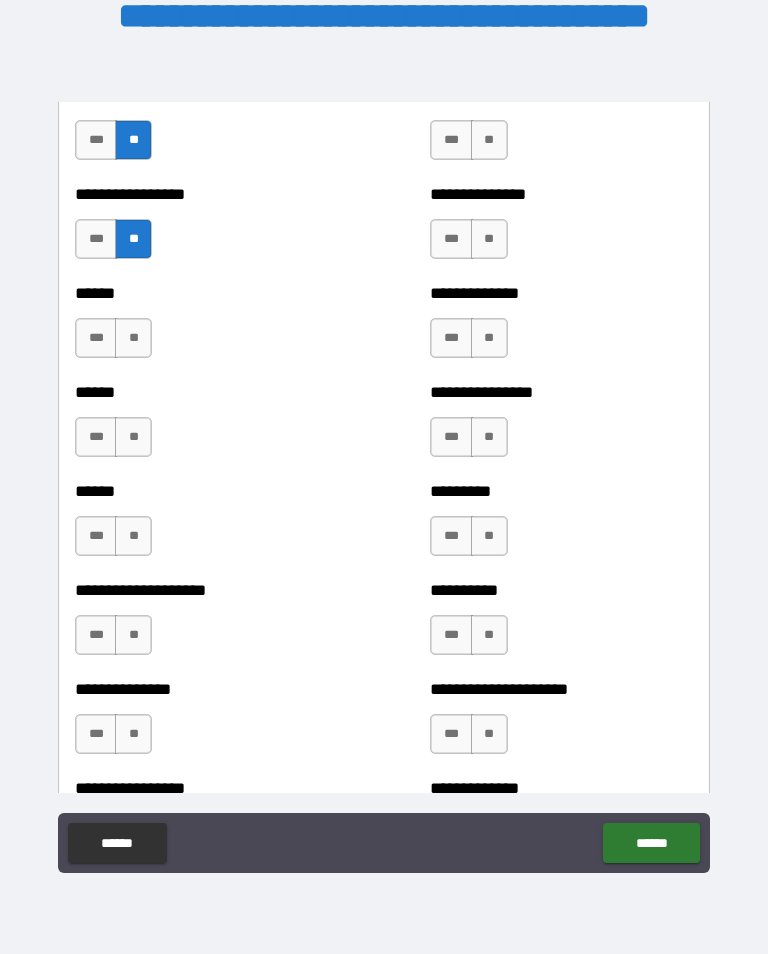 click on "**" at bounding box center (133, 338) 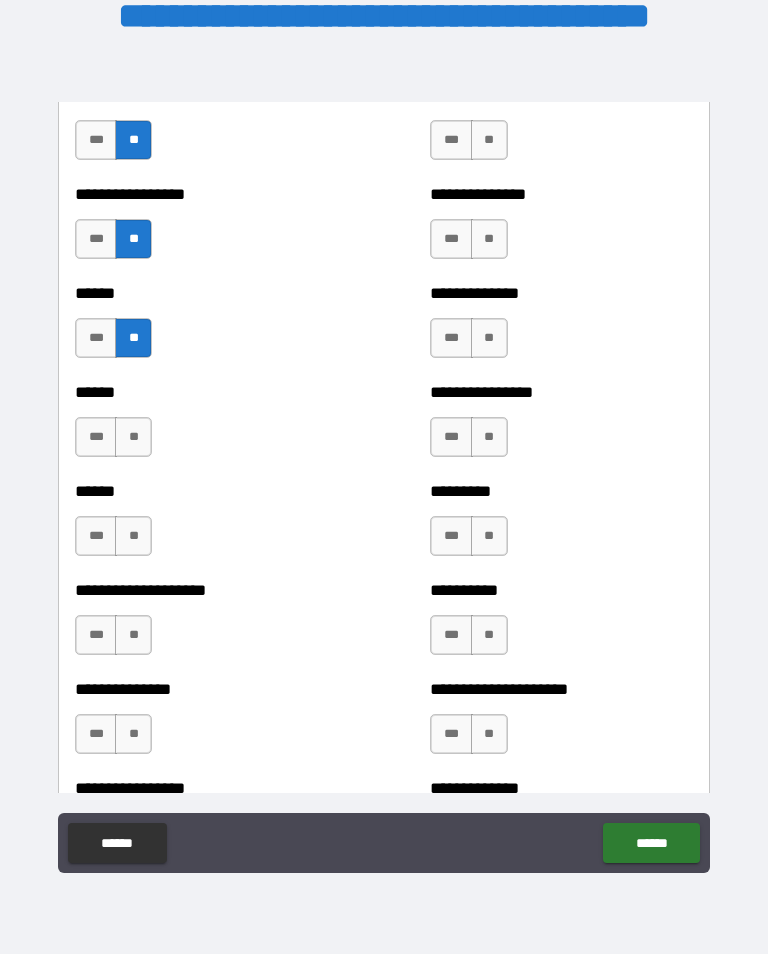 click on "**" at bounding box center (133, 437) 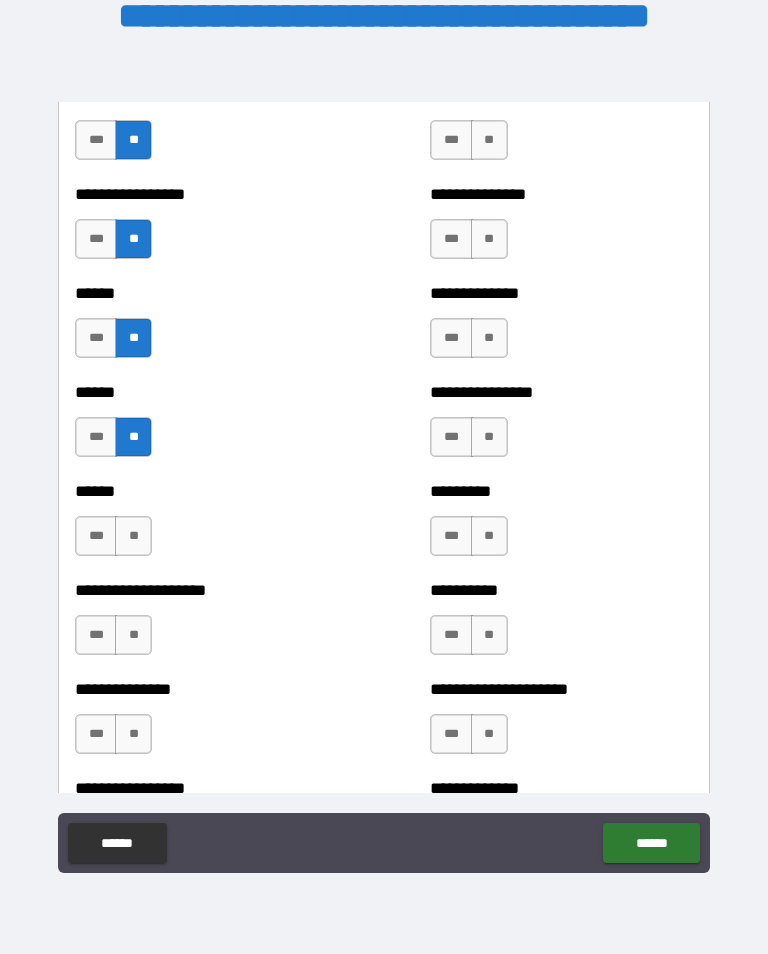click on "**" at bounding box center [133, 536] 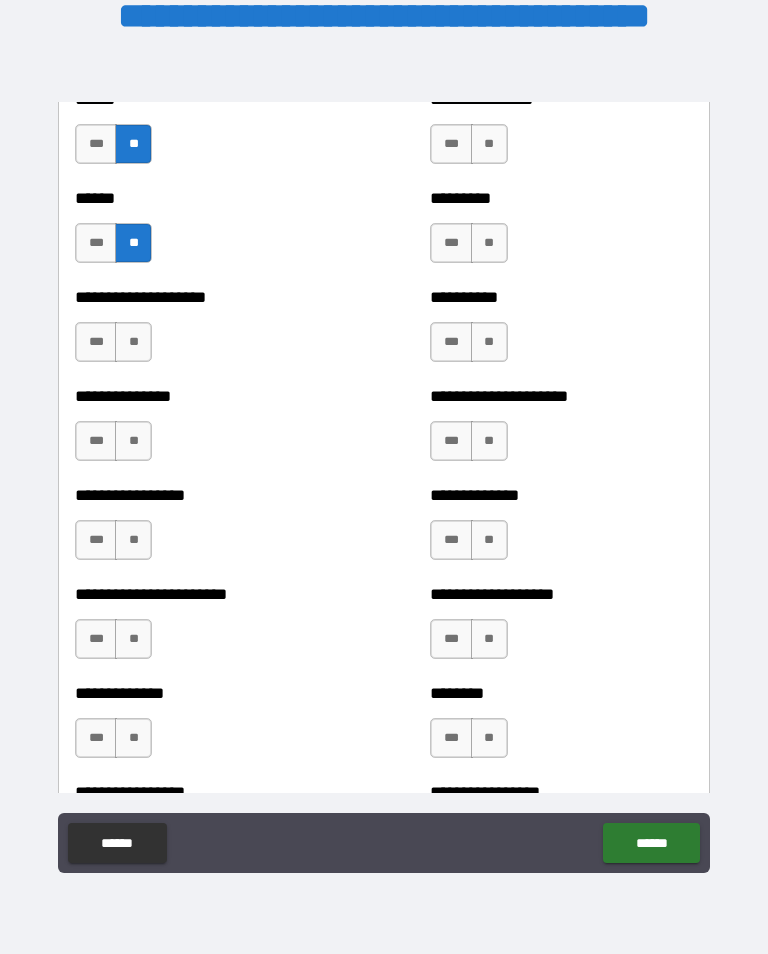 scroll, scrollTop: 3285, scrollLeft: 0, axis: vertical 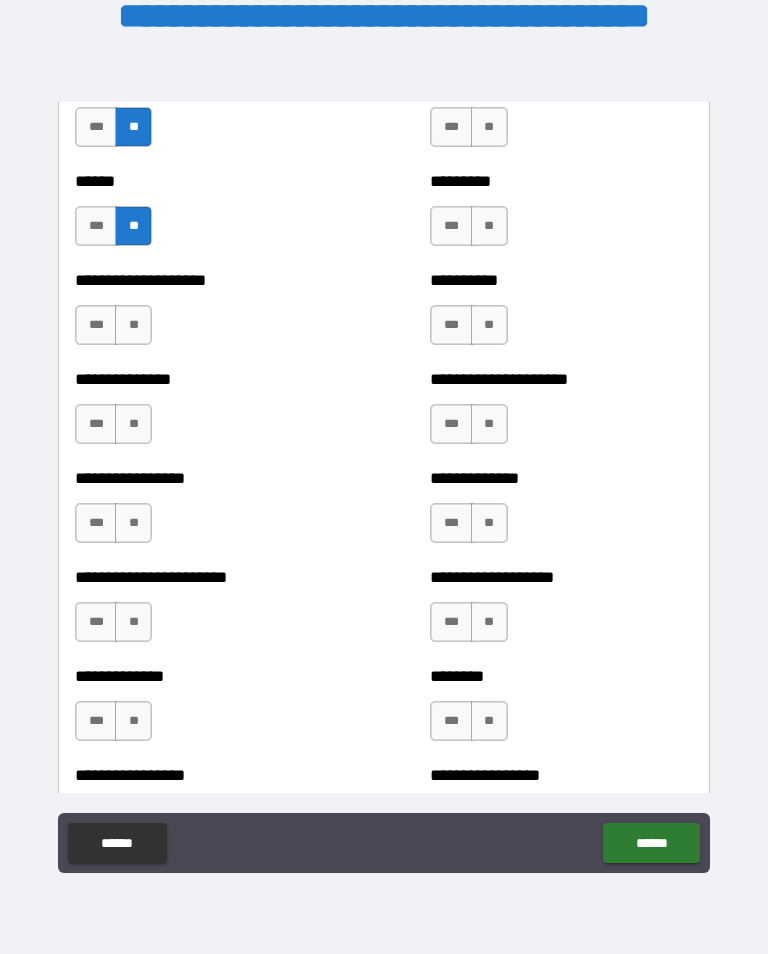 click on "**" at bounding box center [133, 325] 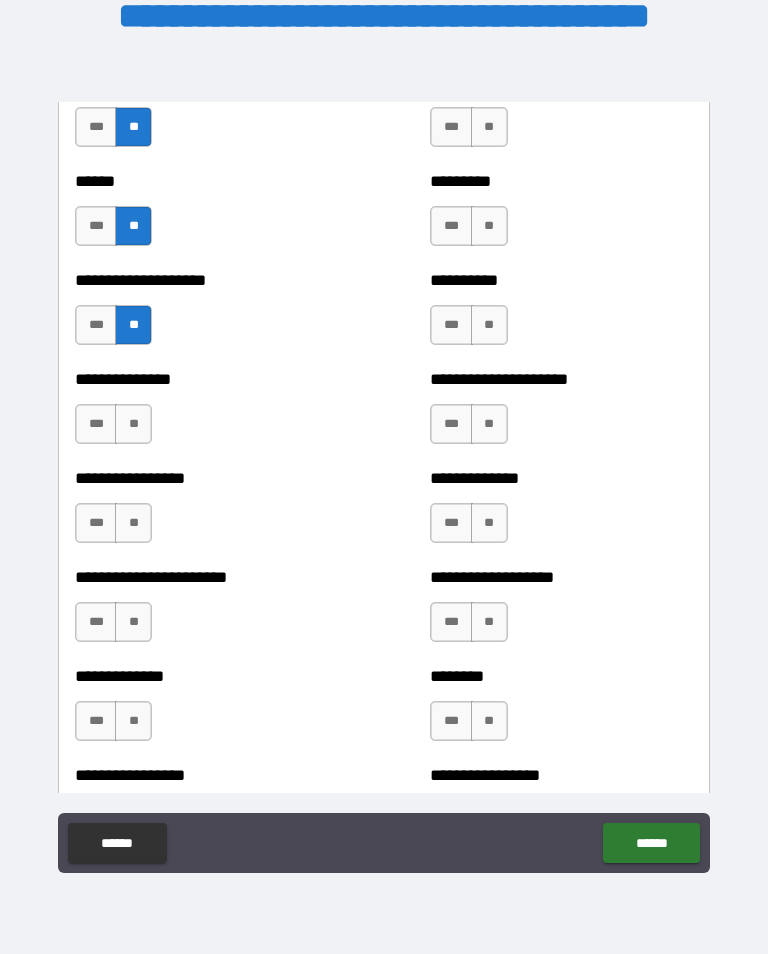click on "**" at bounding box center (133, 424) 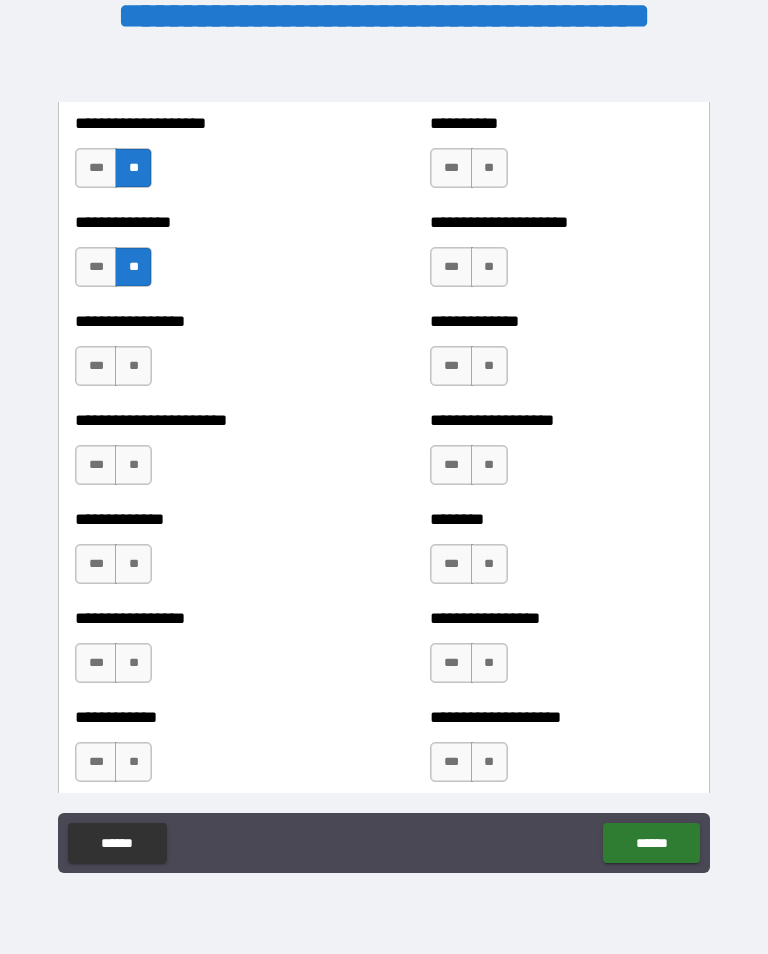 scroll, scrollTop: 3460, scrollLeft: 0, axis: vertical 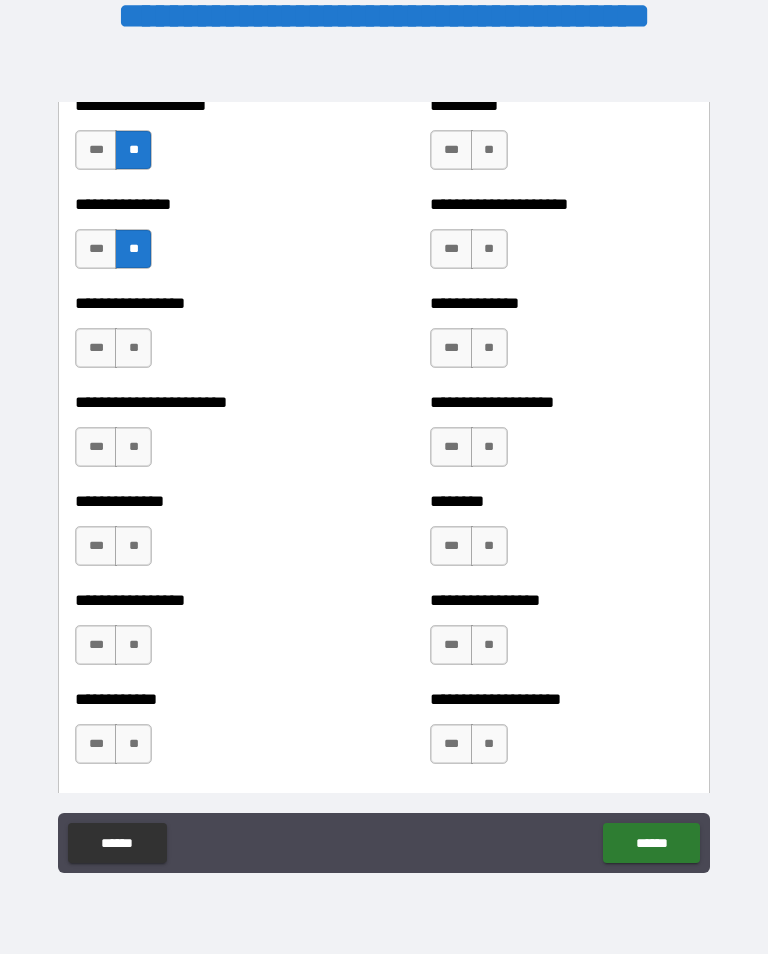 click on "**" at bounding box center [133, 348] 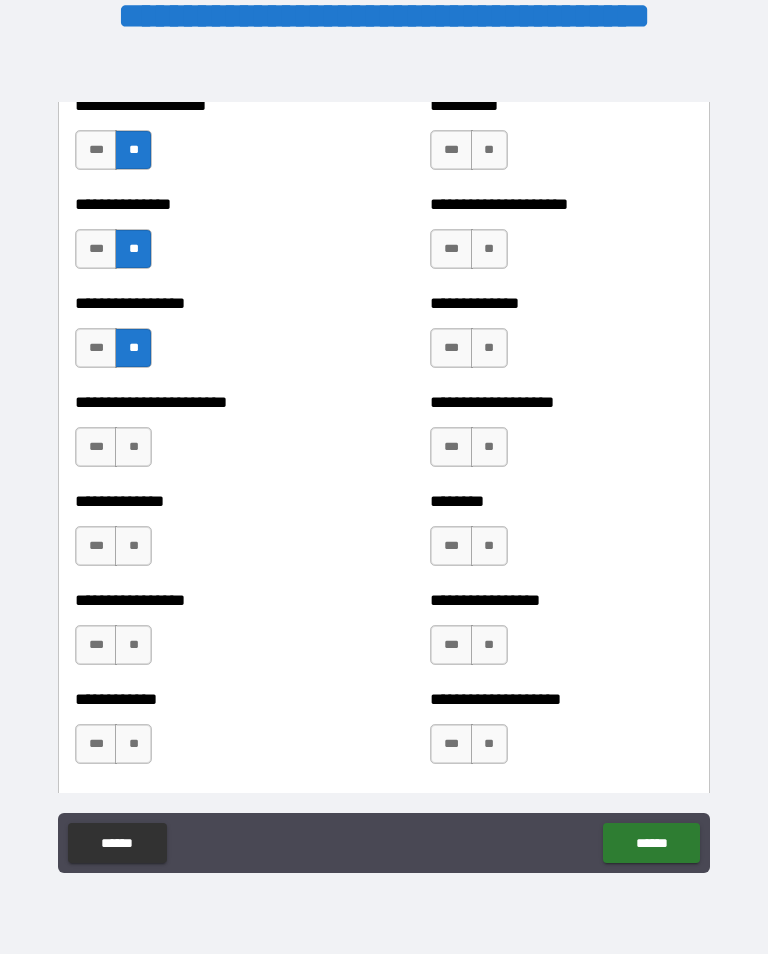 click on "**" at bounding box center [133, 447] 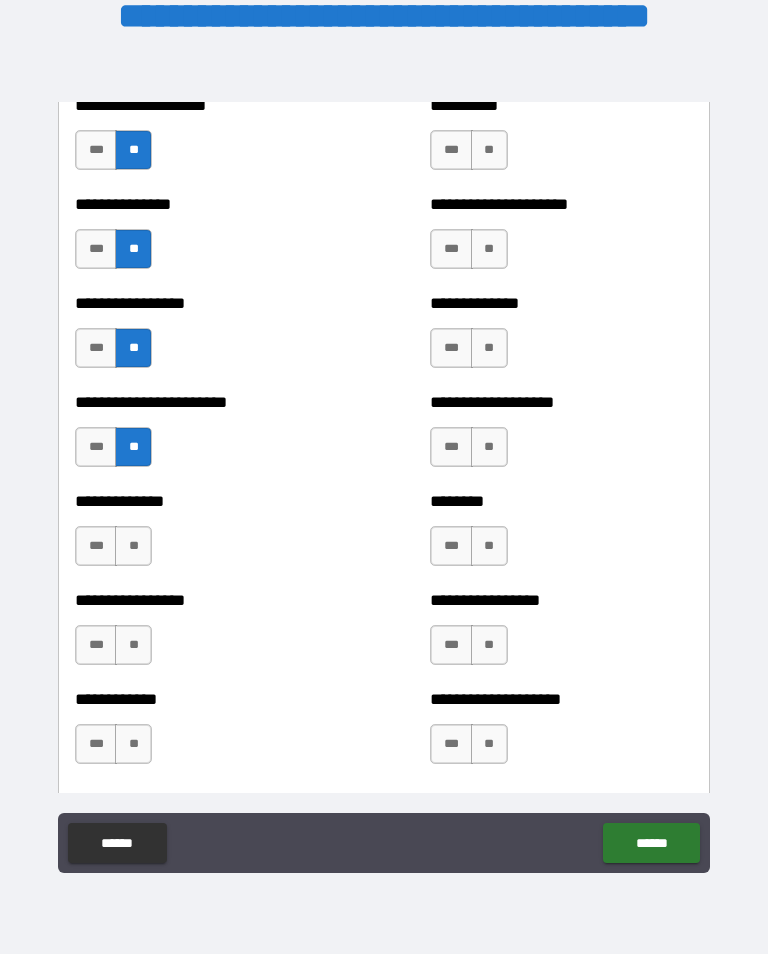 click on "**" at bounding box center [133, 546] 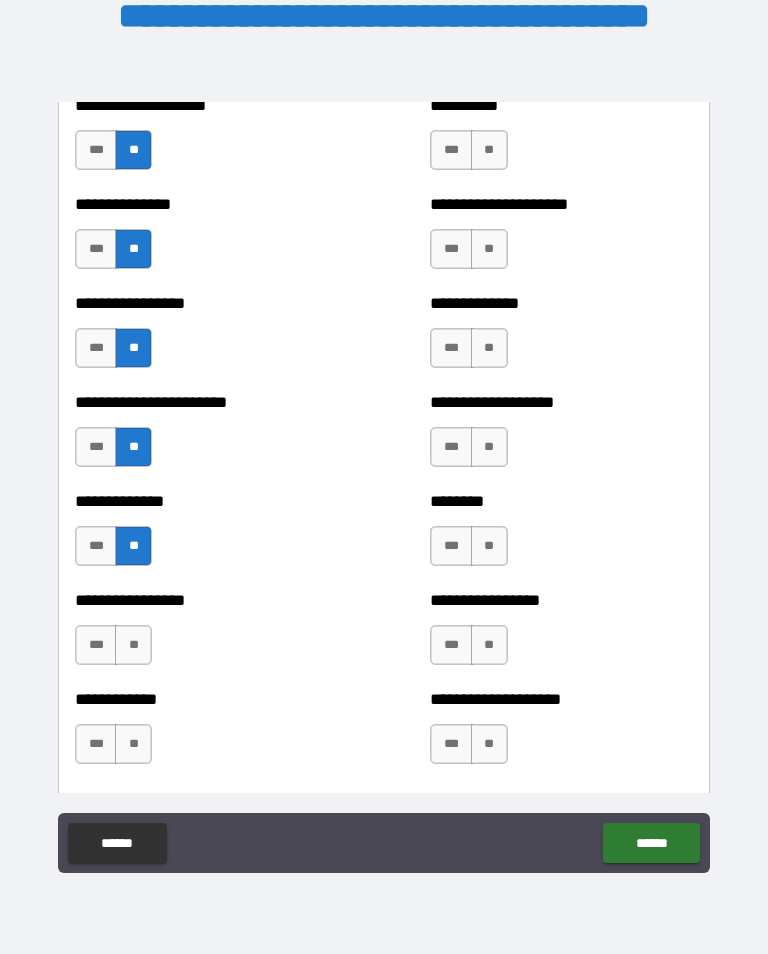 click on "***" at bounding box center (96, 546) 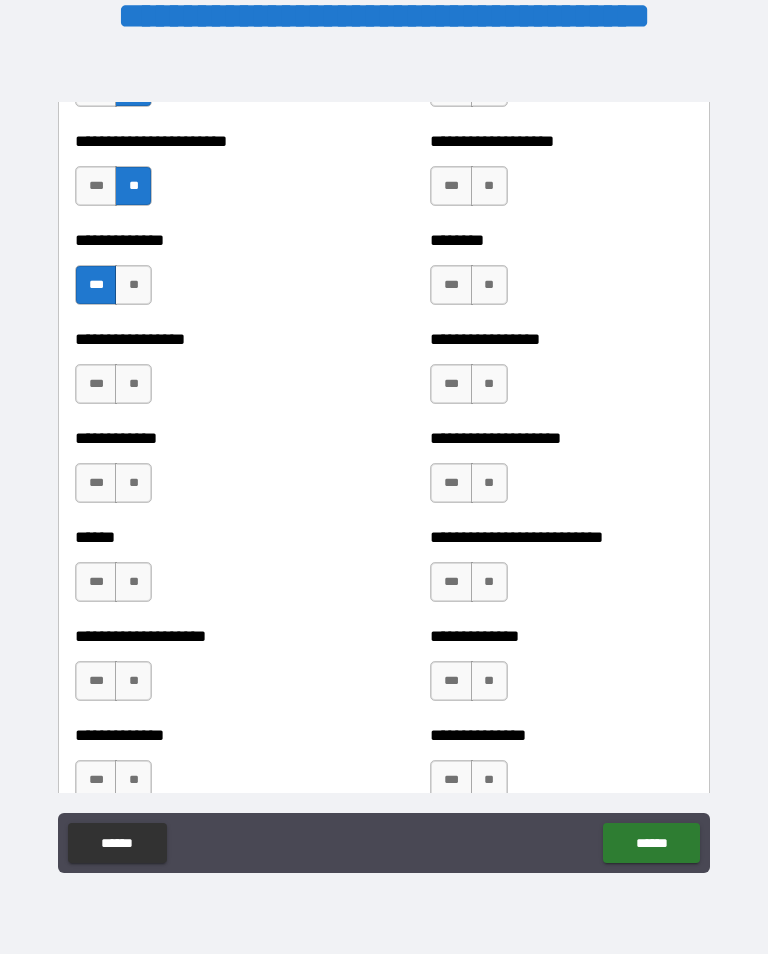 scroll, scrollTop: 3732, scrollLeft: 0, axis: vertical 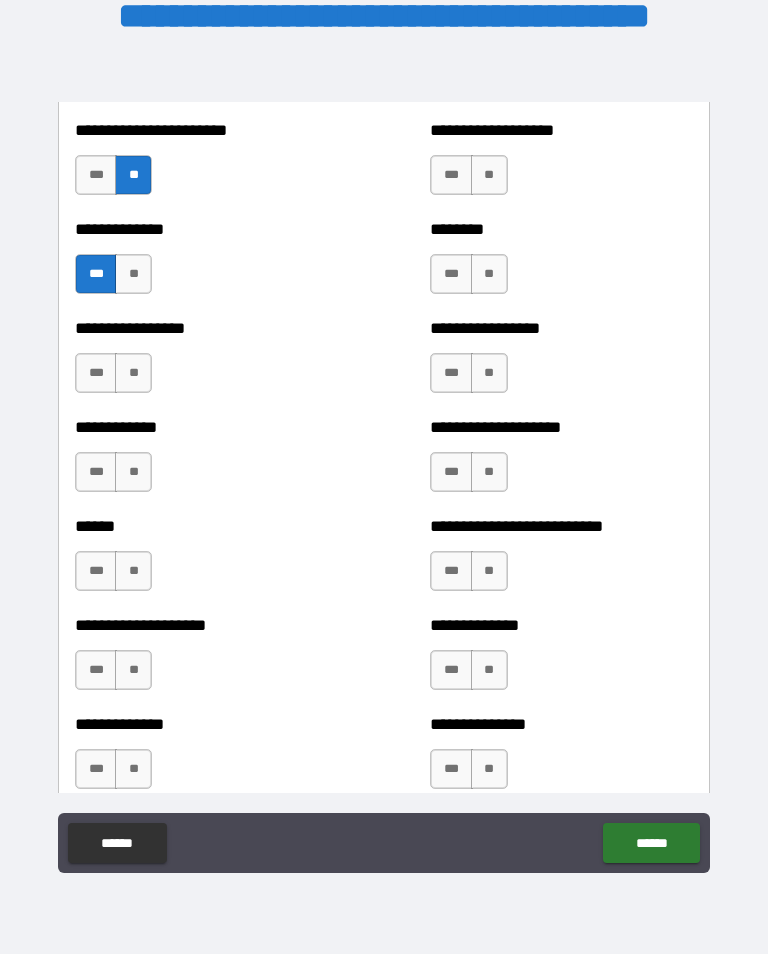 click on "**" at bounding box center (133, 373) 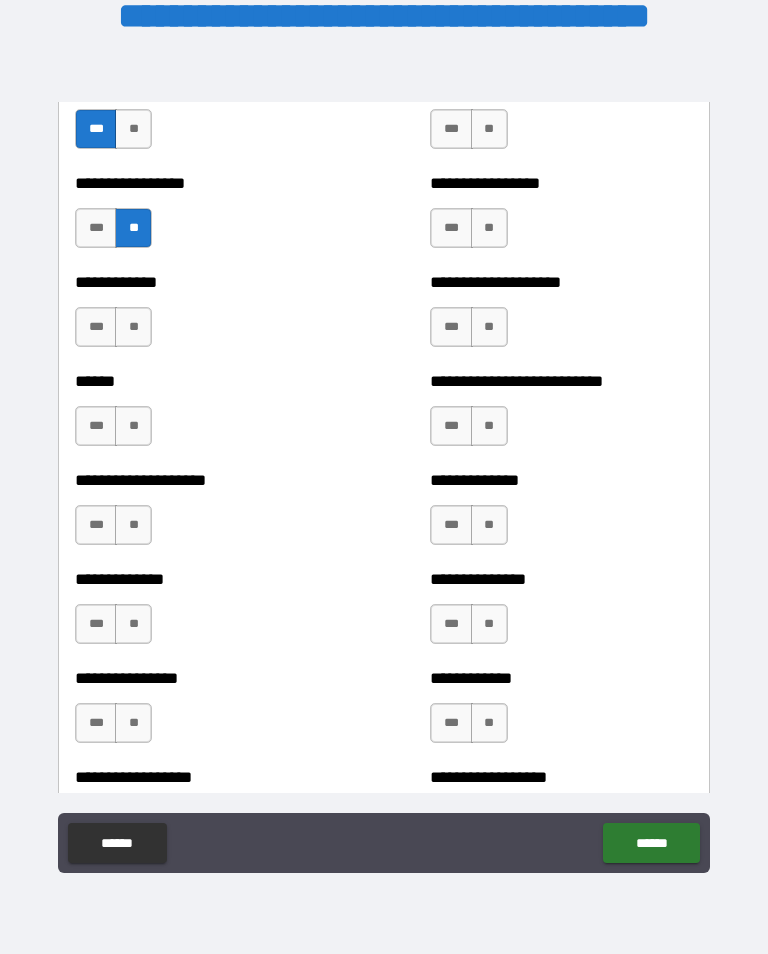scroll, scrollTop: 3880, scrollLeft: 0, axis: vertical 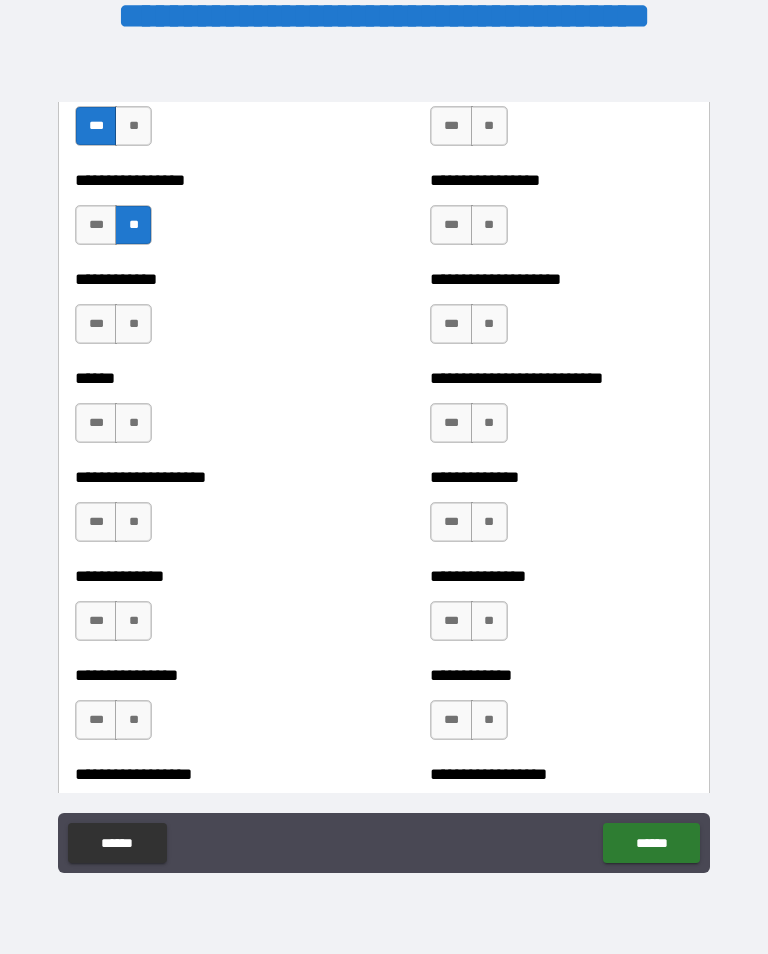 click on "**" at bounding box center [133, 324] 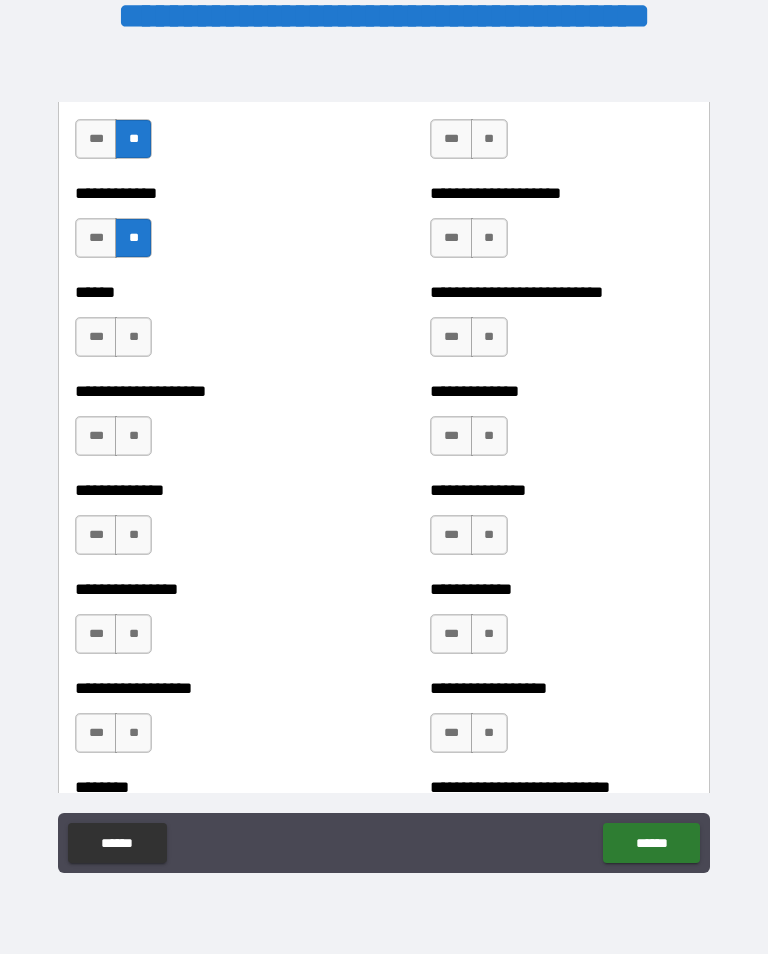 scroll, scrollTop: 3977, scrollLeft: 0, axis: vertical 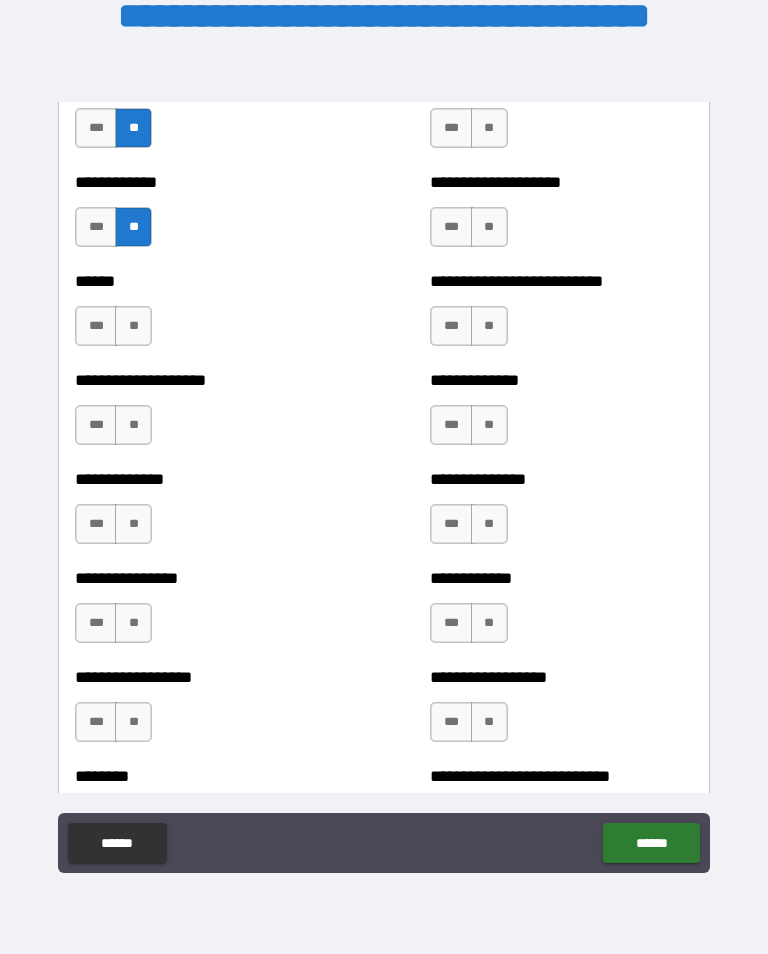 click on "***" at bounding box center [96, 326] 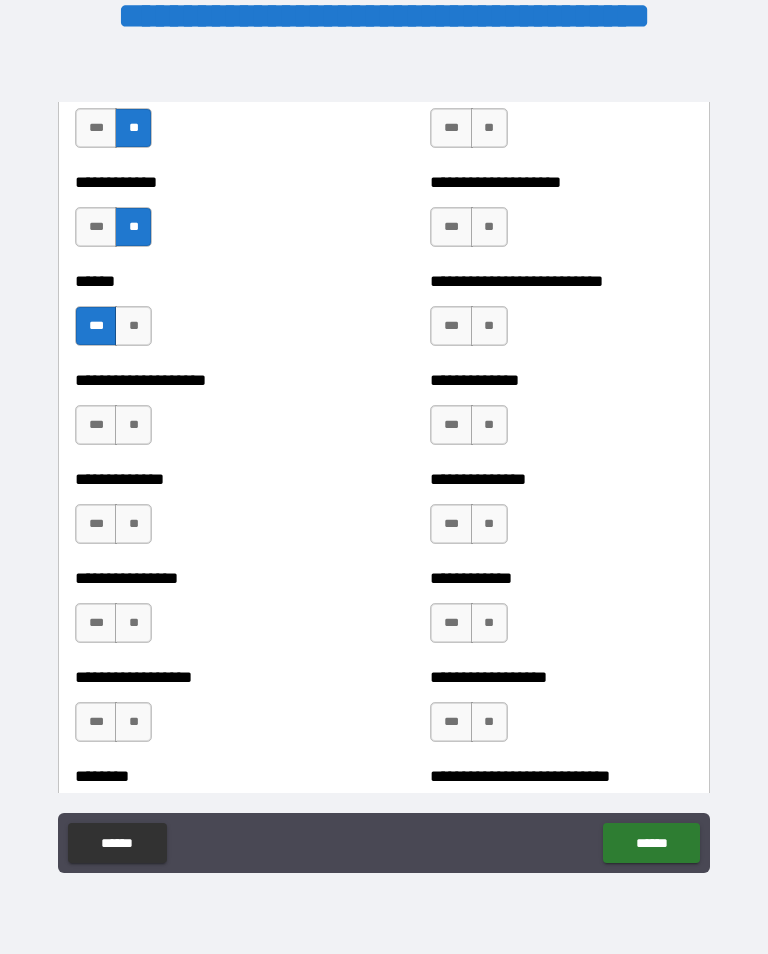 click on "**" at bounding box center [133, 425] 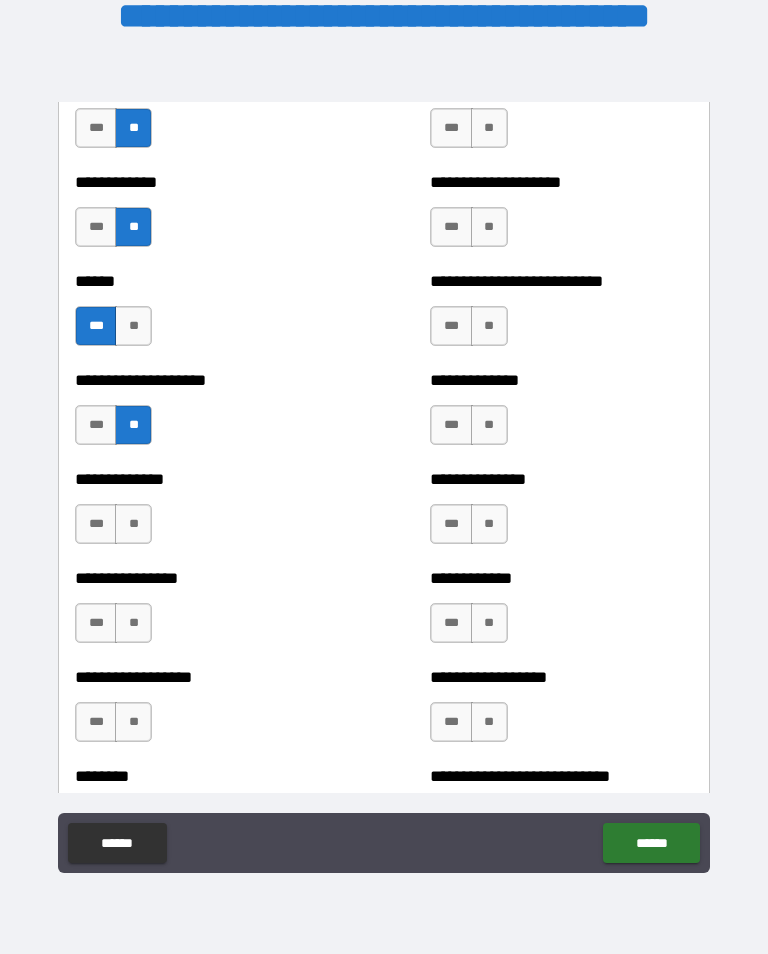 click on "**" at bounding box center [133, 524] 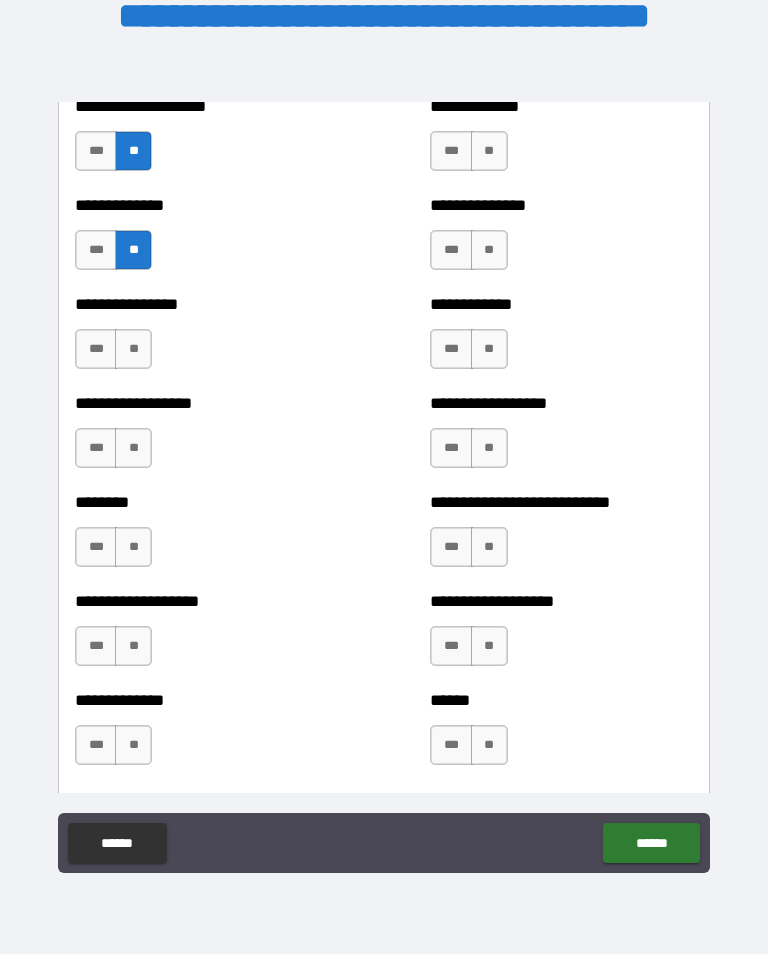 scroll, scrollTop: 4256, scrollLeft: 0, axis: vertical 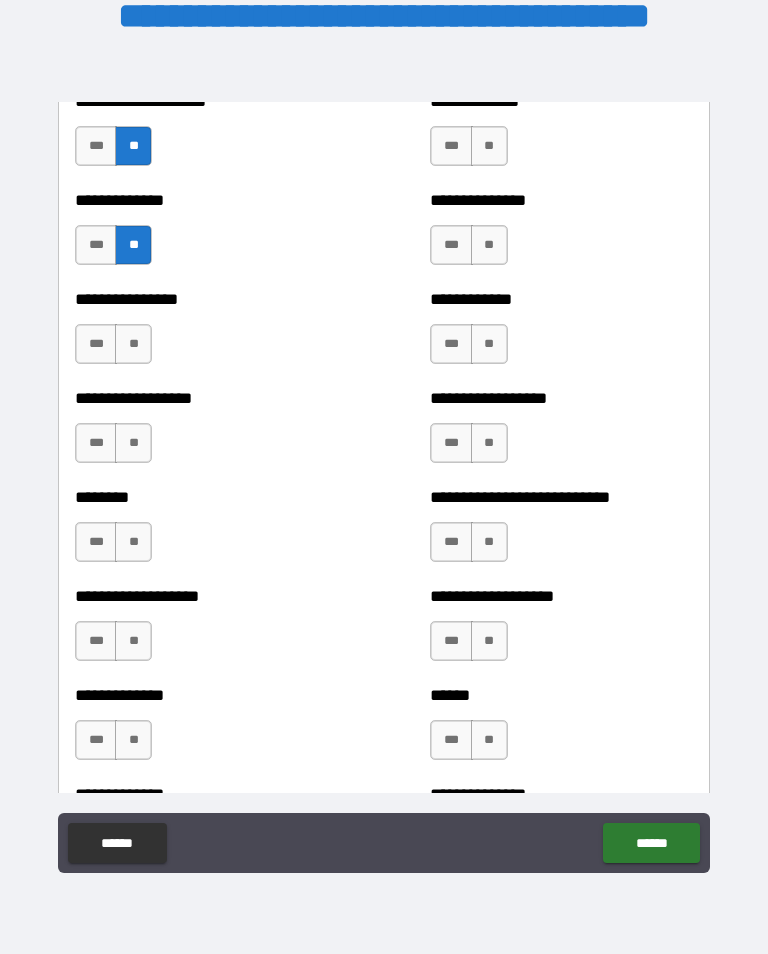 click on "**" at bounding box center [133, 344] 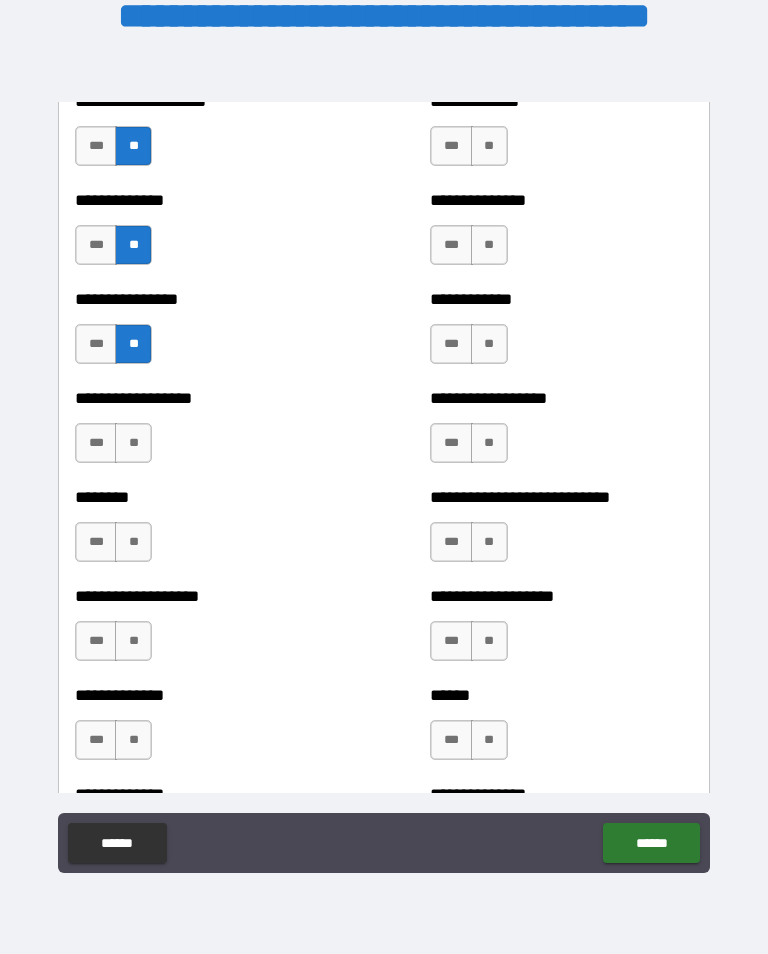 click on "**" at bounding box center [133, 443] 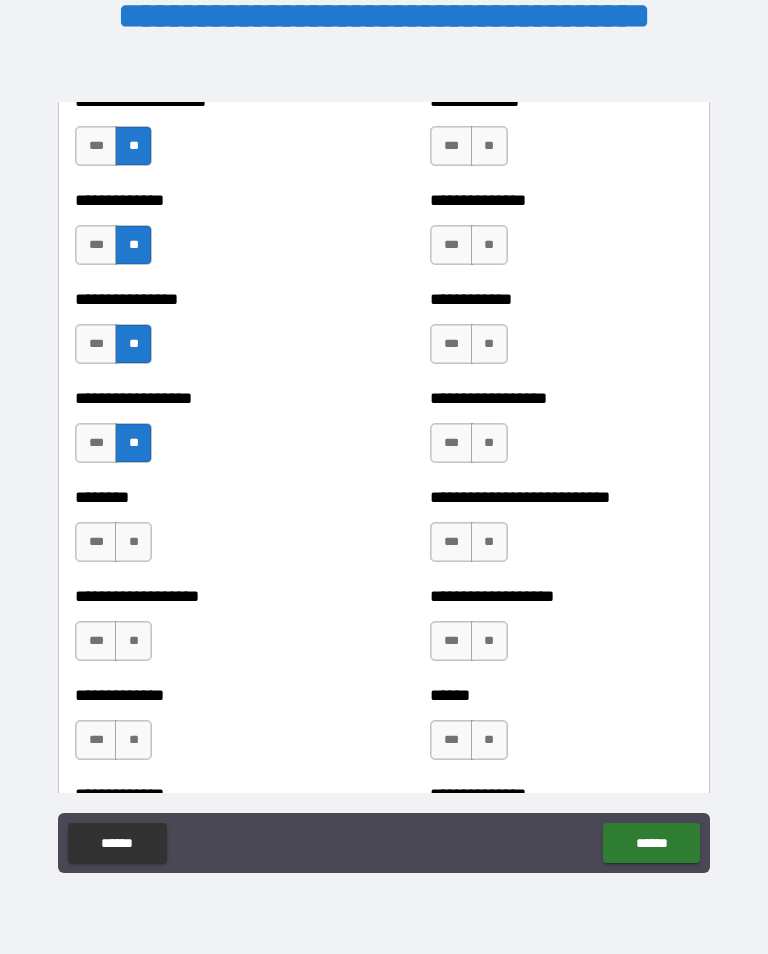 click on "**" at bounding box center (133, 542) 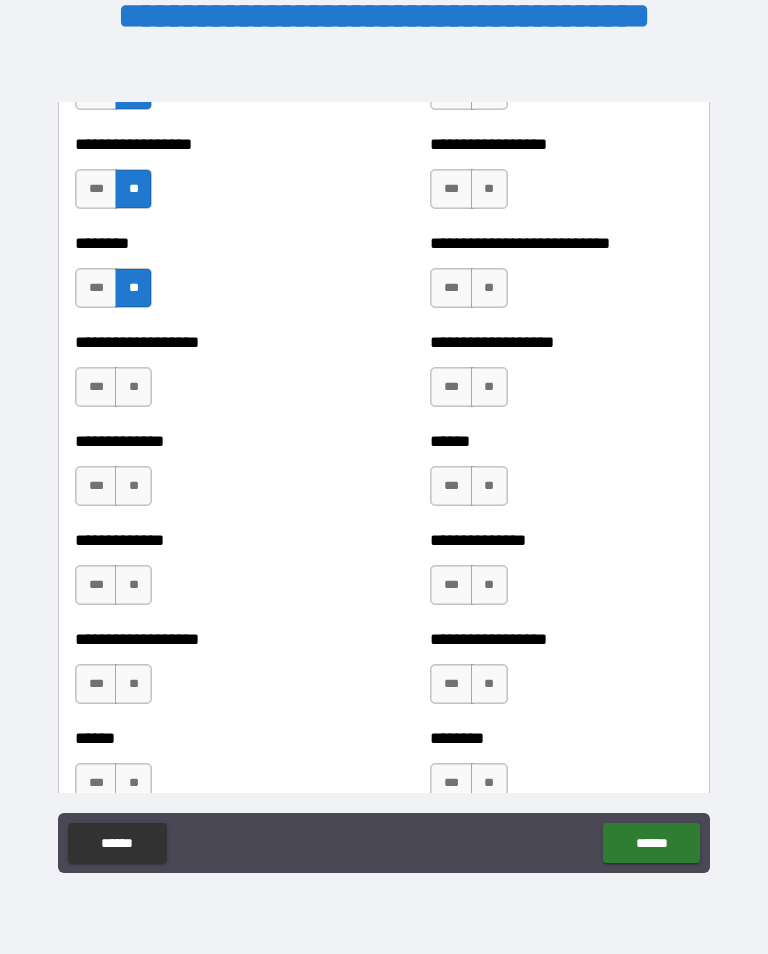 scroll, scrollTop: 4531, scrollLeft: 0, axis: vertical 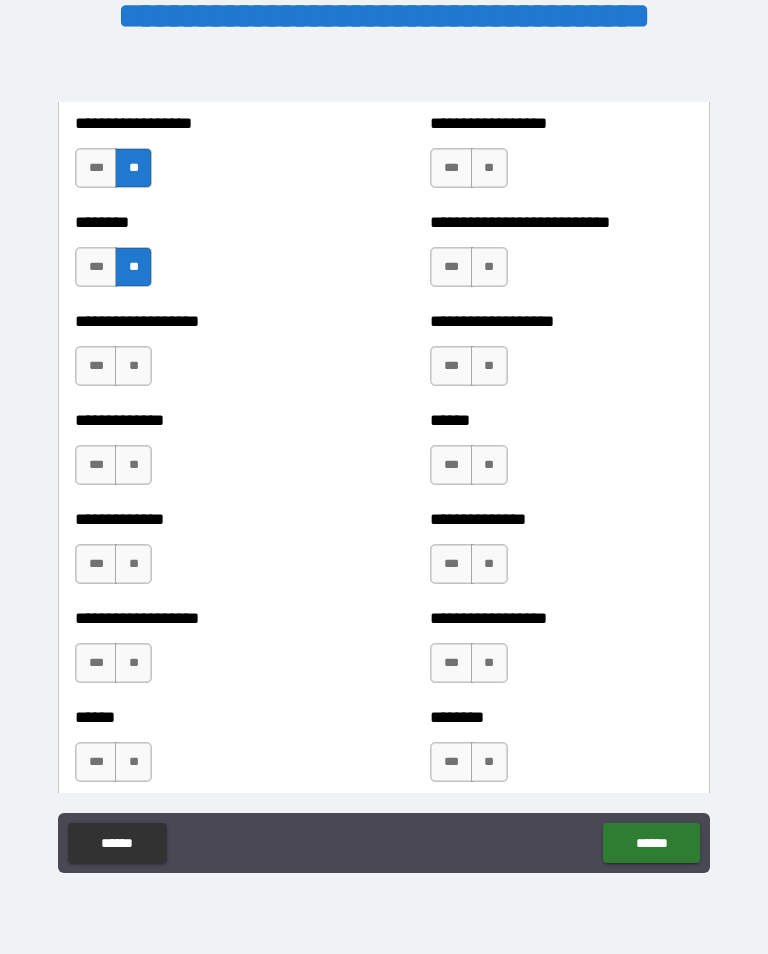 click on "**" at bounding box center (133, 366) 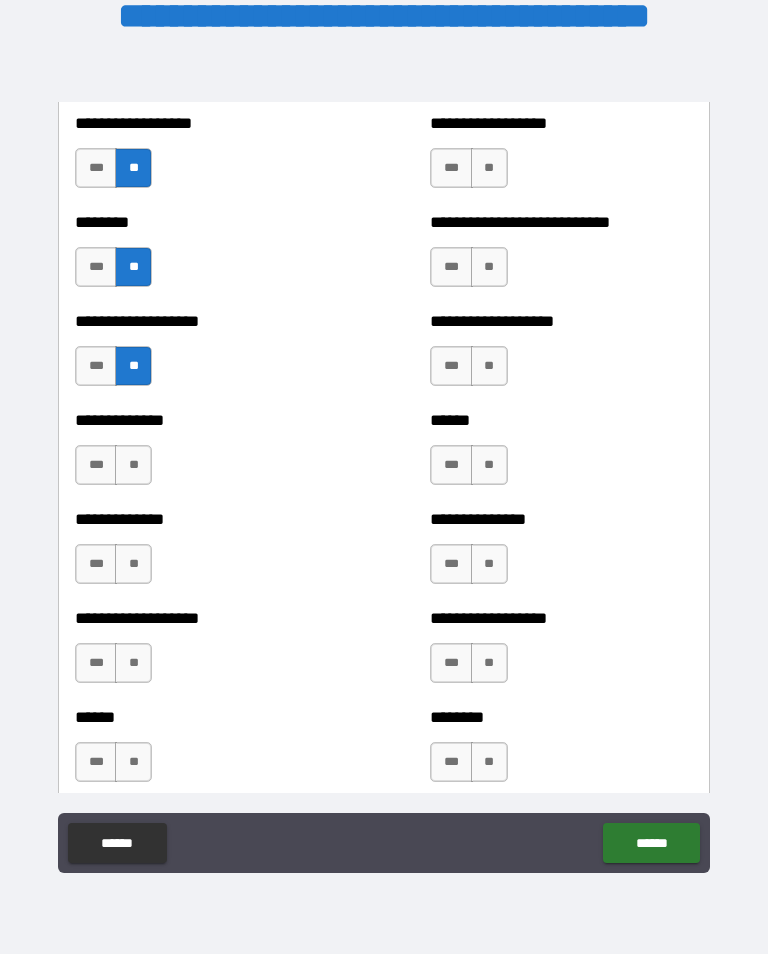 click on "**" at bounding box center (133, 465) 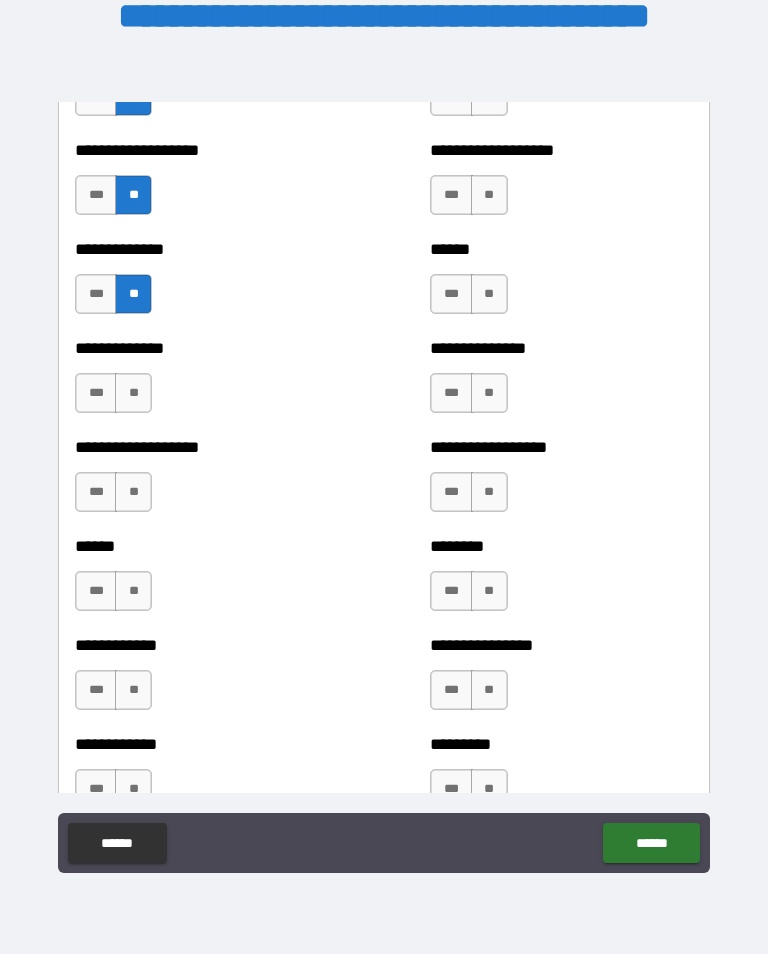 scroll, scrollTop: 4709, scrollLeft: 0, axis: vertical 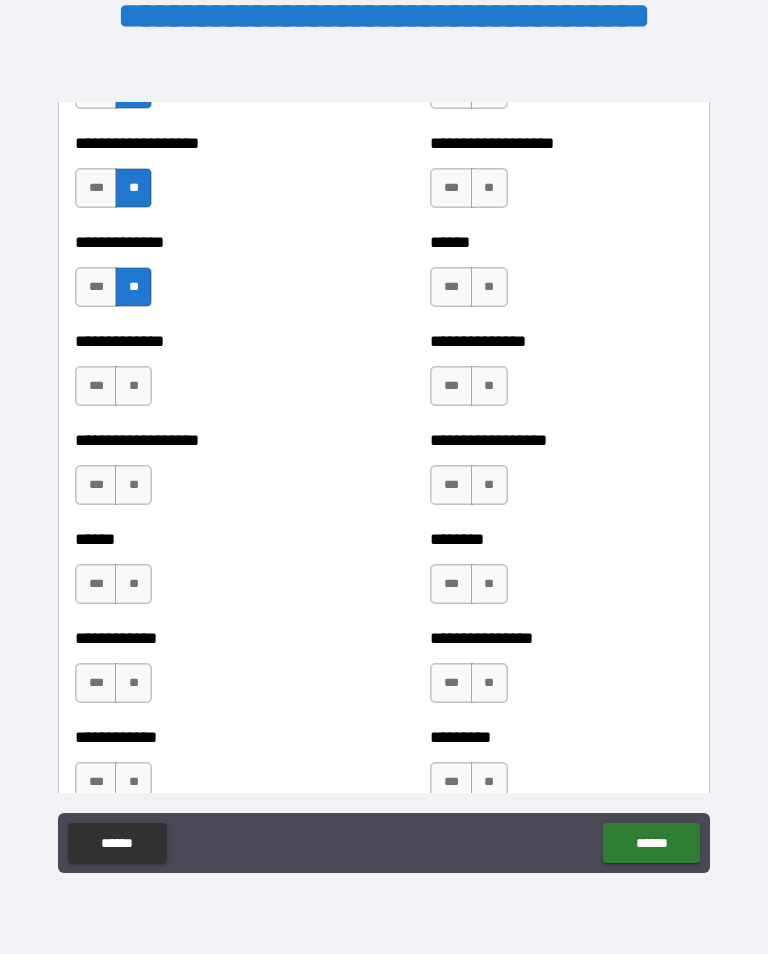 click on "**********" at bounding box center [206, 376] 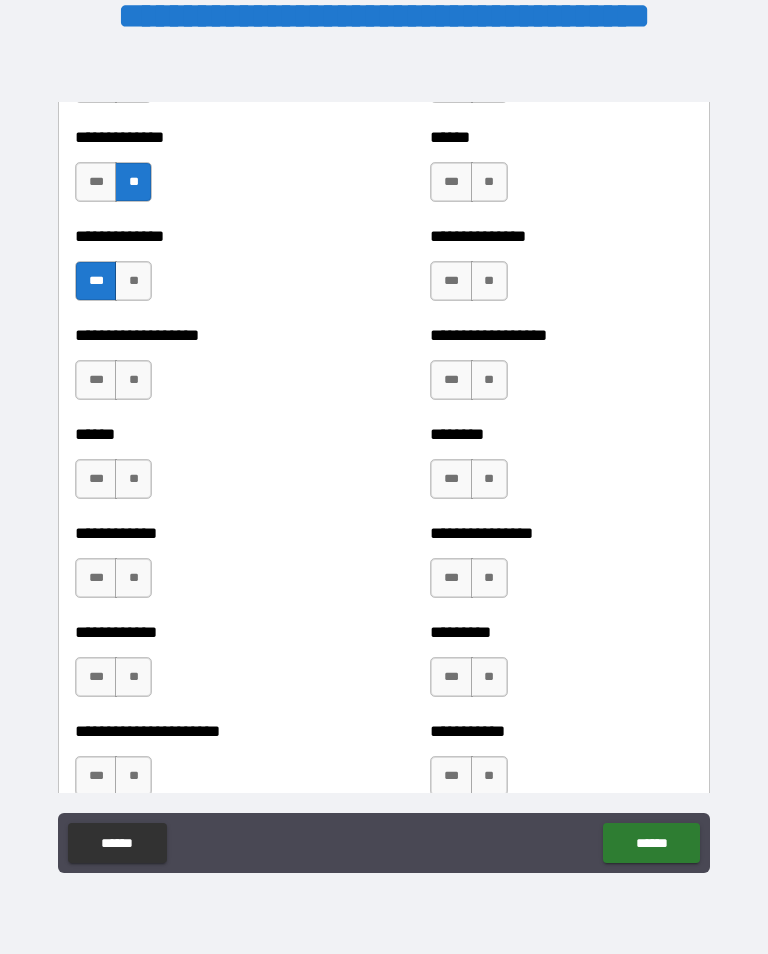 scroll, scrollTop: 4815, scrollLeft: 0, axis: vertical 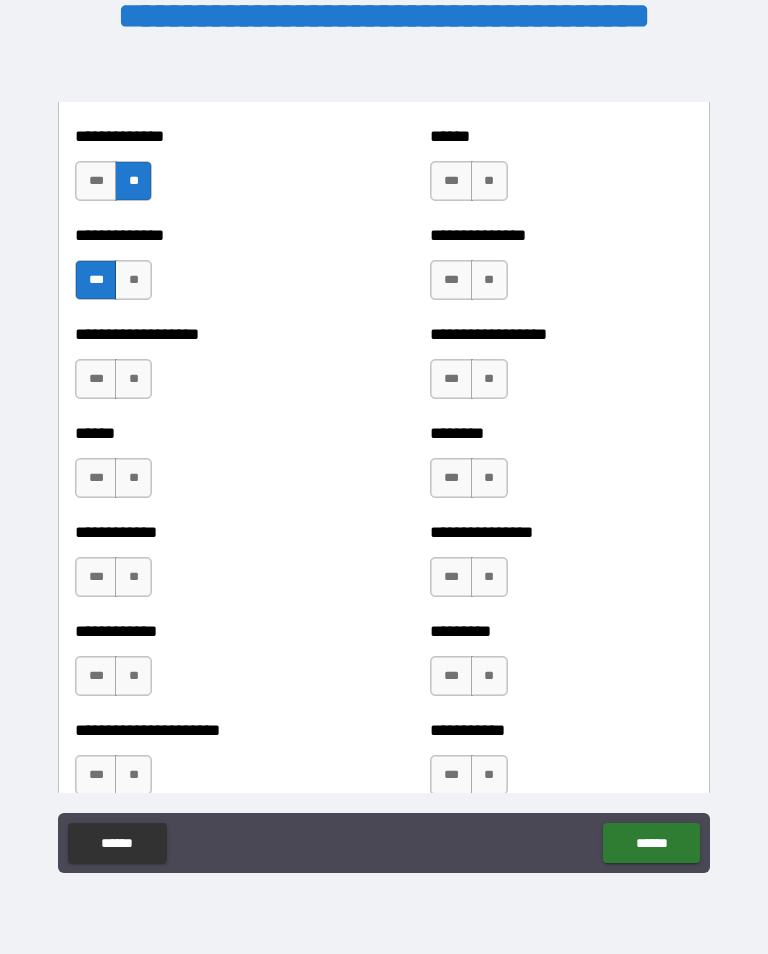 click on "**" at bounding box center (133, 379) 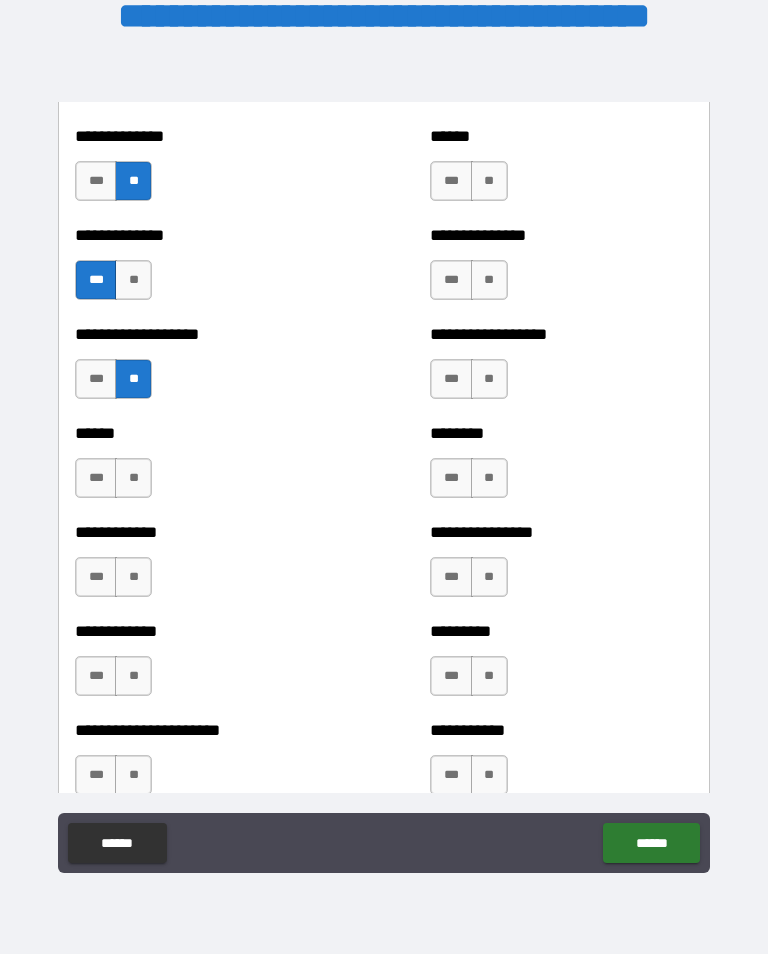 click on "**" at bounding box center (133, 478) 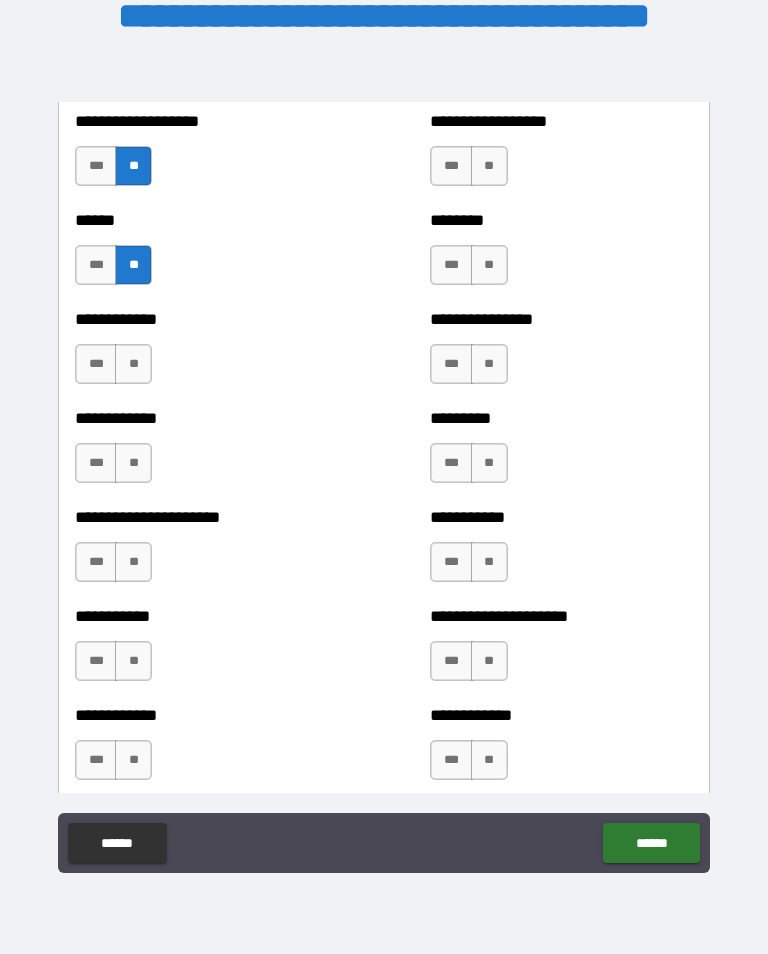 scroll, scrollTop: 5045, scrollLeft: 0, axis: vertical 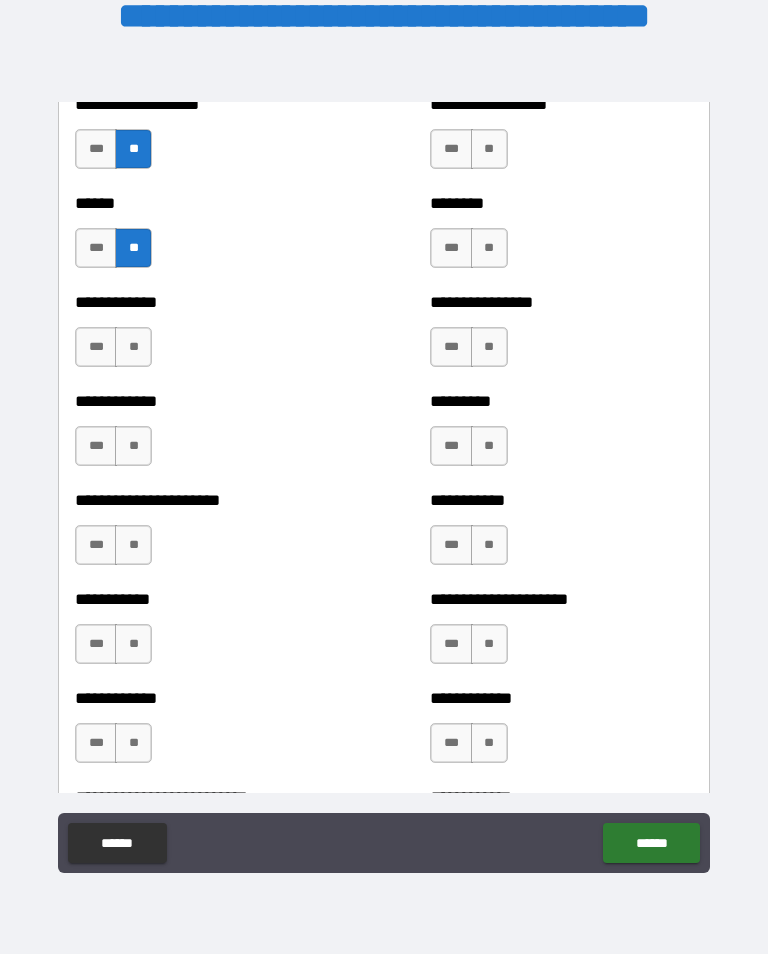 click on "**" at bounding box center [133, 347] 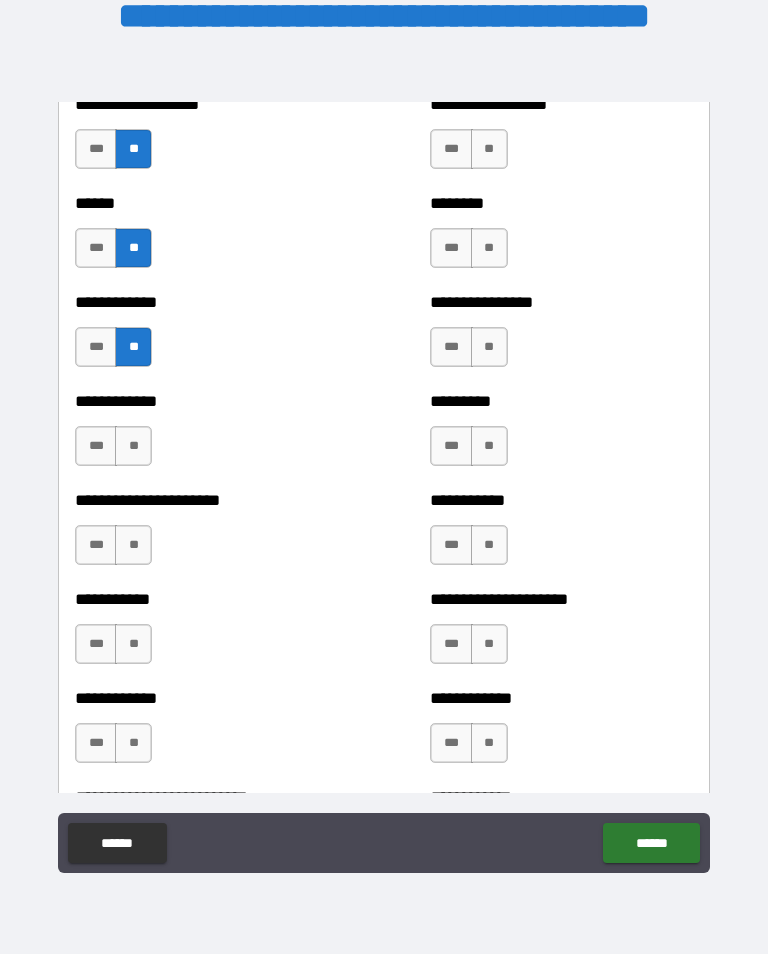 click on "**" at bounding box center (133, 446) 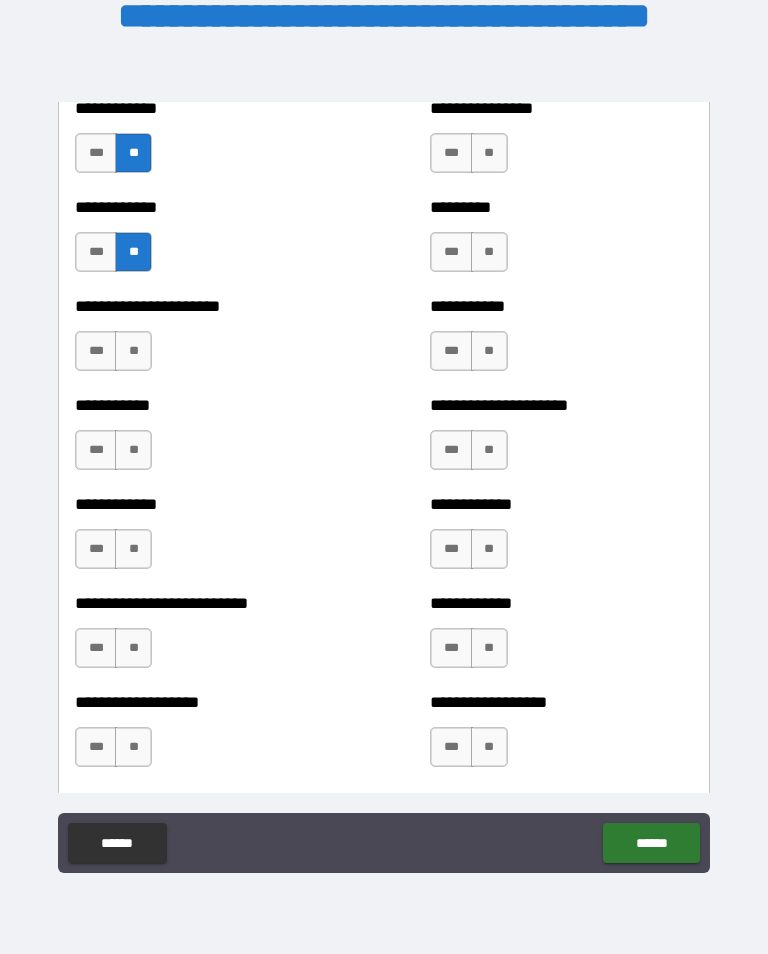 scroll, scrollTop: 5243, scrollLeft: 0, axis: vertical 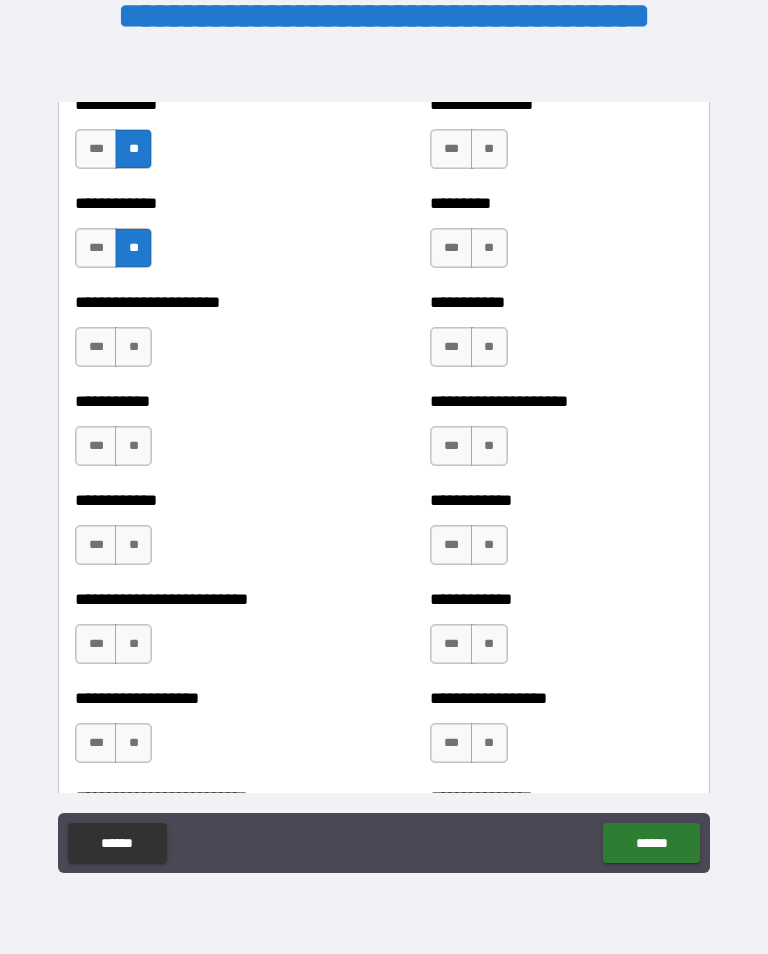 click on "**" at bounding box center (133, 347) 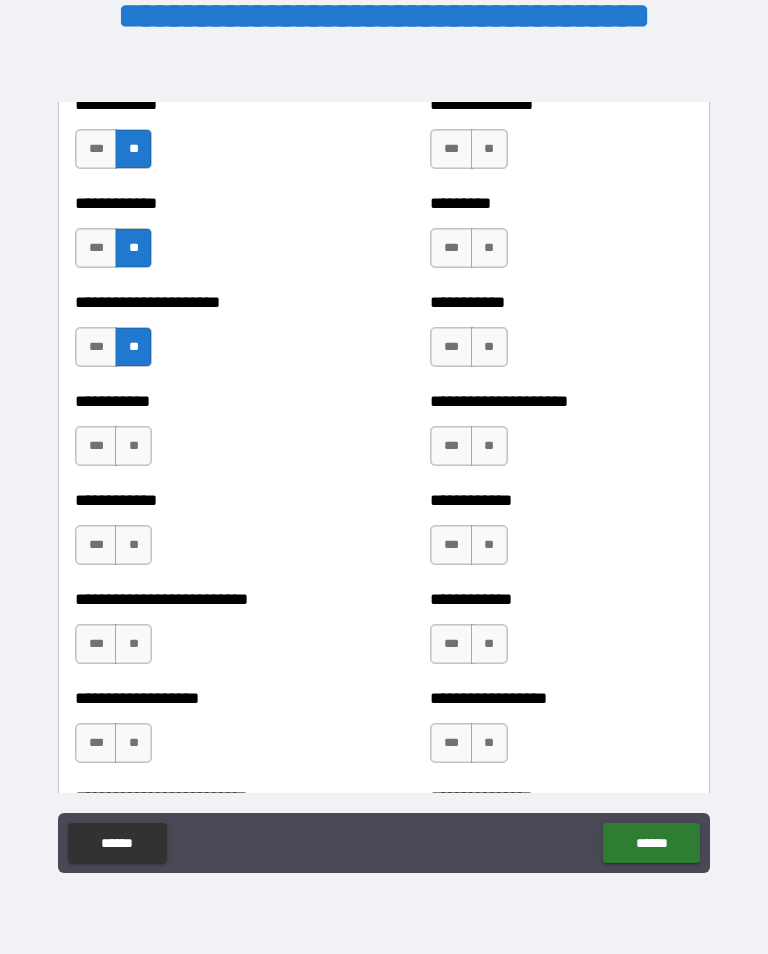 click on "**" at bounding box center [133, 446] 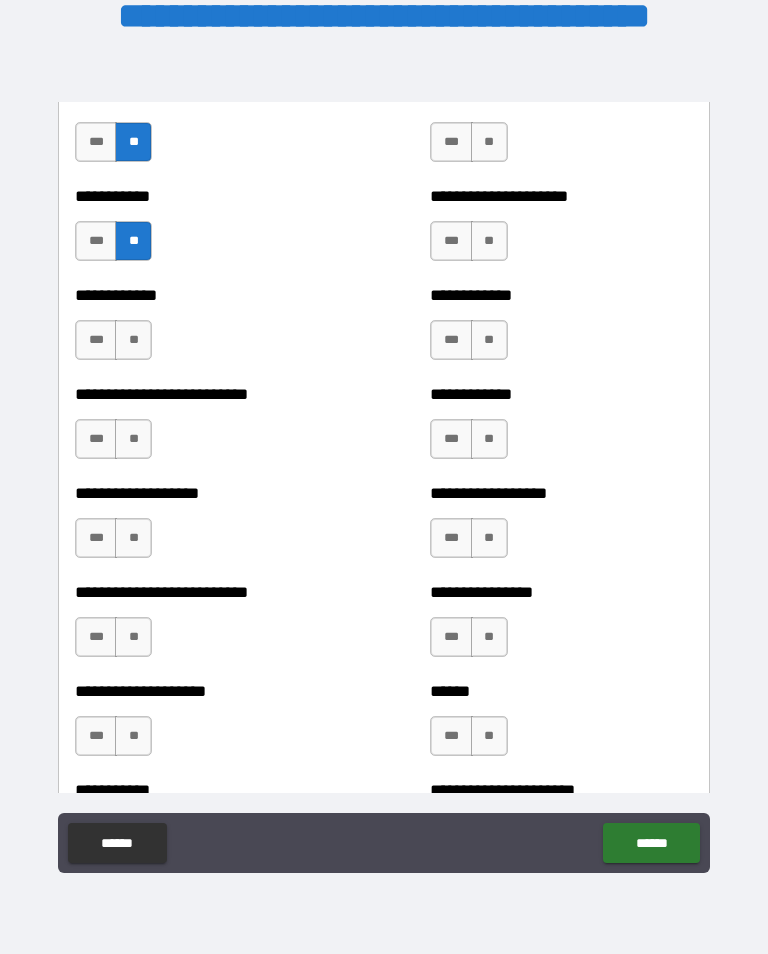 scroll, scrollTop: 5460, scrollLeft: 0, axis: vertical 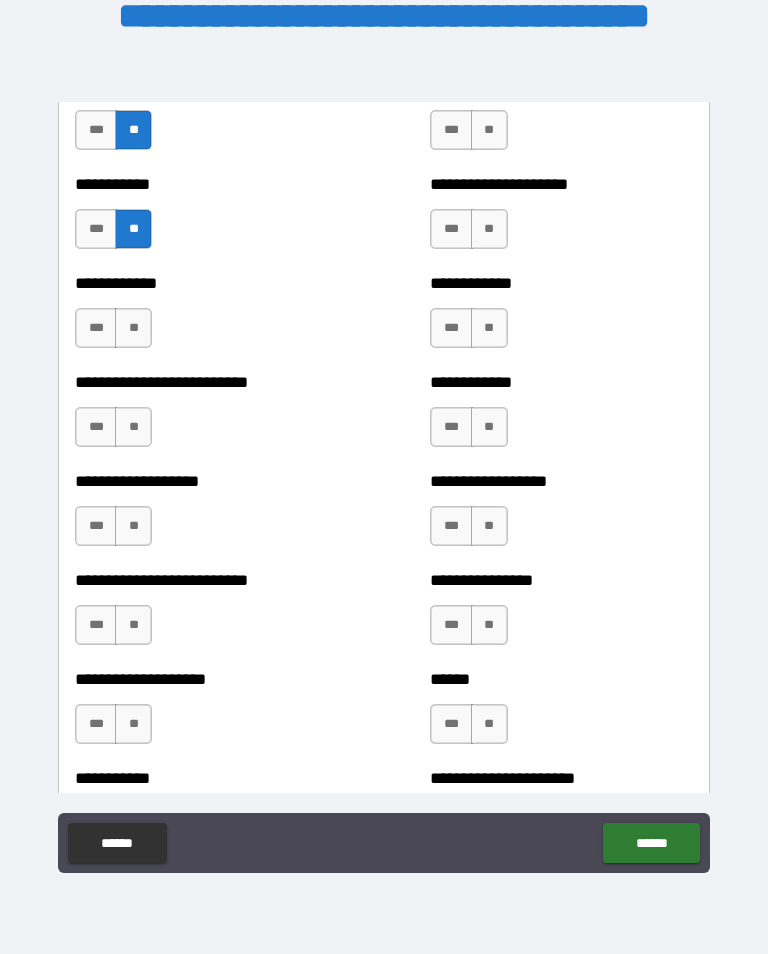 click on "**" at bounding box center [133, 328] 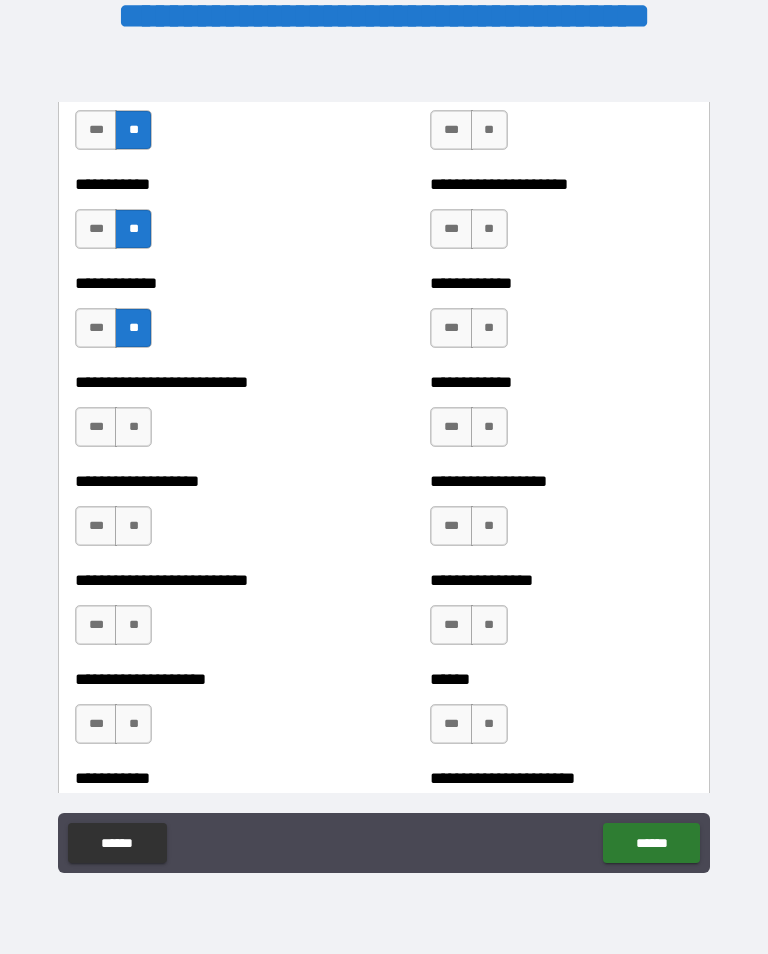 click on "**" at bounding box center [133, 427] 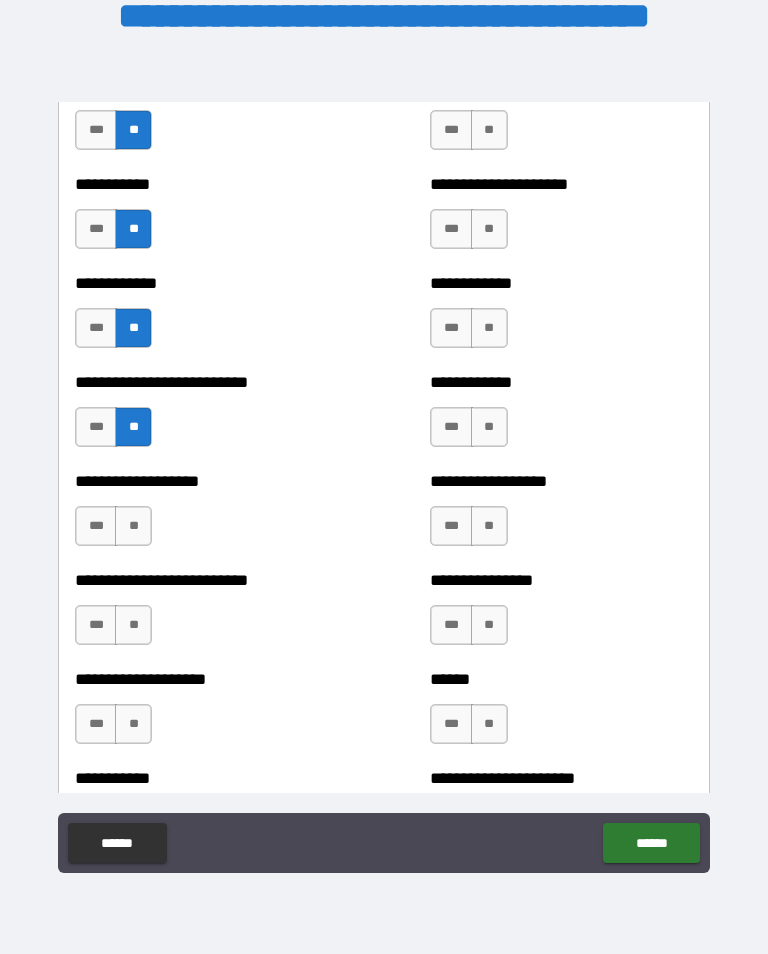 click on "**" at bounding box center [133, 526] 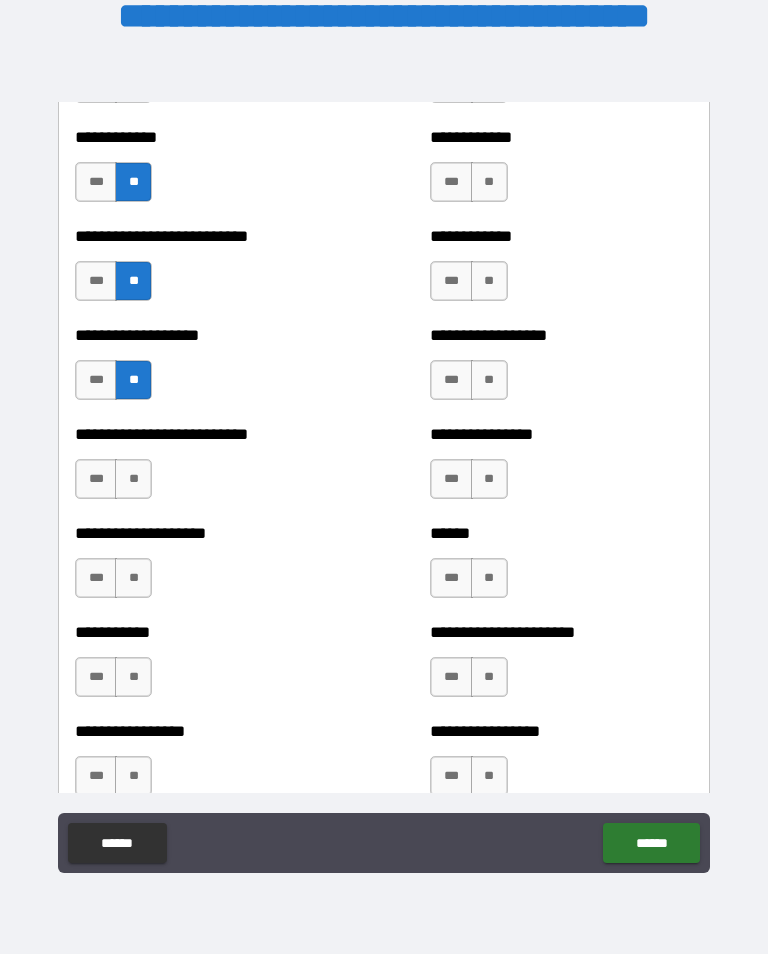scroll, scrollTop: 5629, scrollLeft: 0, axis: vertical 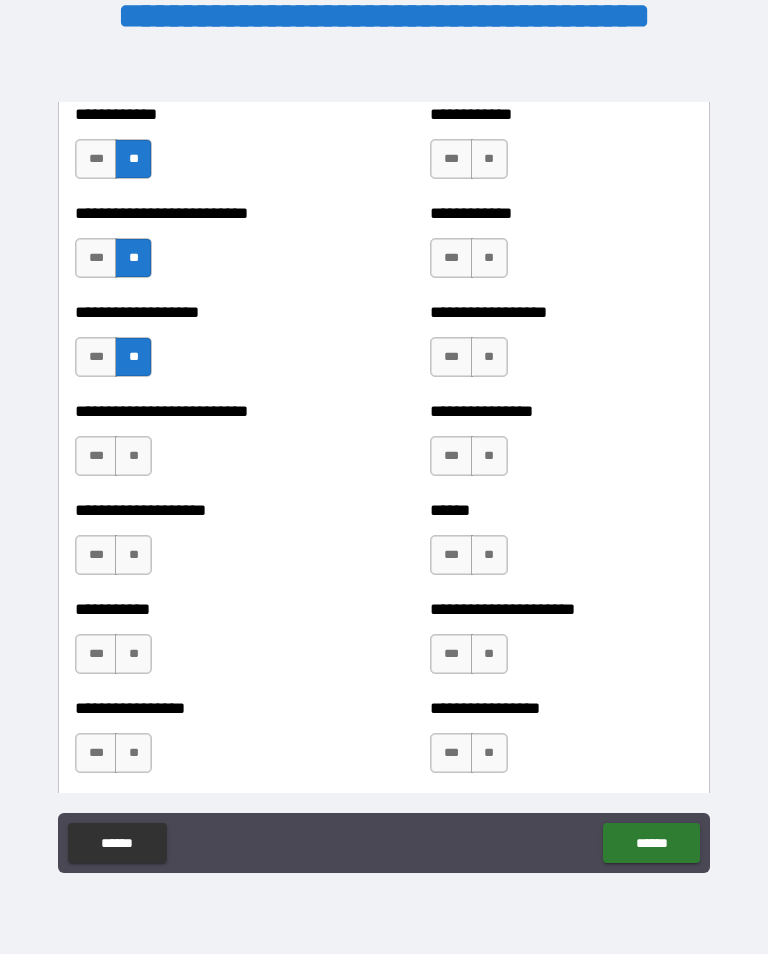 click on "***" at bounding box center (96, 357) 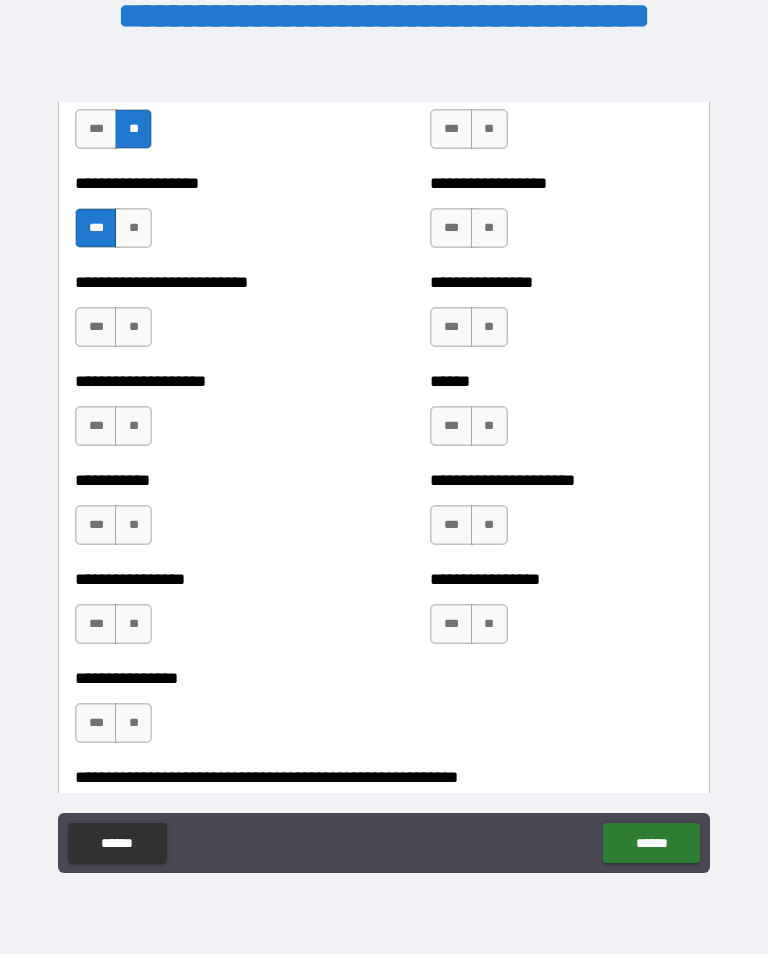 scroll, scrollTop: 5766, scrollLeft: 0, axis: vertical 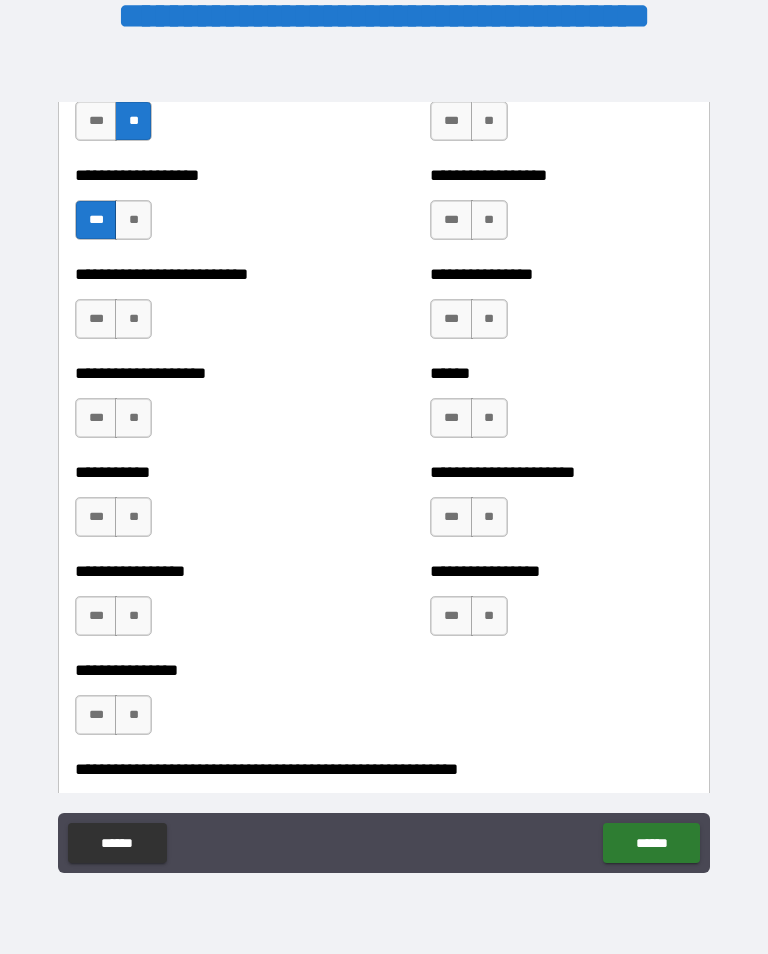 click on "**" at bounding box center [133, 319] 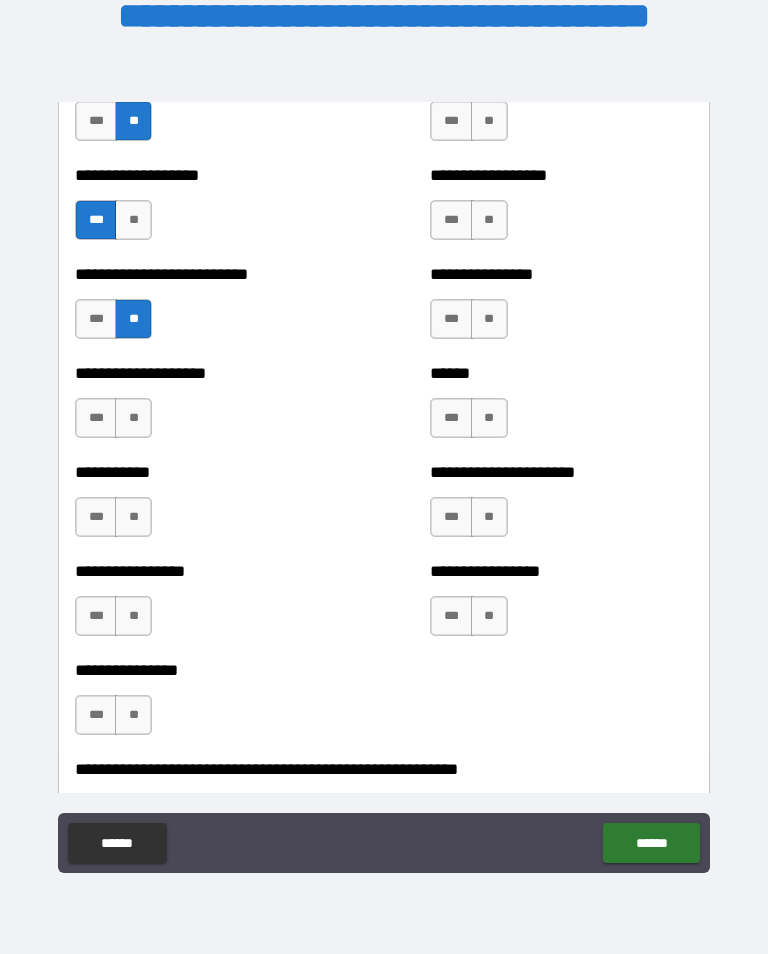 click on "**" at bounding box center (133, 418) 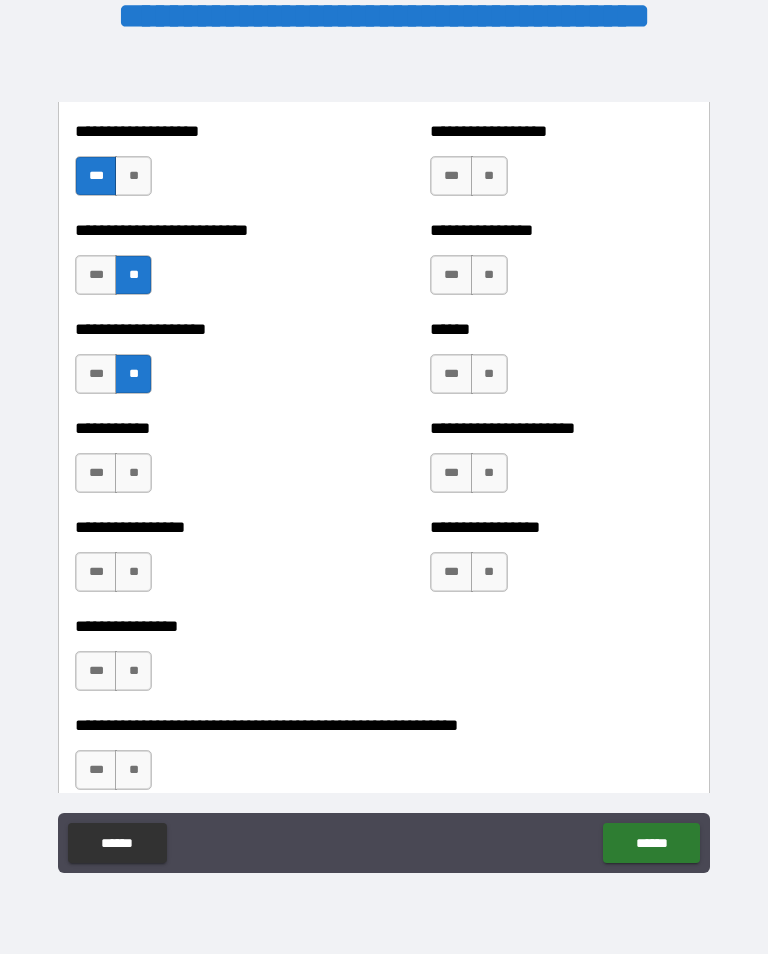 scroll, scrollTop: 5822, scrollLeft: 0, axis: vertical 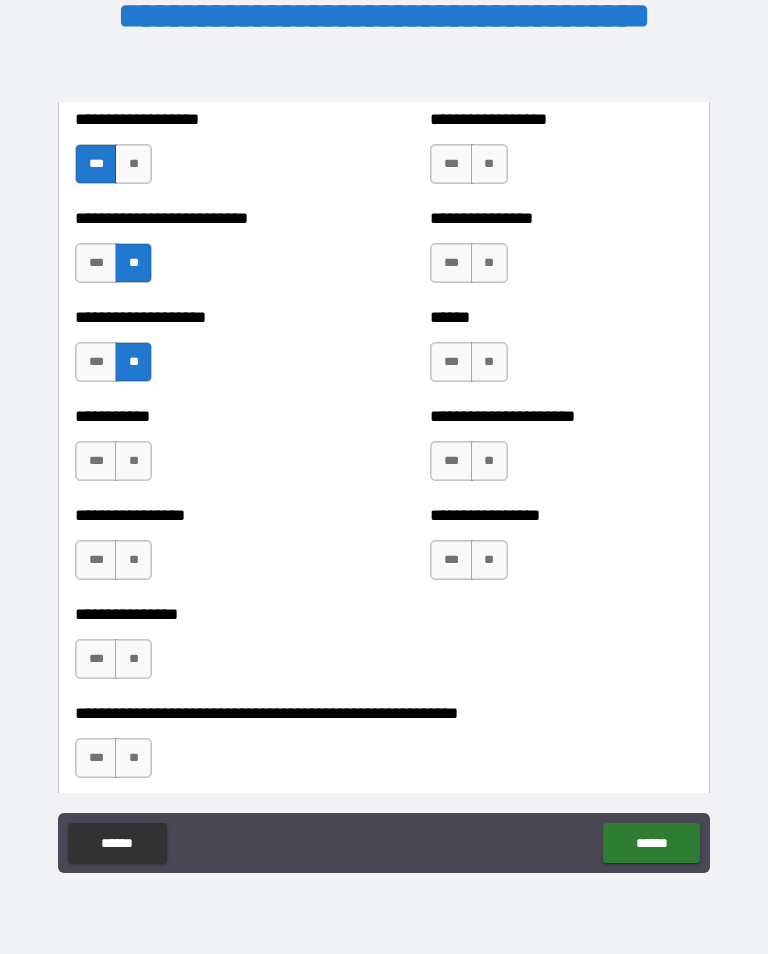 click on "**" at bounding box center (133, 461) 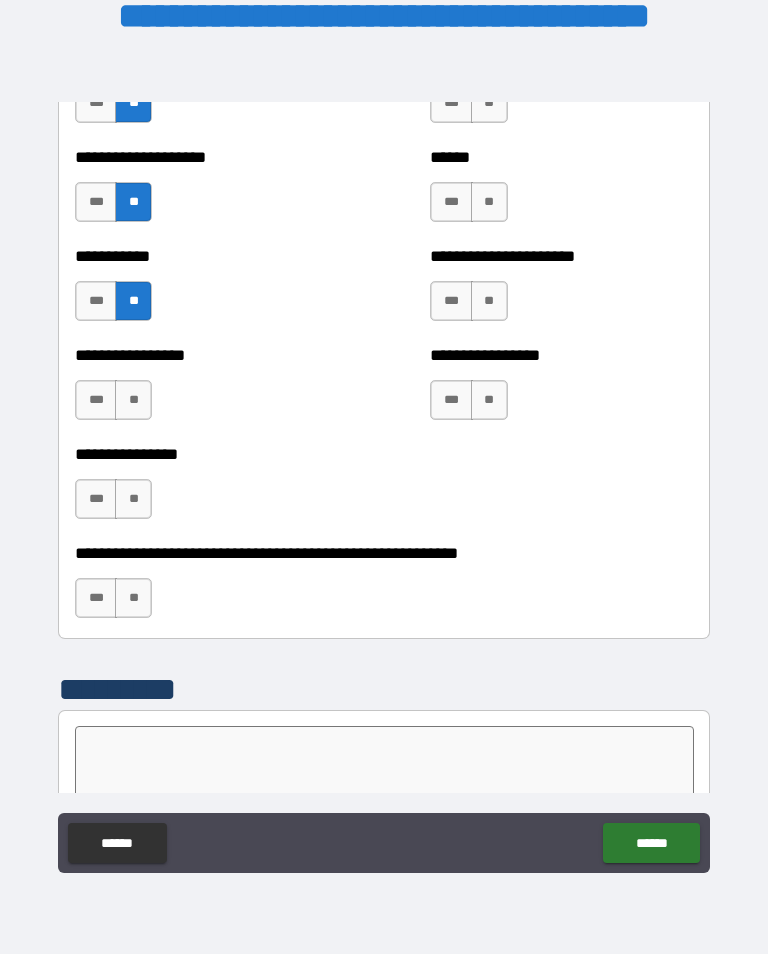 scroll, scrollTop: 5988, scrollLeft: 0, axis: vertical 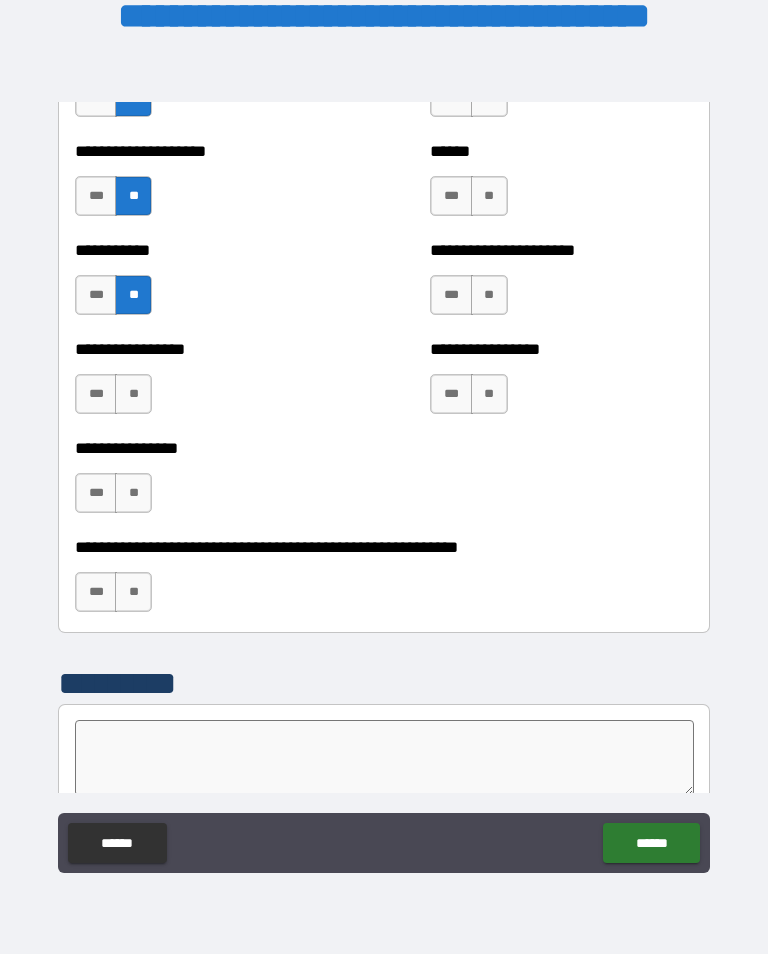click on "**" at bounding box center [133, 394] 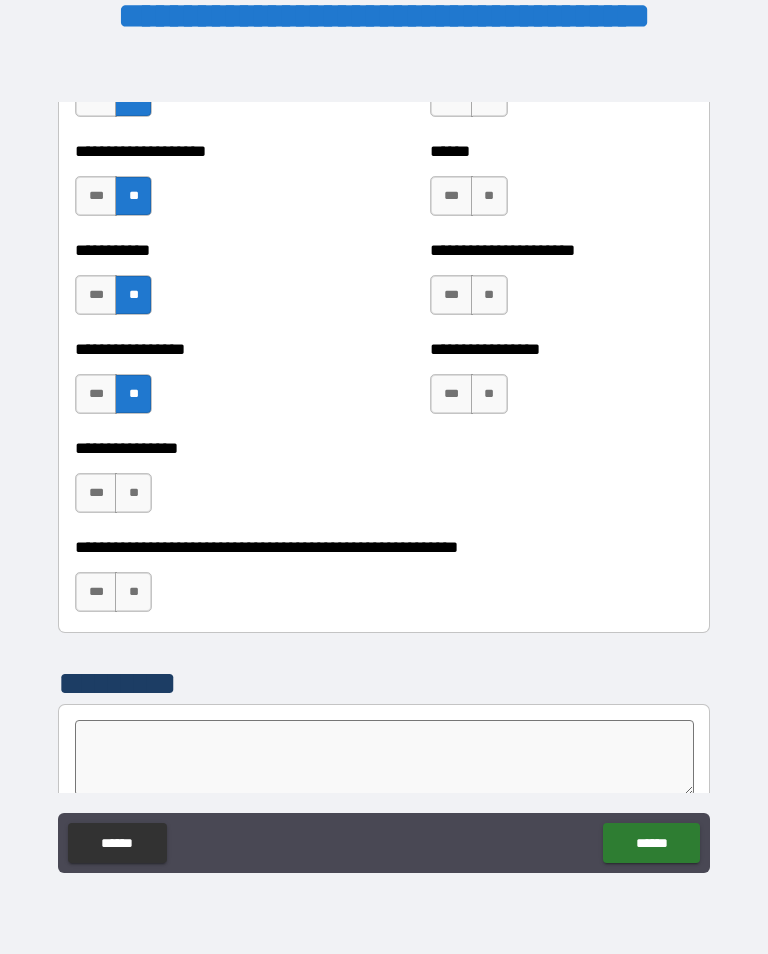 click on "**" at bounding box center (133, 493) 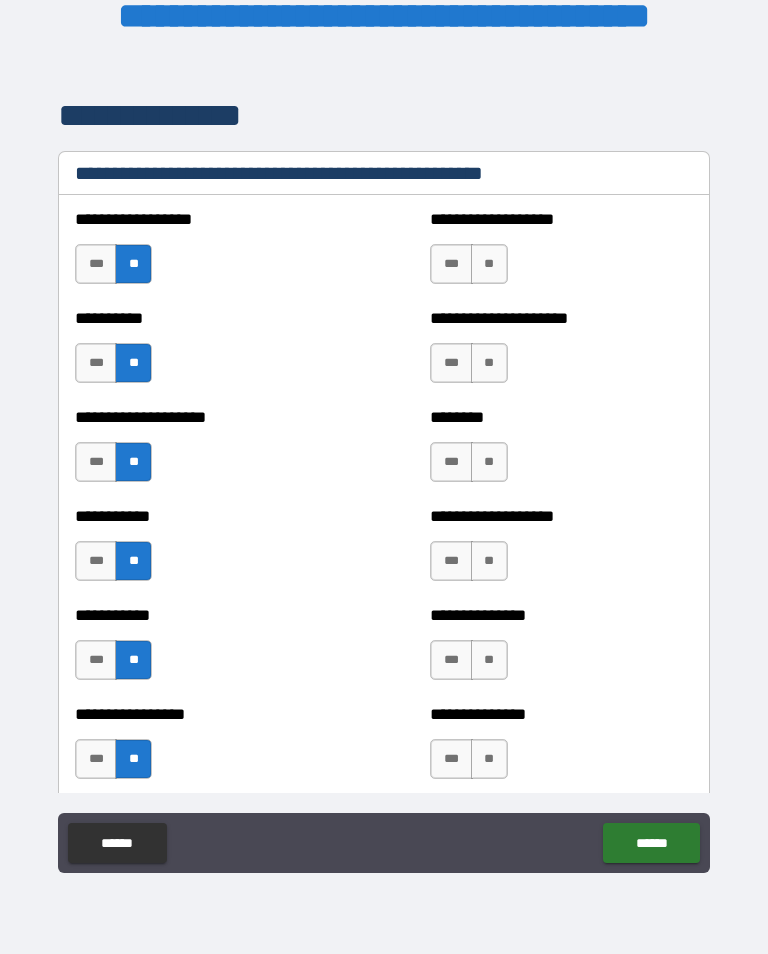 scroll, scrollTop: 2457, scrollLeft: 0, axis: vertical 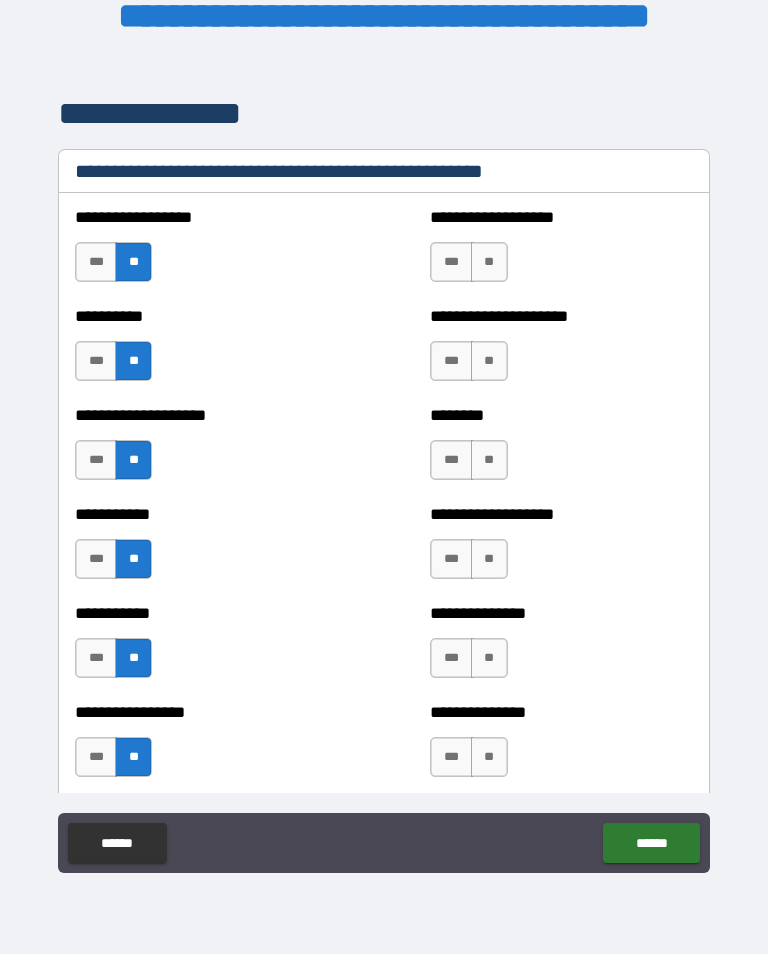 click on "**" at bounding box center (489, 262) 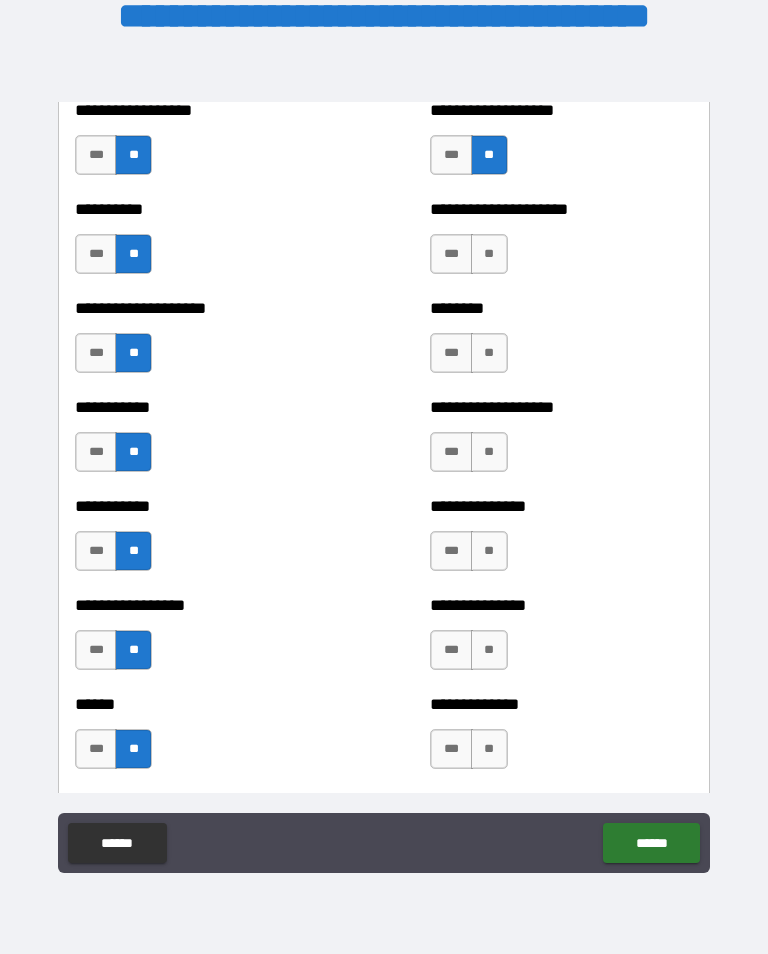 click on "**" at bounding box center [489, 254] 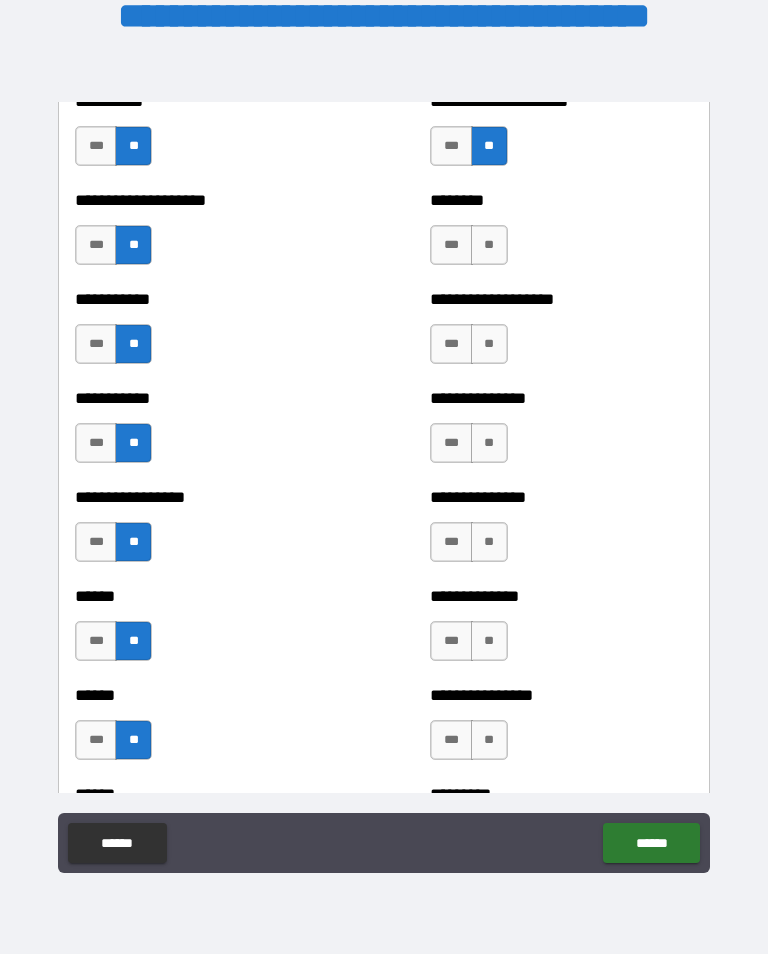 click on "**" at bounding box center [489, 245] 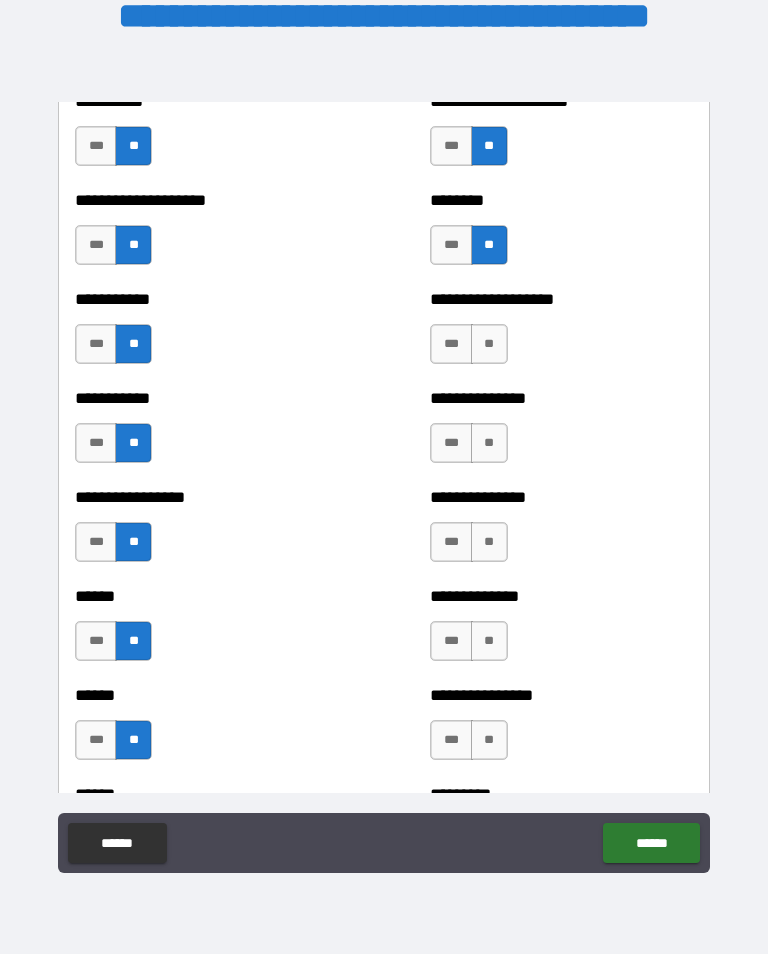 scroll, scrollTop: 2751, scrollLeft: 0, axis: vertical 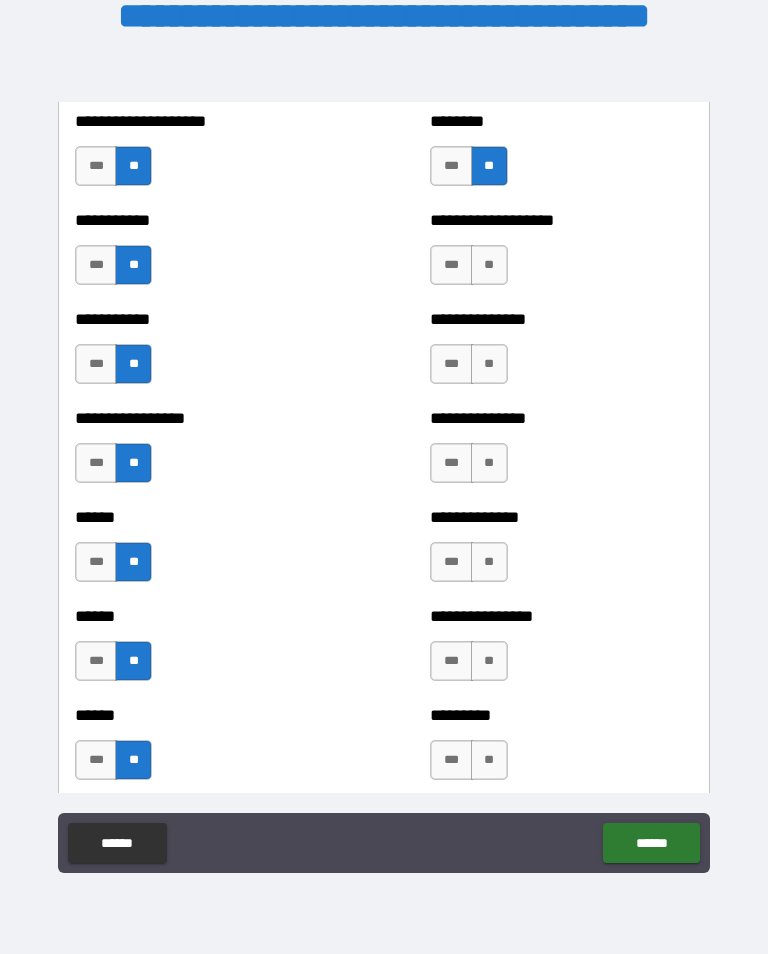 click on "***" at bounding box center (451, 265) 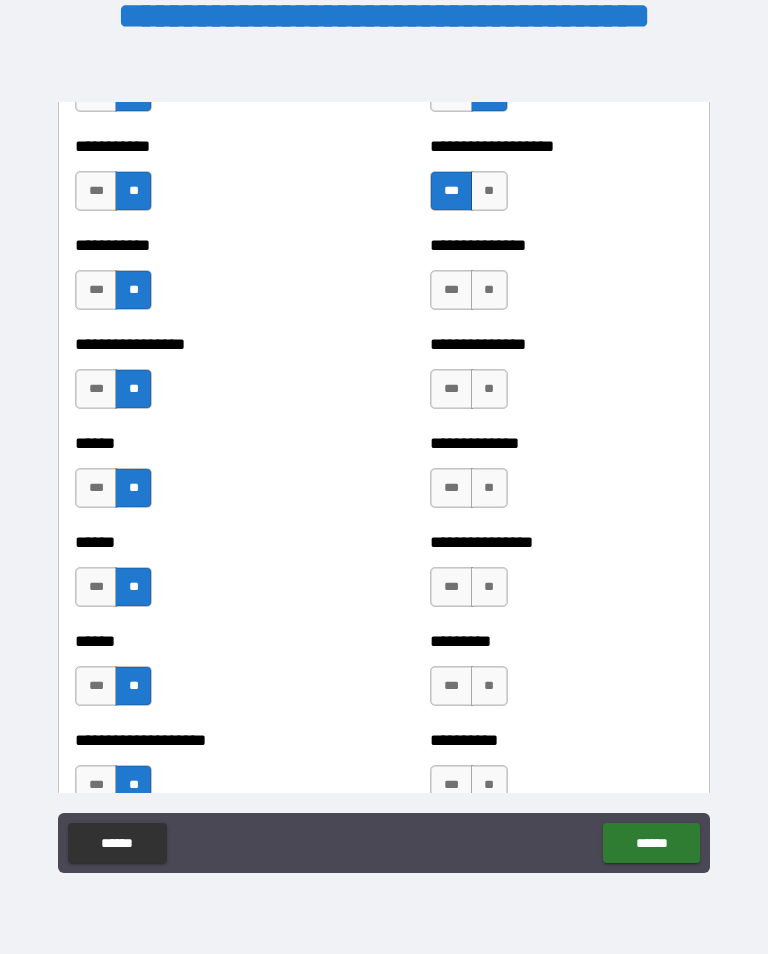 scroll, scrollTop: 2825, scrollLeft: 0, axis: vertical 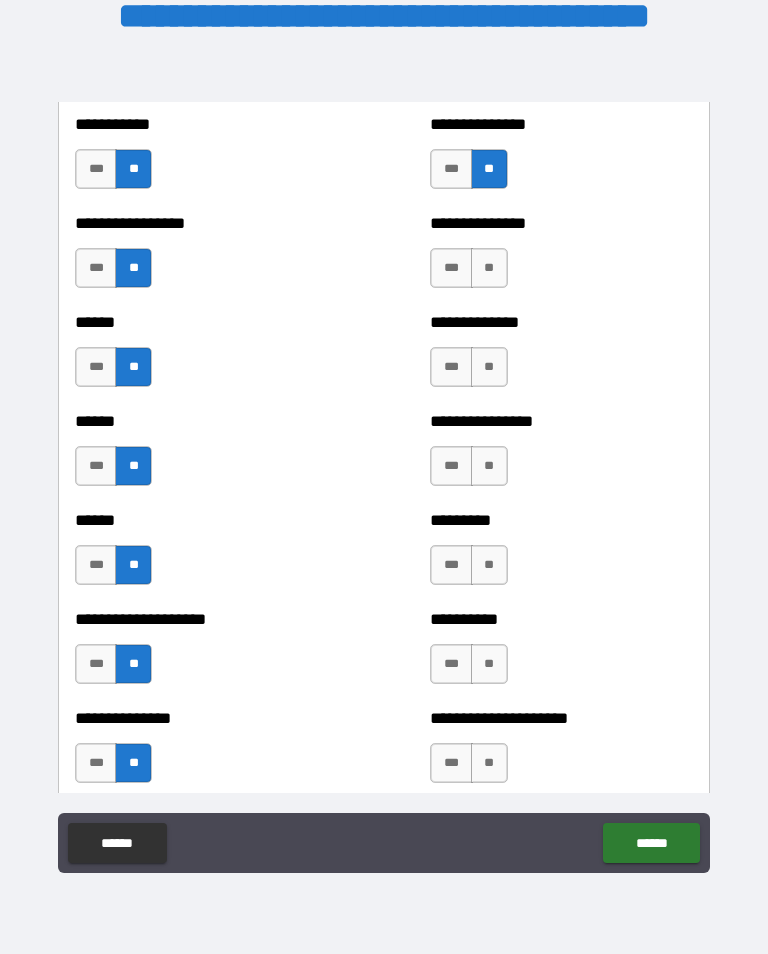 click on "**" at bounding box center (489, 268) 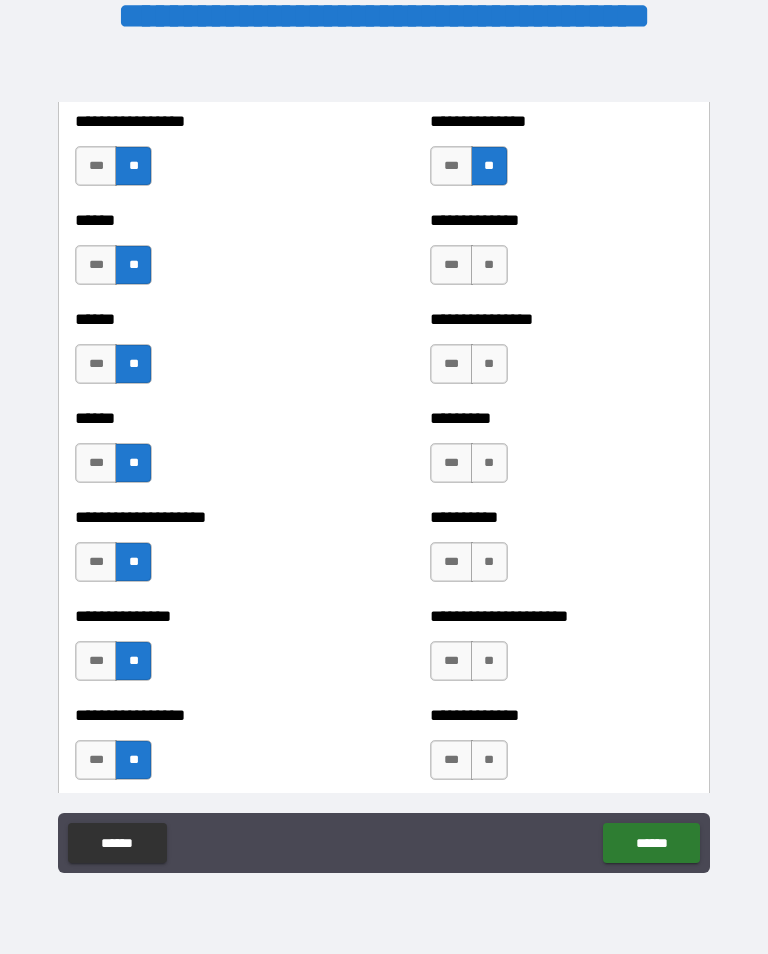 scroll, scrollTop: 3058, scrollLeft: 0, axis: vertical 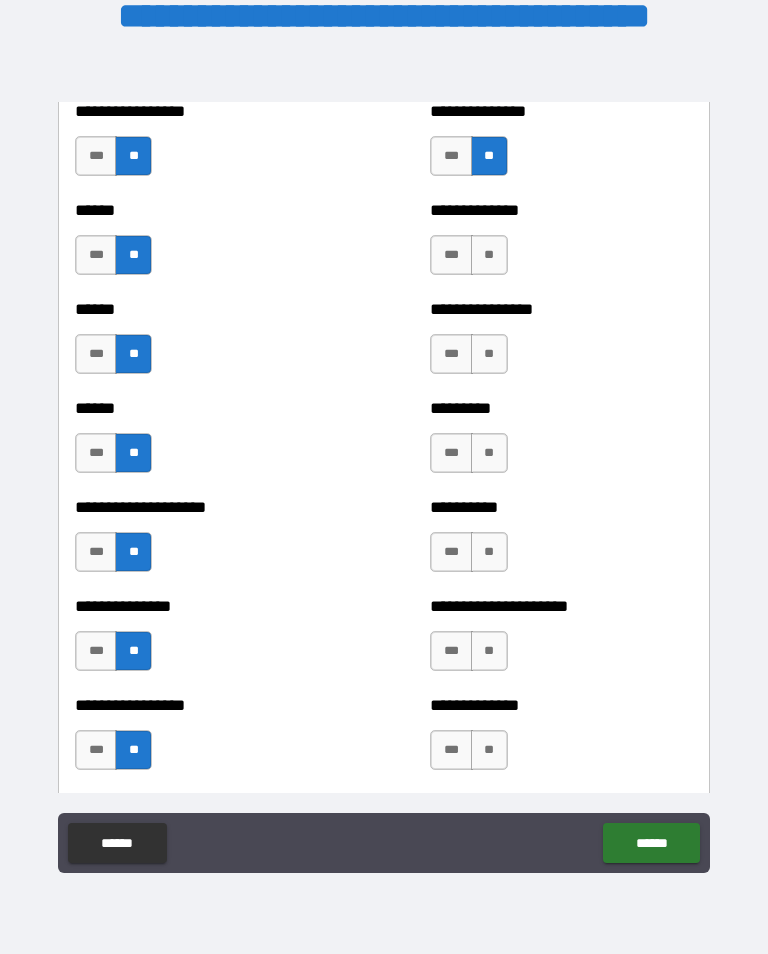 click on "**" at bounding box center [489, 255] 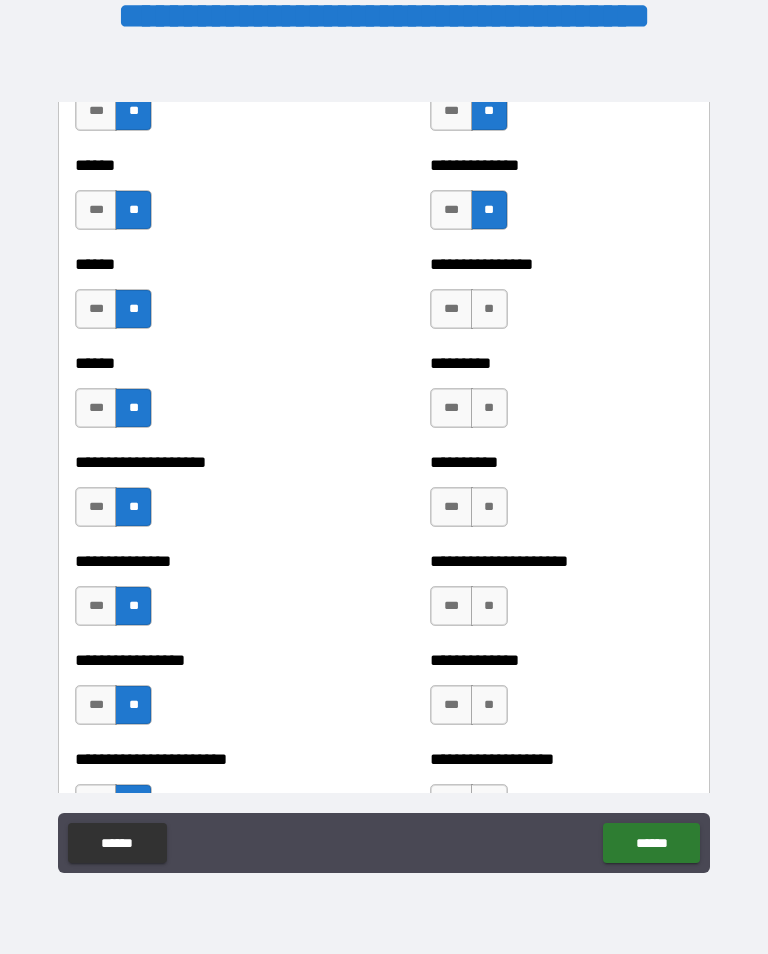 scroll, scrollTop: 3106, scrollLeft: 0, axis: vertical 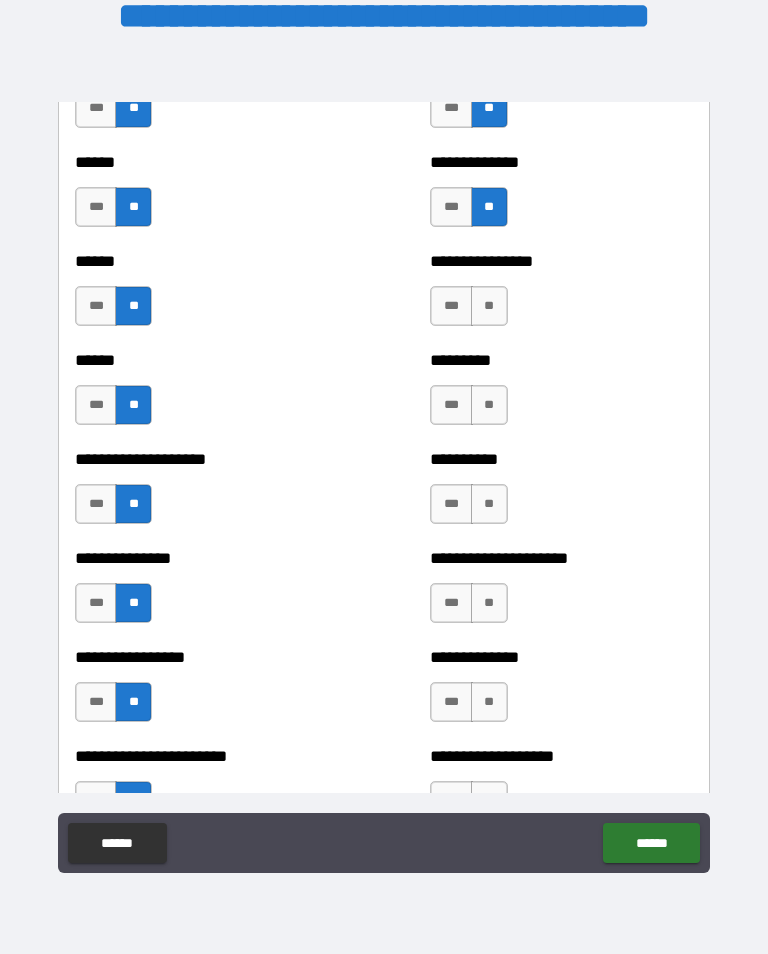 click on "**" at bounding box center (489, 207) 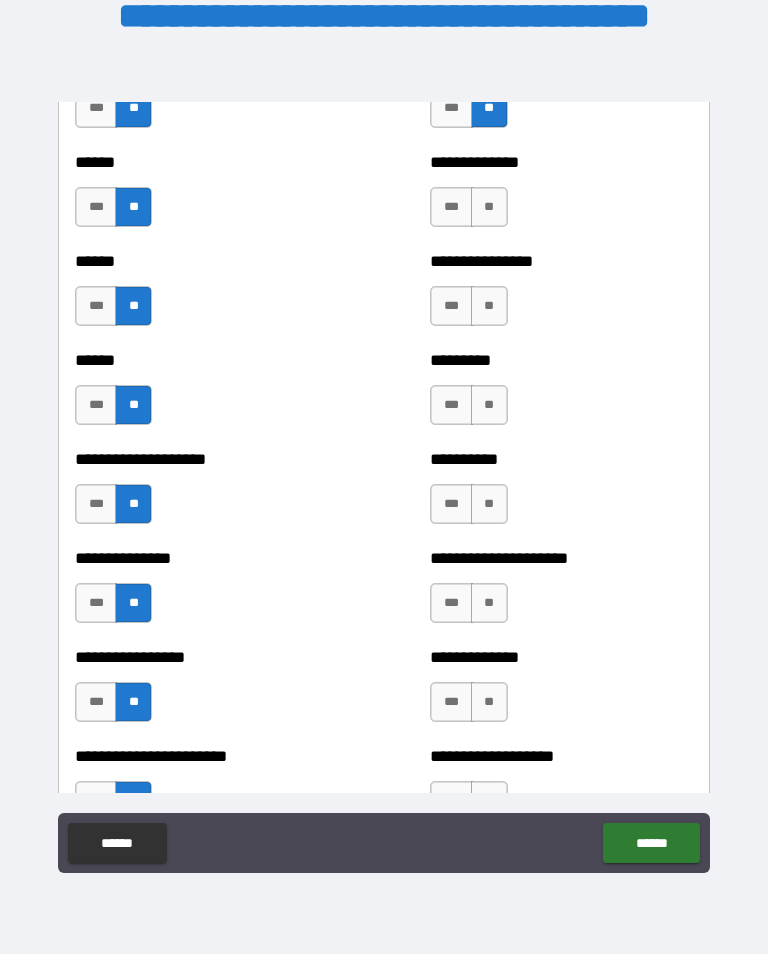 click on "**" at bounding box center [489, 207] 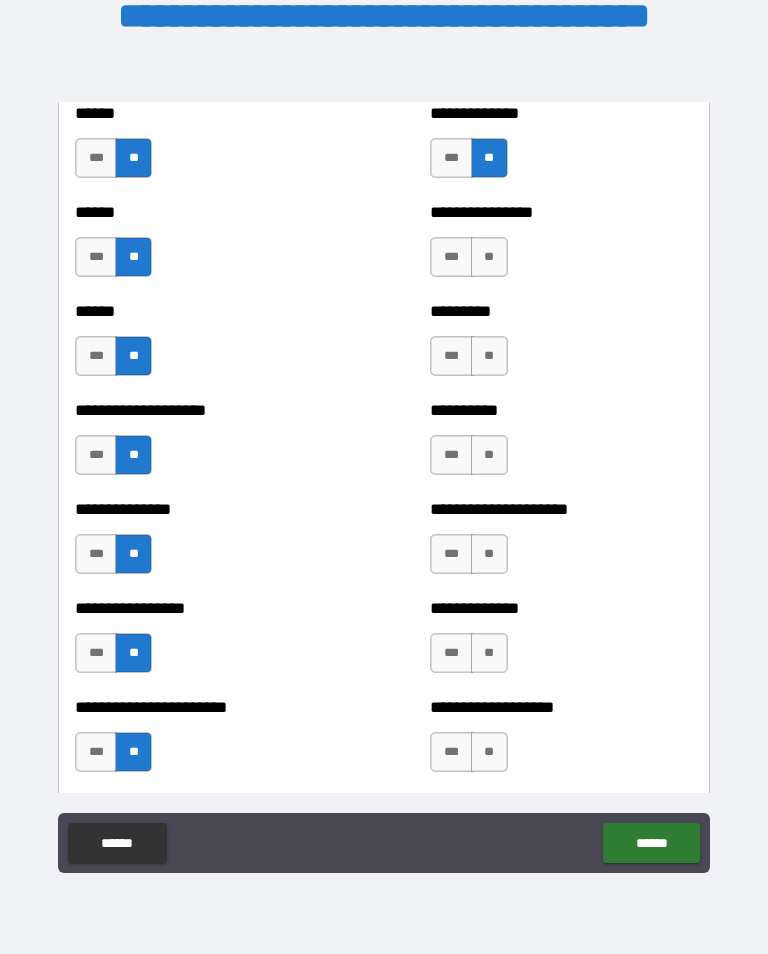 scroll, scrollTop: 3156, scrollLeft: 0, axis: vertical 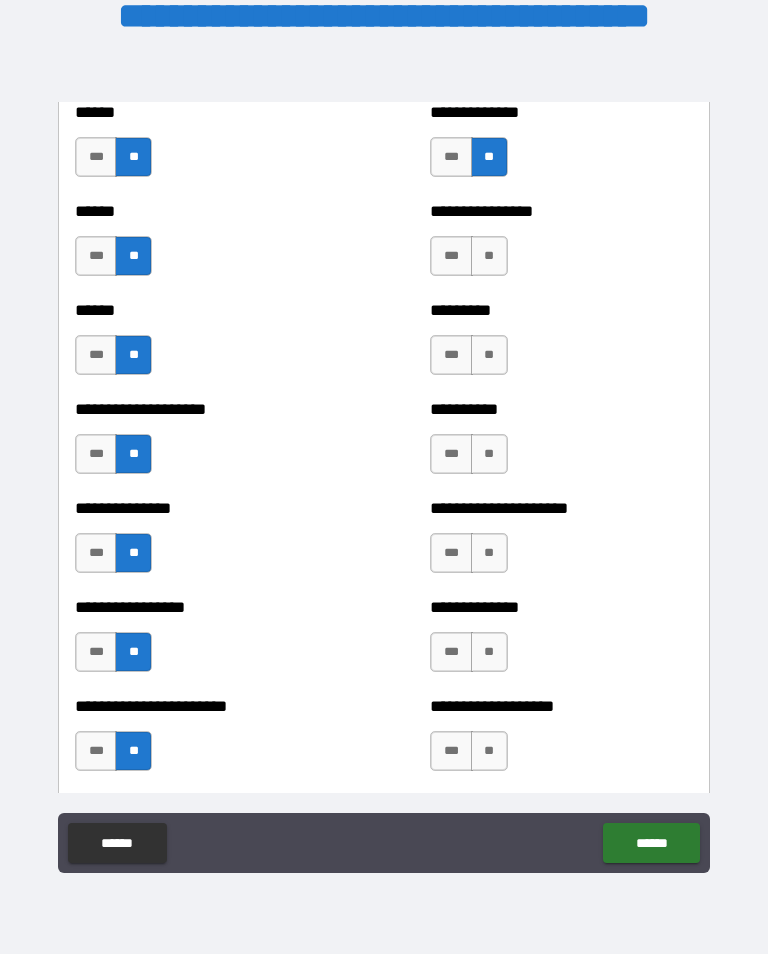 click on "**" at bounding box center (489, 256) 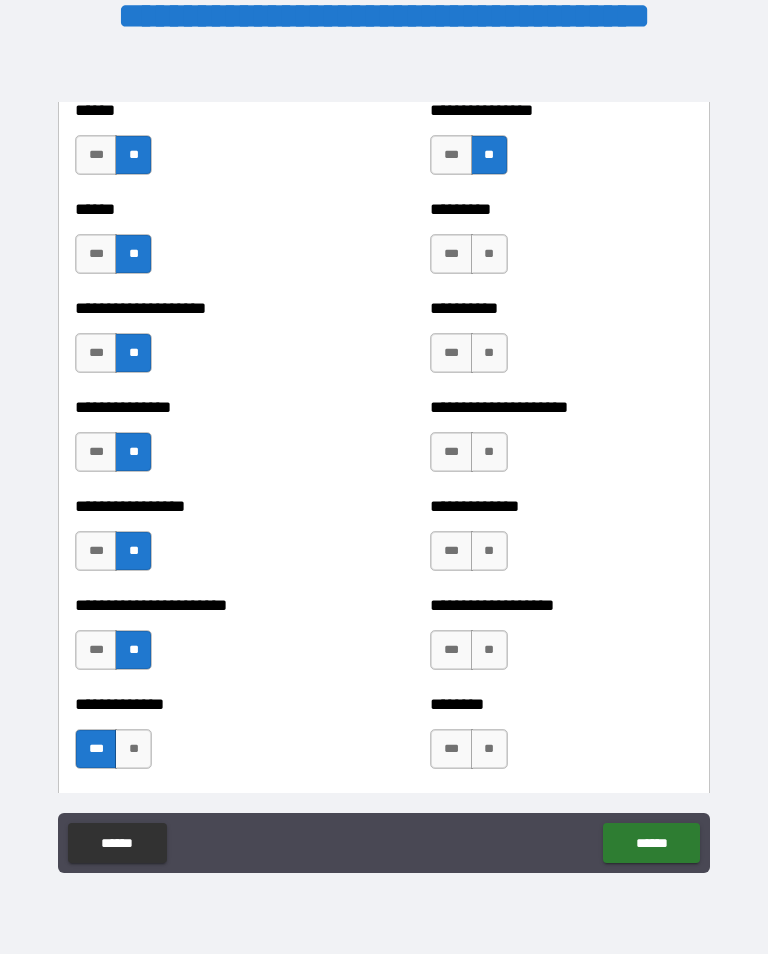 scroll, scrollTop: 3263, scrollLeft: 0, axis: vertical 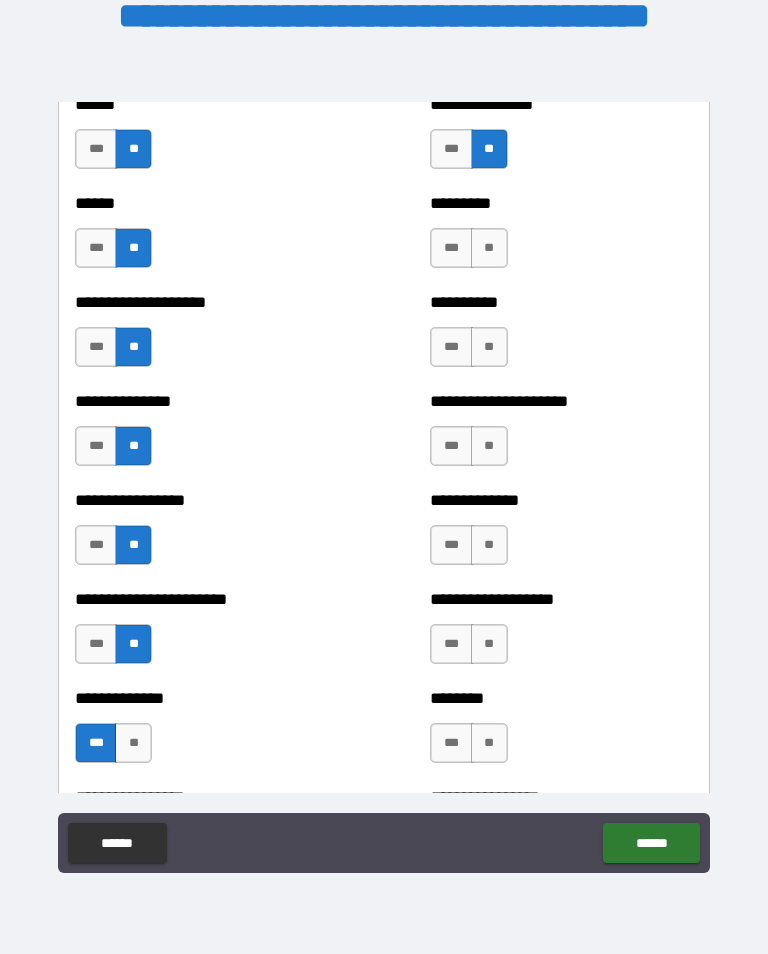 click on "**" at bounding box center [489, 248] 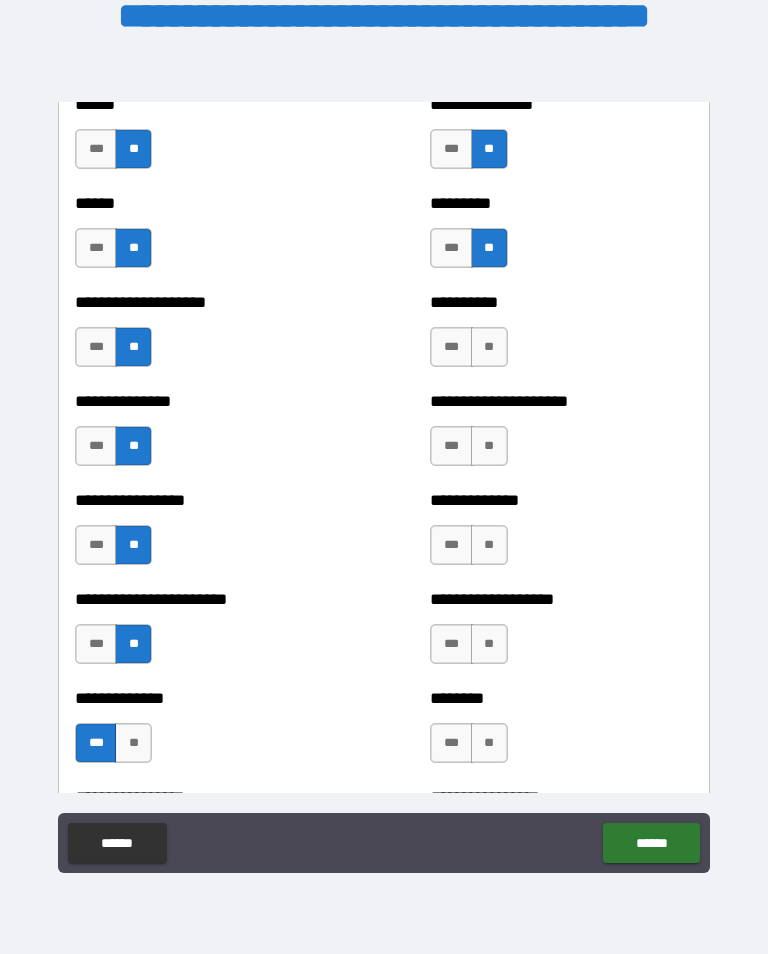 click on "**" at bounding box center (489, 347) 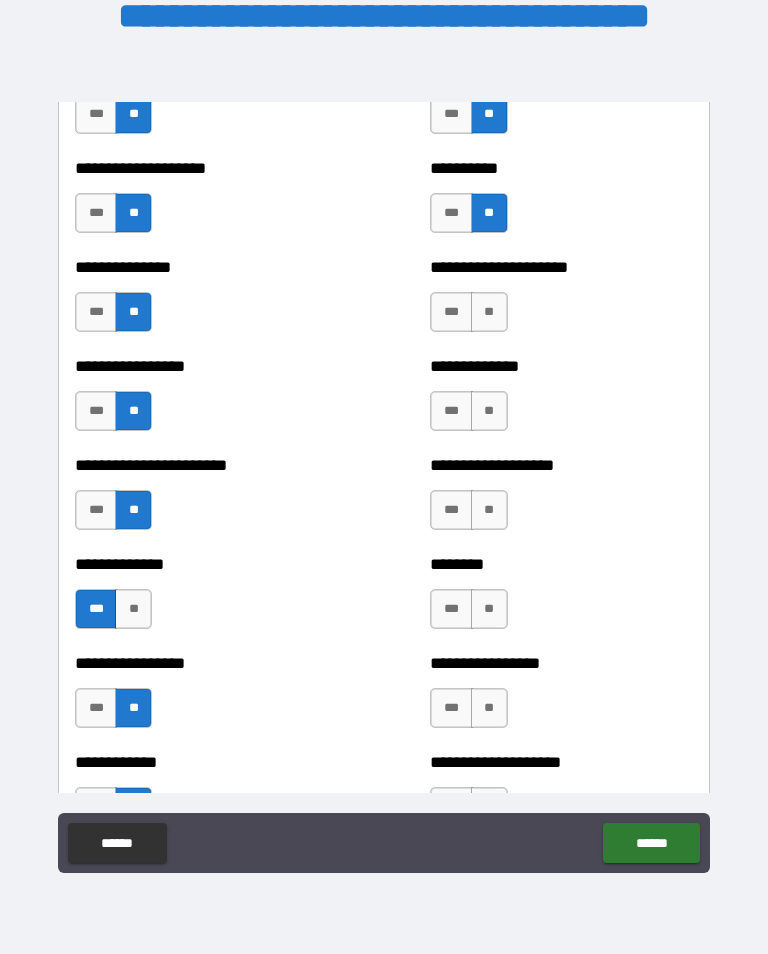 scroll, scrollTop: 3406, scrollLeft: 0, axis: vertical 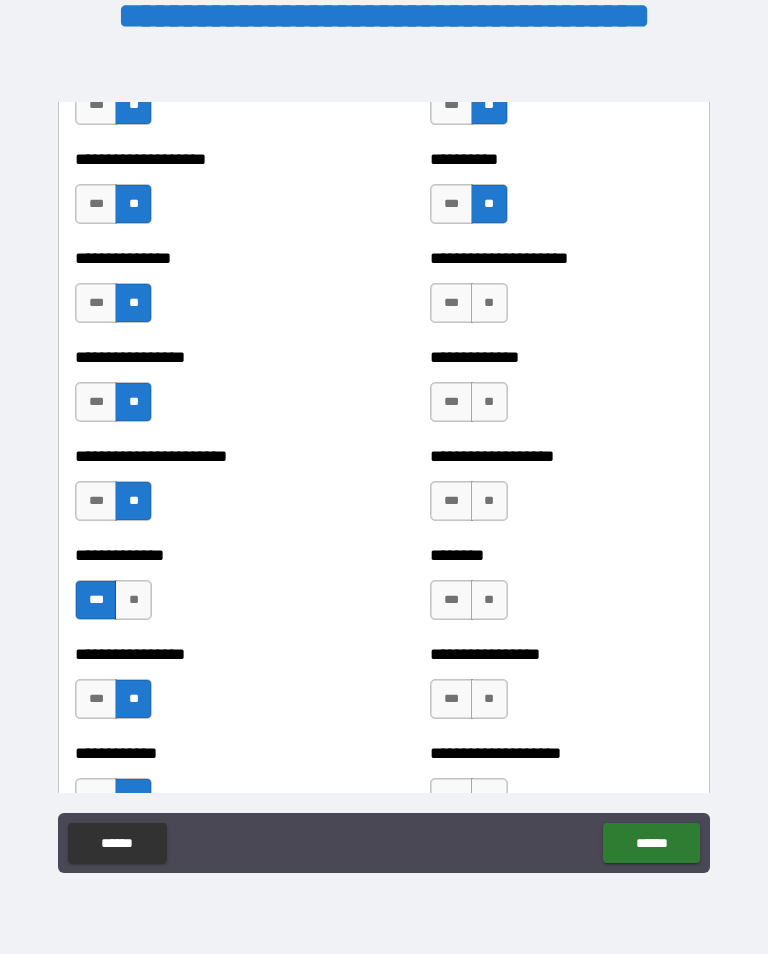 click on "**" at bounding box center (489, 303) 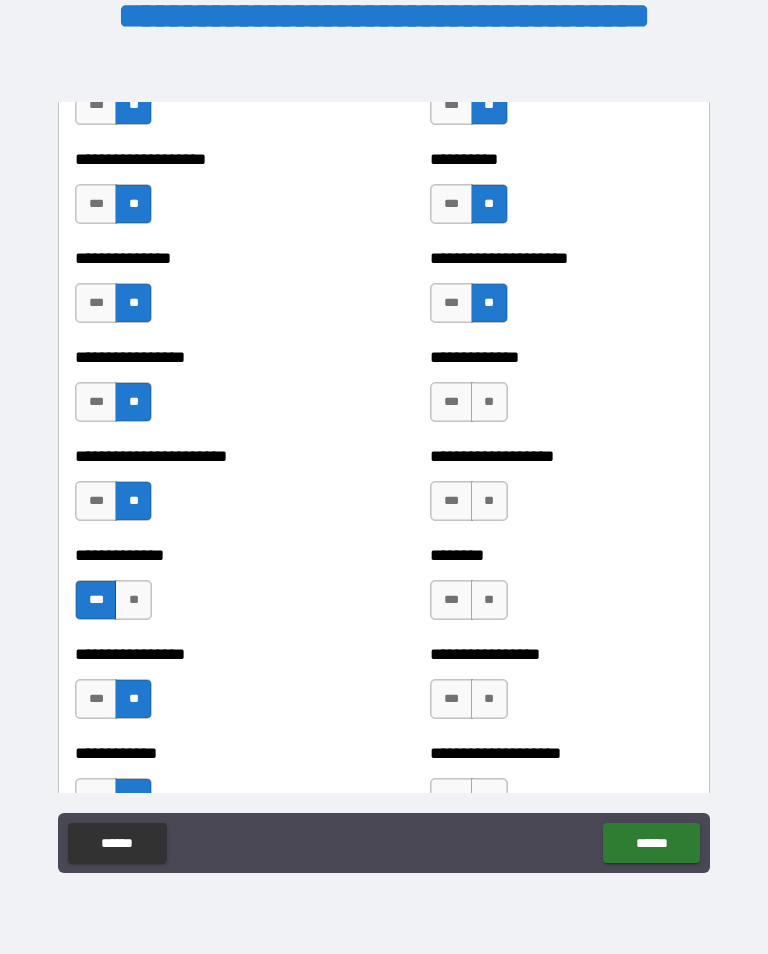click on "**" at bounding box center (489, 402) 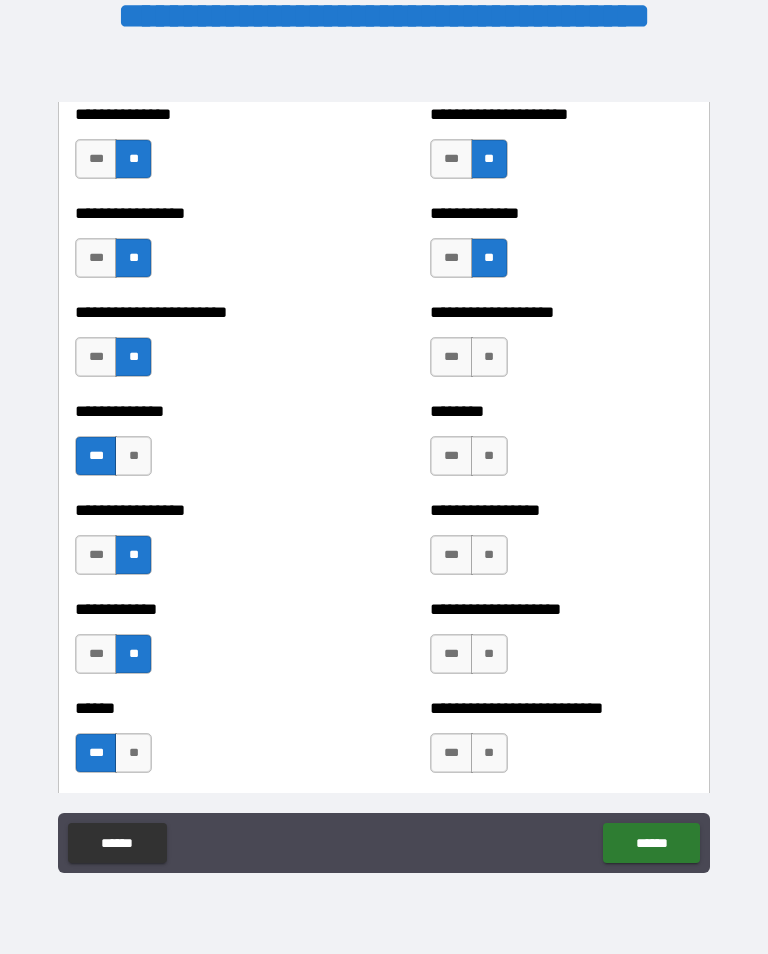 scroll, scrollTop: 3567, scrollLeft: 0, axis: vertical 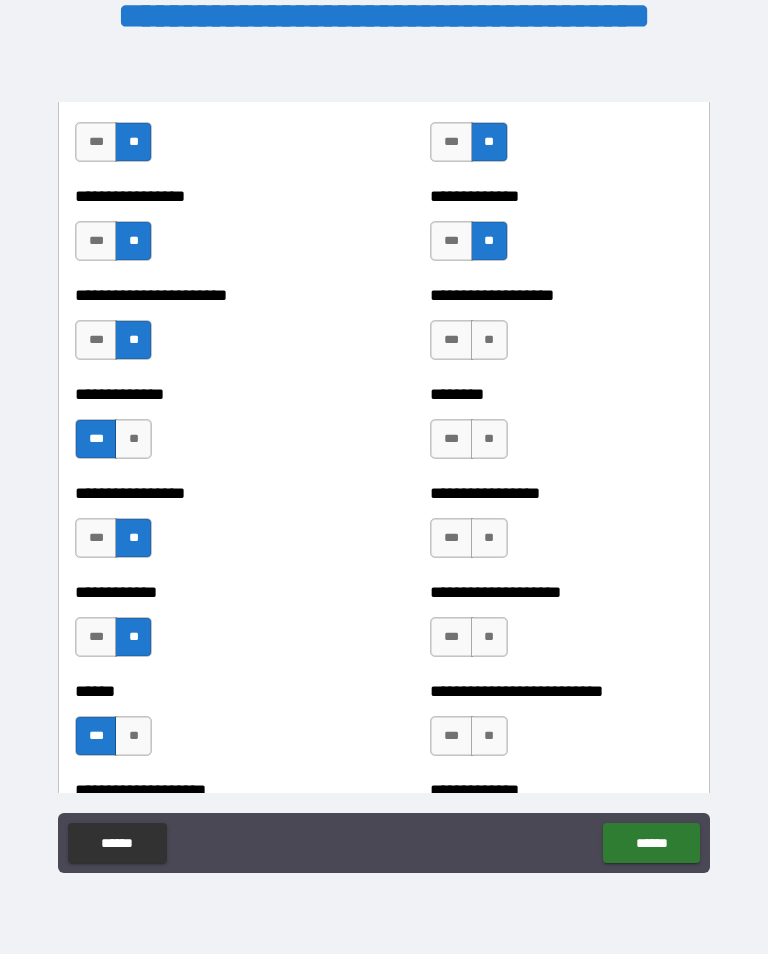 click on "**" at bounding box center (489, 340) 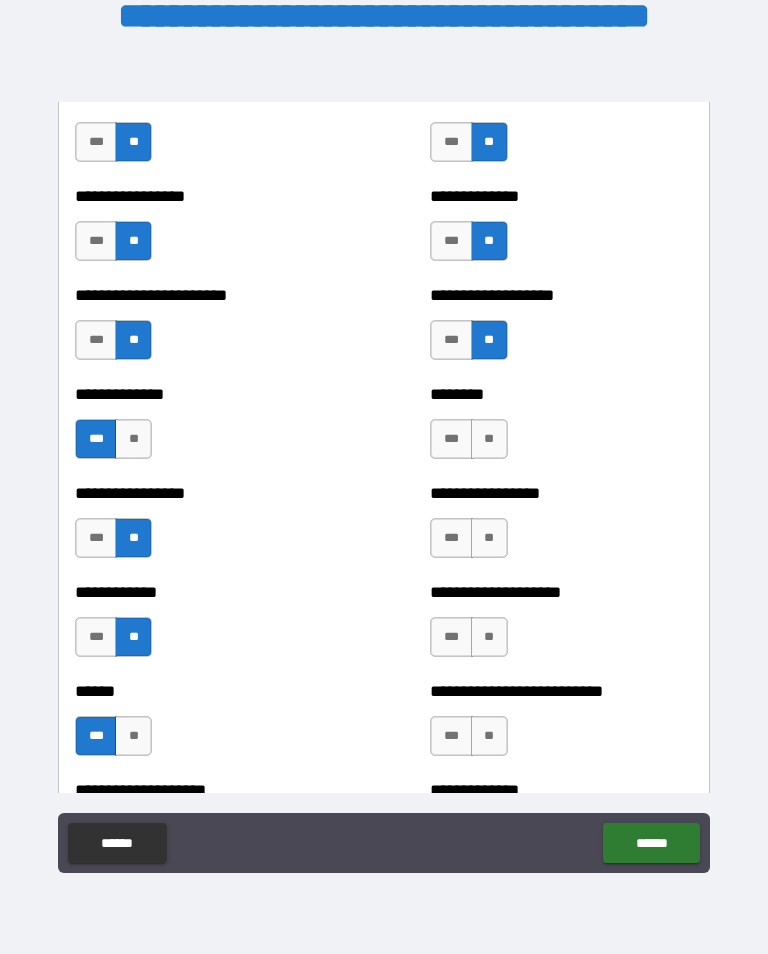 click on "**" at bounding box center [489, 439] 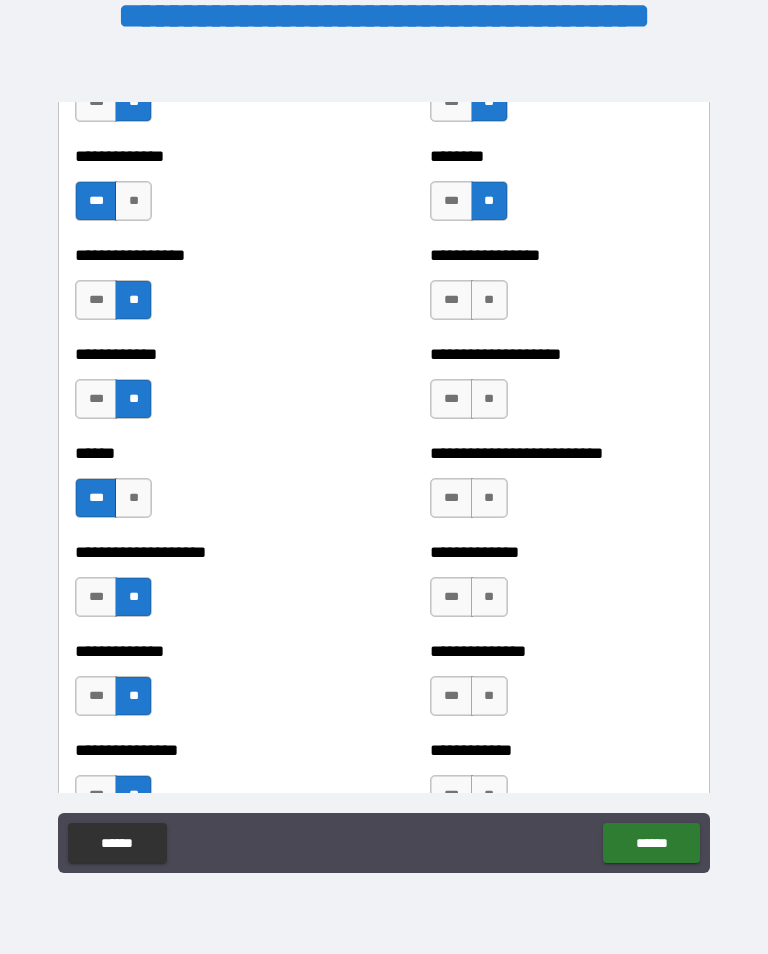 scroll, scrollTop: 3818, scrollLeft: 0, axis: vertical 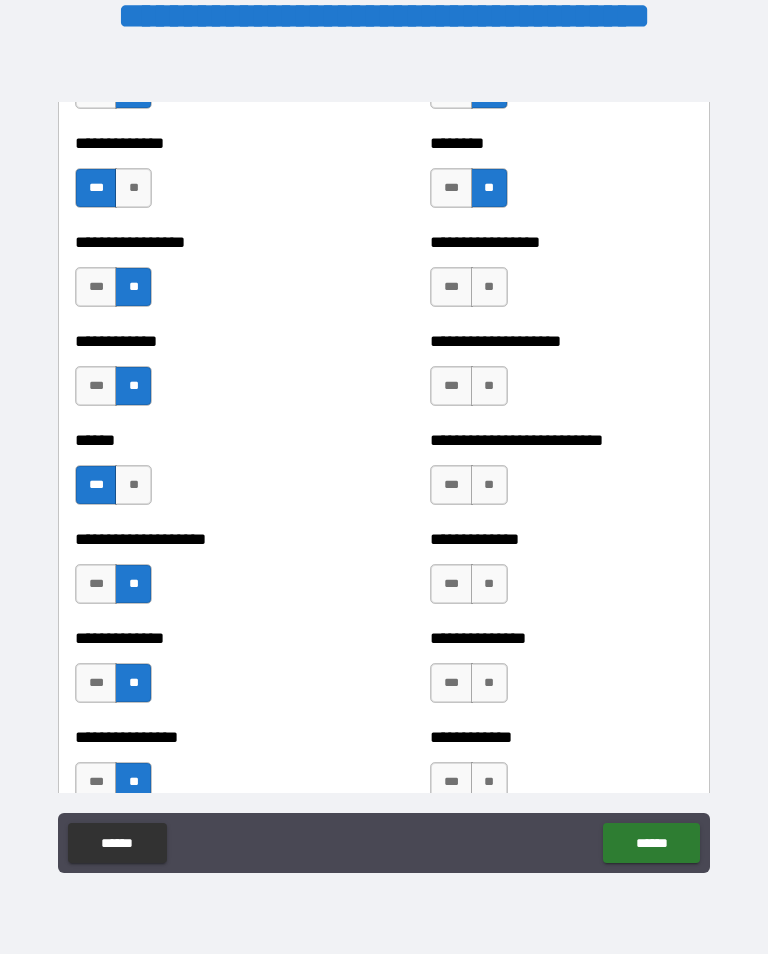 click on "**" at bounding box center [489, 287] 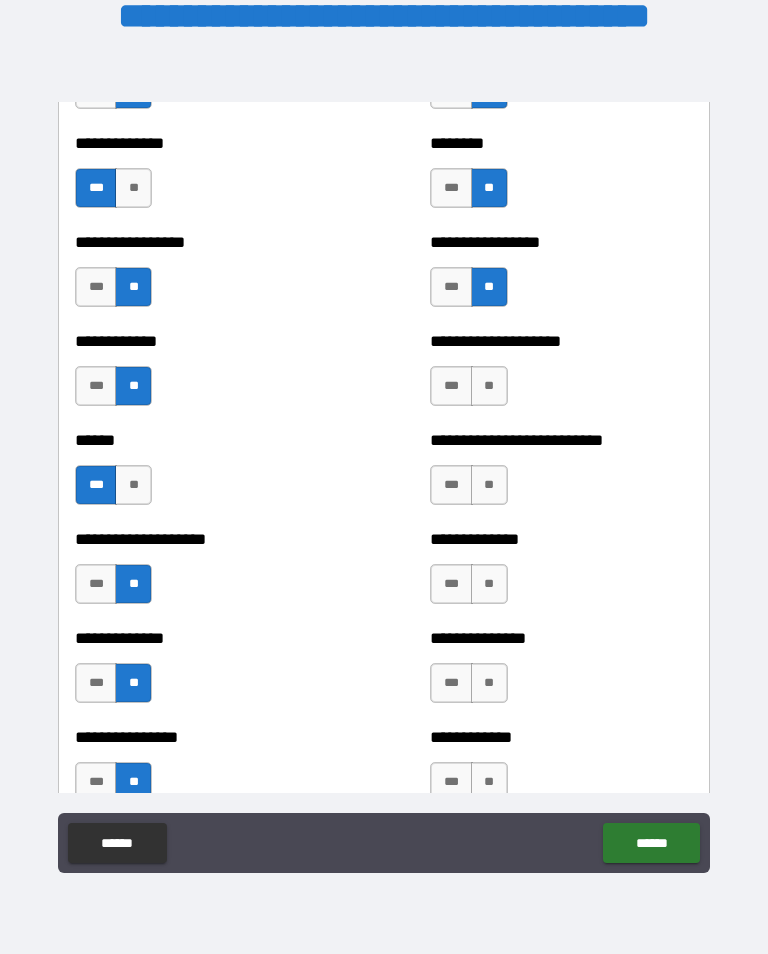 click on "***" at bounding box center (451, 287) 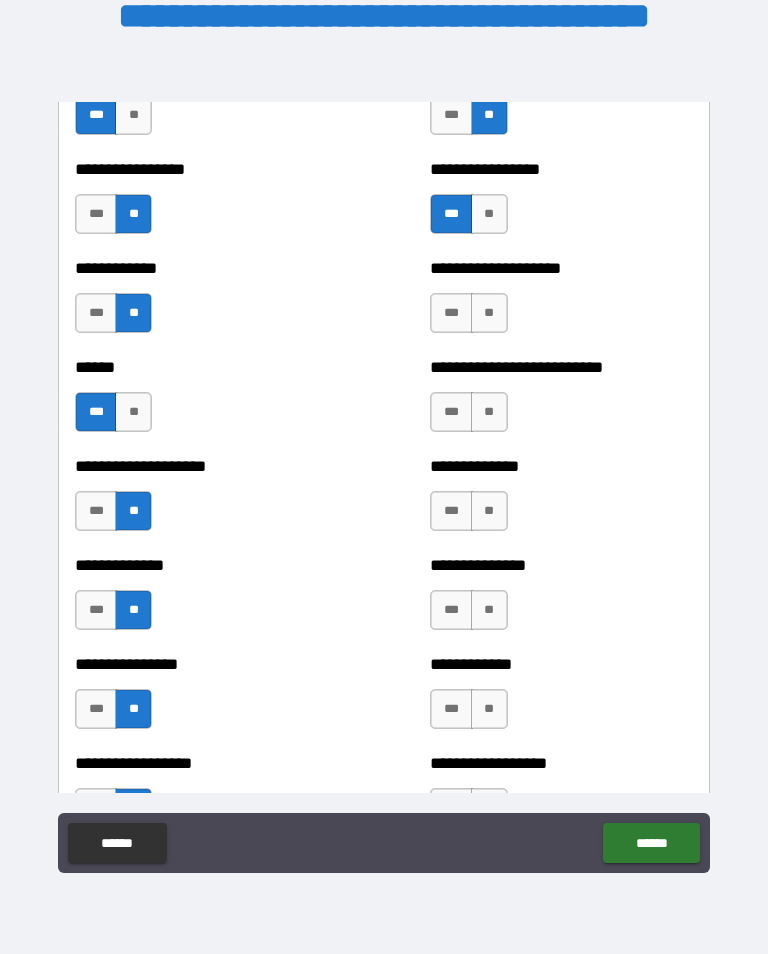 scroll, scrollTop: 3896, scrollLeft: 0, axis: vertical 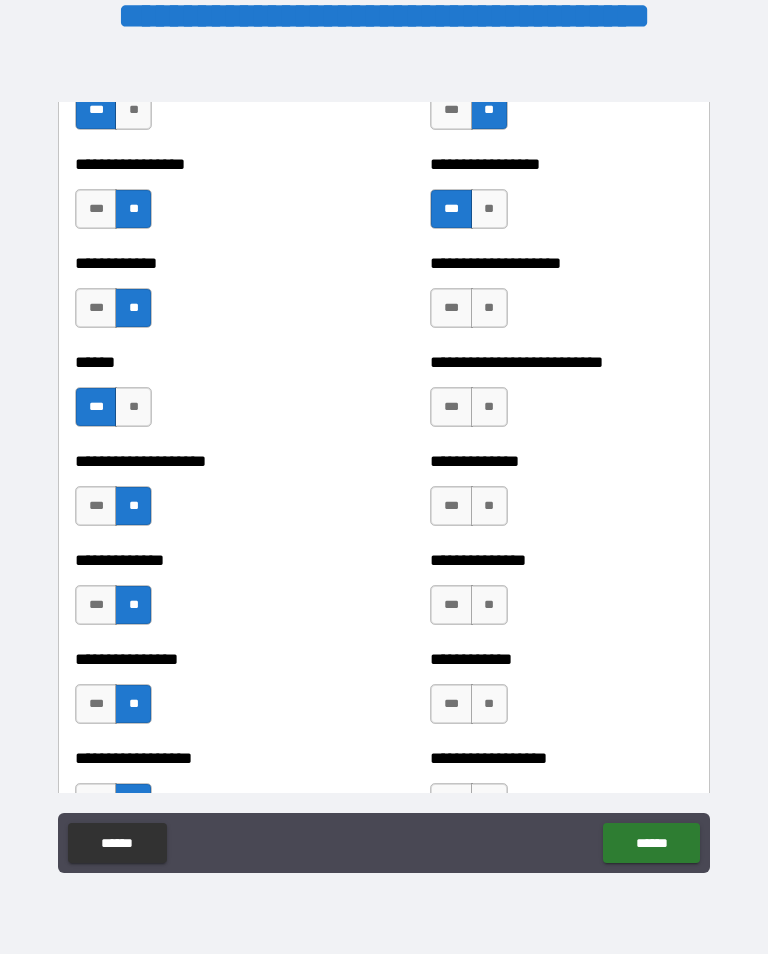 click on "**" at bounding box center [489, 308] 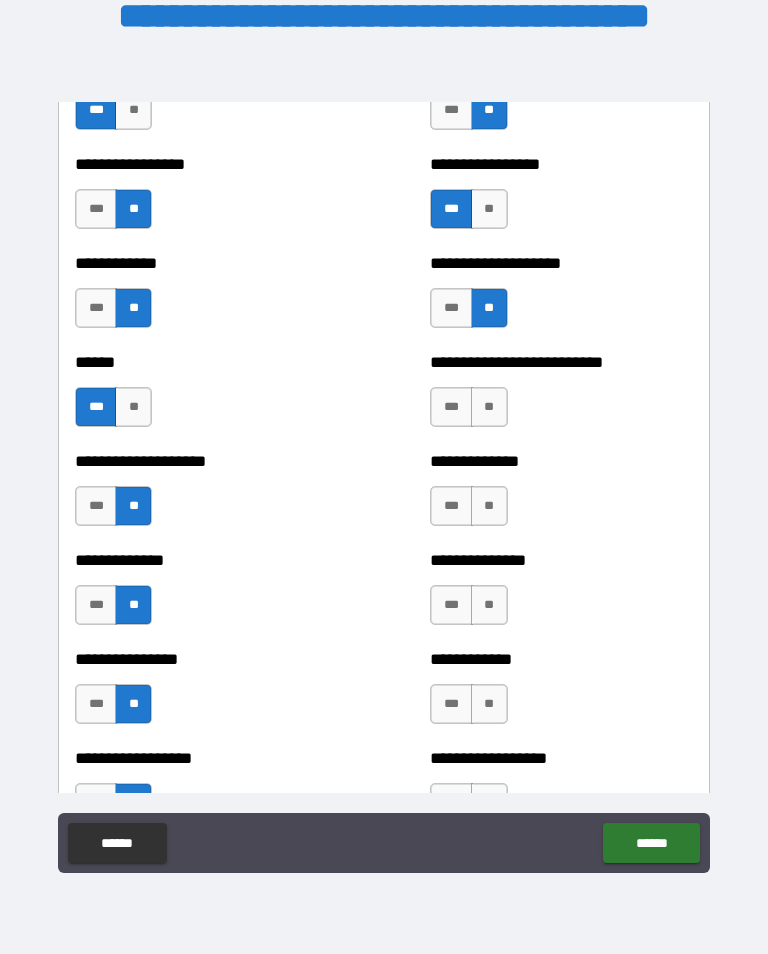 click on "**" at bounding box center (489, 407) 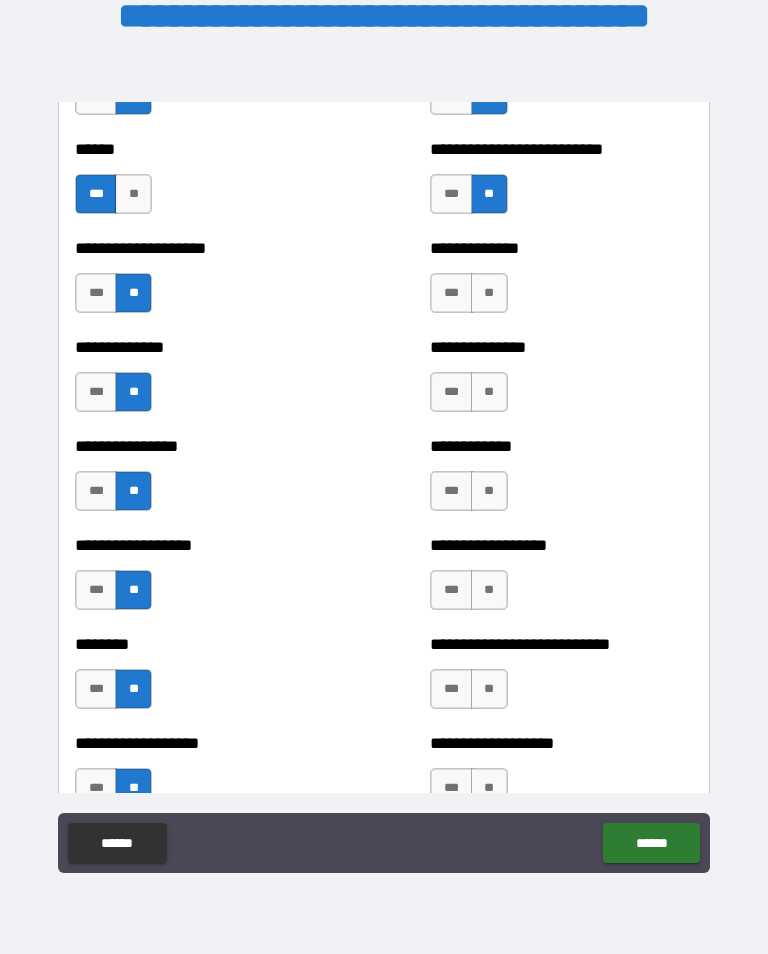 scroll, scrollTop: 4114, scrollLeft: 0, axis: vertical 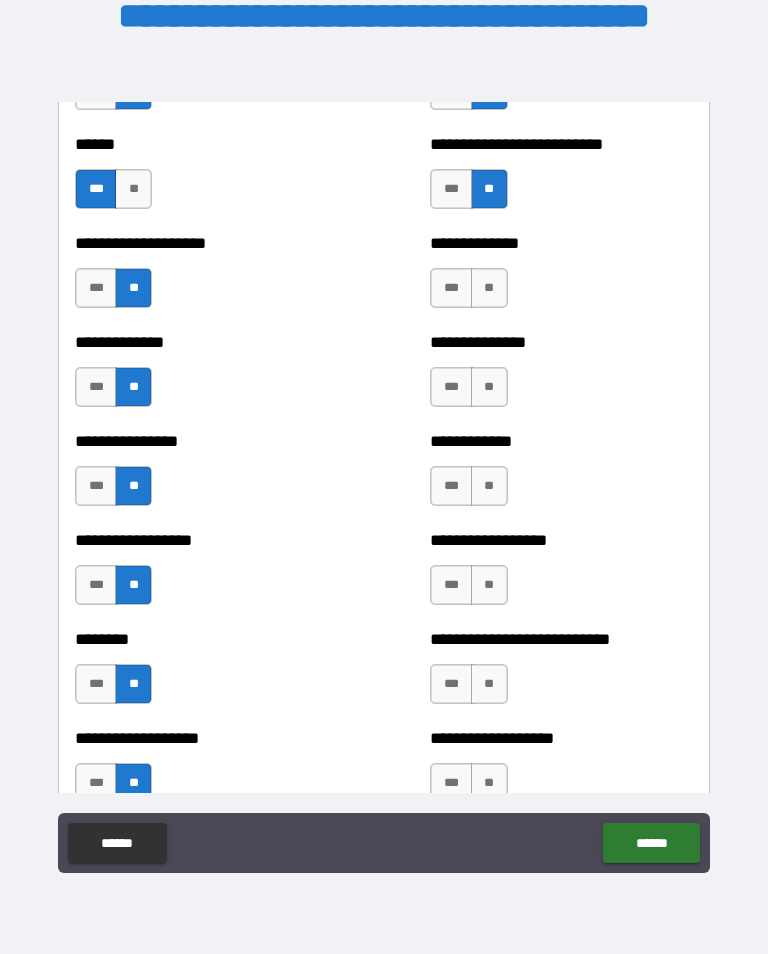 click on "***" at bounding box center [451, 189] 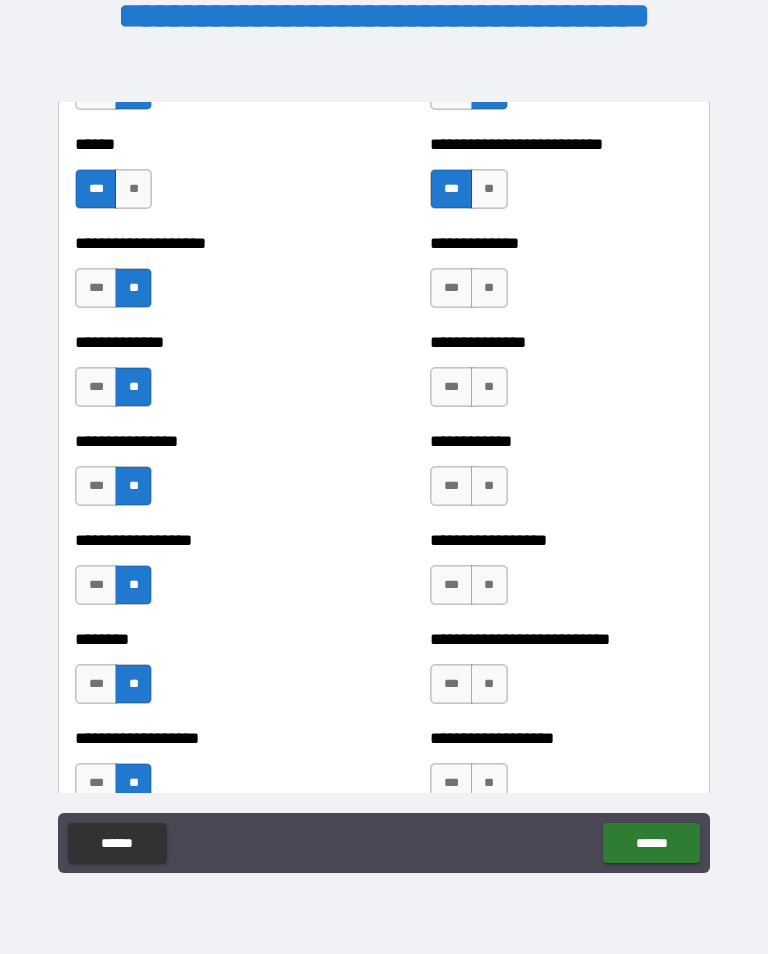 click on "**" at bounding box center [489, 288] 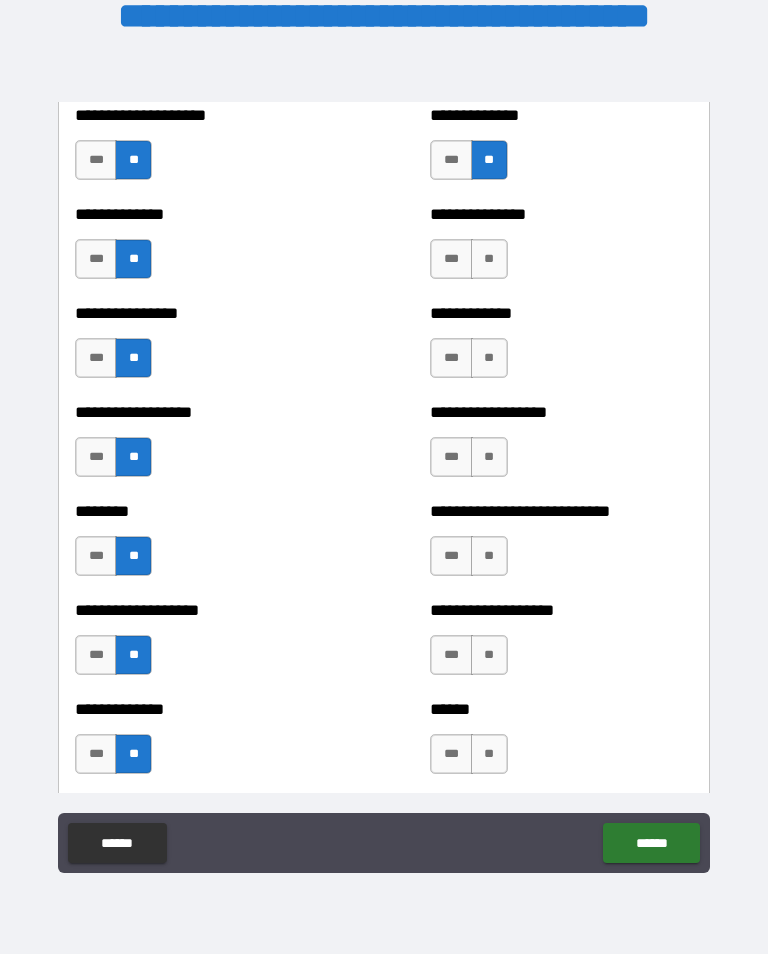 scroll, scrollTop: 4243, scrollLeft: 0, axis: vertical 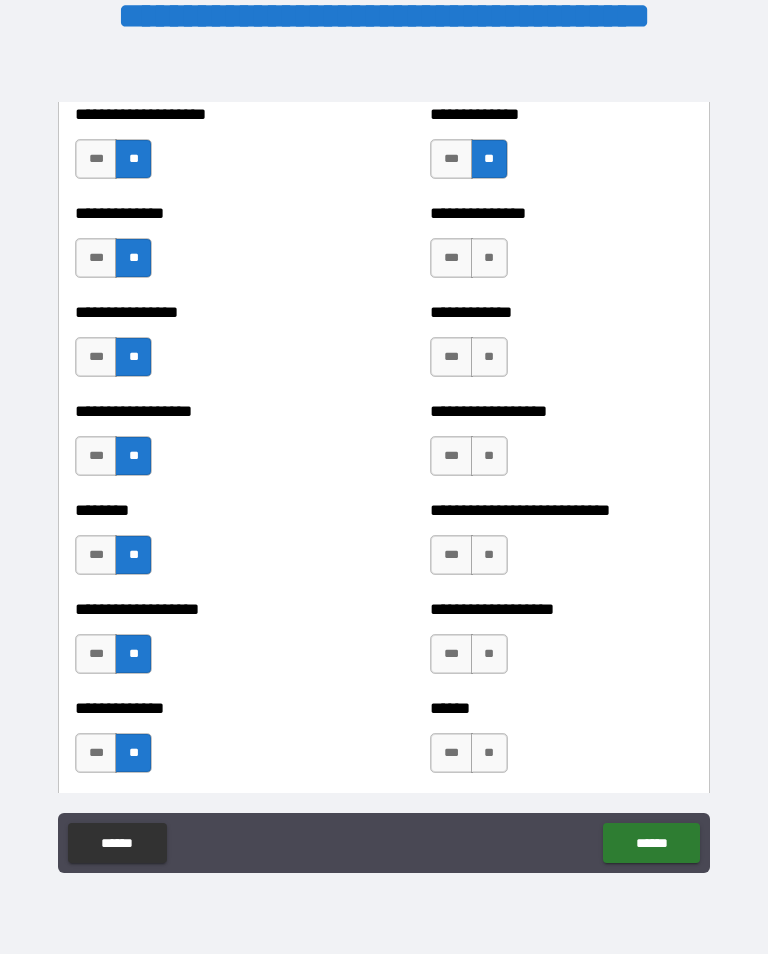 click on "**" at bounding box center (489, 258) 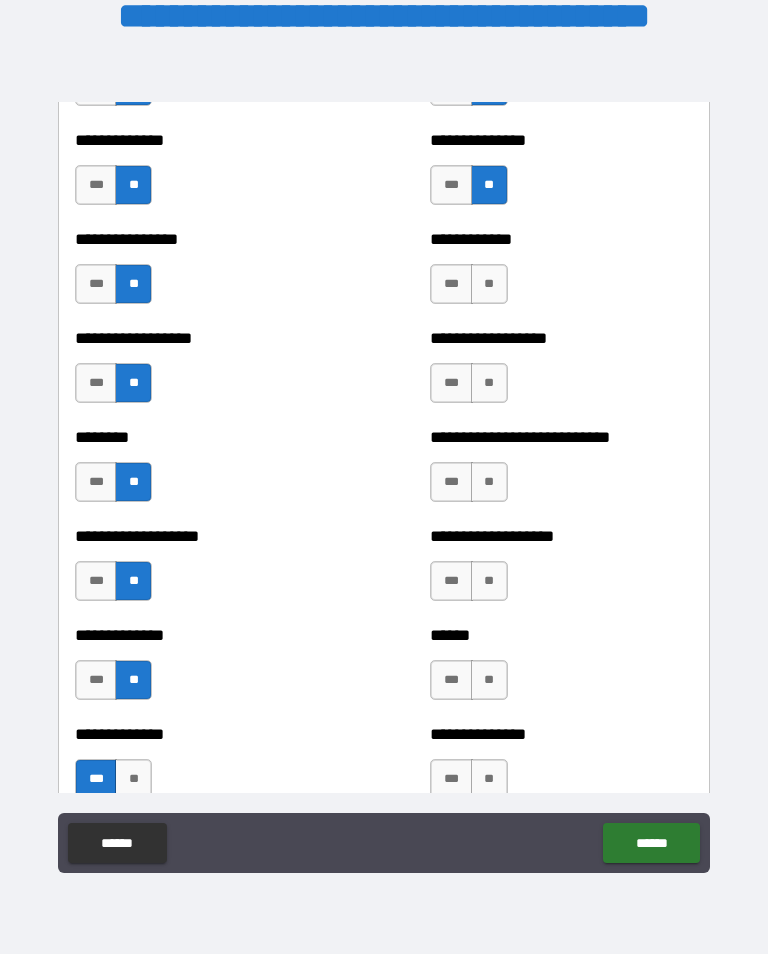 scroll, scrollTop: 4317, scrollLeft: 0, axis: vertical 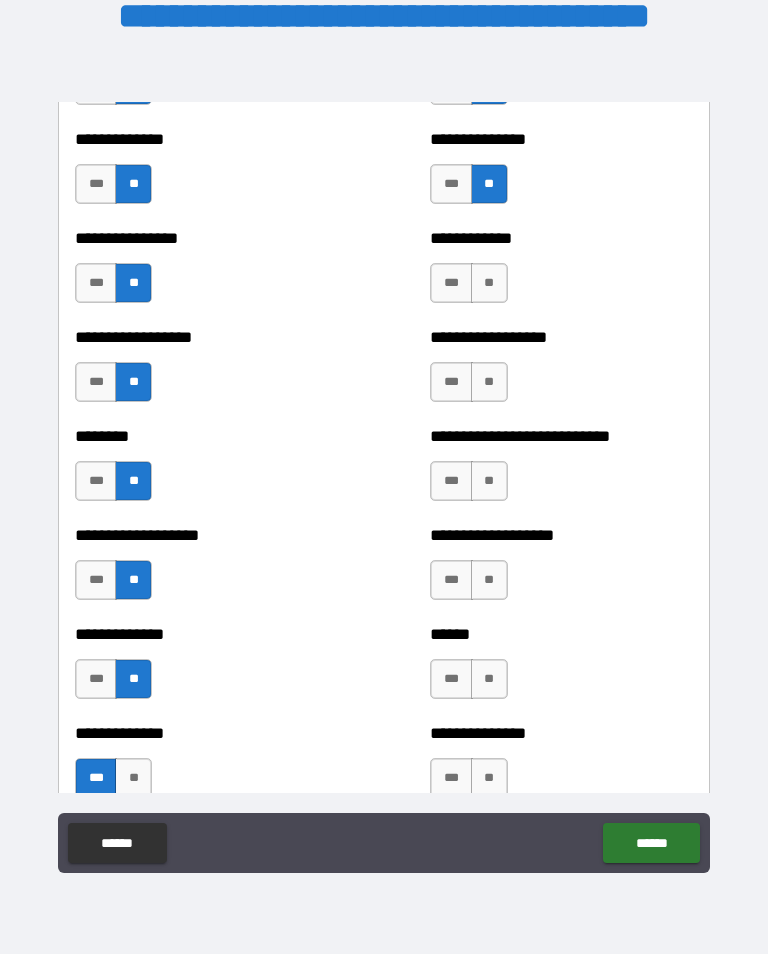 click on "**" at bounding box center (489, 283) 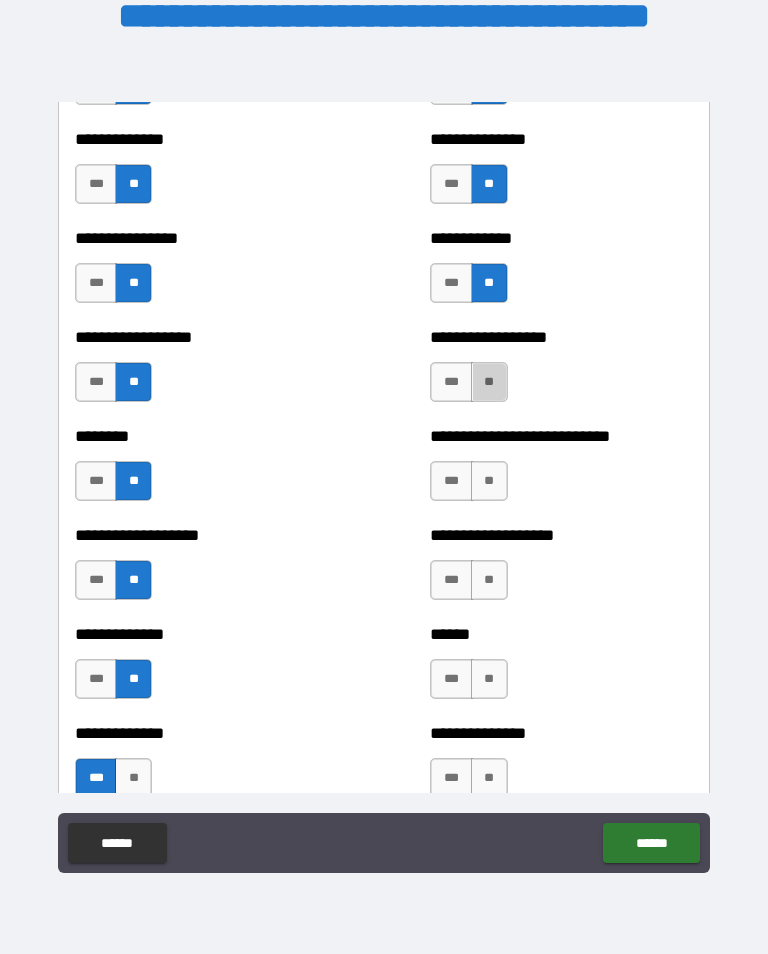 click on "**" at bounding box center (489, 382) 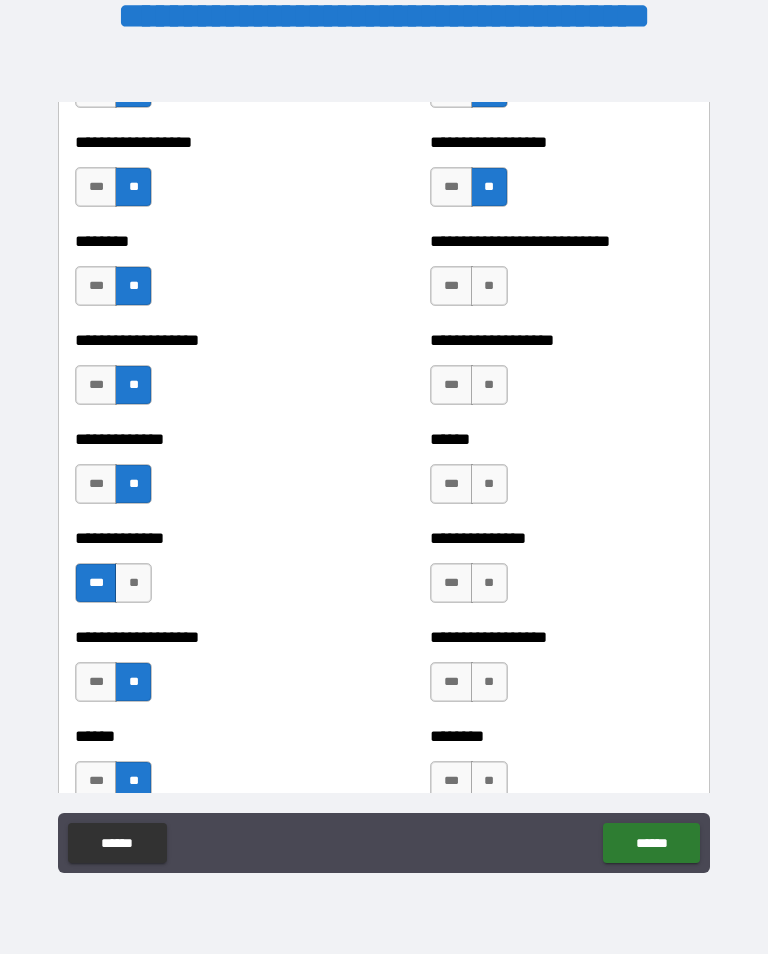 scroll, scrollTop: 4514, scrollLeft: 0, axis: vertical 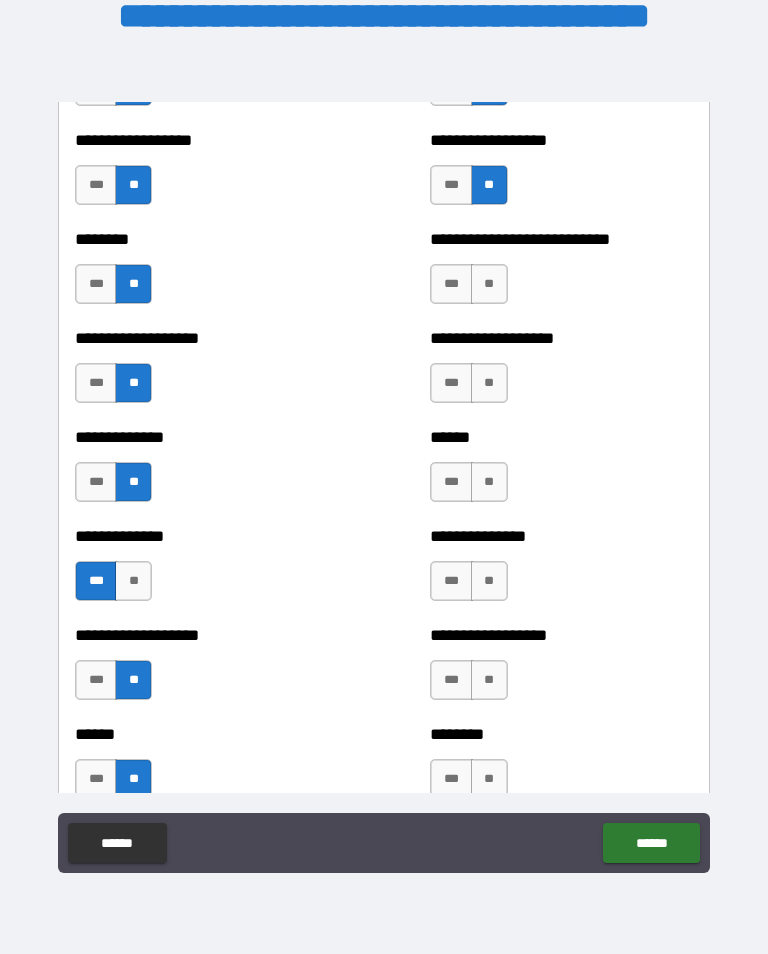 click on "**" at bounding box center (489, 284) 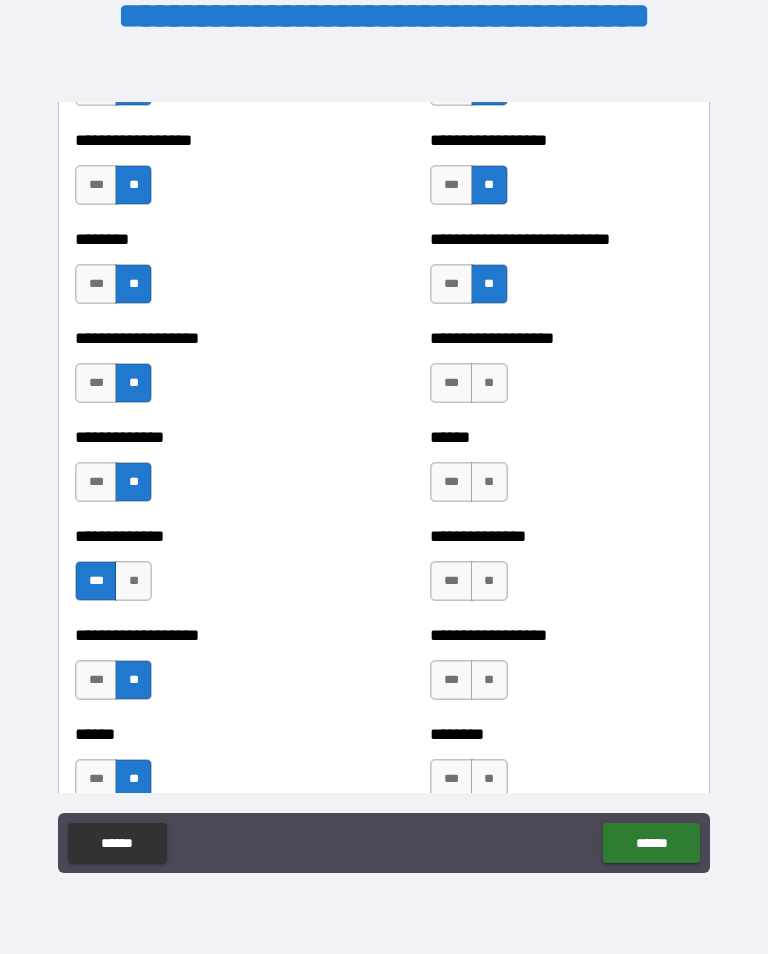 click on "**" at bounding box center [489, 383] 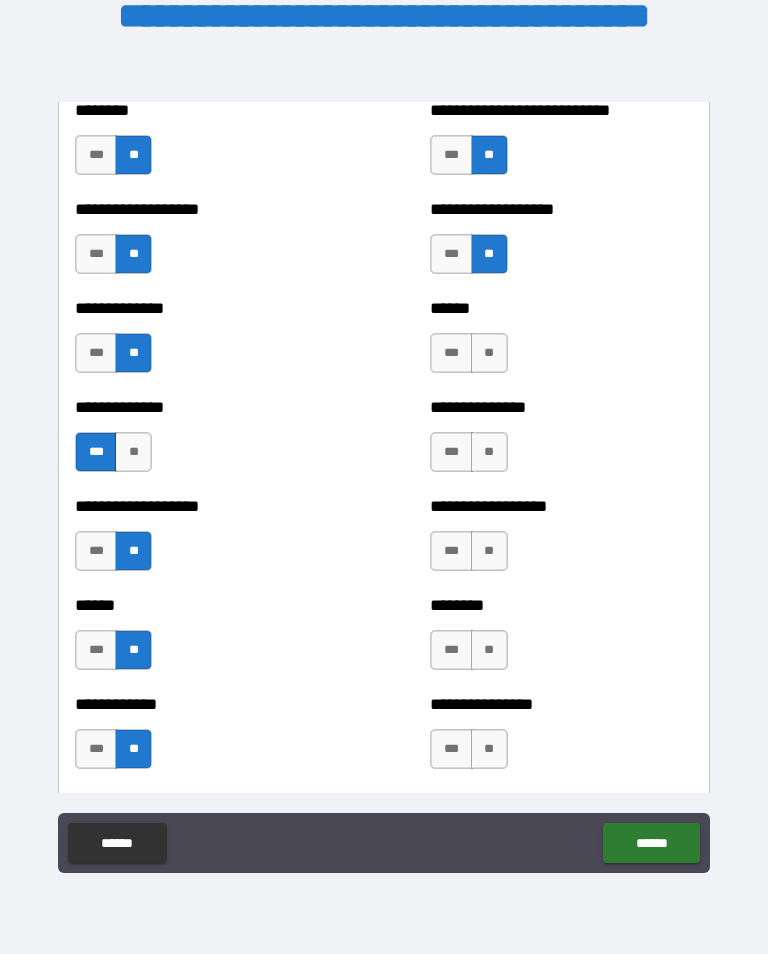 scroll, scrollTop: 4653, scrollLeft: 0, axis: vertical 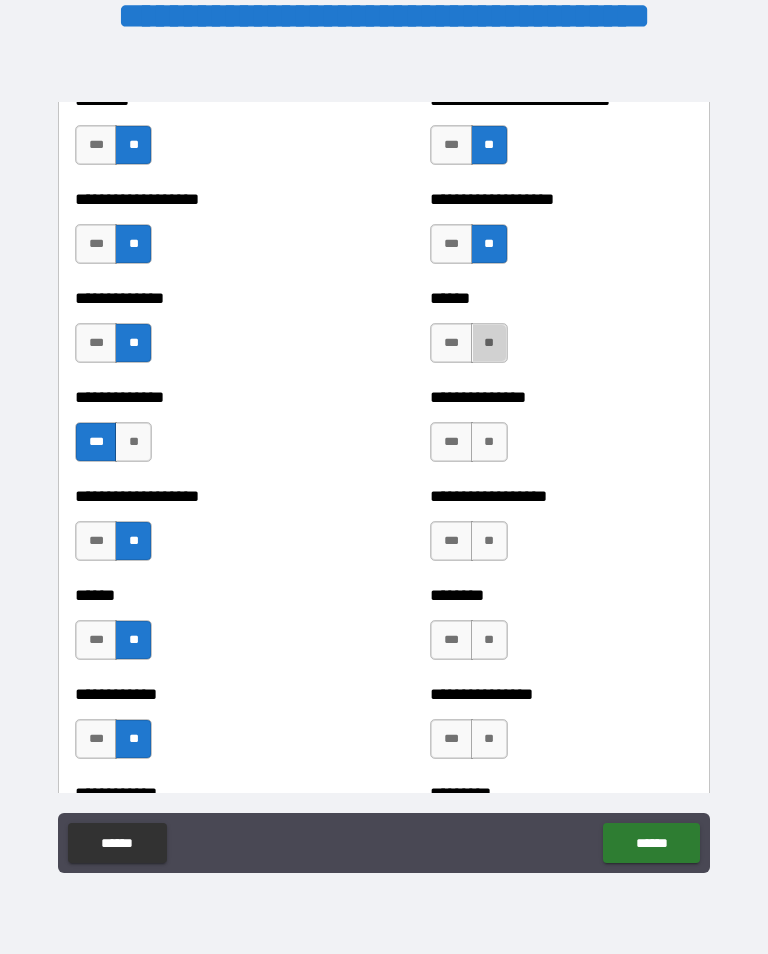 click on "**" at bounding box center (489, 343) 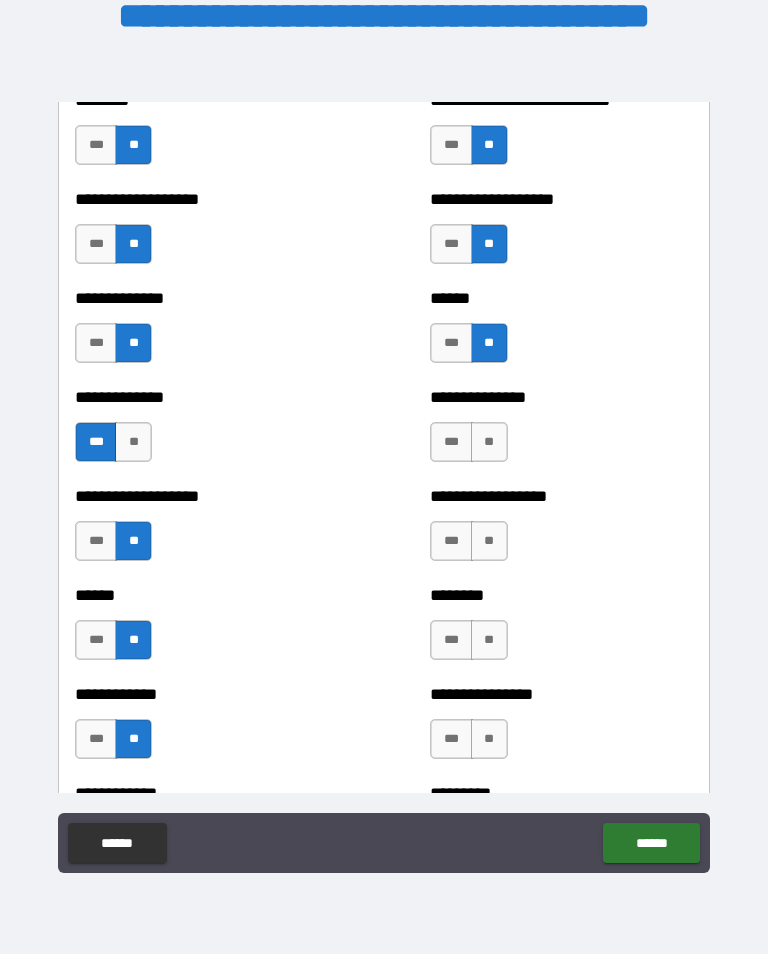 click on "**" at bounding box center [489, 442] 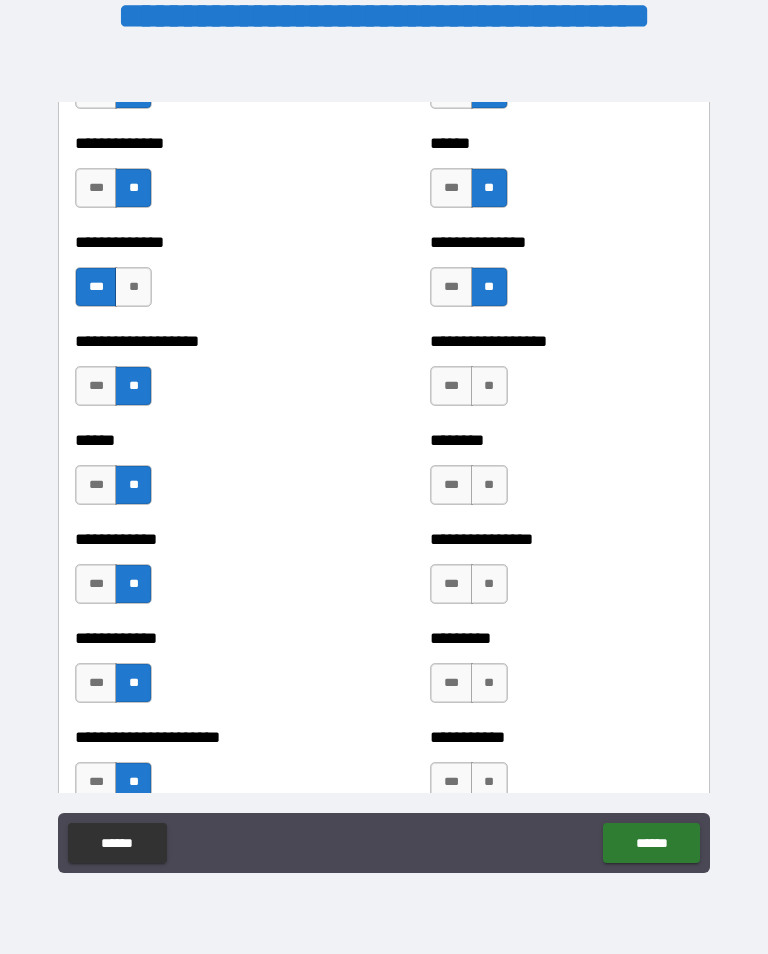 scroll, scrollTop: 4822, scrollLeft: 0, axis: vertical 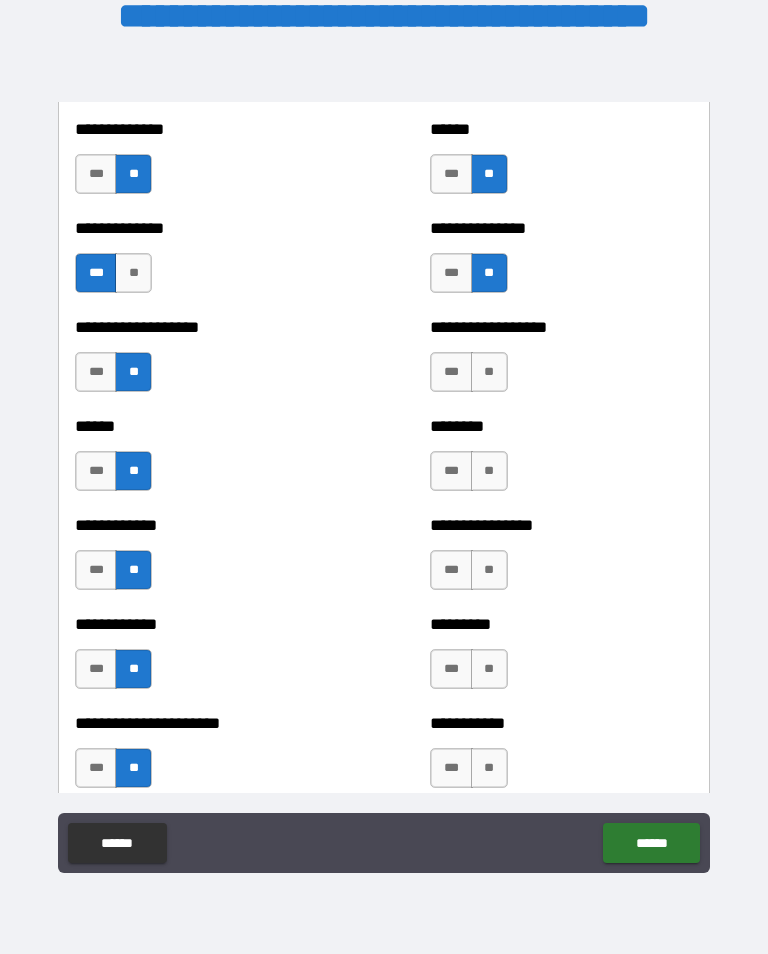 click on "**" at bounding box center (489, 372) 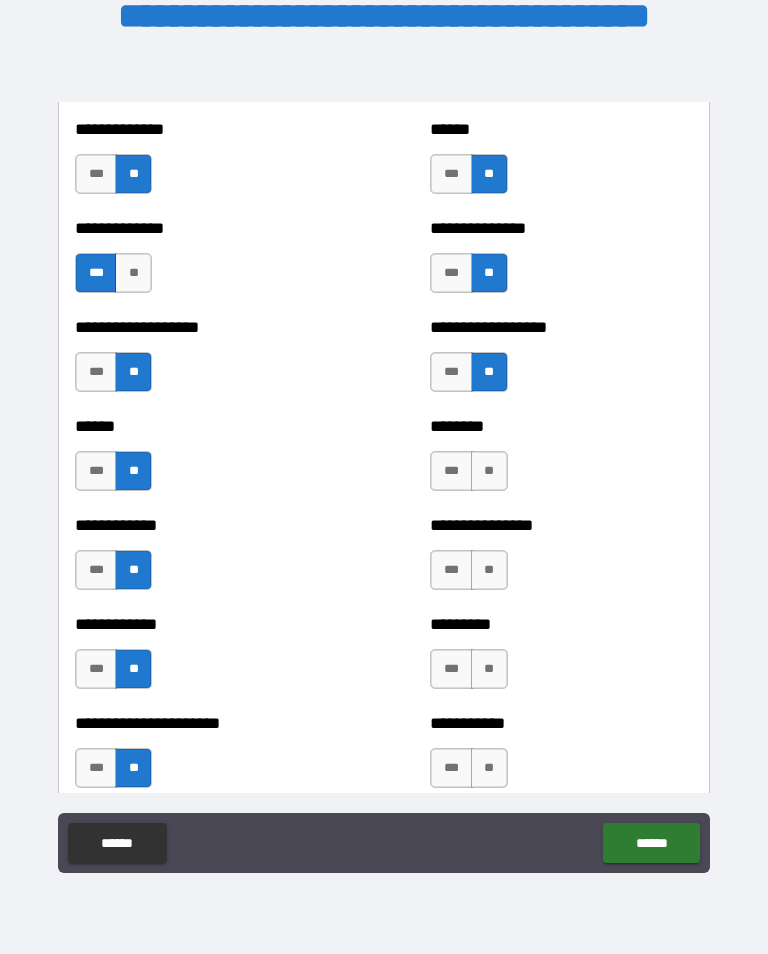 click on "**" at bounding box center (489, 471) 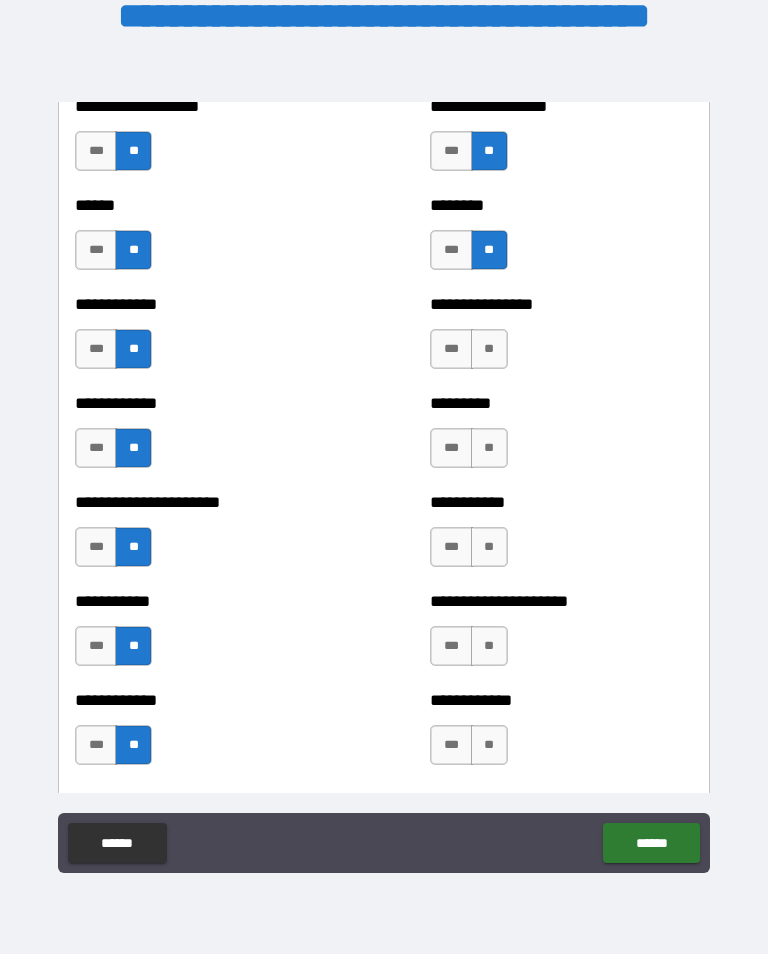 click on "***" at bounding box center (451, 349) 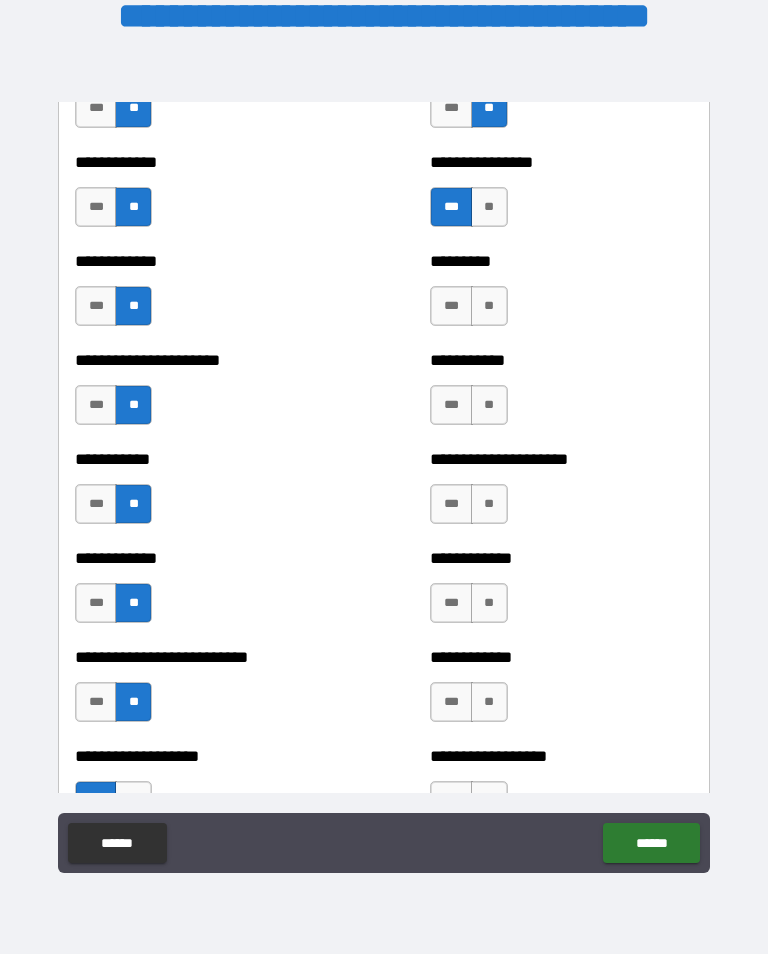 scroll, scrollTop: 5193, scrollLeft: 0, axis: vertical 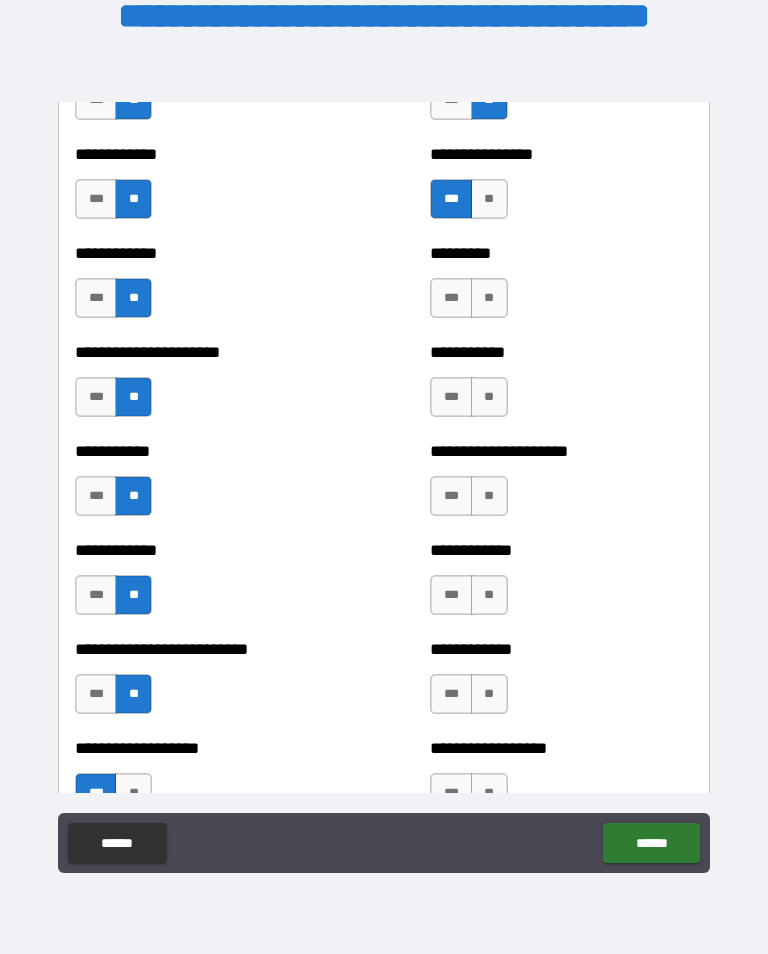 click on "**" at bounding box center (489, 298) 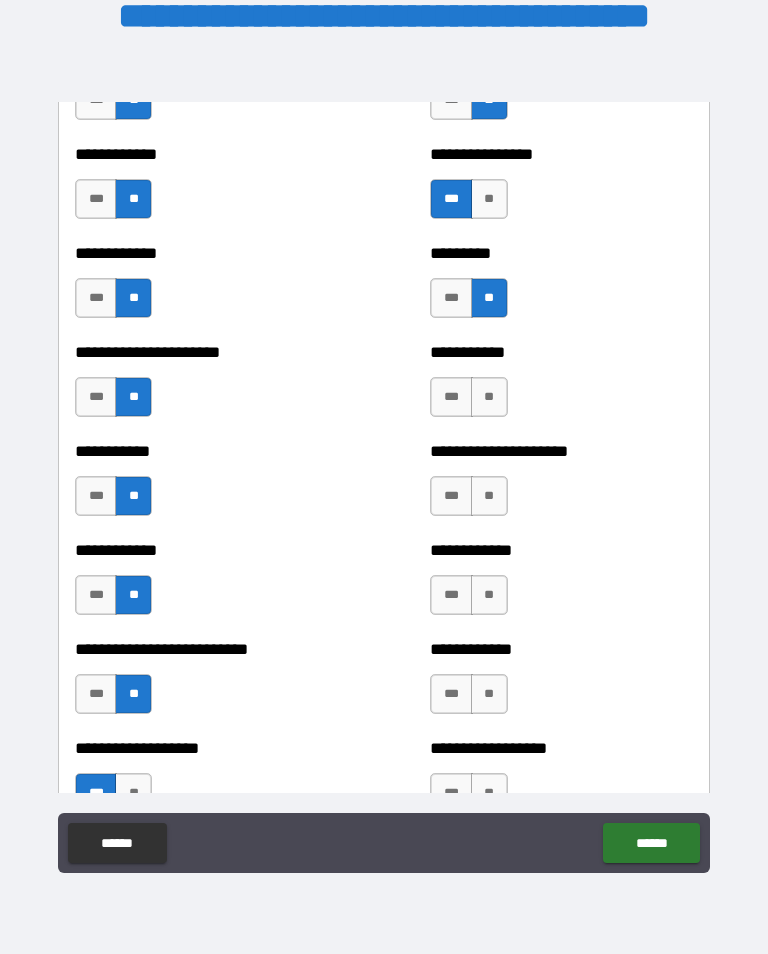 click on "**" at bounding box center (489, 397) 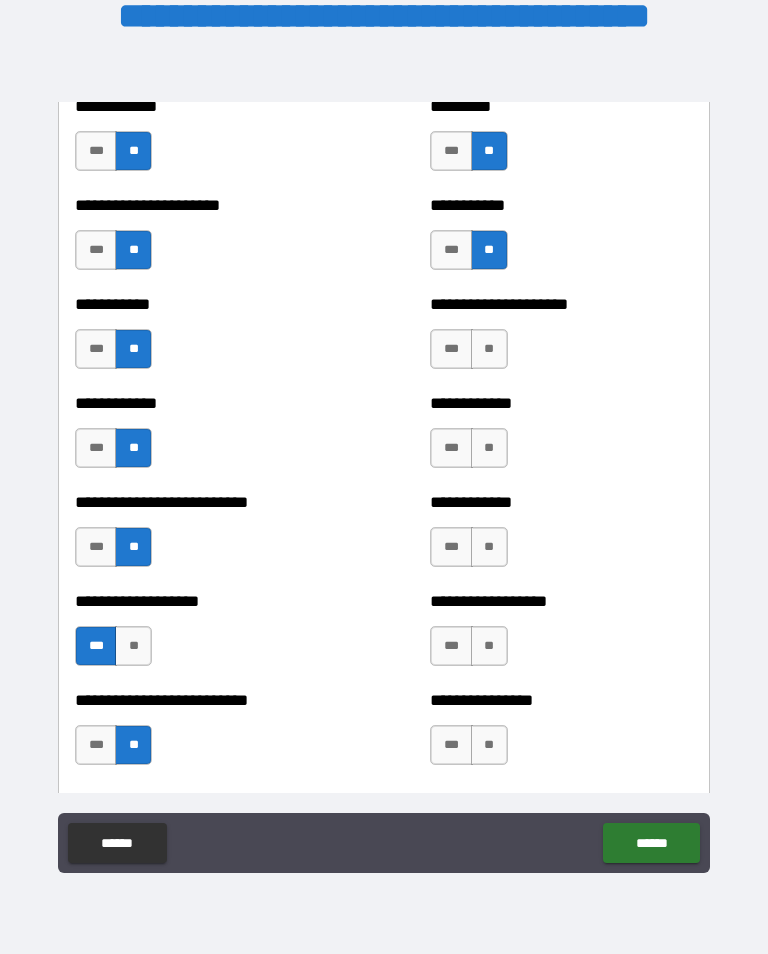 scroll, scrollTop: 5350, scrollLeft: 0, axis: vertical 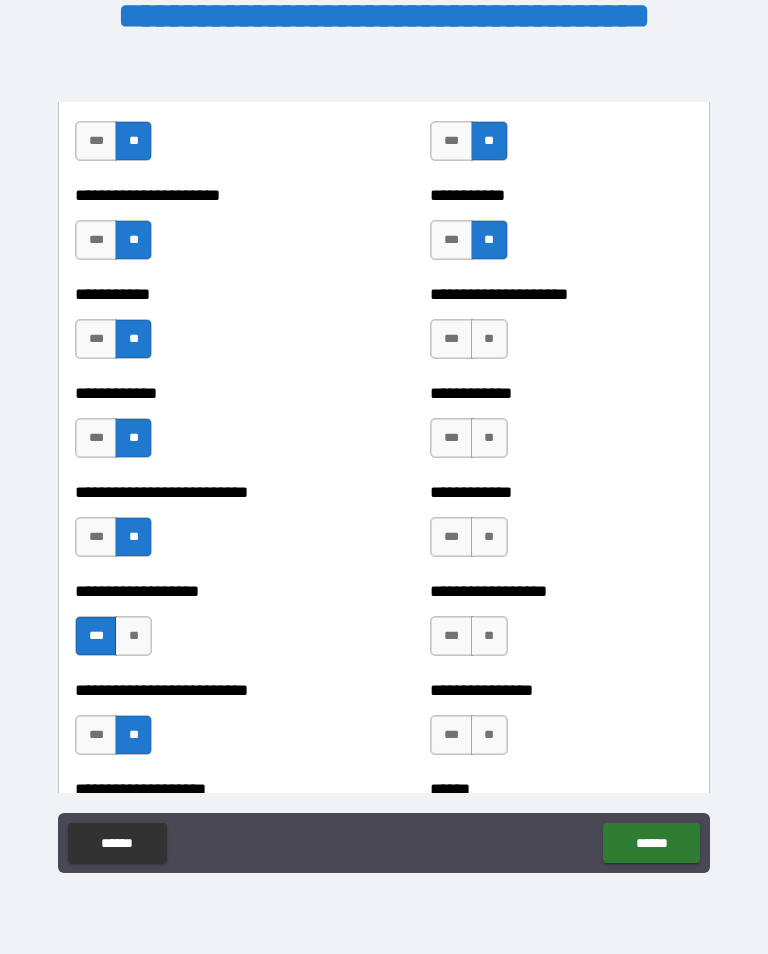 click on "**" at bounding box center (489, 339) 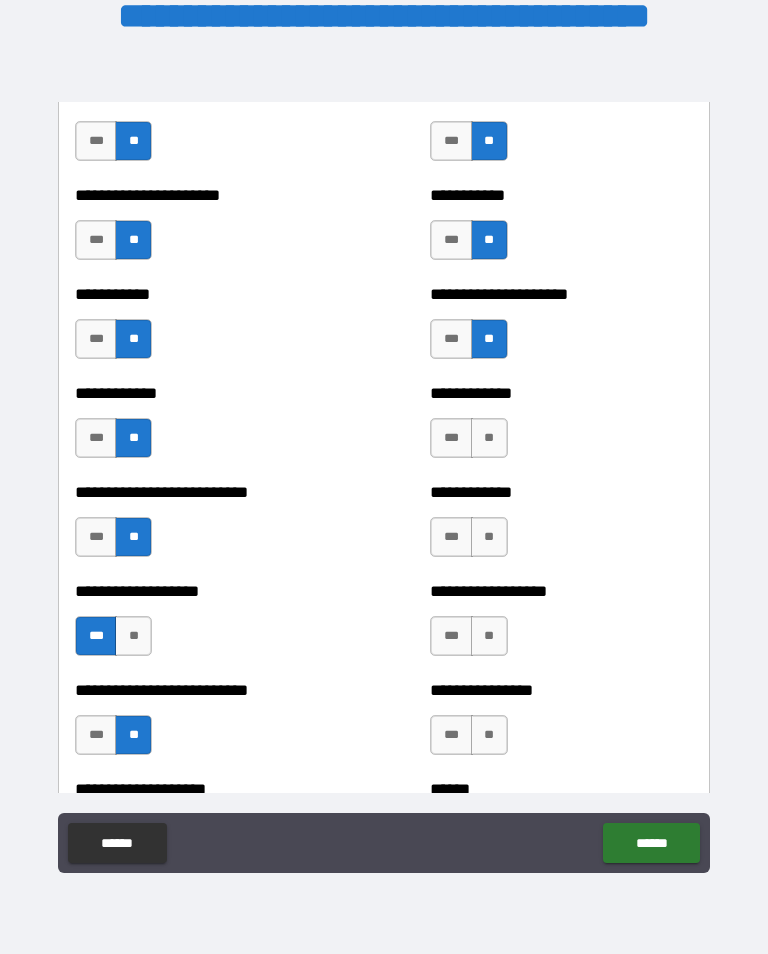 click on "**" at bounding box center [489, 438] 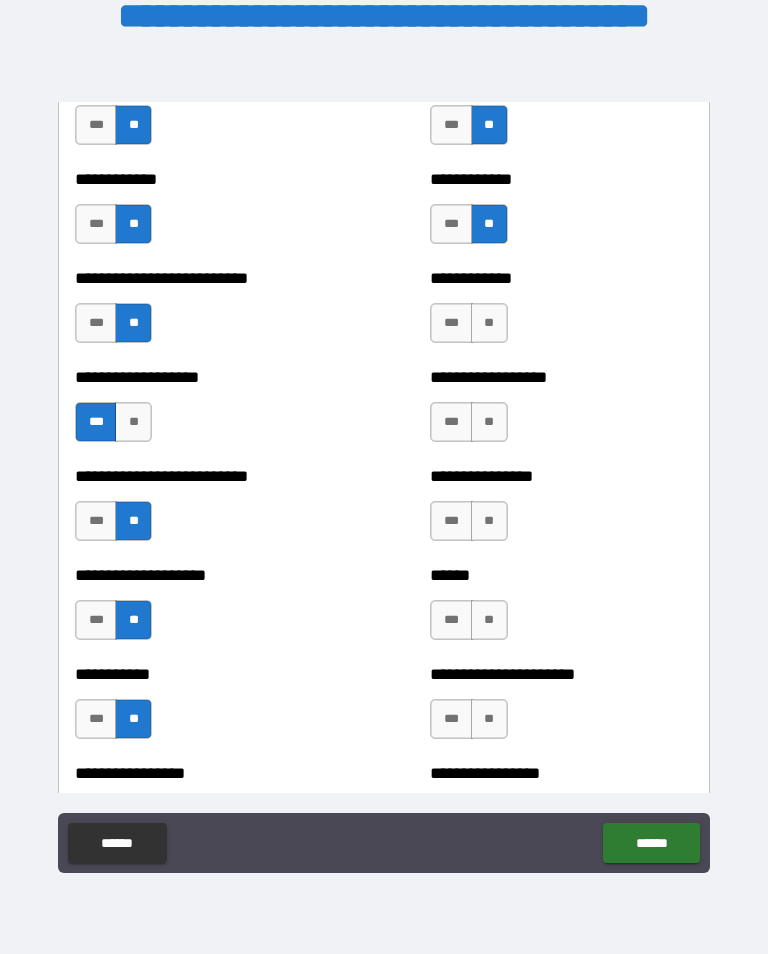 scroll, scrollTop: 5570, scrollLeft: 0, axis: vertical 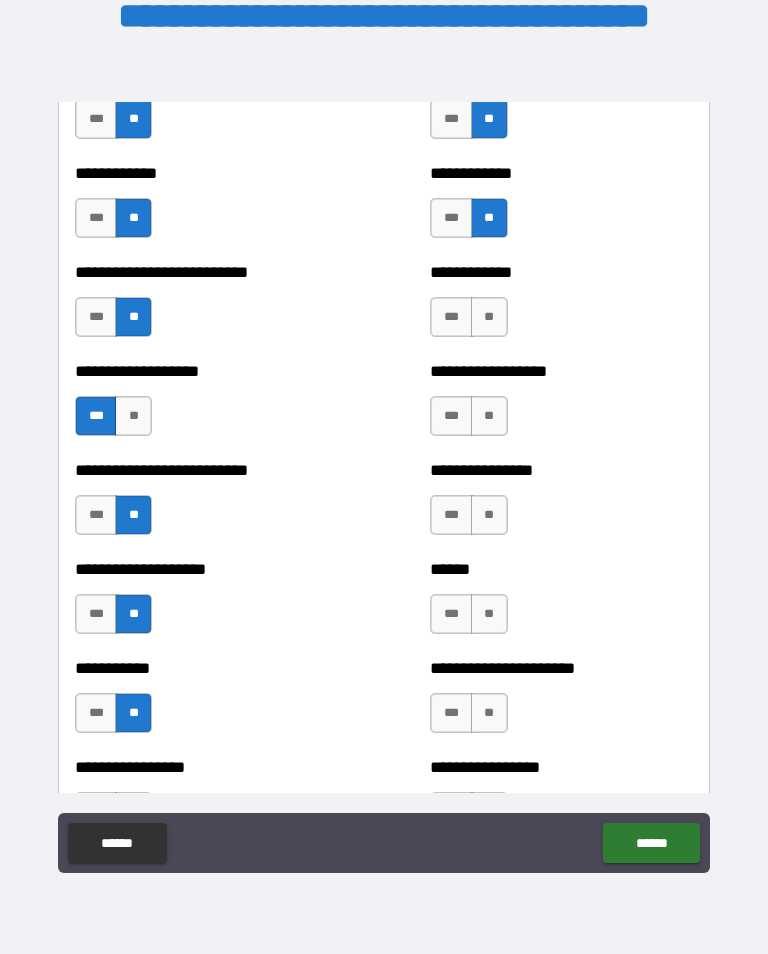 click on "**" at bounding box center [489, 317] 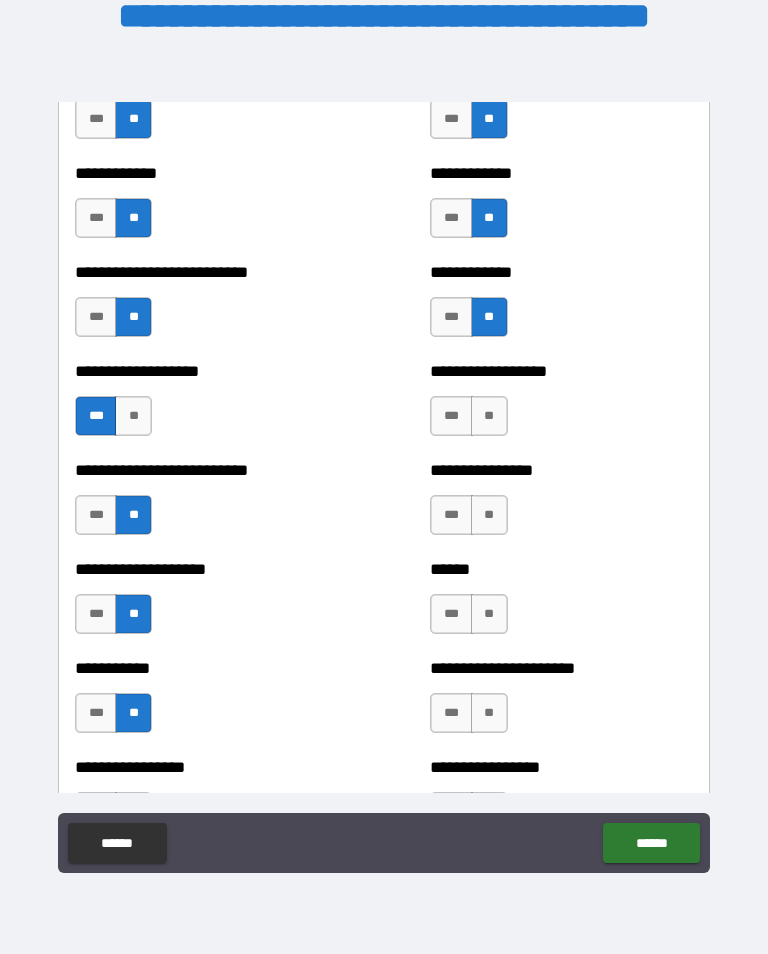 click on "**" at bounding box center [489, 416] 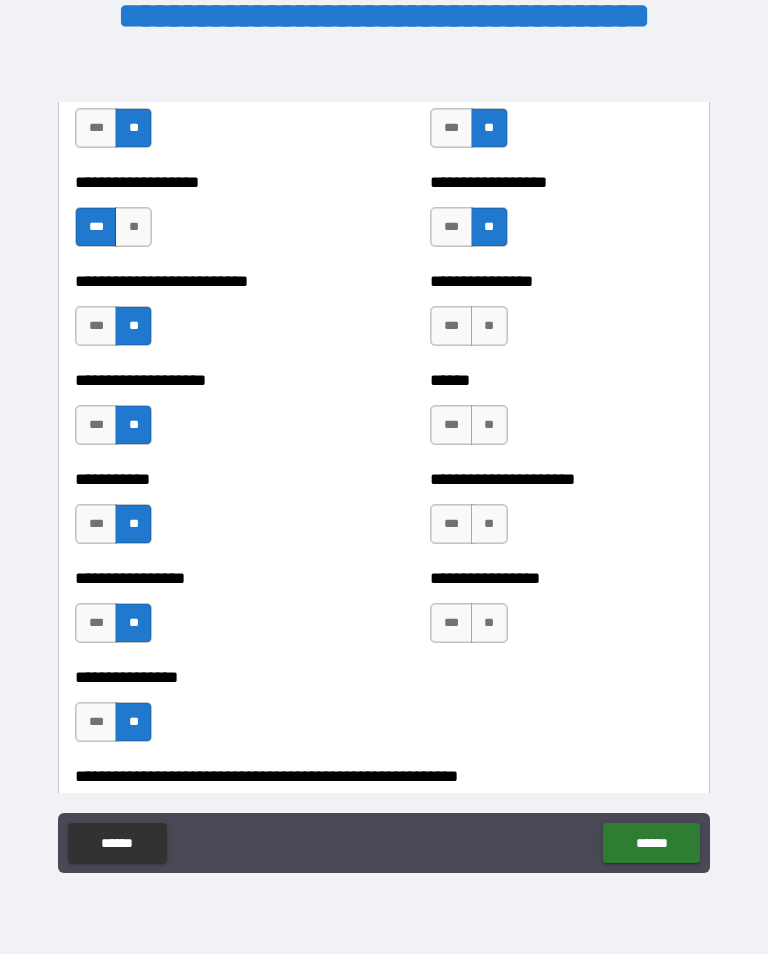 scroll, scrollTop: 5765, scrollLeft: 0, axis: vertical 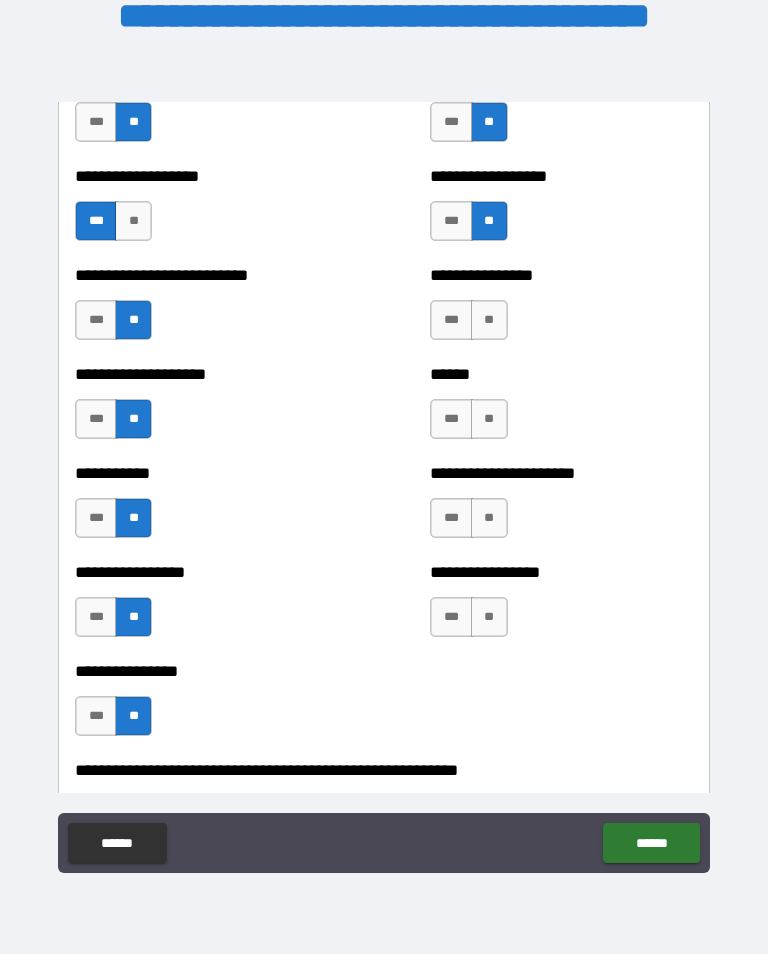 click on "**" at bounding box center (489, 320) 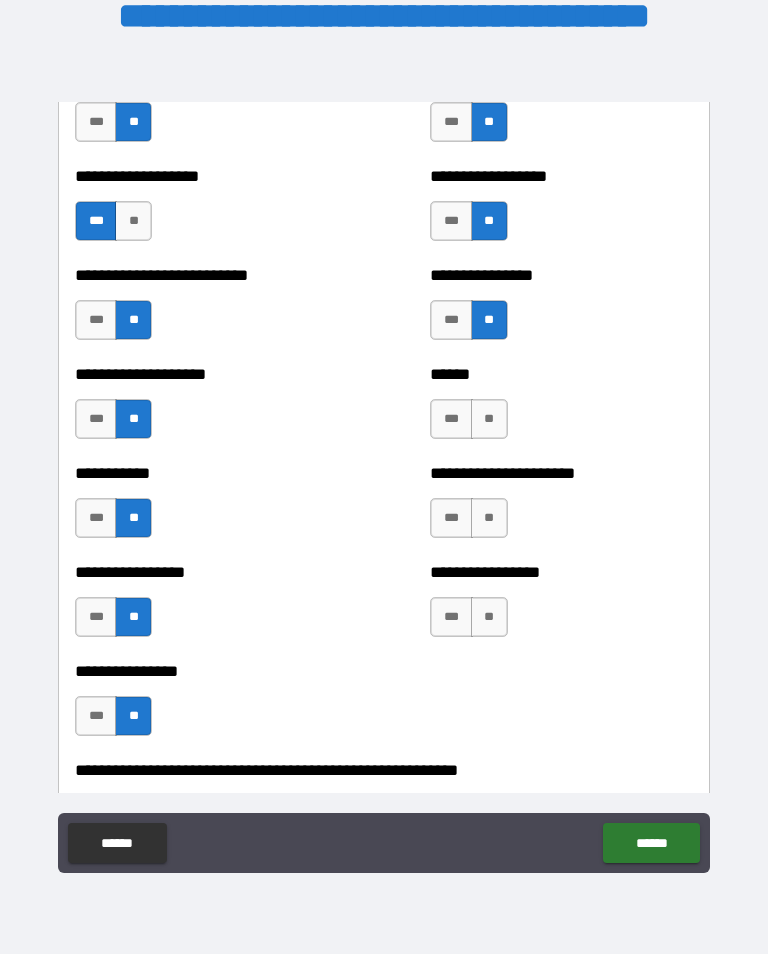 click on "**" at bounding box center (489, 419) 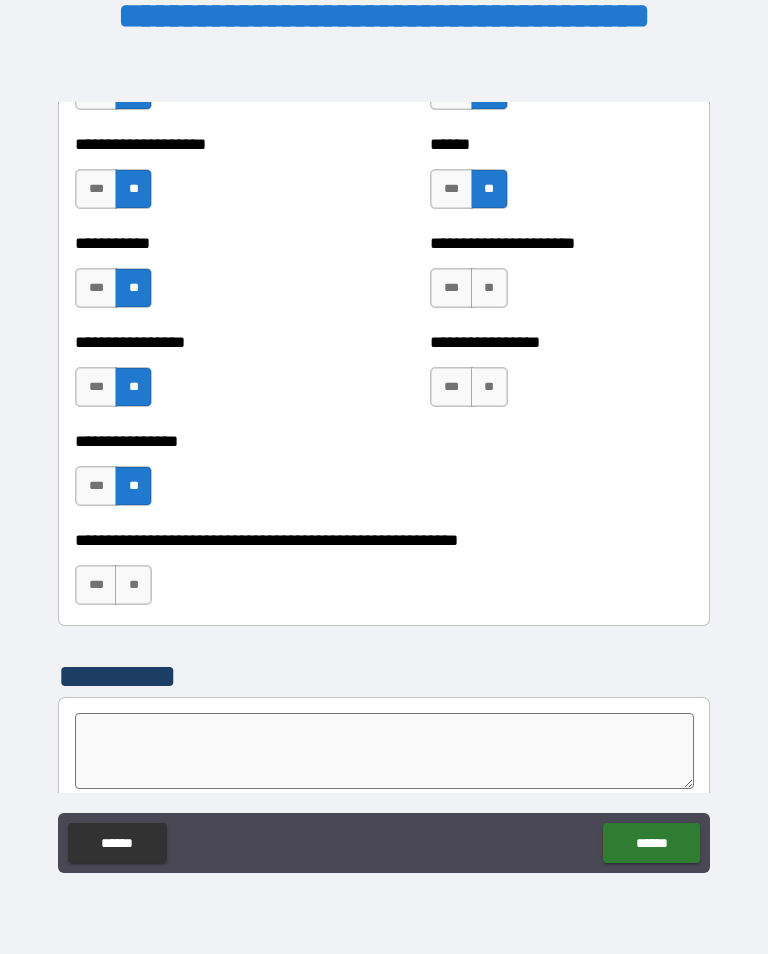 scroll, scrollTop: 5983, scrollLeft: 0, axis: vertical 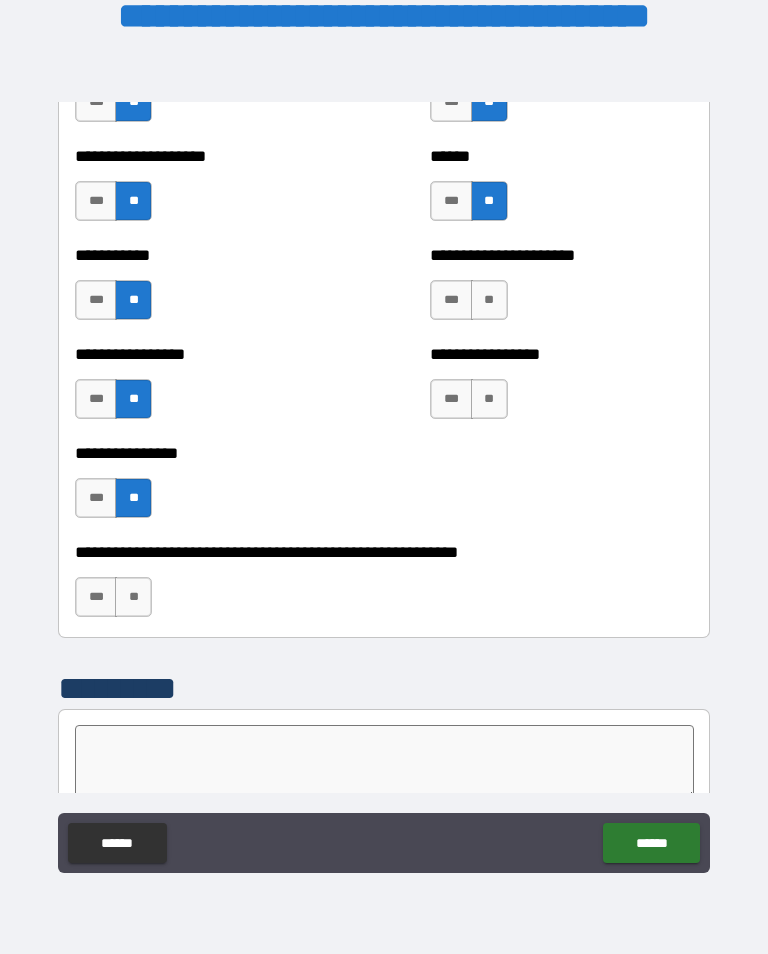 click on "**" at bounding box center (489, 300) 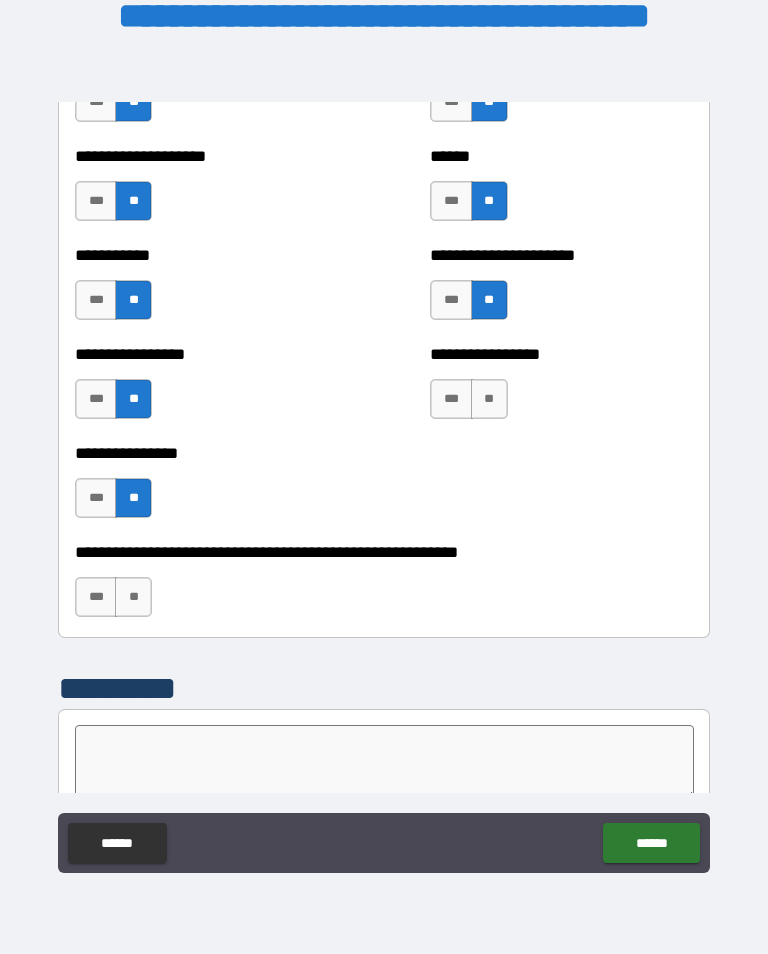 click on "**" at bounding box center [489, 399] 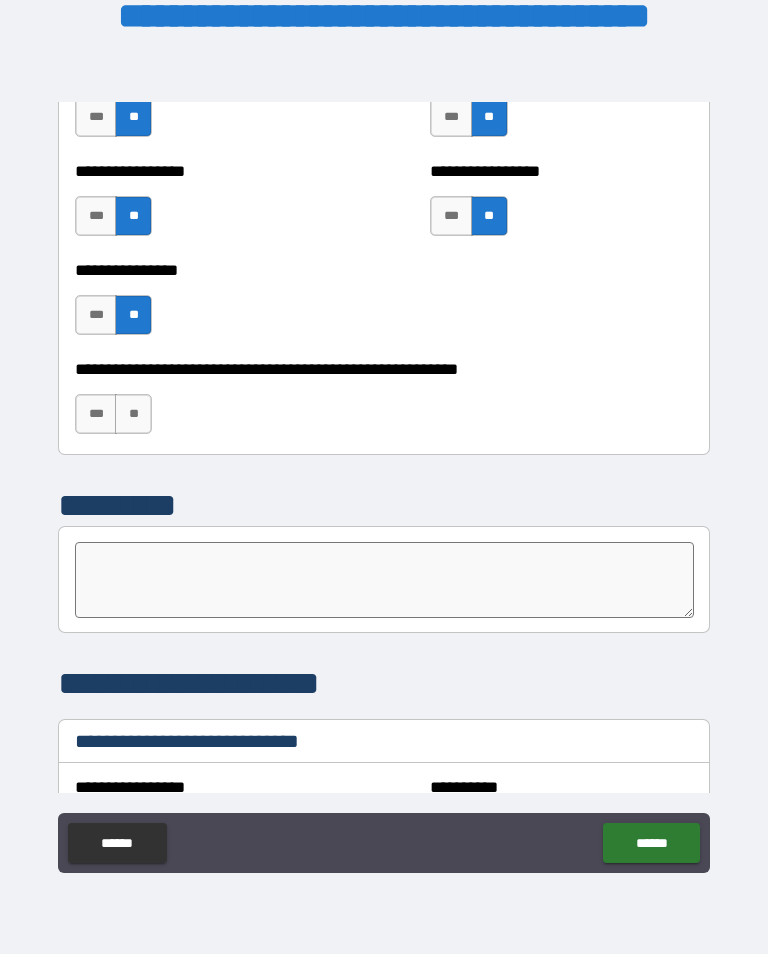scroll, scrollTop: 6168, scrollLeft: 0, axis: vertical 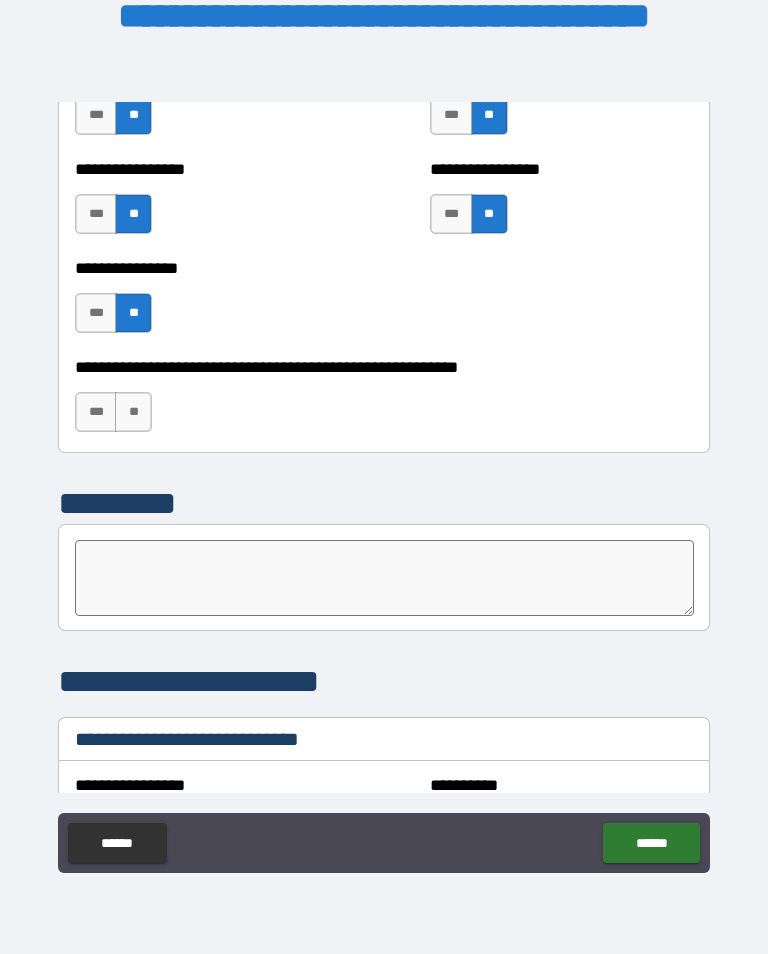 click on "**" at bounding box center (133, 412) 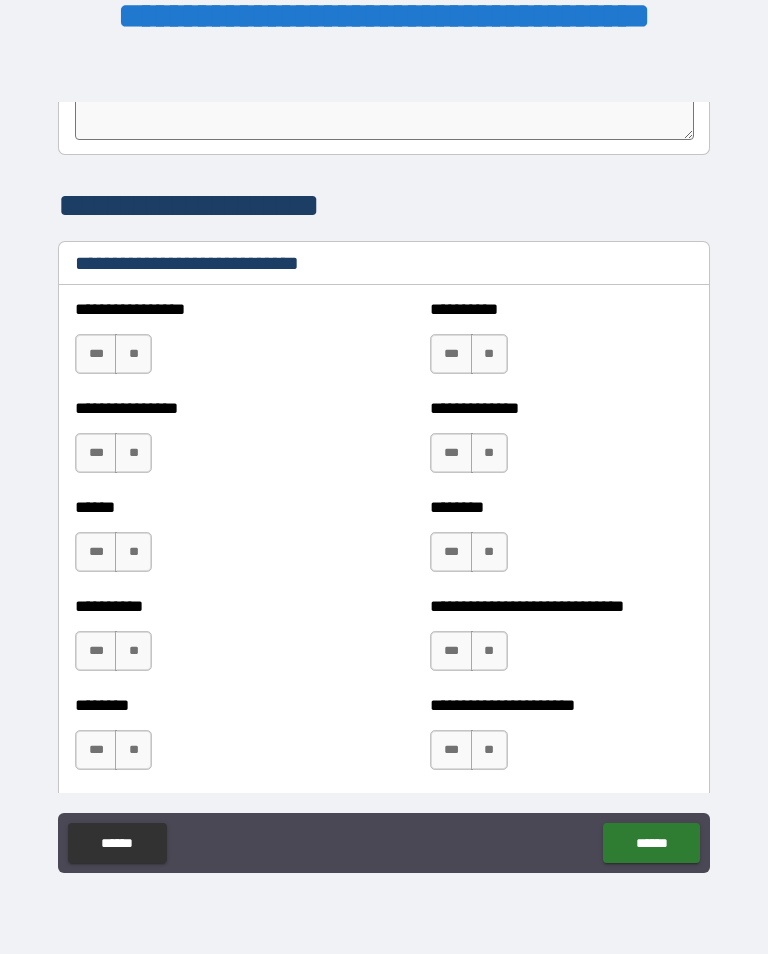scroll, scrollTop: 6645, scrollLeft: 0, axis: vertical 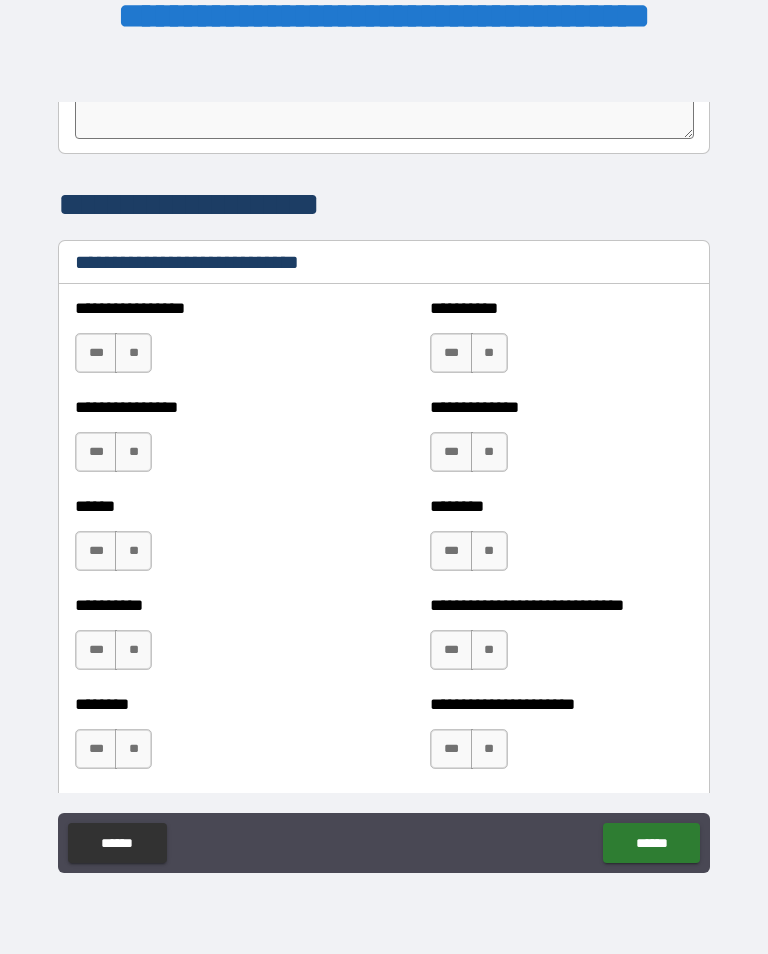 click on "***" at bounding box center (96, 353) 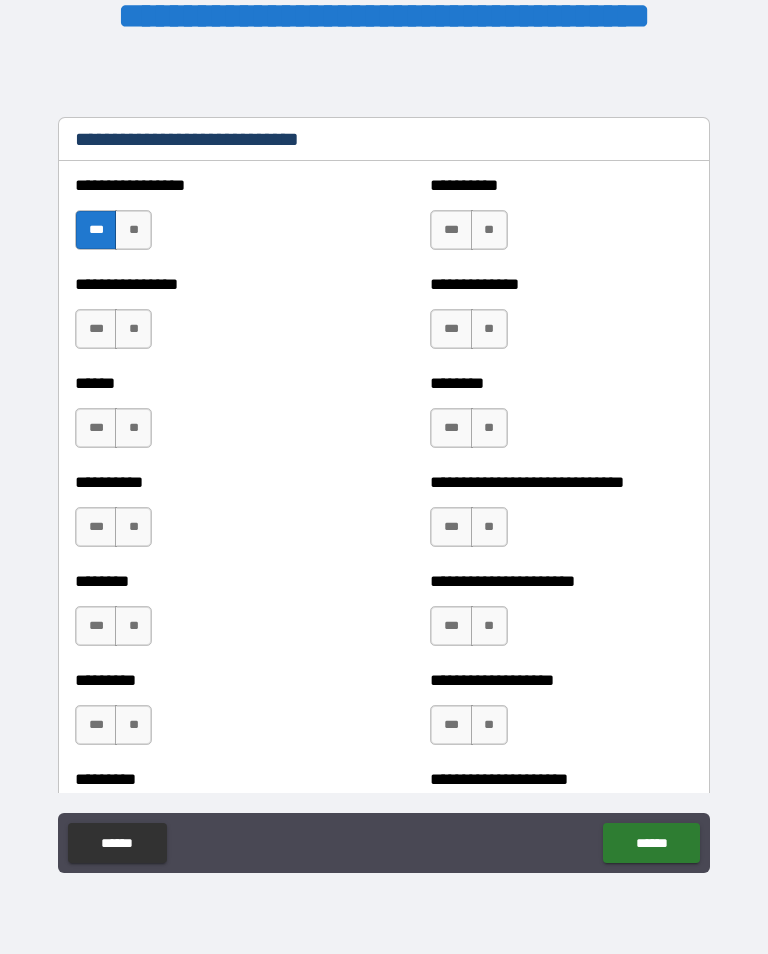 scroll, scrollTop: 6770, scrollLeft: 0, axis: vertical 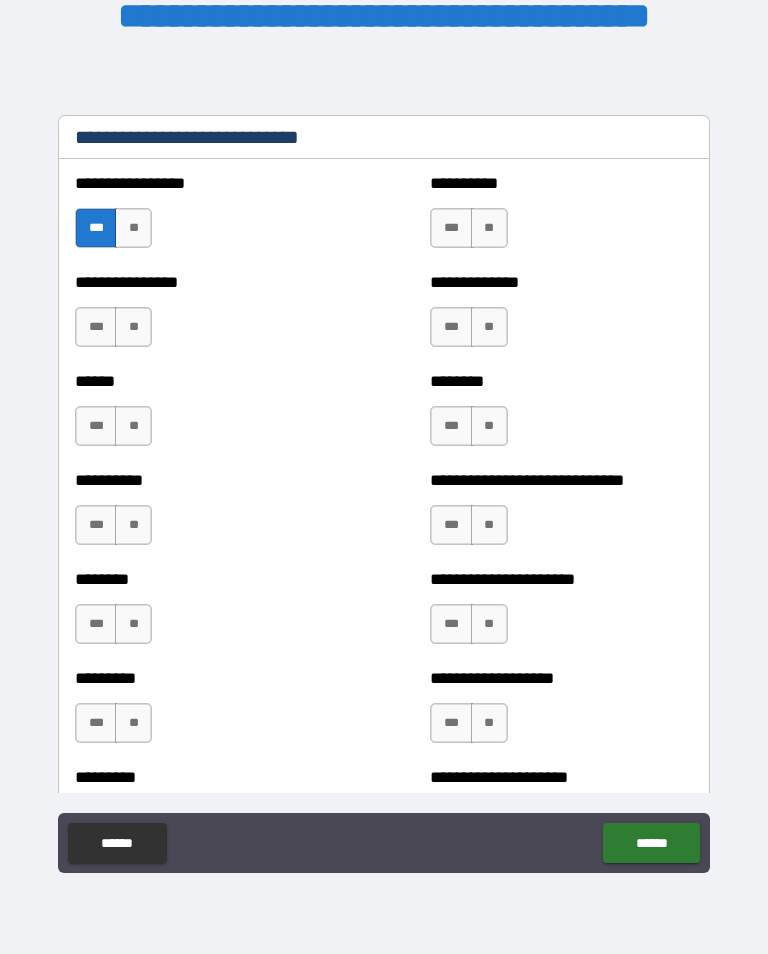 click on "**" at bounding box center (133, 327) 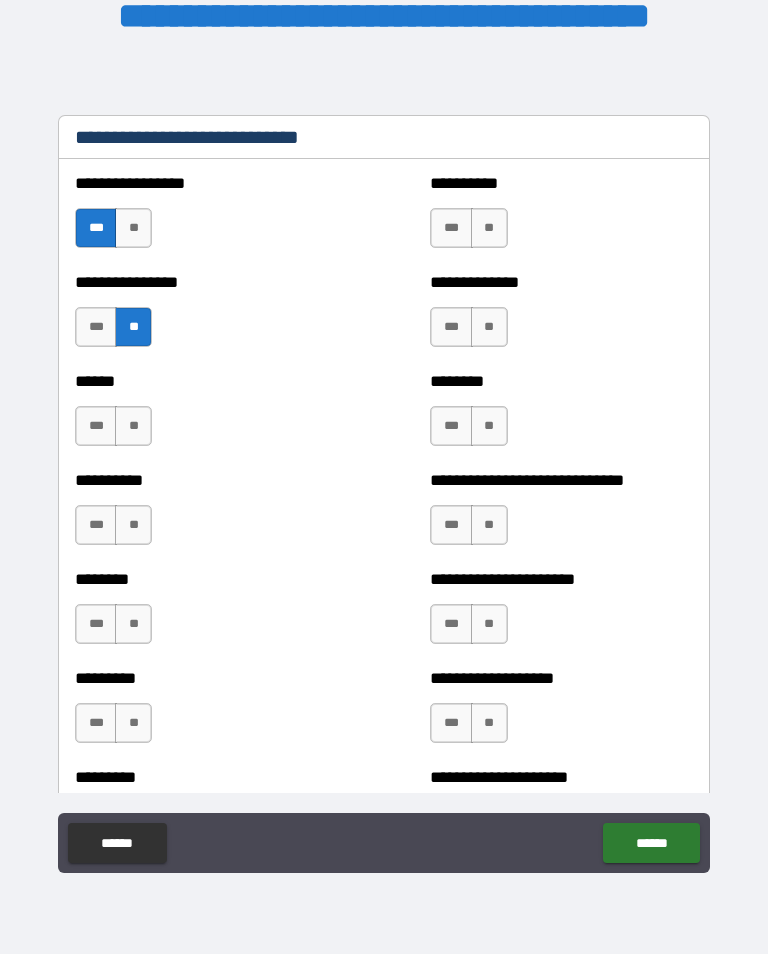 click on "**" at bounding box center [133, 426] 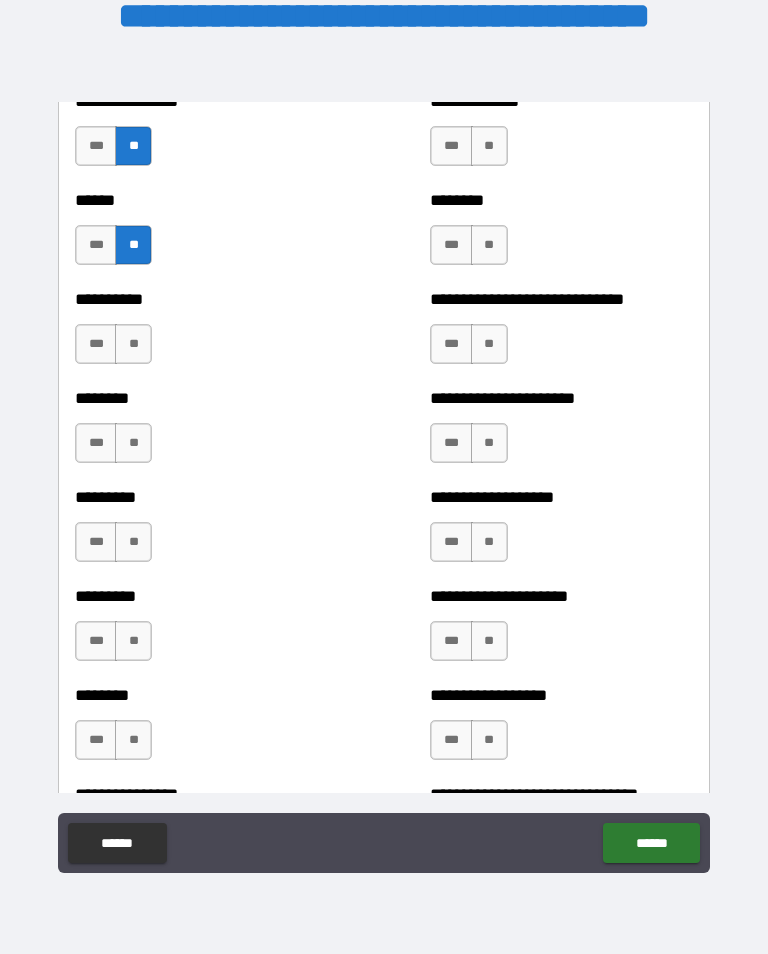 scroll, scrollTop: 6953, scrollLeft: 0, axis: vertical 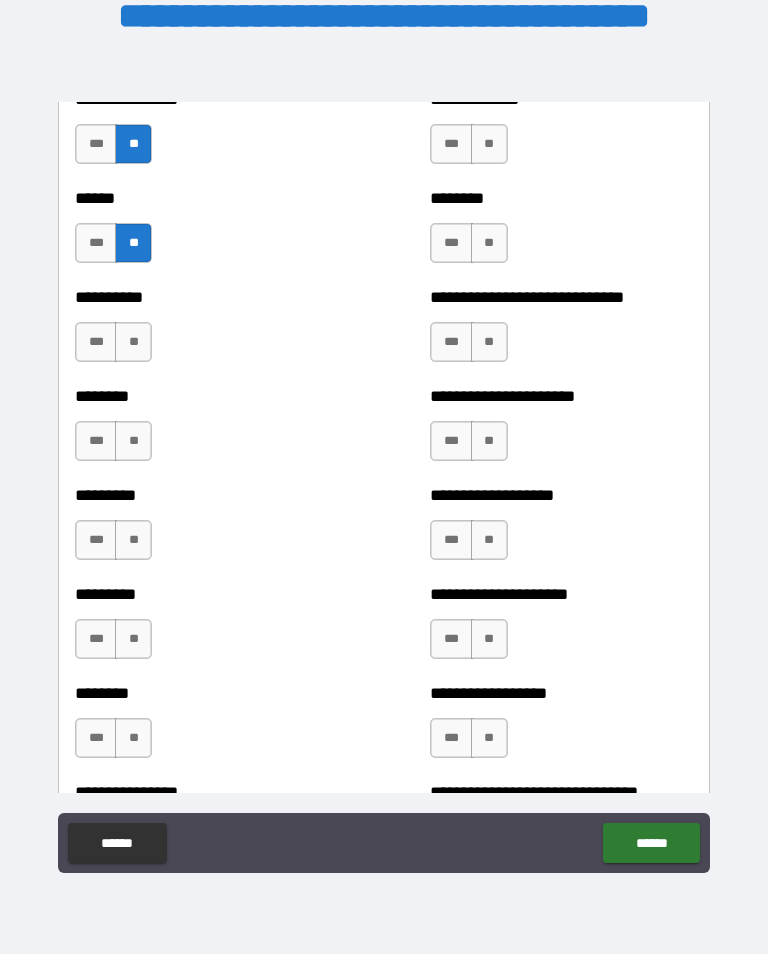 click on "**" at bounding box center (133, 342) 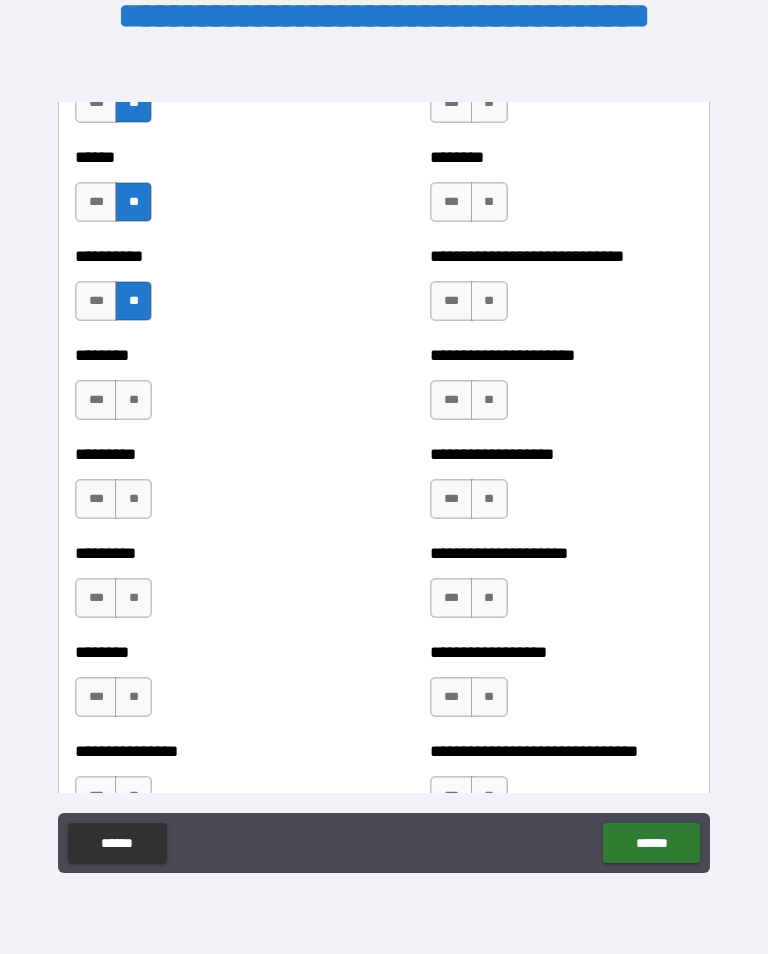 scroll, scrollTop: 6997, scrollLeft: 0, axis: vertical 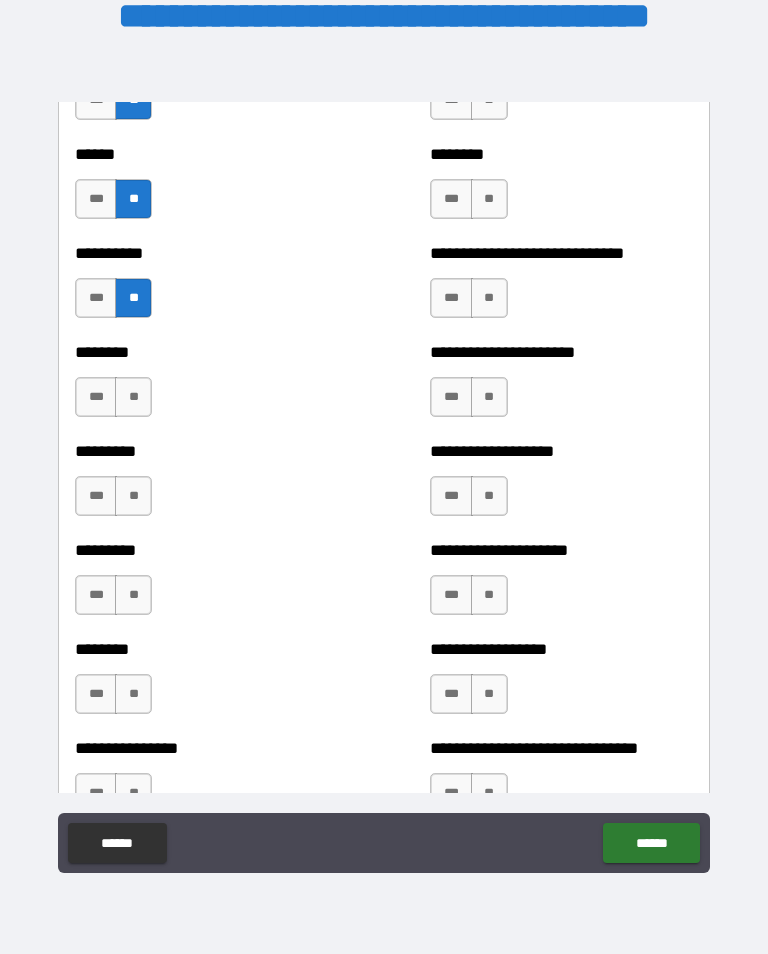 click on "**" at bounding box center (133, 397) 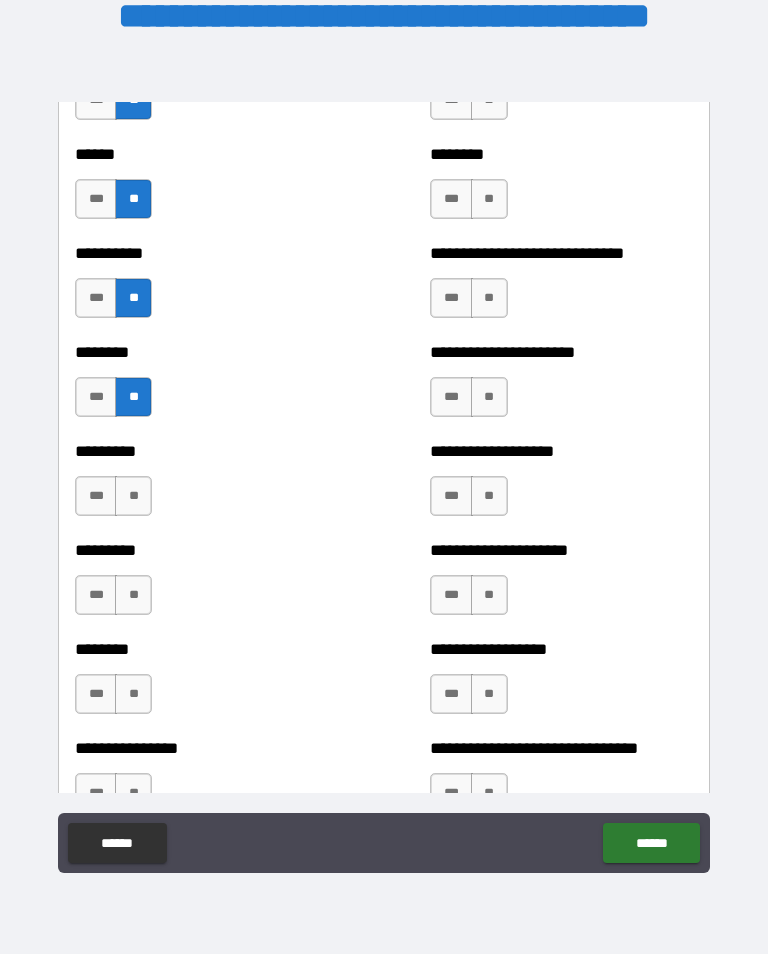 click on "***" at bounding box center (96, 496) 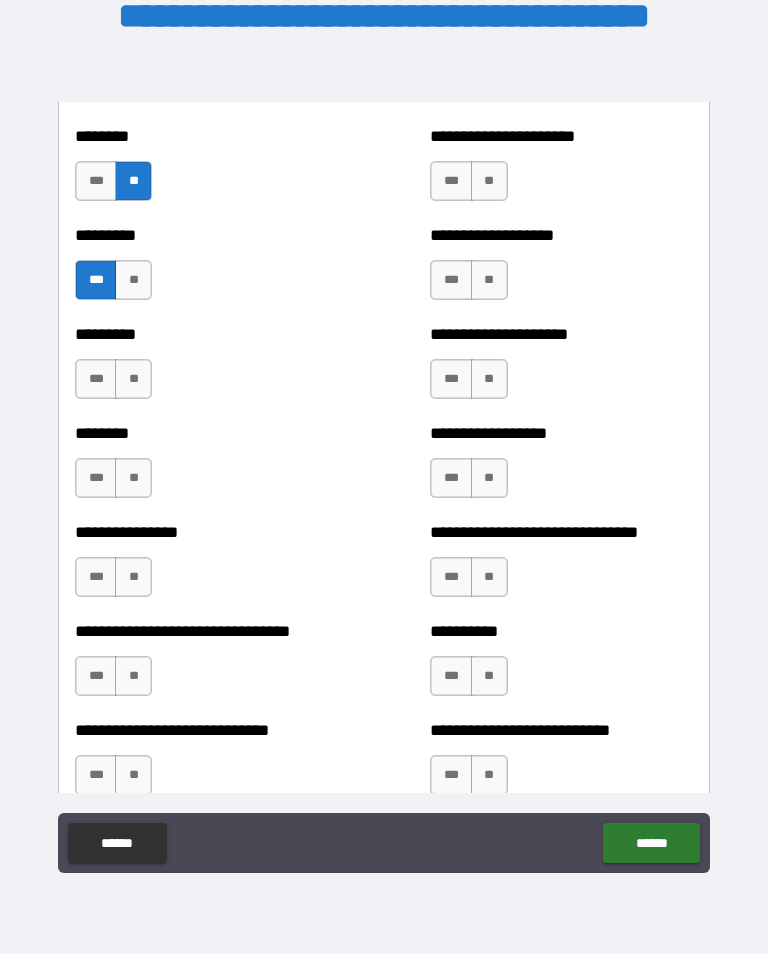 click on "**" at bounding box center (133, 379) 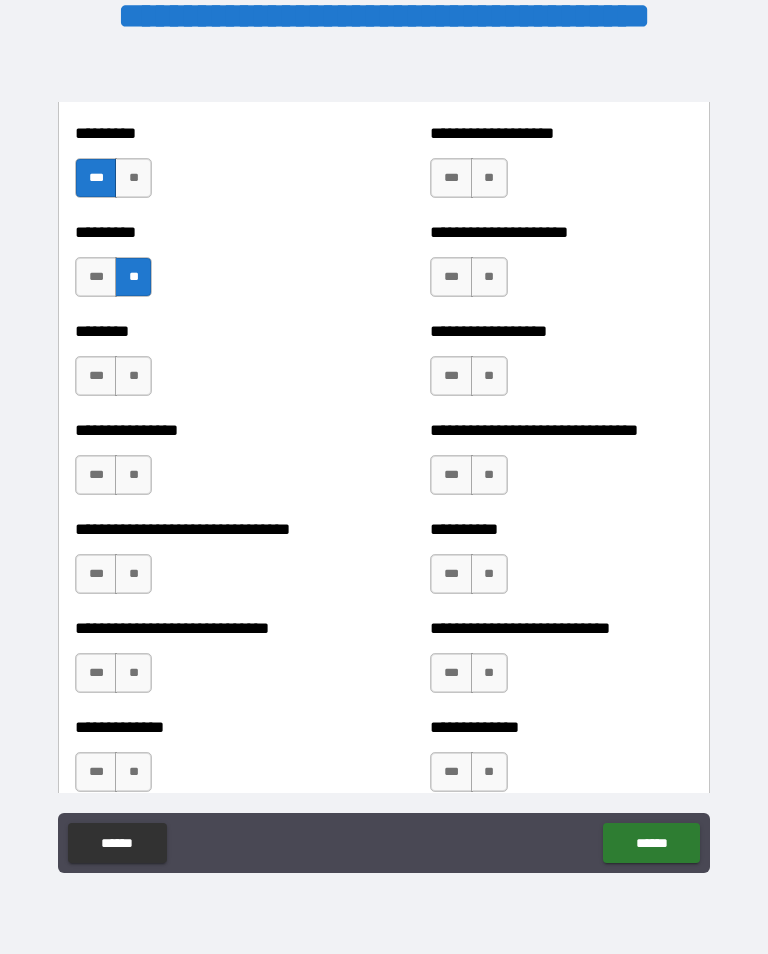 scroll, scrollTop: 7320, scrollLeft: 0, axis: vertical 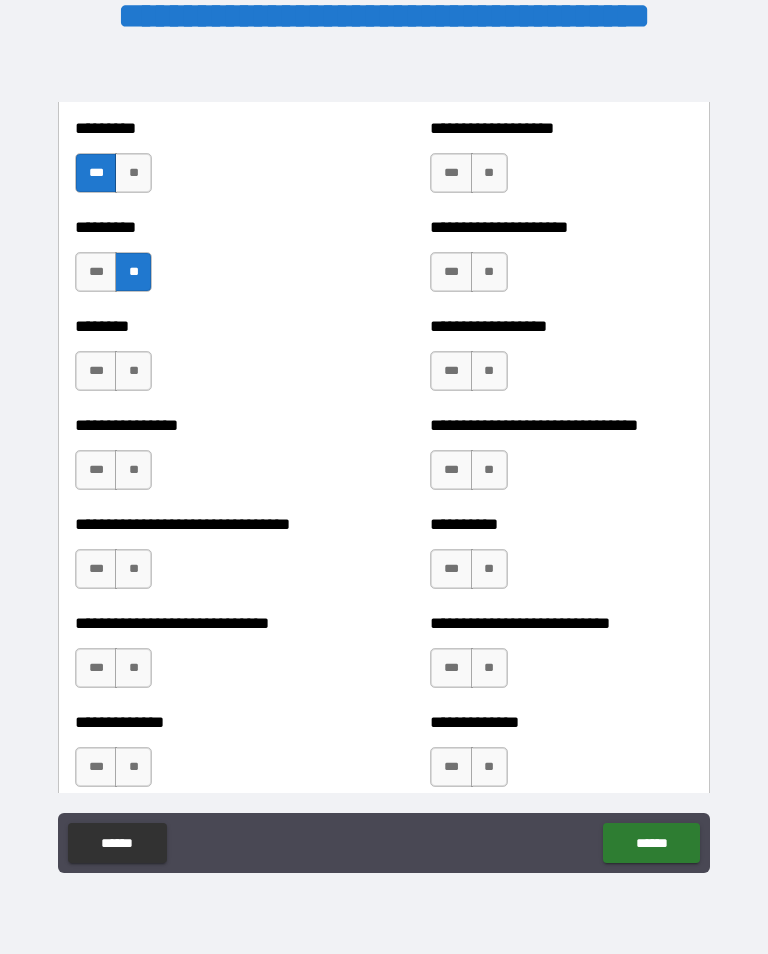 click on "***" at bounding box center (96, 371) 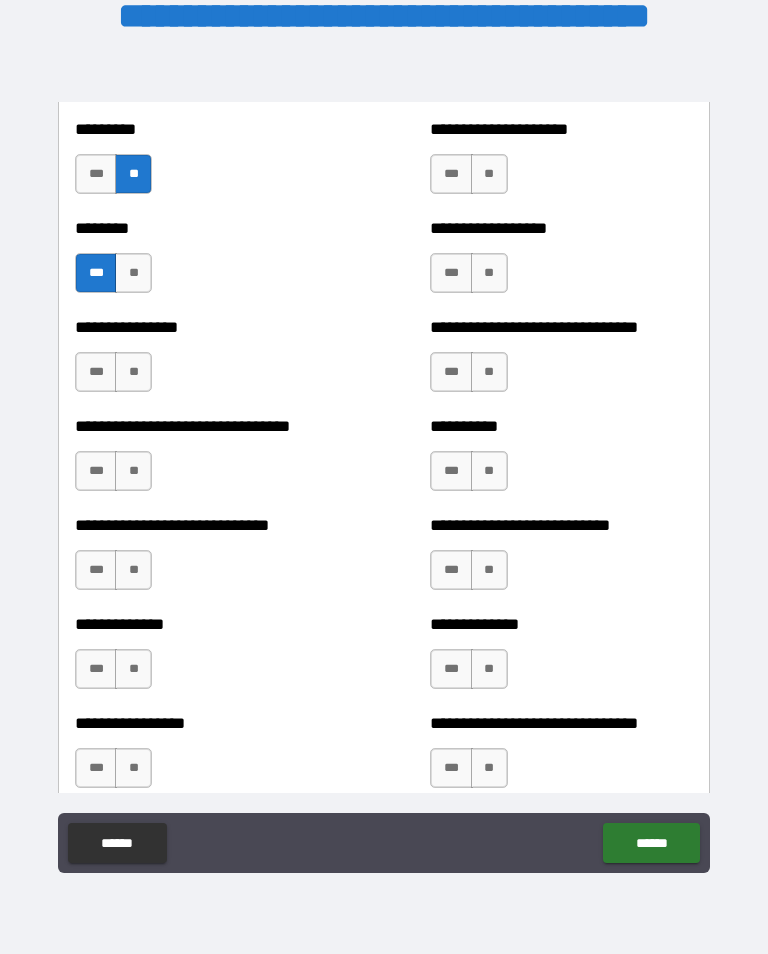 scroll, scrollTop: 7420, scrollLeft: 0, axis: vertical 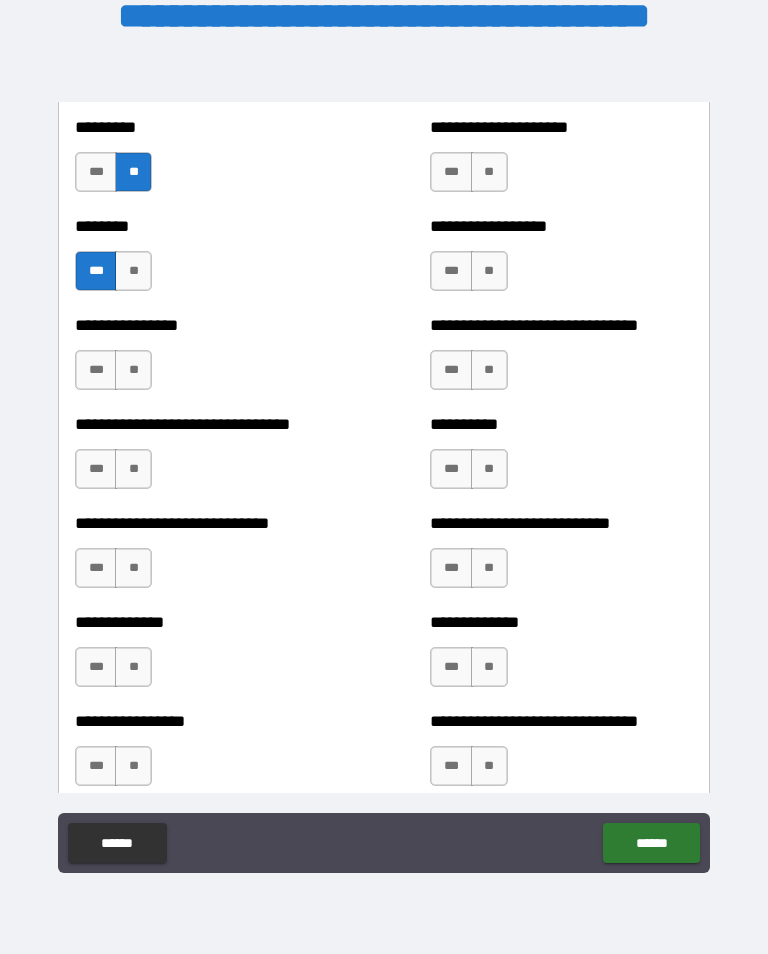 click on "**" at bounding box center (133, 370) 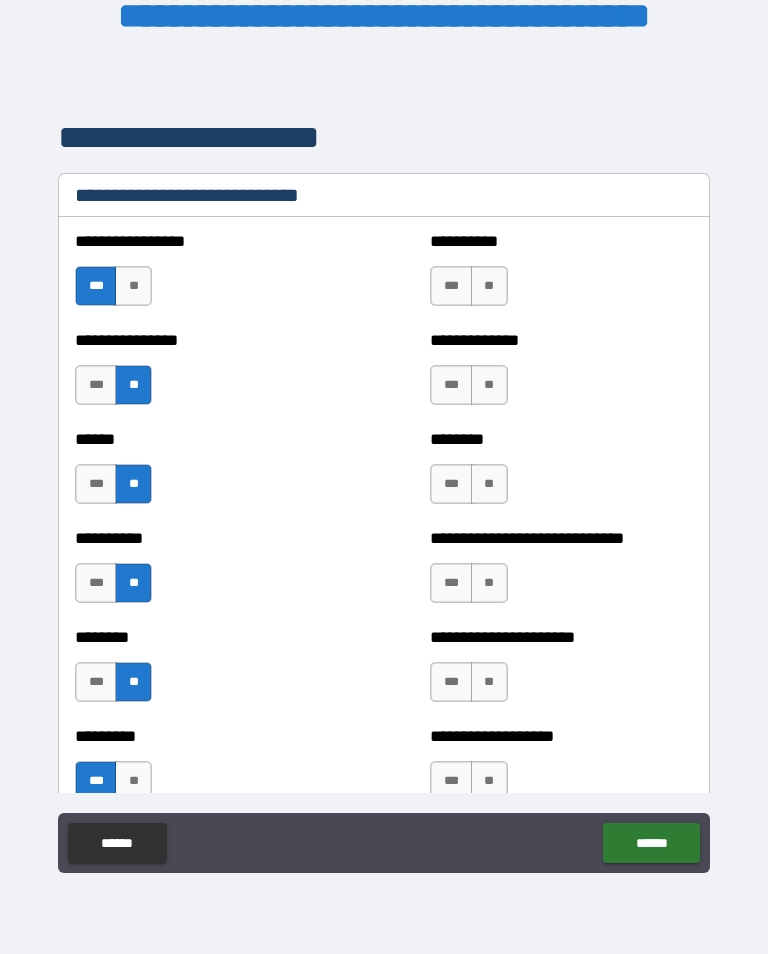 scroll, scrollTop: 6717, scrollLeft: 0, axis: vertical 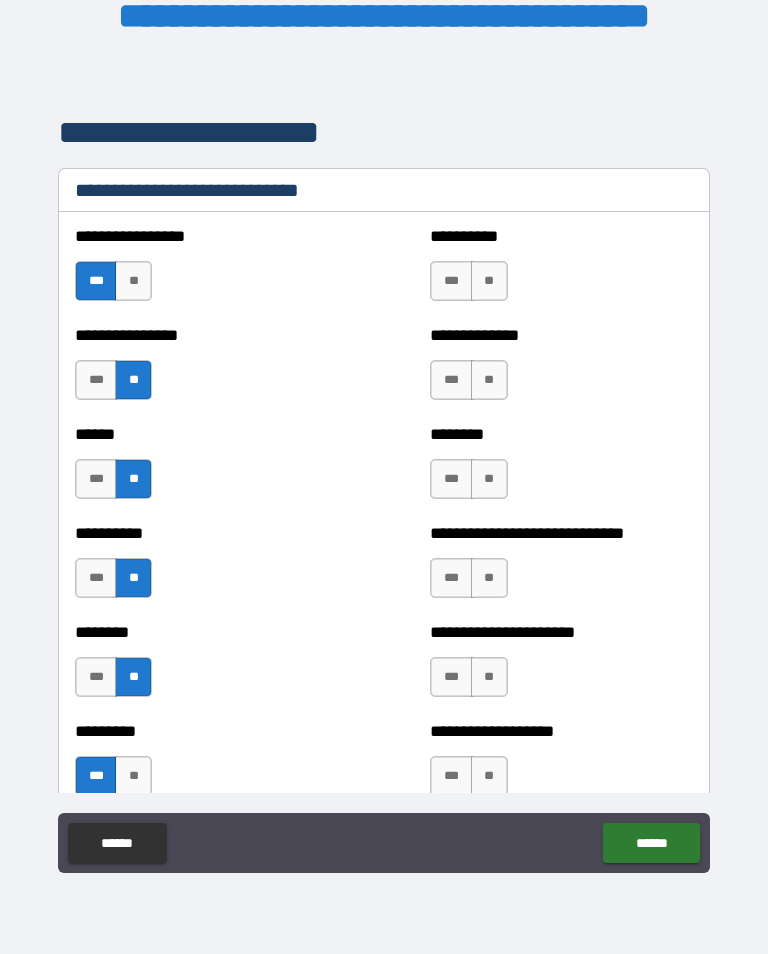 click on "***" at bounding box center [451, 281] 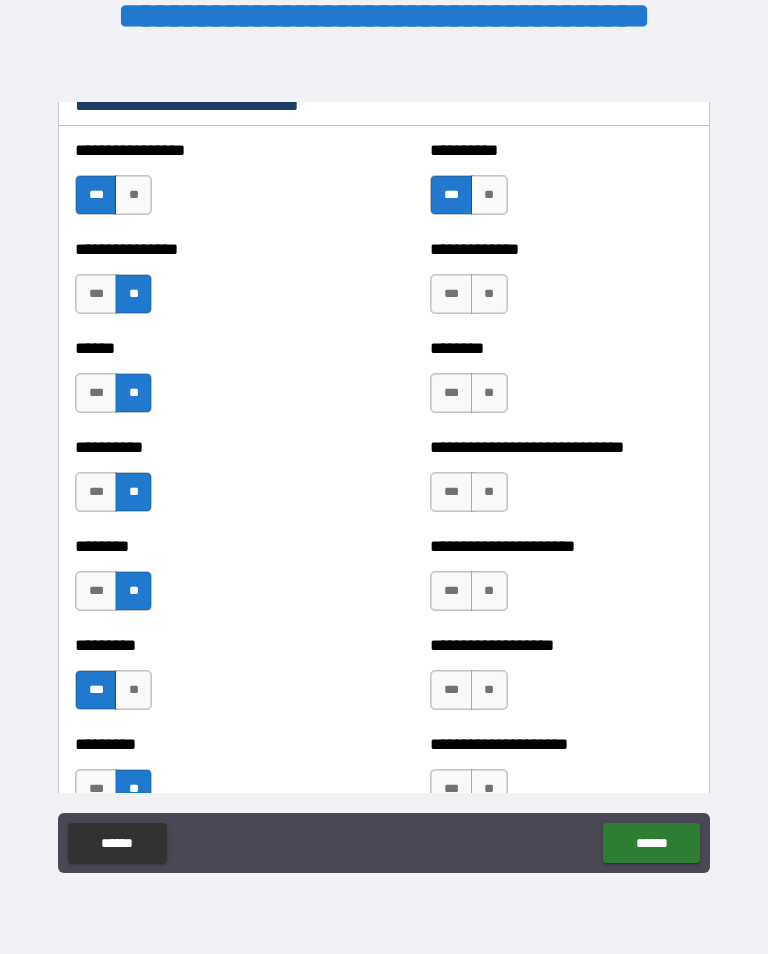 scroll, scrollTop: 6804, scrollLeft: 0, axis: vertical 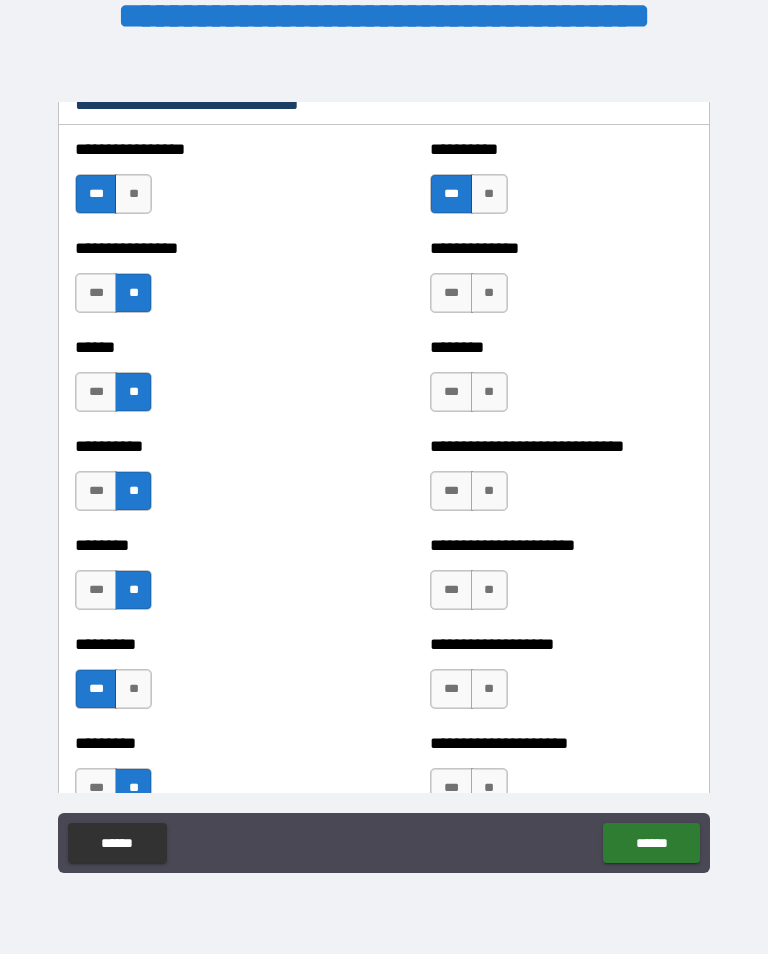 click on "***" at bounding box center (451, 392) 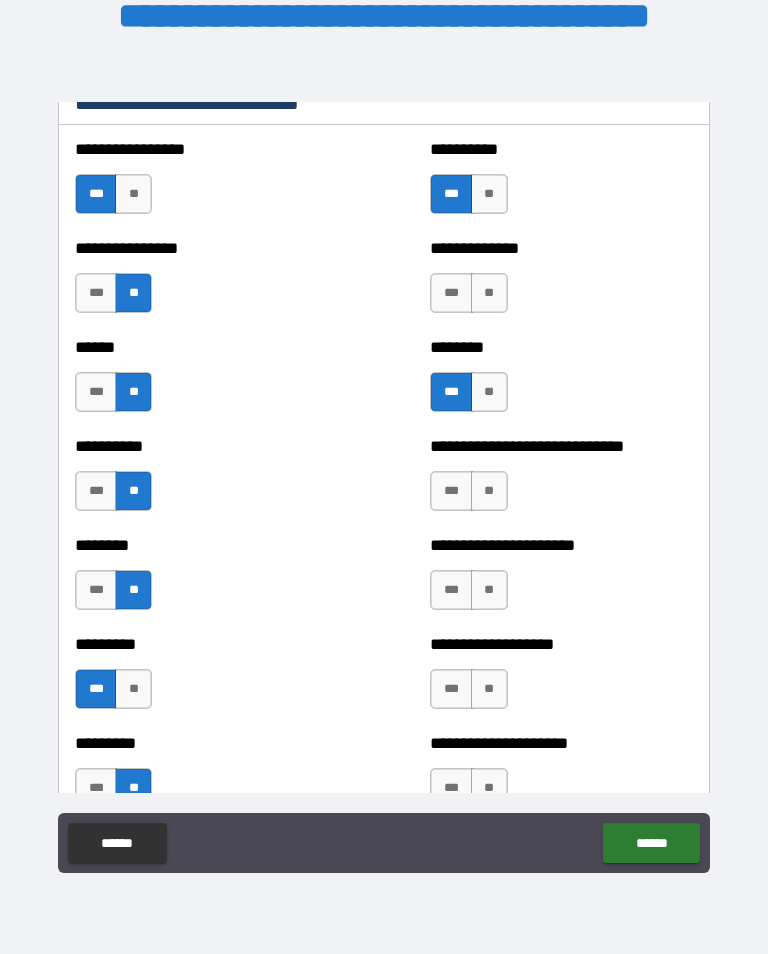 click on "**" at bounding box center [489, 293] 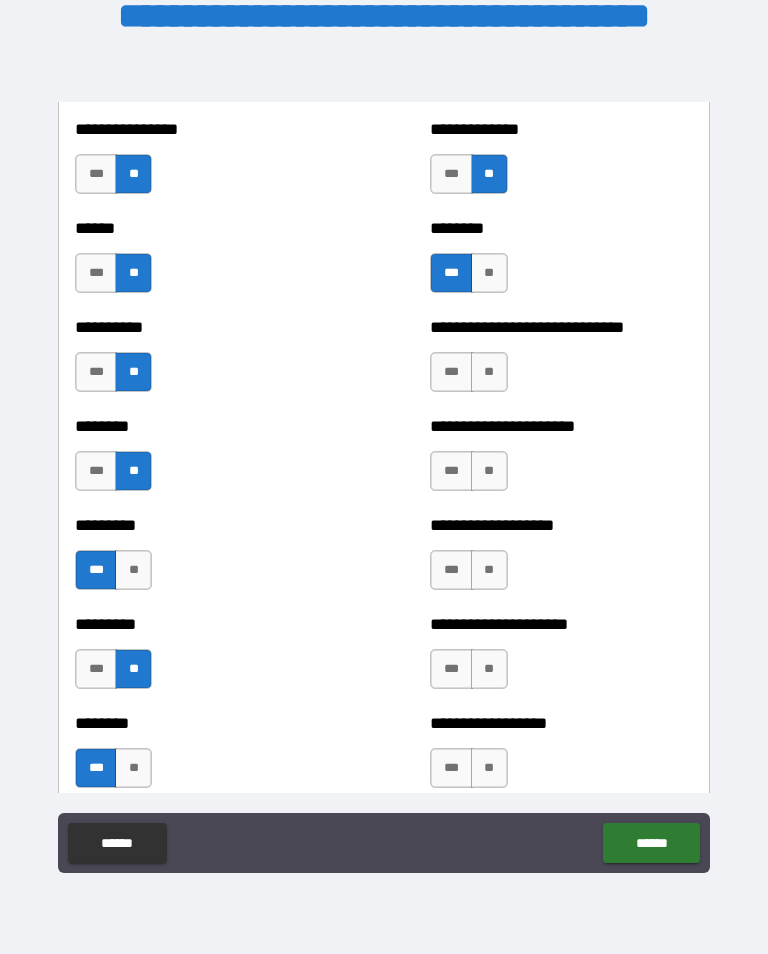 scroll, scrollTop: 6928, scrollLeft: 0, axis: vertical 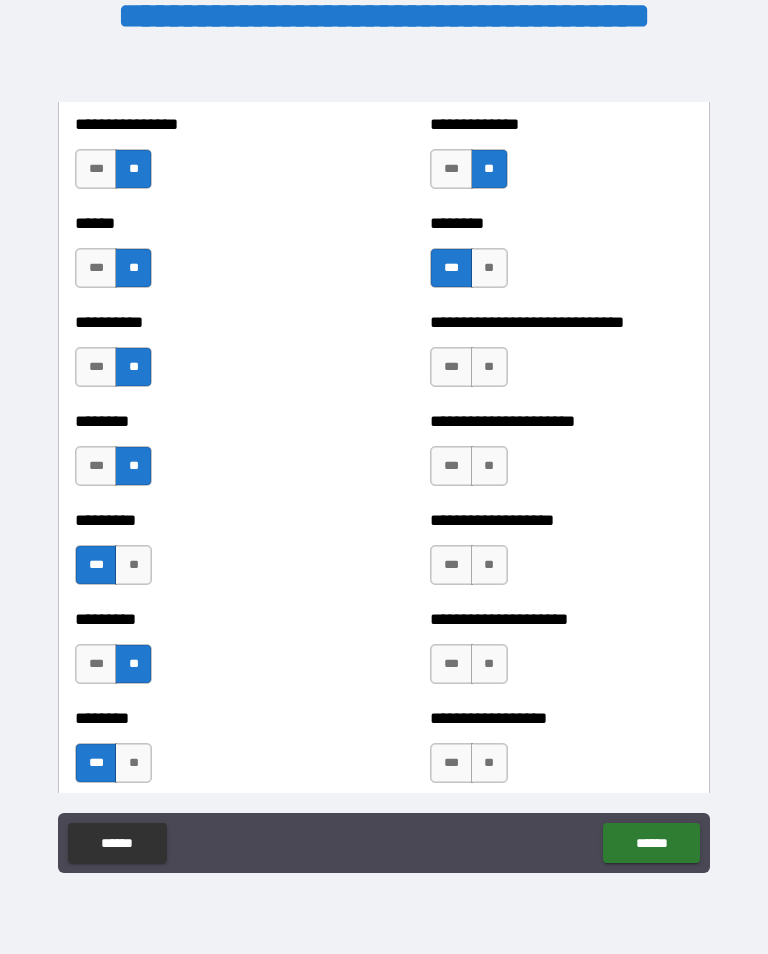 click on "**" at bounding box center [489, 367] 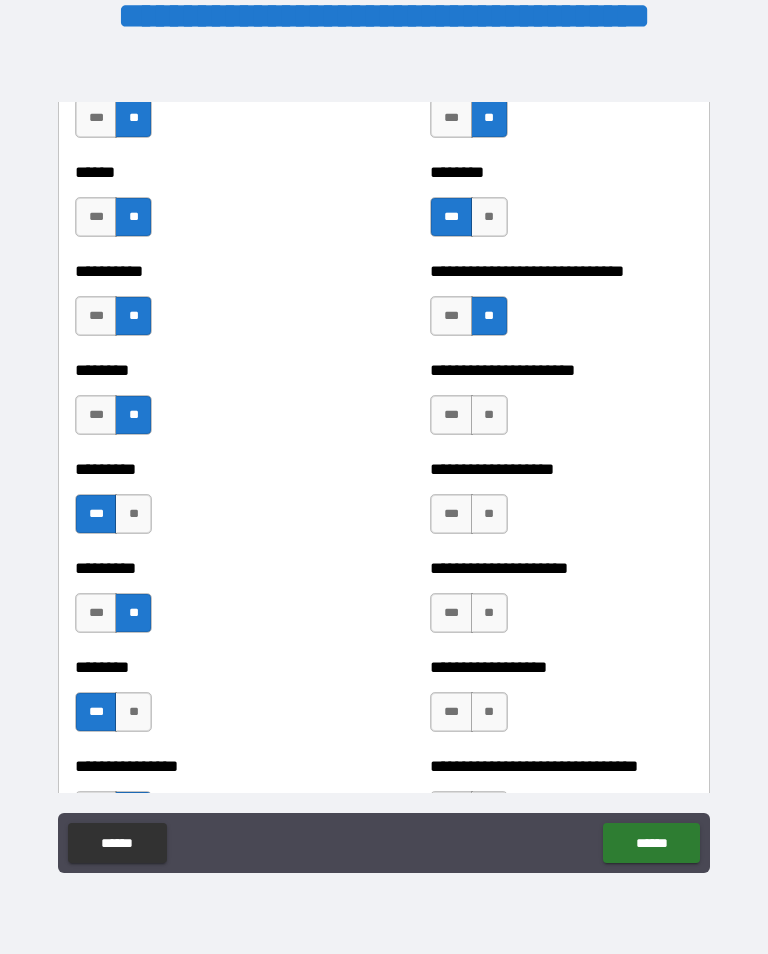 scroll, scrollTop: 6982, scrollLeft: 0, axis: vertical 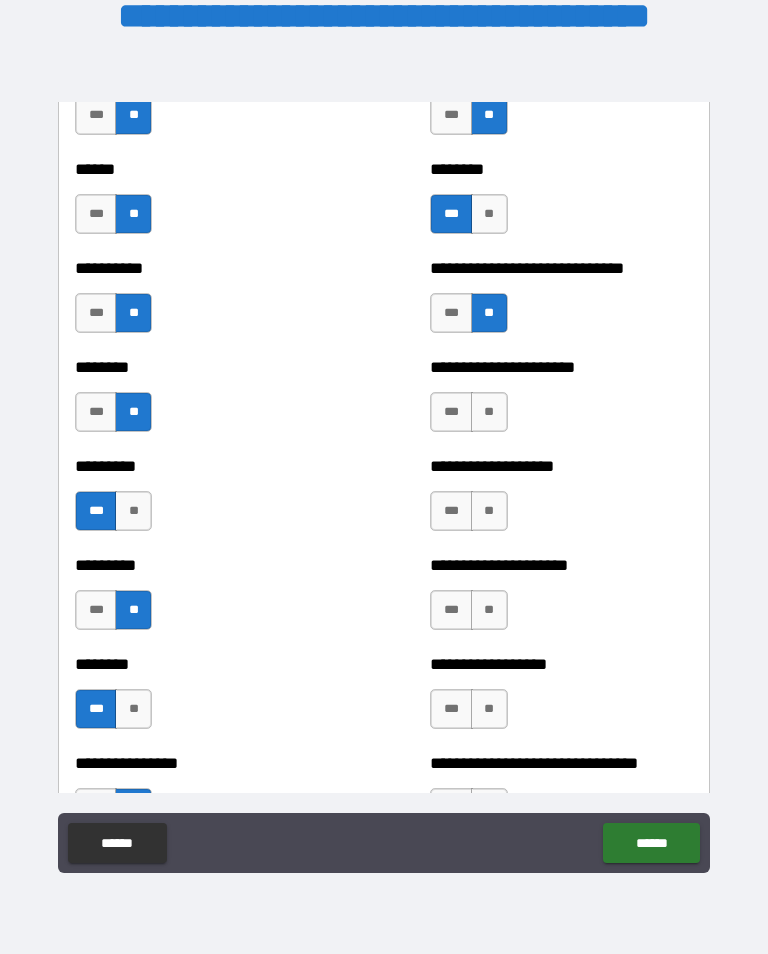 click on "***" at bounding box center (451, 313) 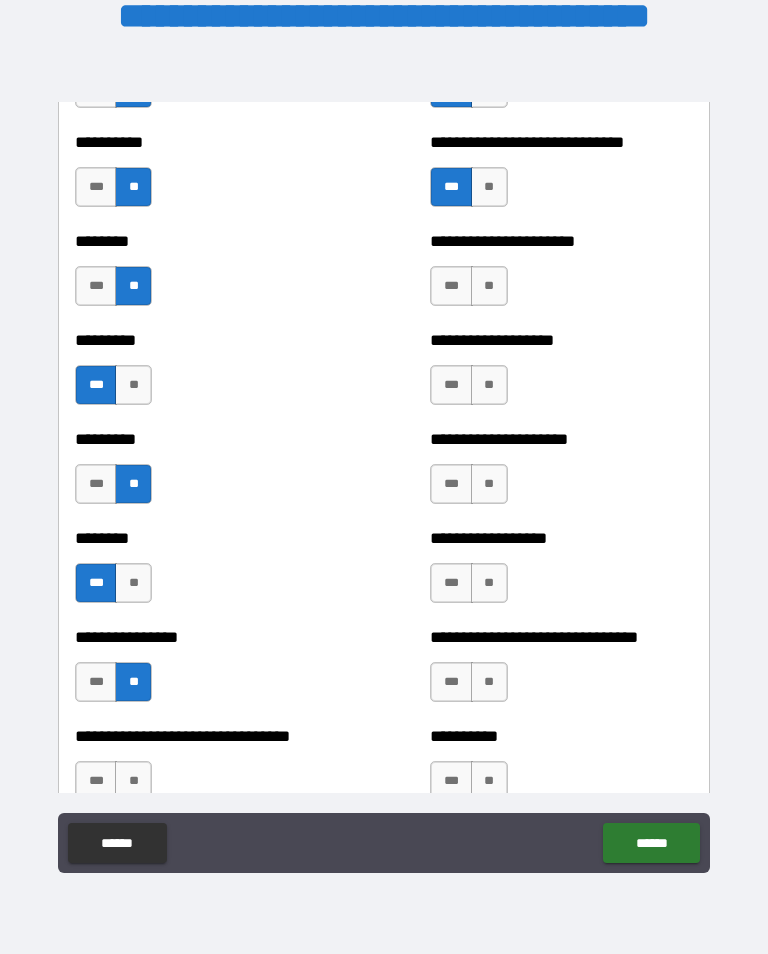 scroll, scrollTop: 7112, scrollLeft: 0, axis: vertical 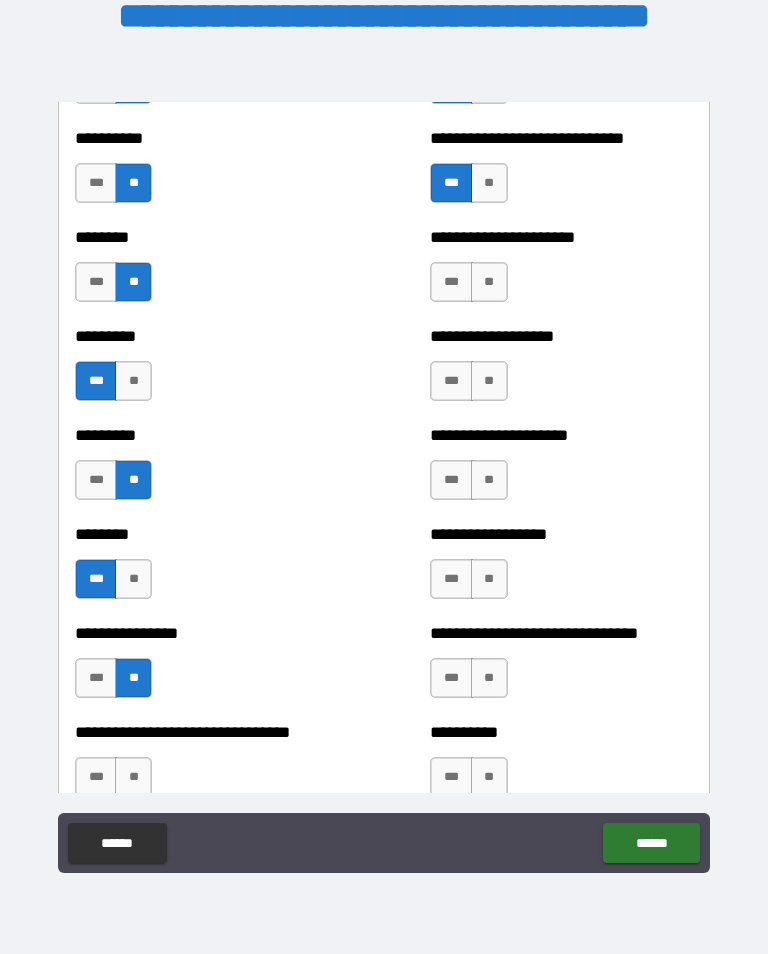 click on "***" at bounding box center [451, 282] 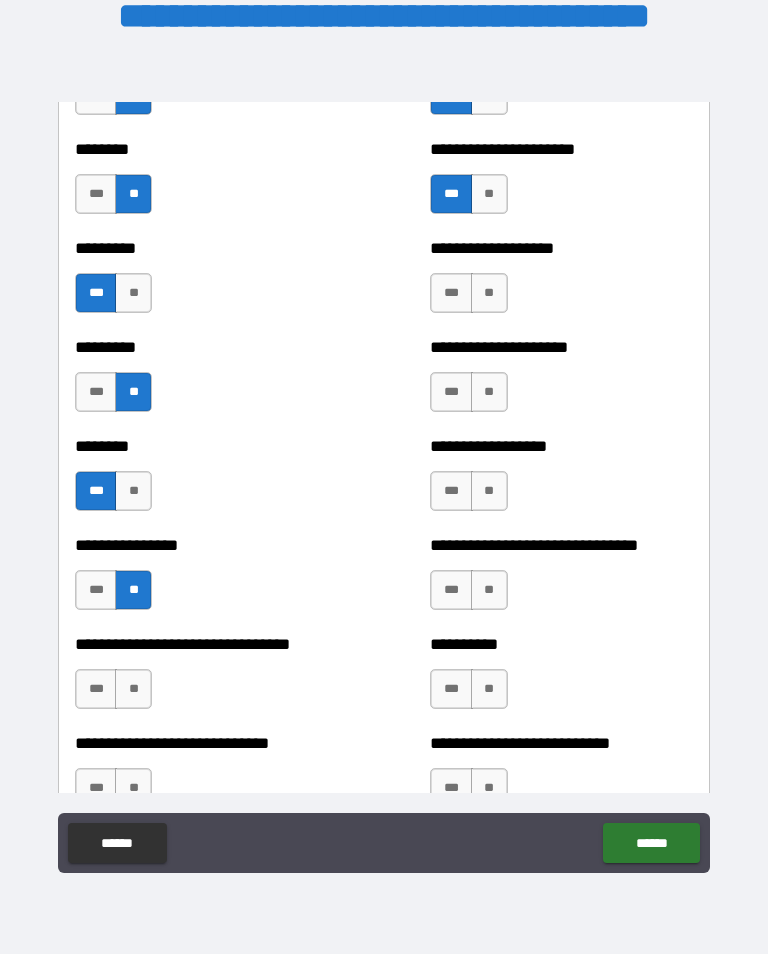 scroll, scrollTop: 7202, scrollLeft: 0, axis: vertical 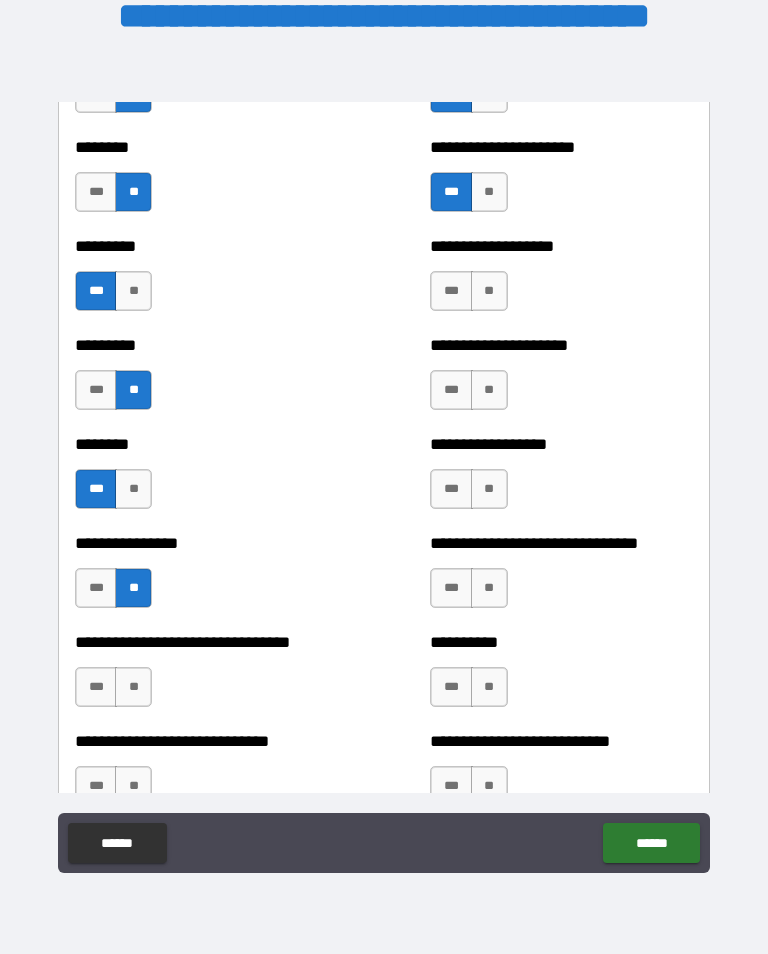 click on "***" at bounding box center (451, 291) 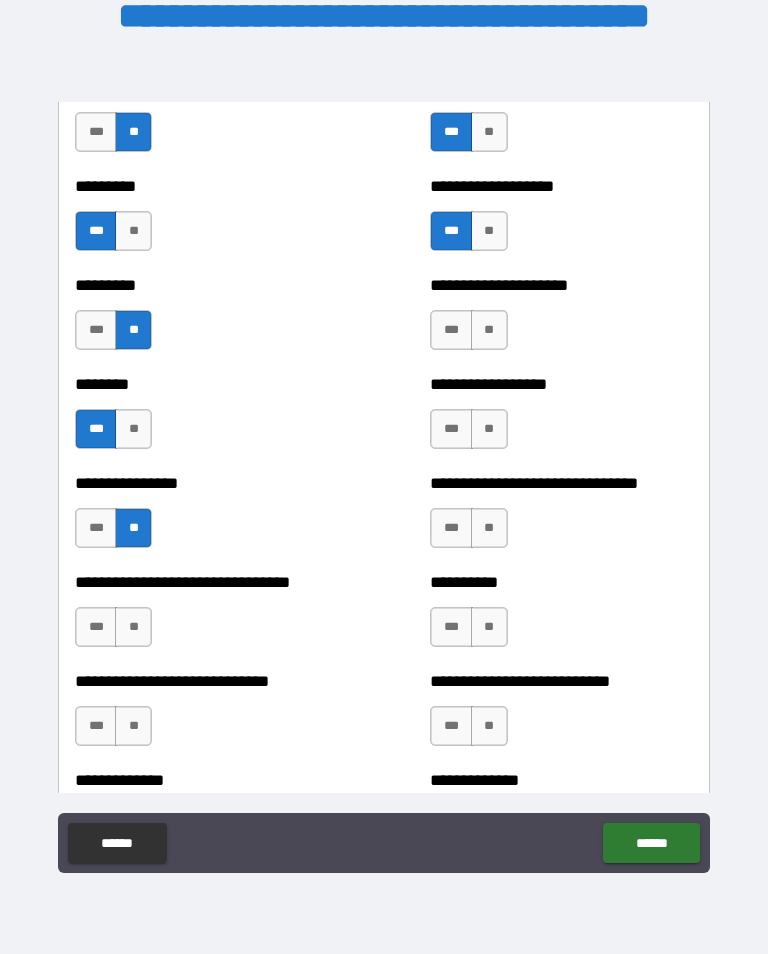 scroll, scrollTop: 7264, scrollLeft: 0, axis: vertical 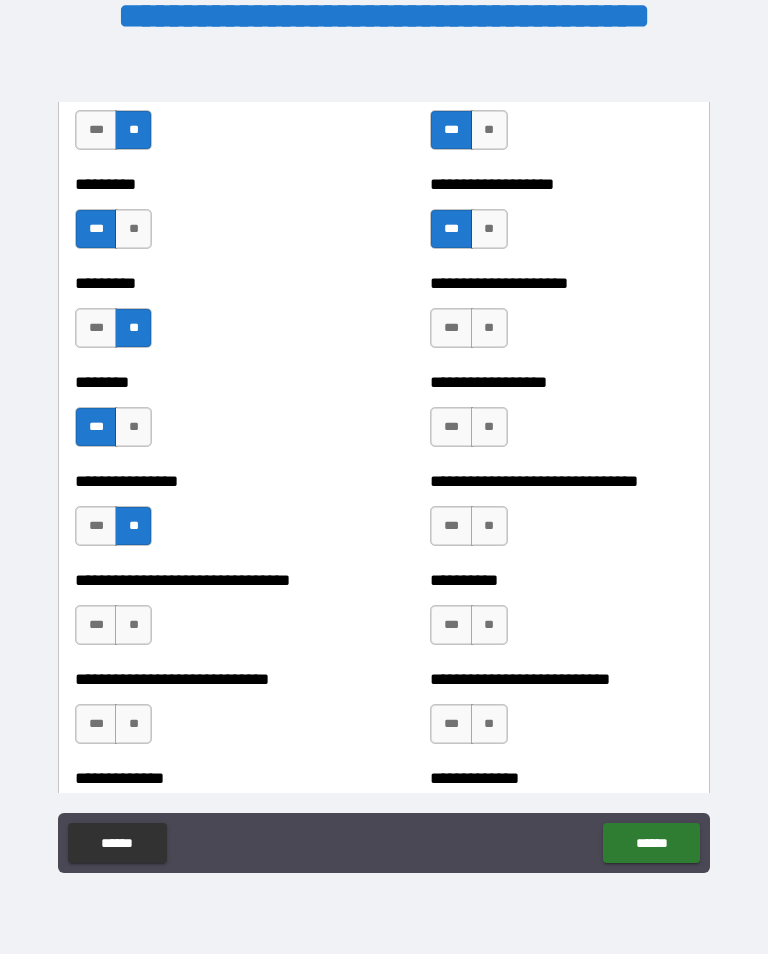 click on "**" at bounding box center (489, 328) 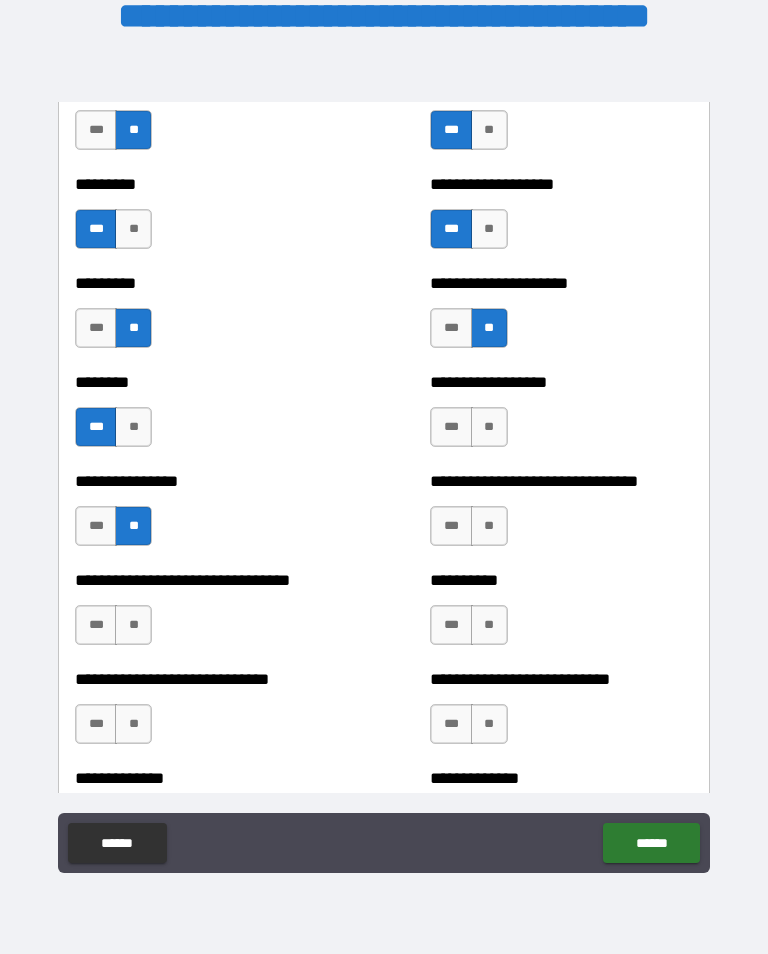 click on "**" at bounding box center (489, 427) 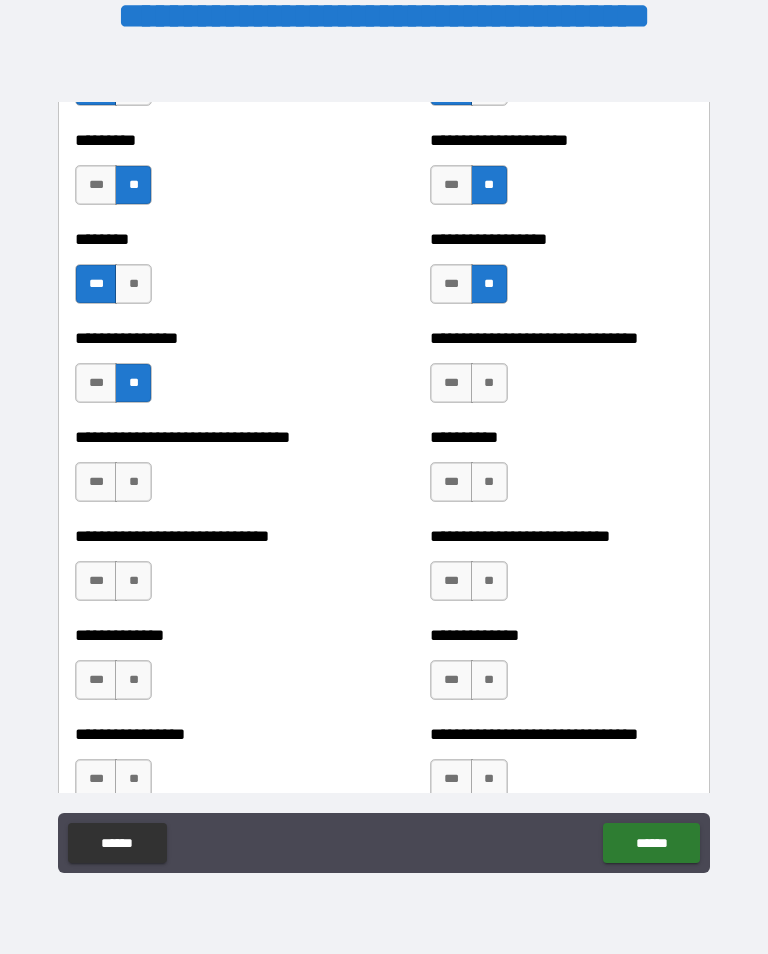 scroll, scrollTop: 7410, scrollLeft: 0, axis: vertical 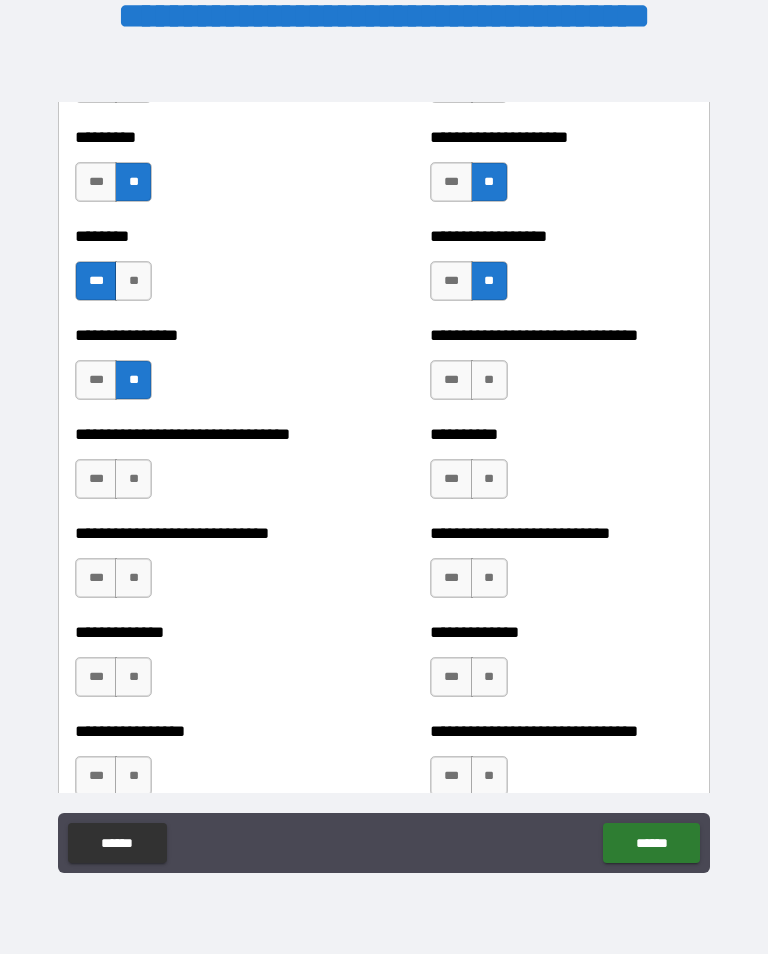 click on "**" at bounding box center (489, 380) 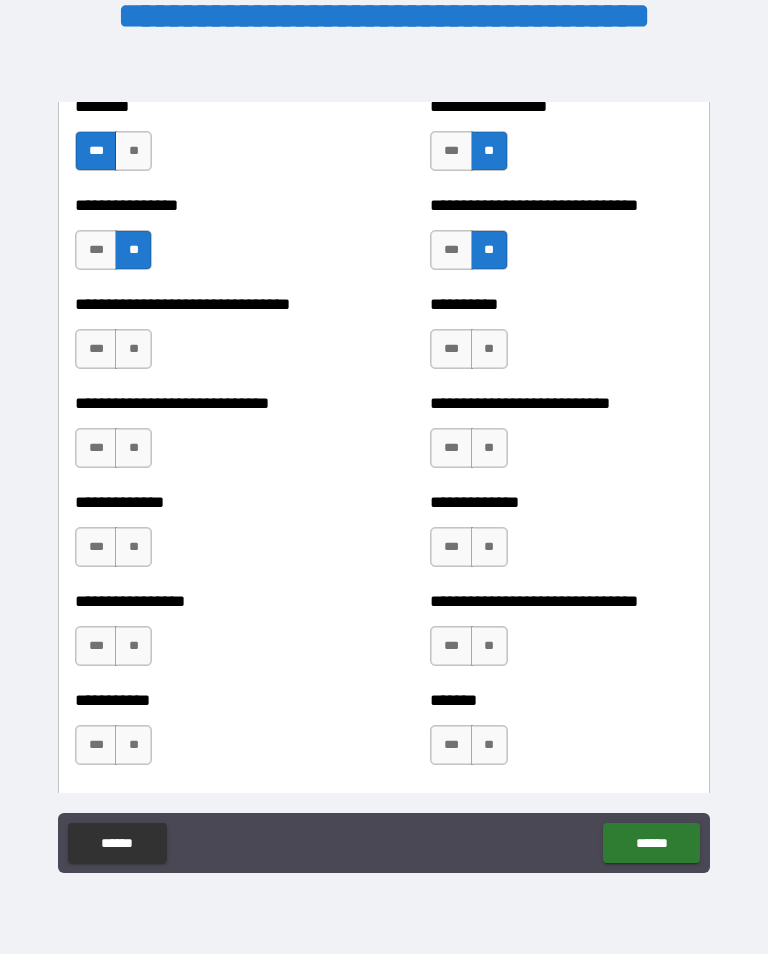 scroll, scrollTop: 7540, scrollLeft: 0, axis: vertical 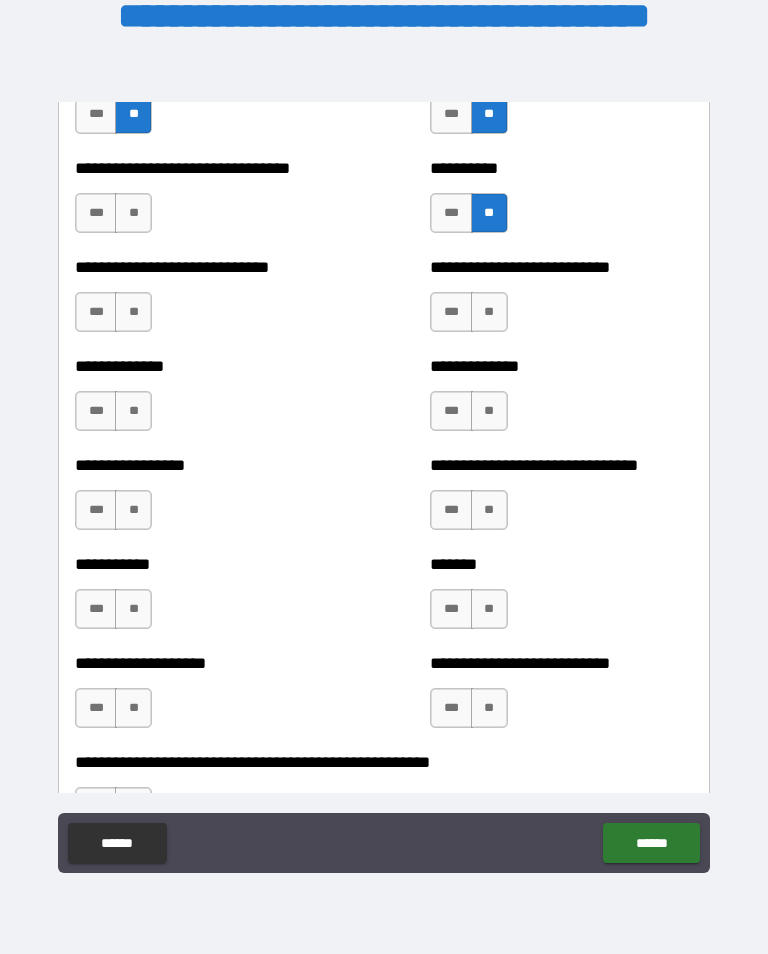 click on "**" at bounding box center (489, 312) 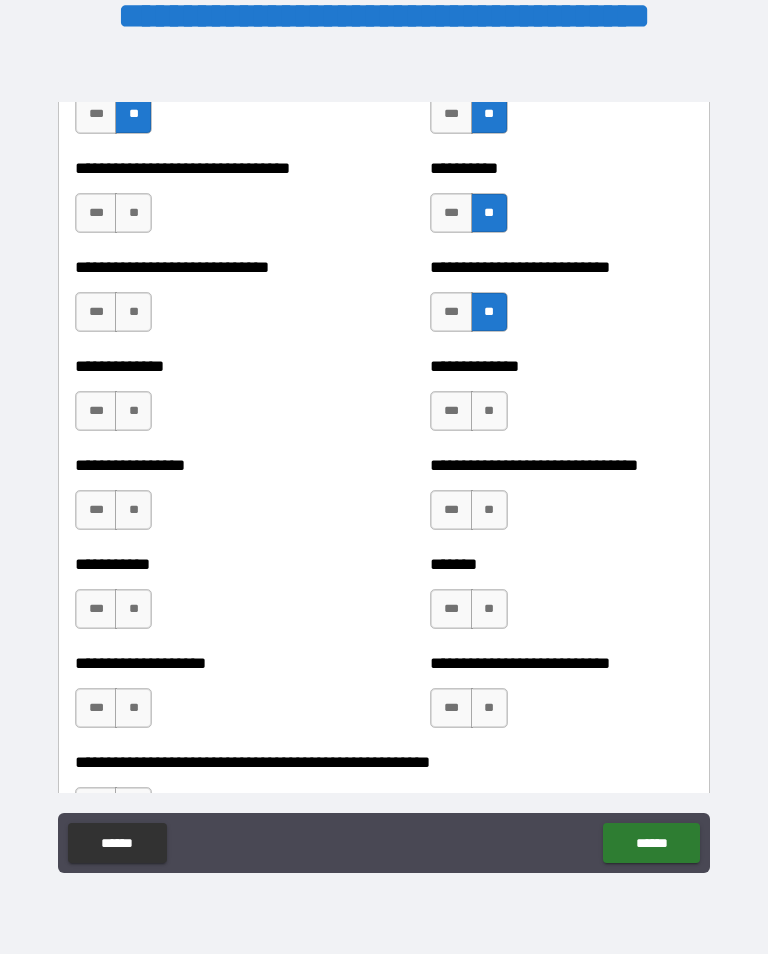click on "**" at bounding box center [489, 411] 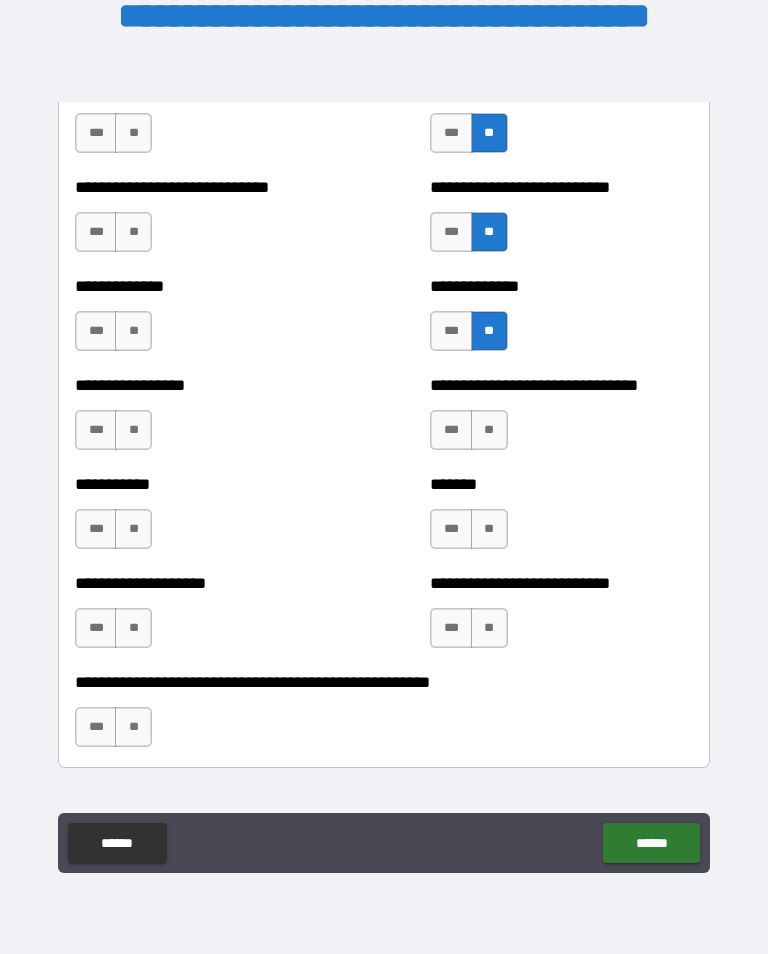 scroll, scrollTop: 7758, scrollLeft: 0, axis: vertical 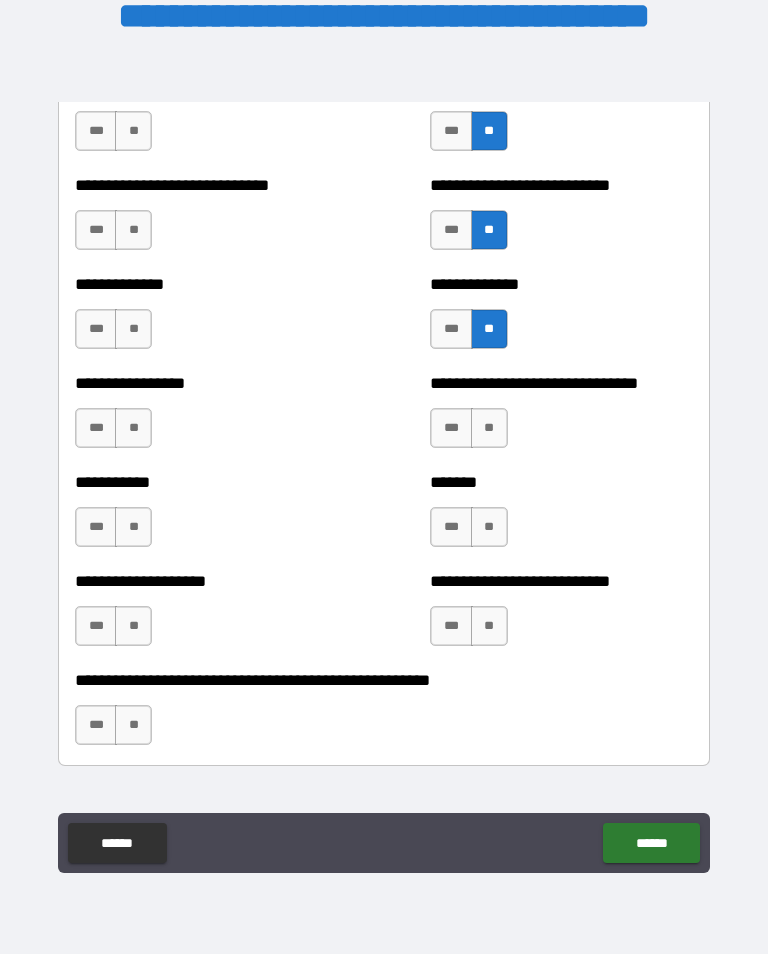 click on "**" at bounding box center (489, 428) 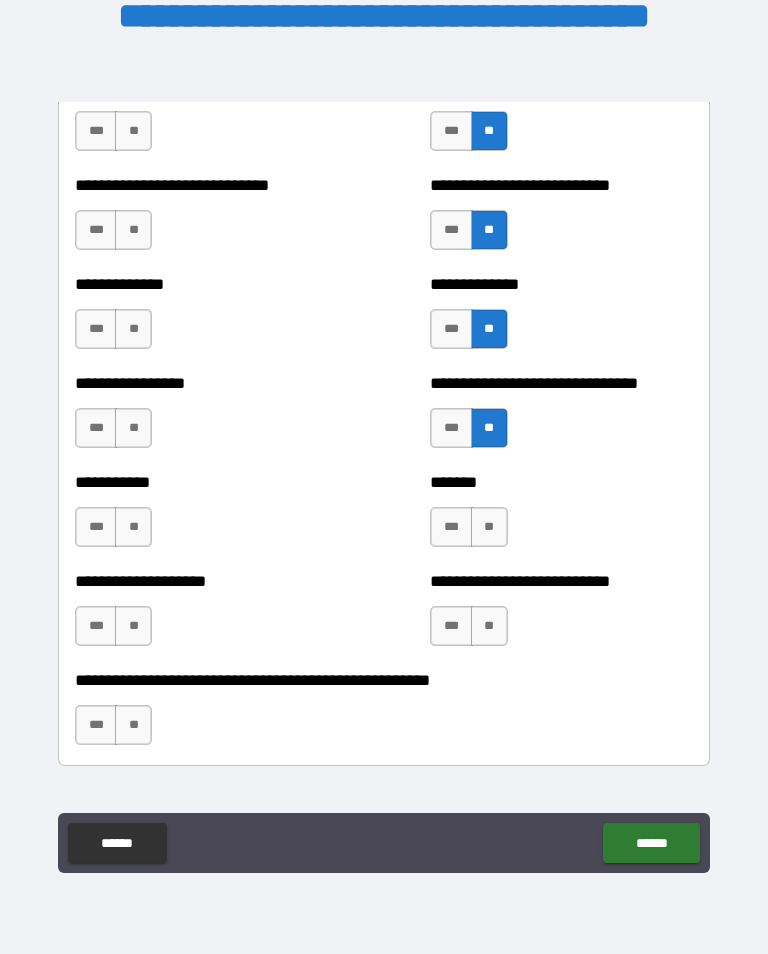 click on "**" at bounding box center [489, 527] 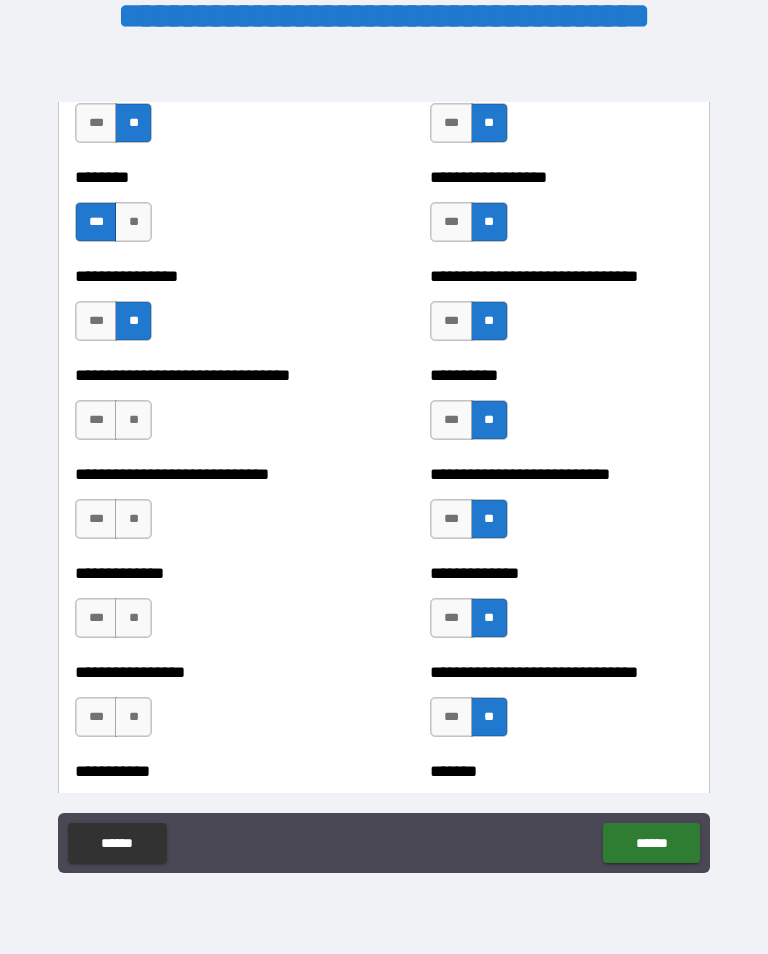 scroll, scrollTop: 7488, scrollLeft: 0, axis: vertical 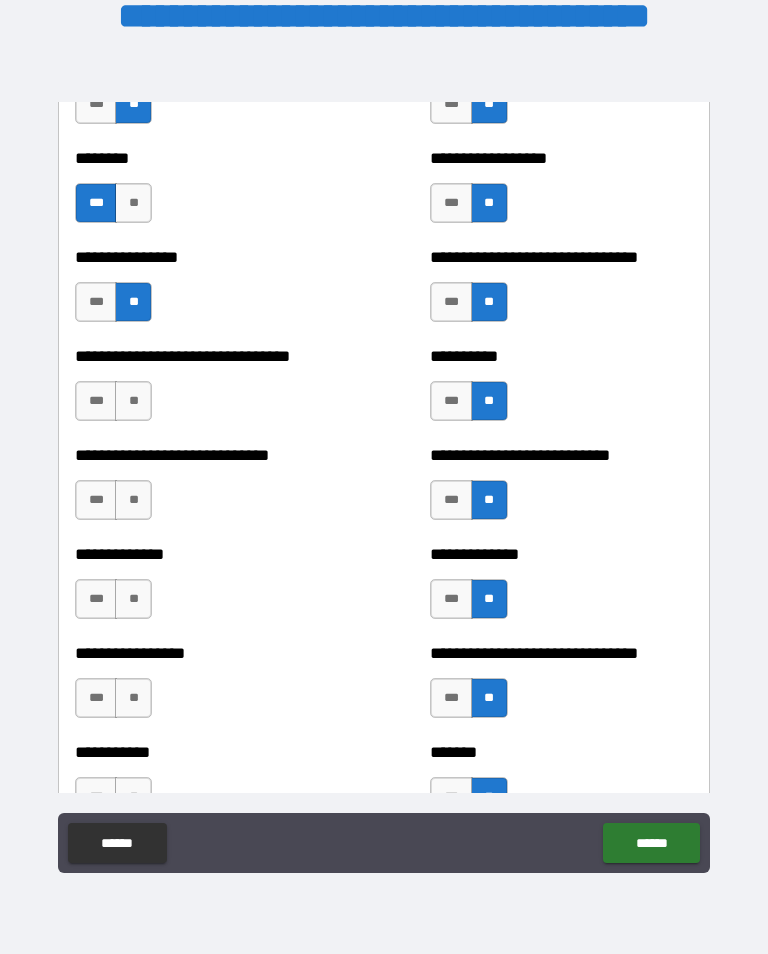 click on "***" at bounding box center (96, 401) 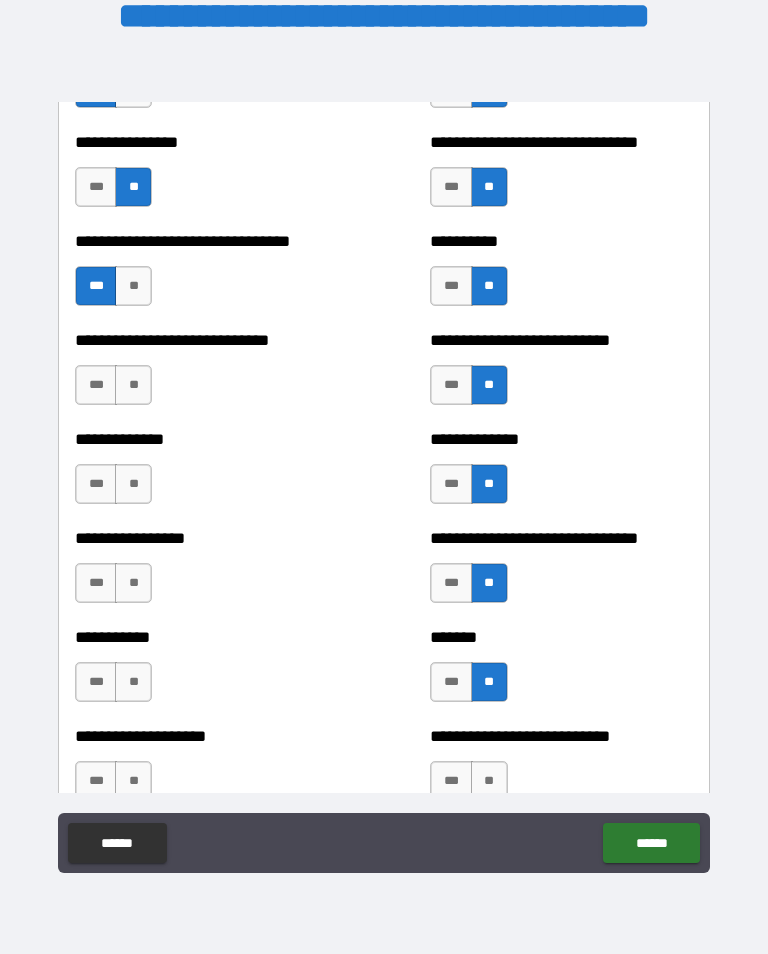 scroll, scrollTop: 7605, scrollLeft: 0, axis: vertical 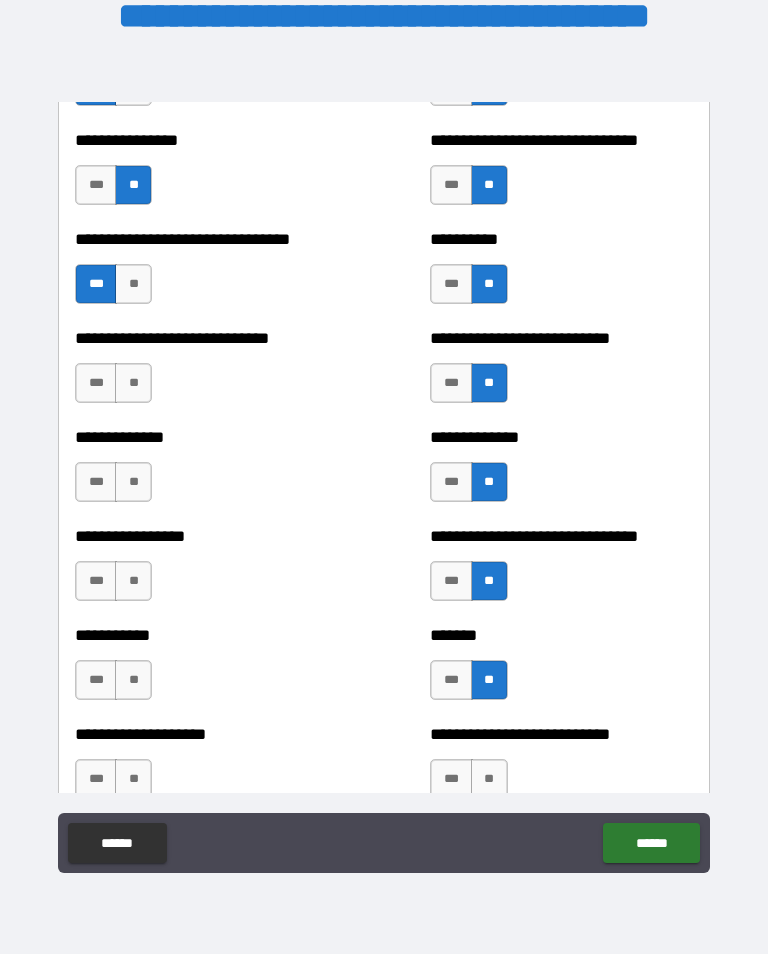 click on "**" at bounding box center (133, 383) 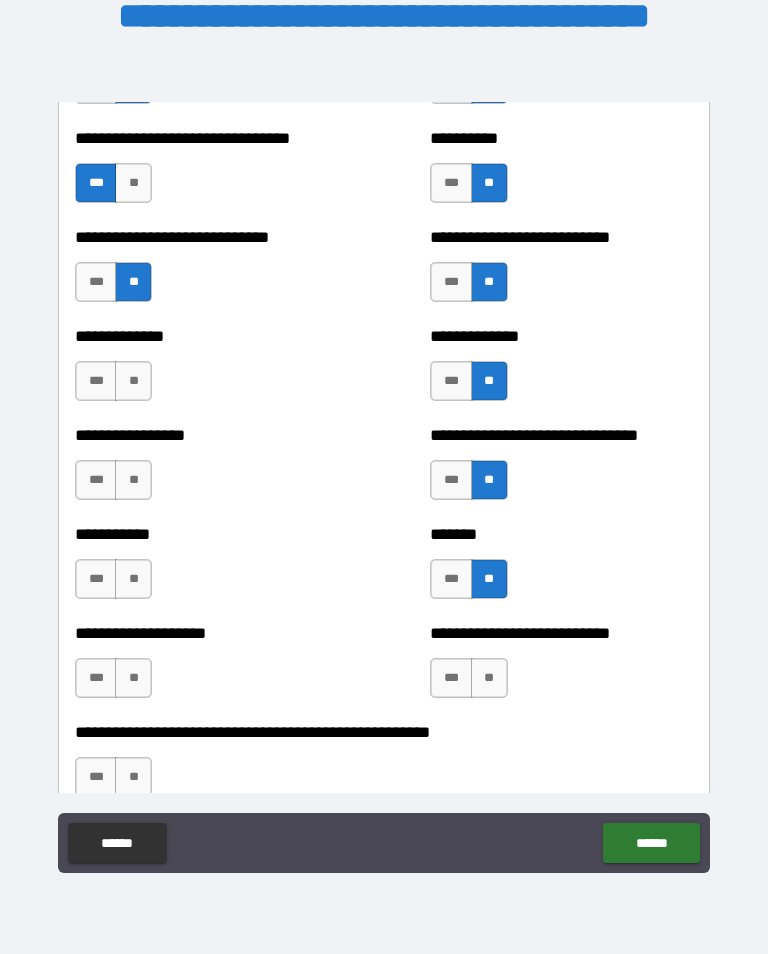 click on "**" at bounding box center (133, 381) 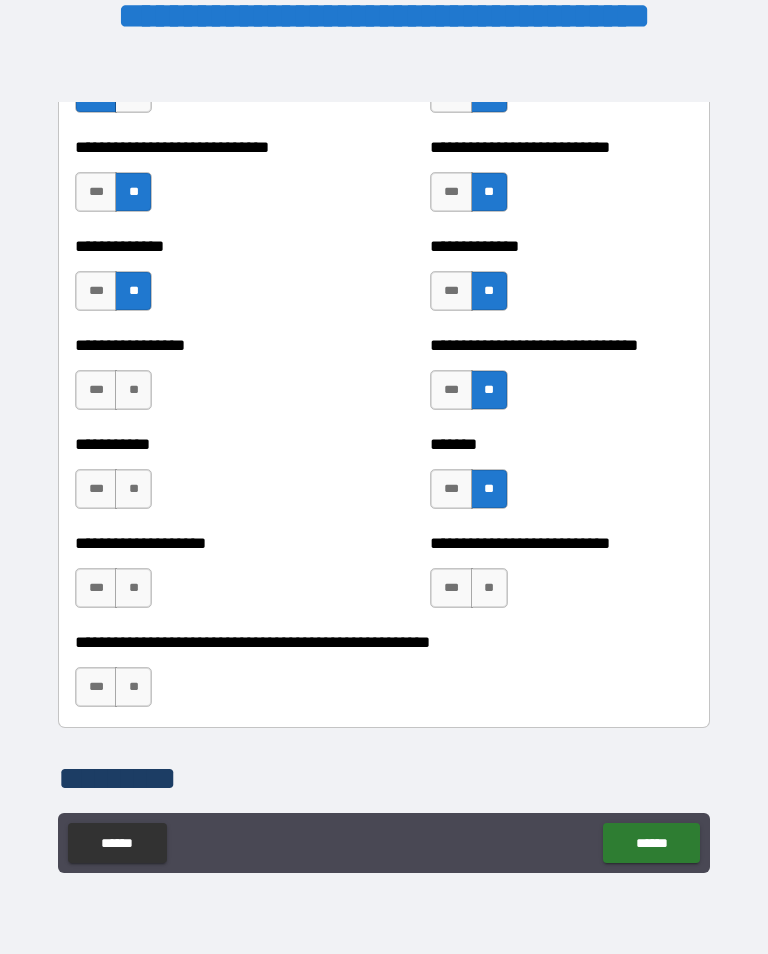 scroll, scrollTop: 7799, scrollLeft: 0, axis: vertical 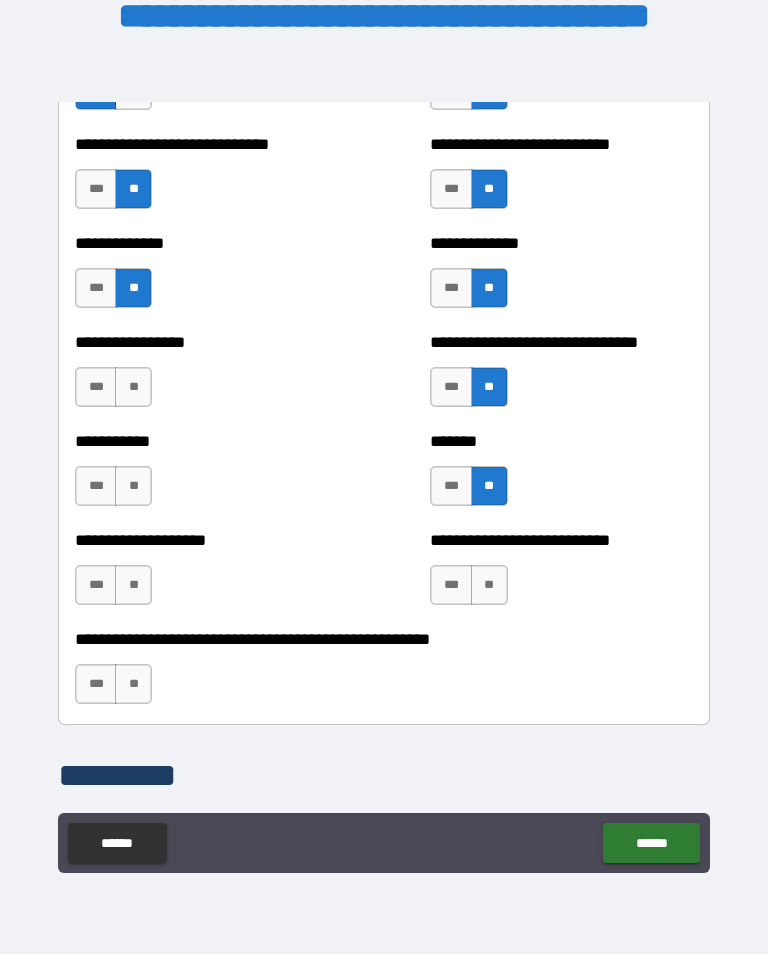click on "**" at bounding box center [133, 387] 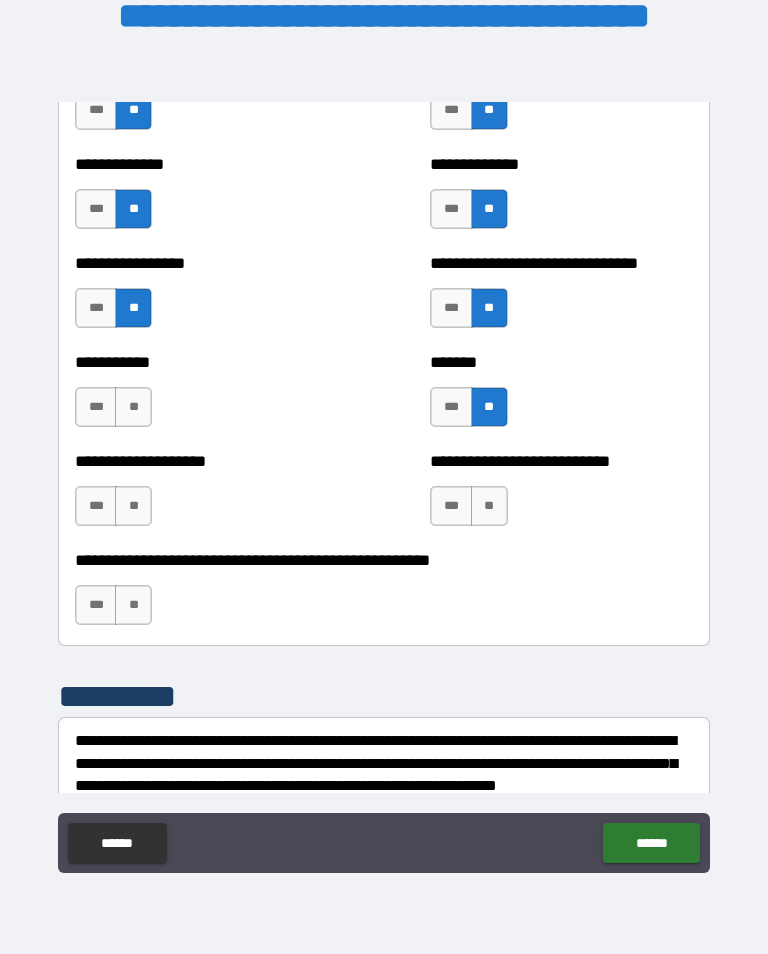 scroll, scrollTop: 7879, scrollLeft: 0, axis: vertical 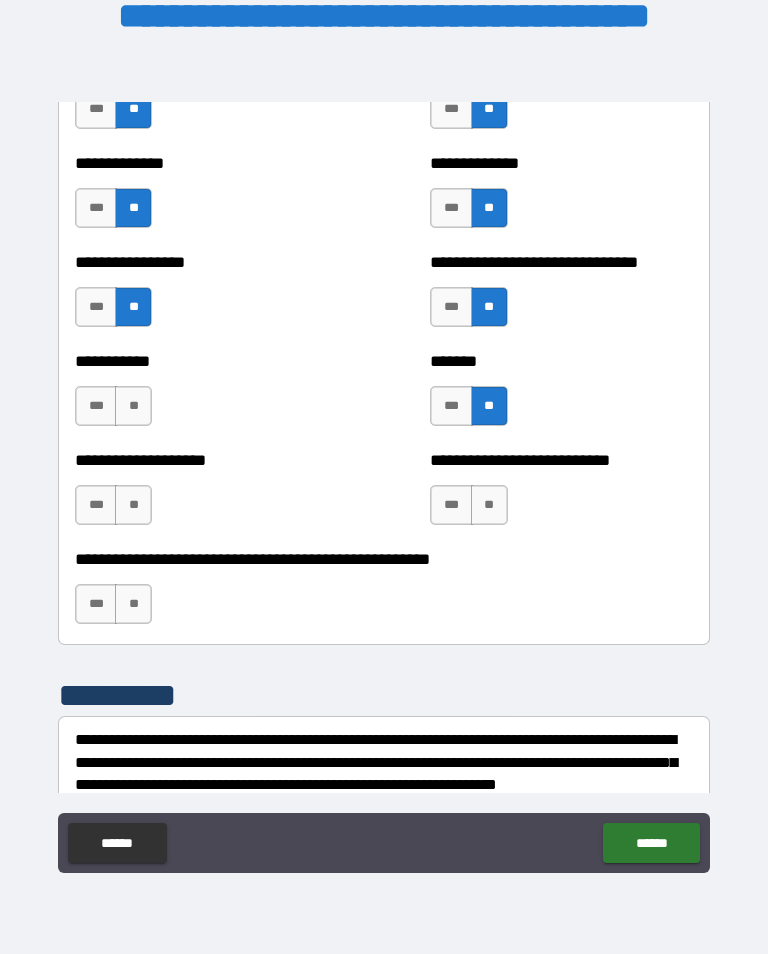click on "**" at bounding box center [133, 406] 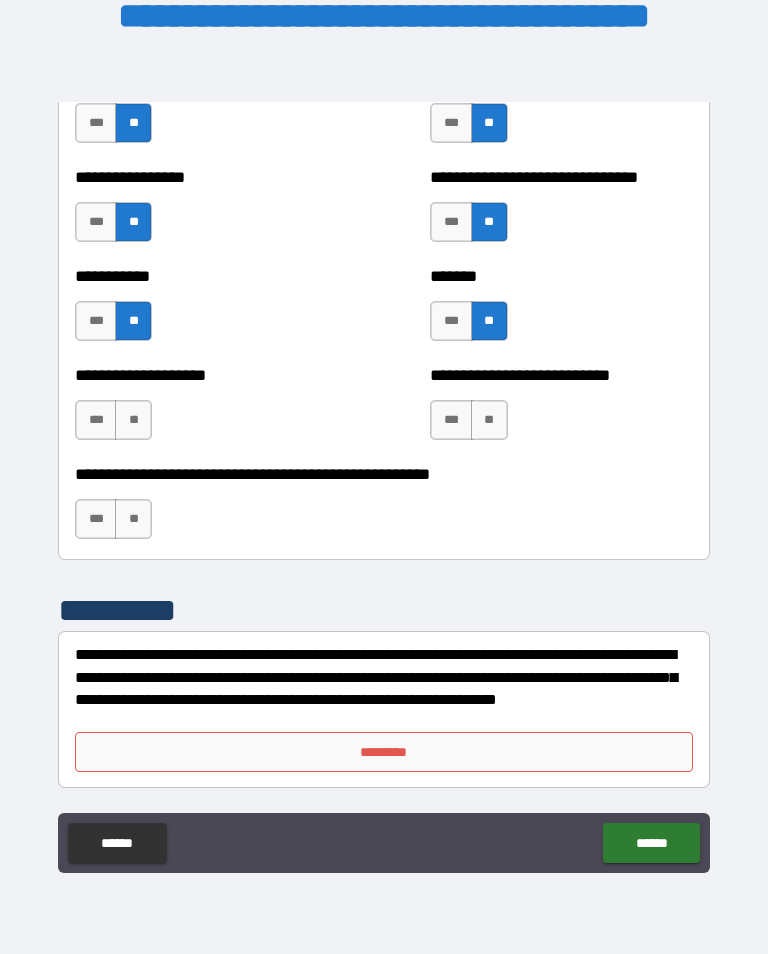 scroll, scrollTop: 7964, scrollLeft: 0, axis: vertical 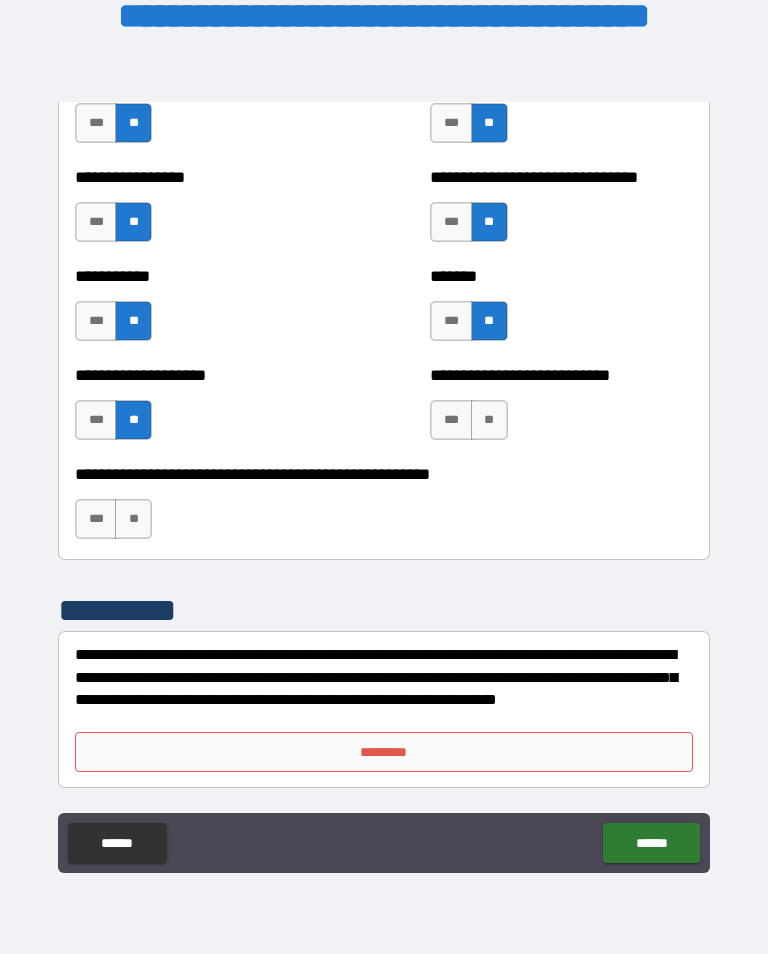 click on "**" at bounding box center [133, 519] 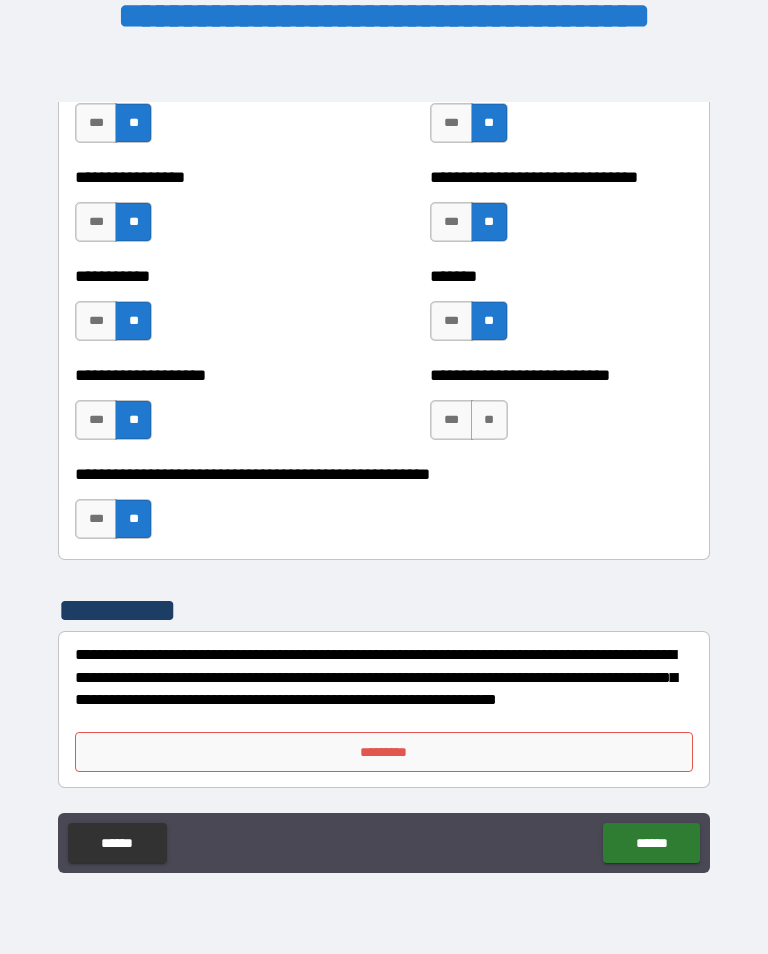 scroll, scrollTop: 7964, scrollLeft: 0, axis: vertical 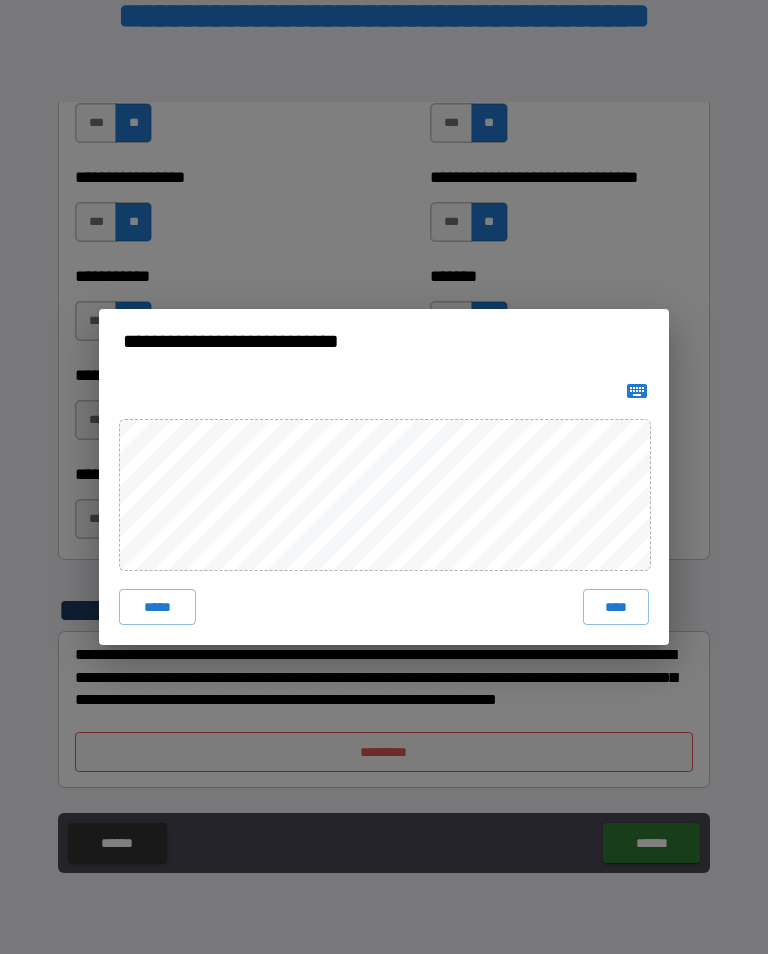click on "****" at bounding box center (616, 607) 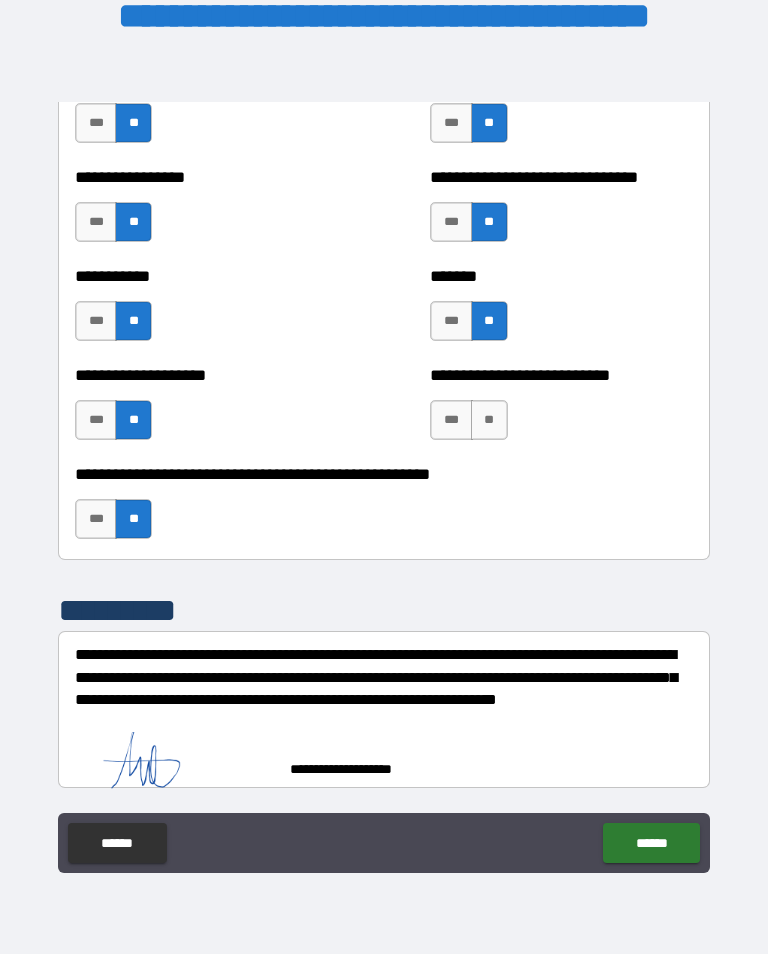 scroll, scrollTop: 7954, scrollLeft: 0, axis: vertical 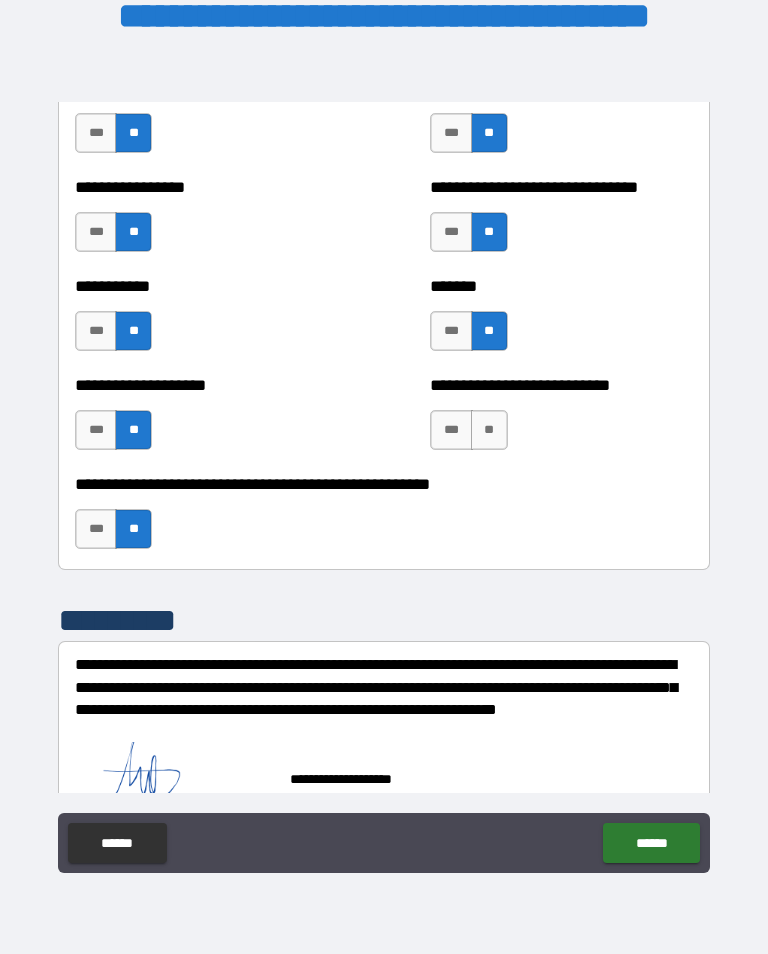 click on "******" at bounding box center (651, 843) 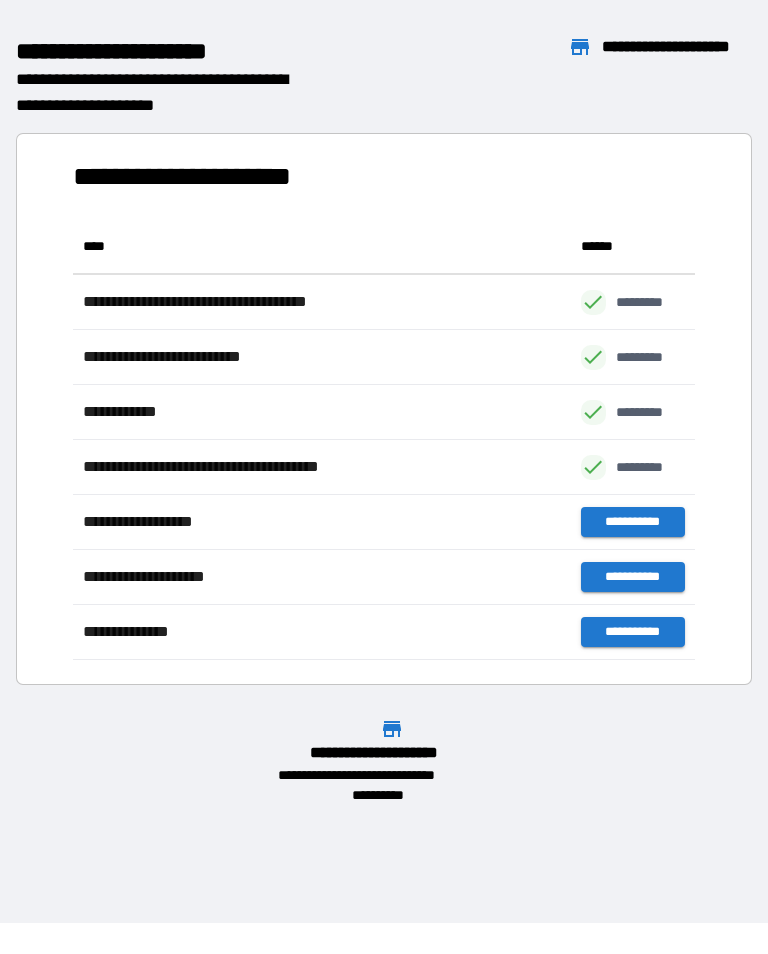 scroll, scrollTop: 1, scrollLeft: 1, axis: both 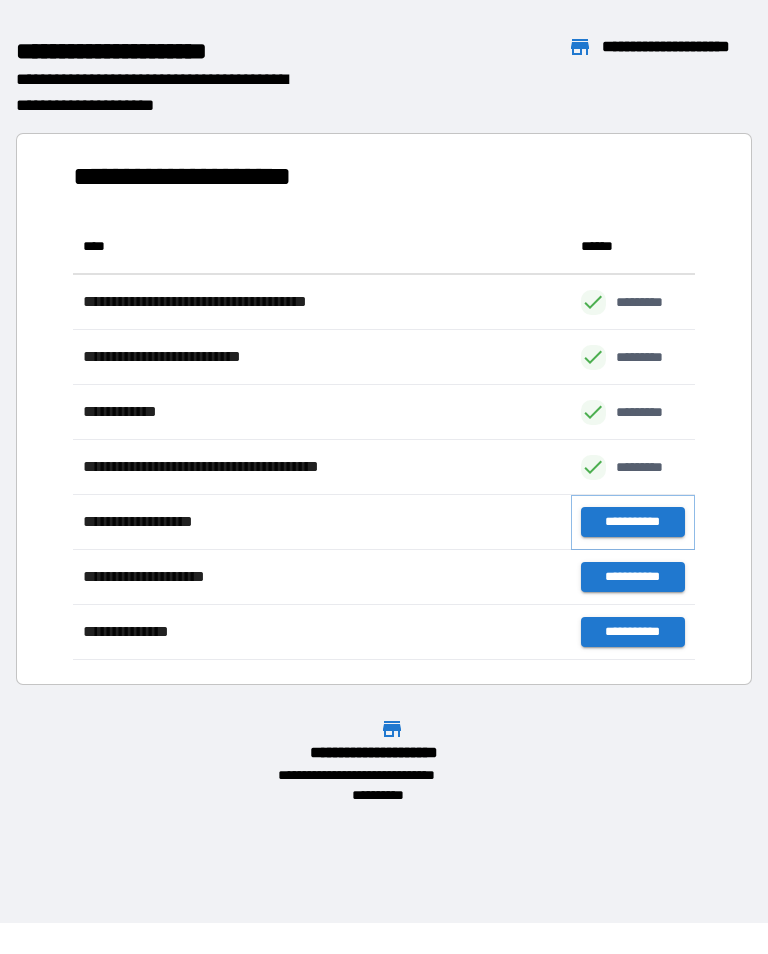 click on "**********" at bounding box center [633, 522] 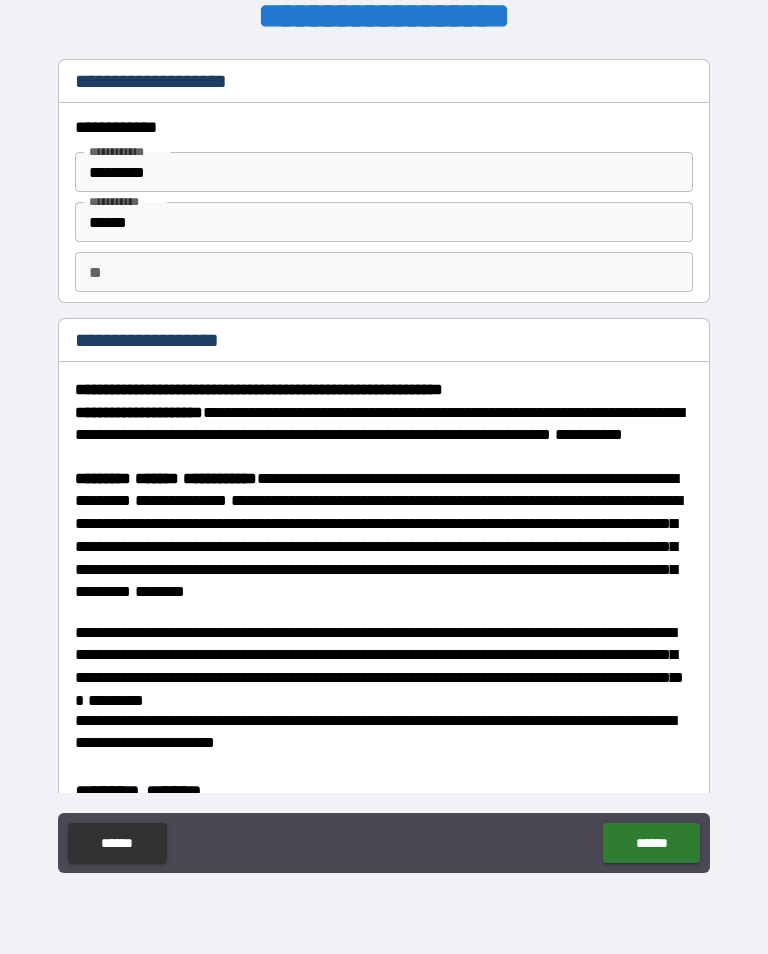 click on "**" at bounding box center (384, 272) 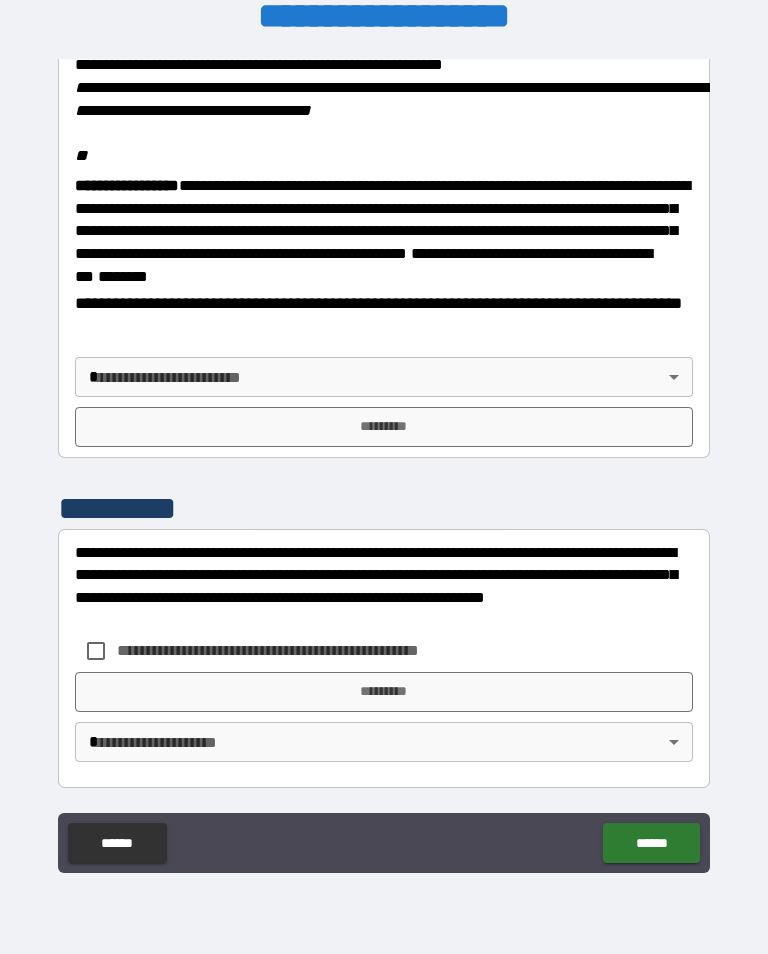 scroll, scrollTop: 2448, scrollLeft: 0, axis: vertical 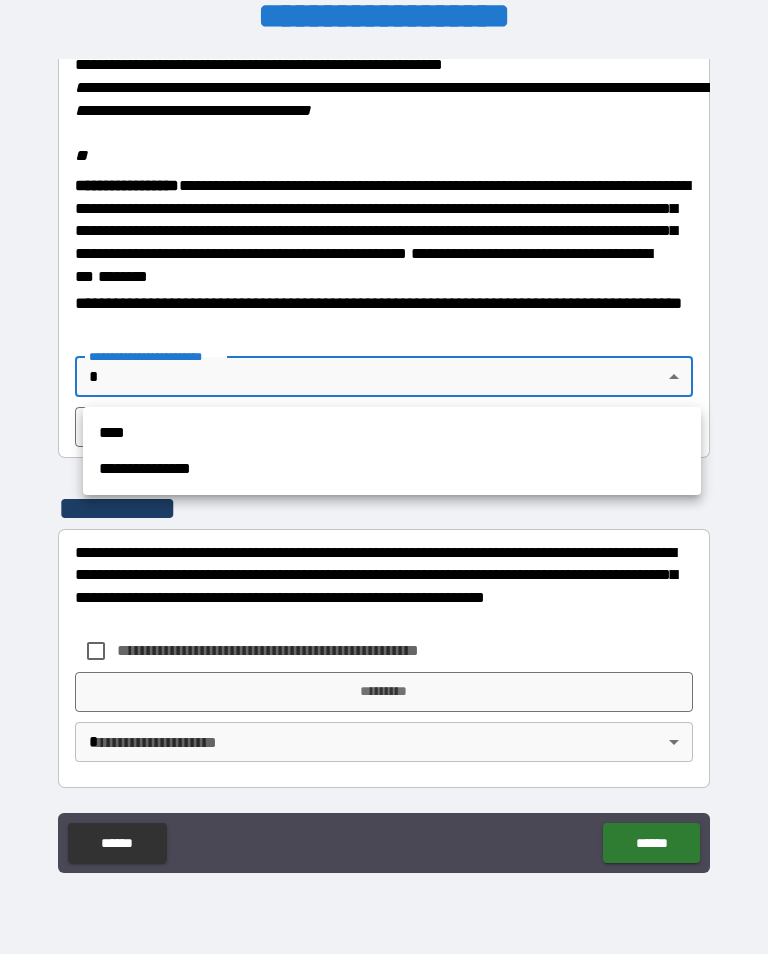 click on "****" at bounding box center [392, 433] 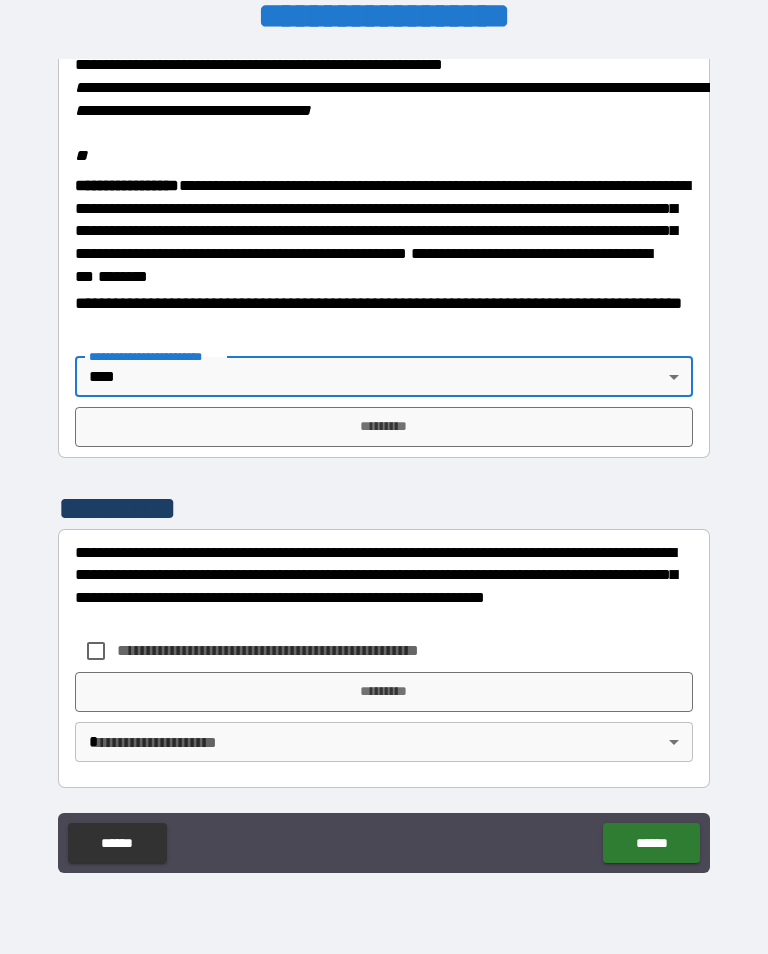 click on "*********" at bounding box center (384, 427) 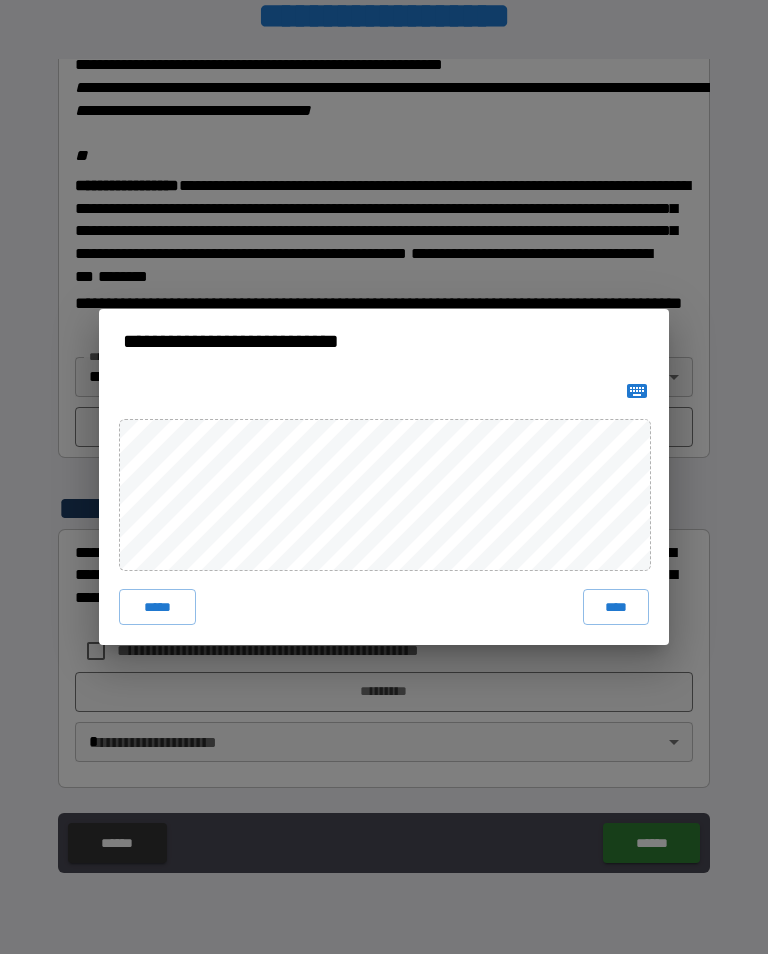click on "****" at bounding box center (616, 607) 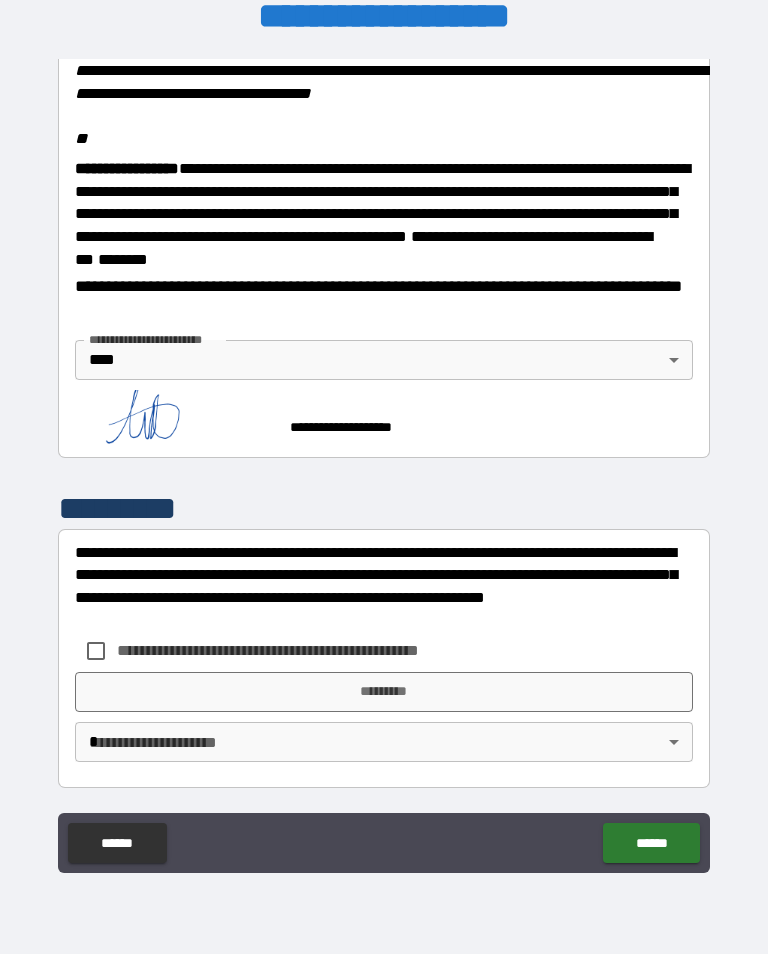 scroll, scrollTop: 2465, scrollLeft: 0, axis: vertical 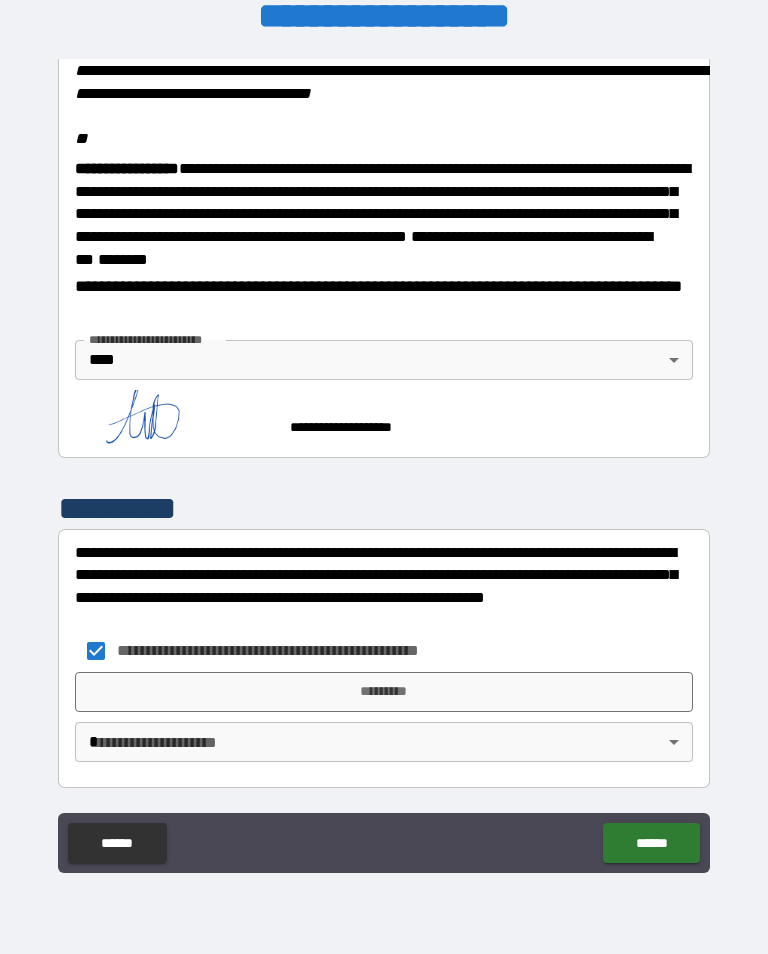 click on "*********" at bounding box center (384, 692) 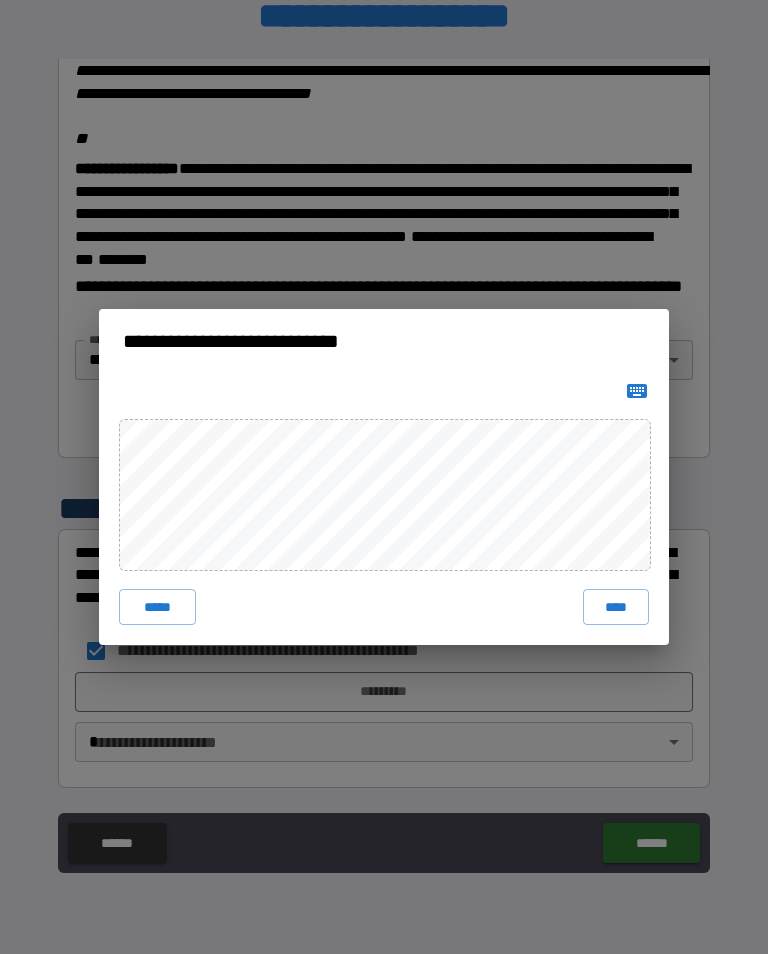 click on "****" at bounding box center [616, 607] 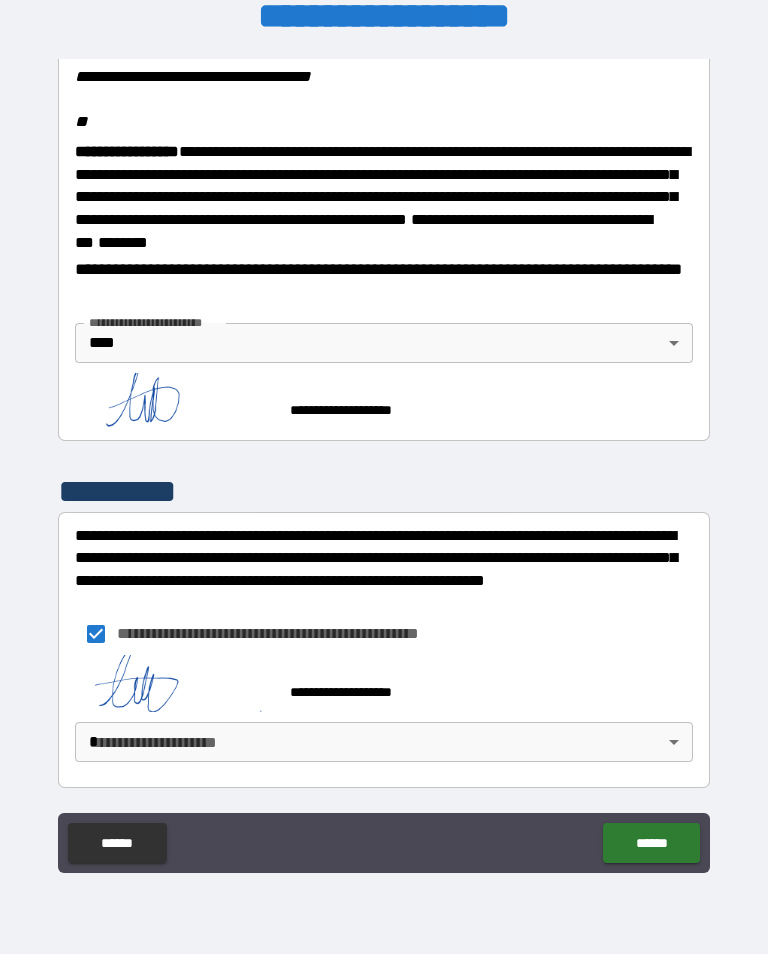 click on "[FIRST] [LAST] [POSTAL_CODE] [COUNTRY]   [STREET_NAME] [STREET_NAME]   [STREET_NAME]   [STREET_NAME] [STREET_NAME]   [CITY] [CITY] [ADDRESS_LINE_1] [ADDRESS_LINE_2] [ADDRESS_LINE_3] [ADDRESS_LINE_4] [ADDRESS_LINE_5] [ADDRESS_LINE_6] [ADDRESS_LINE_7] [ADDRESS_LINE_8] [ADDRESS_LINE_9] [ADDRESS_LINE_10] [ADDRESS_LINE_11] [ADDRESS_LINE_12] [ADDRESS_LINE_13] [ADDRESS_LINE_14]   [COUNTRY] [STREET_NAME]   [STREET_NAME]   [CITY] [ADDRESS_LINE_1]   [ADDRESS_LINE_2]   [ADDRESS_LINE_3]   [ADDRESS_LINE_4]   [ADDRESS_LINE_5]   [ADDRESS_LINE_6]   [ADDRESS_LINE_7]   [ADDRESS_LINE_8]   [ADDRESS_LINE_9]   [ADDRESS_LINE_10]   [ADDRESS_LINE_11]   [ADDRESS_LINE_12]   [ADDRESS_LINE_13]   [ADDRESS_LINE_14]   [ADDRESS_LINE_15]" at bounding box center [384, 461] 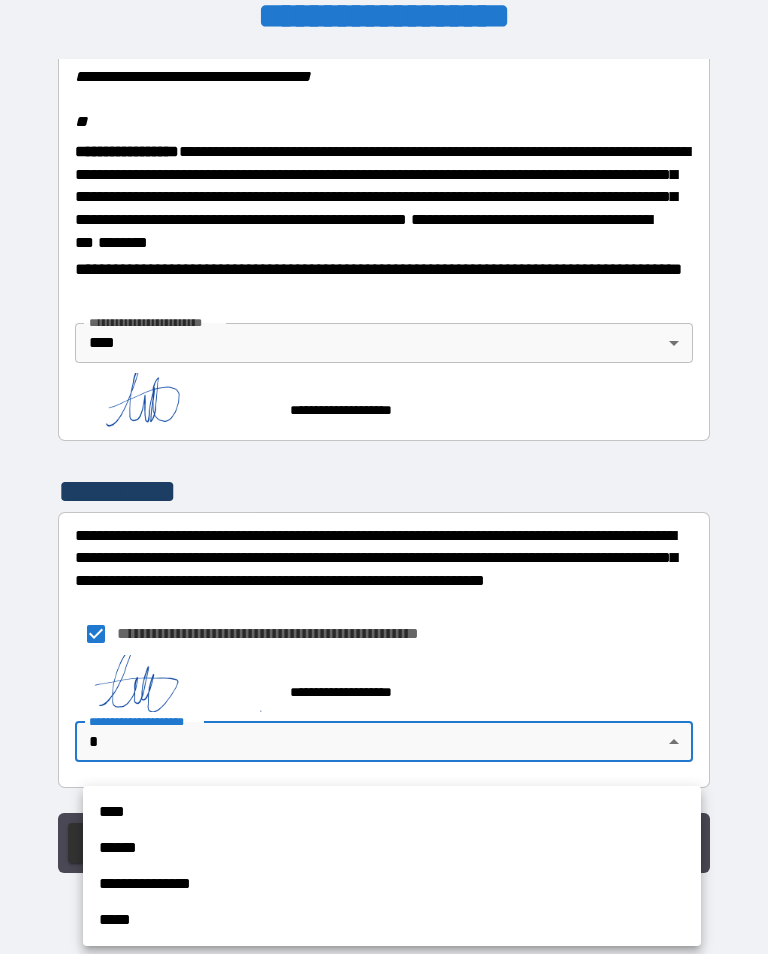 click on "****" at bounding box center (392, 812) 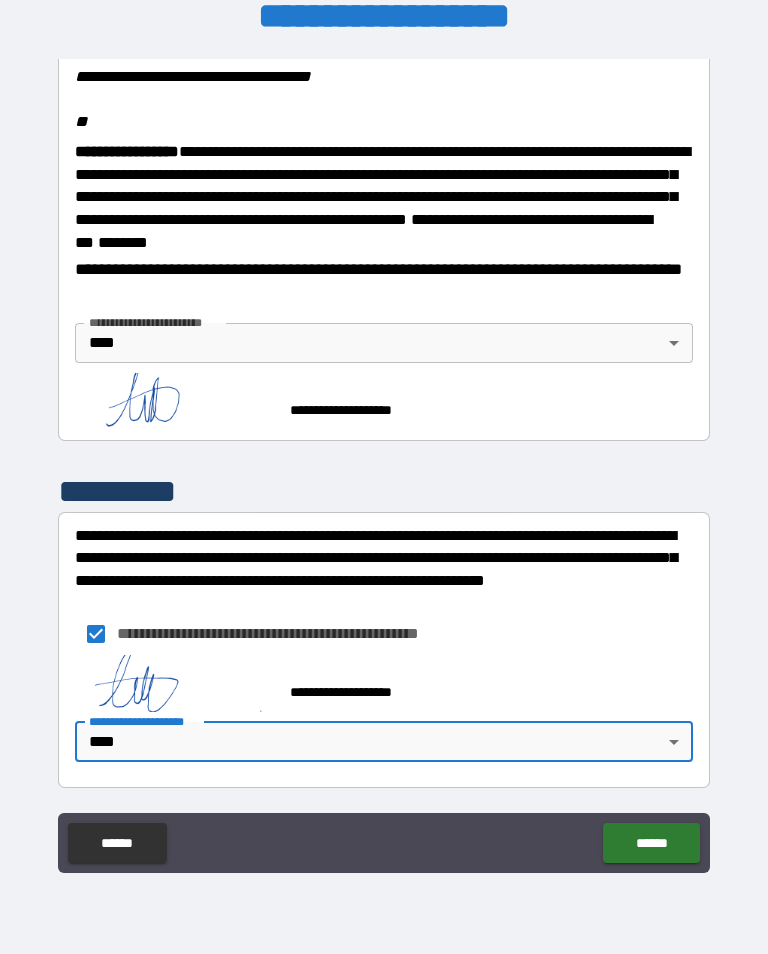 scroll, scrollTop: 0, scrollLeft: 0, axis: both 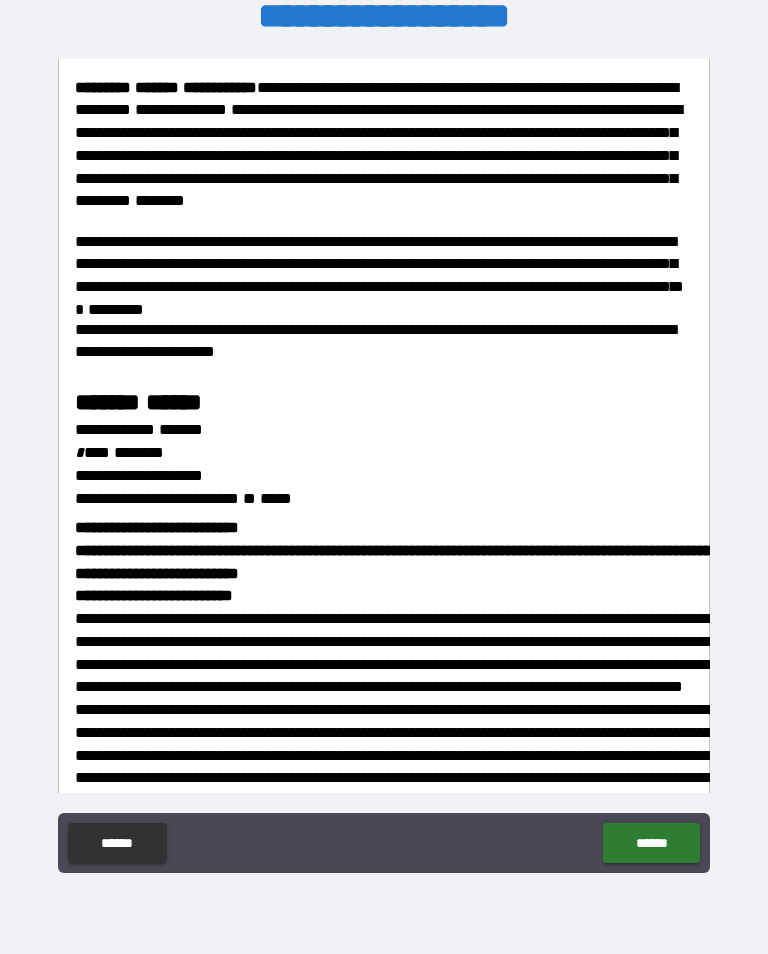 click on "******" at bounding box center (651, 843) 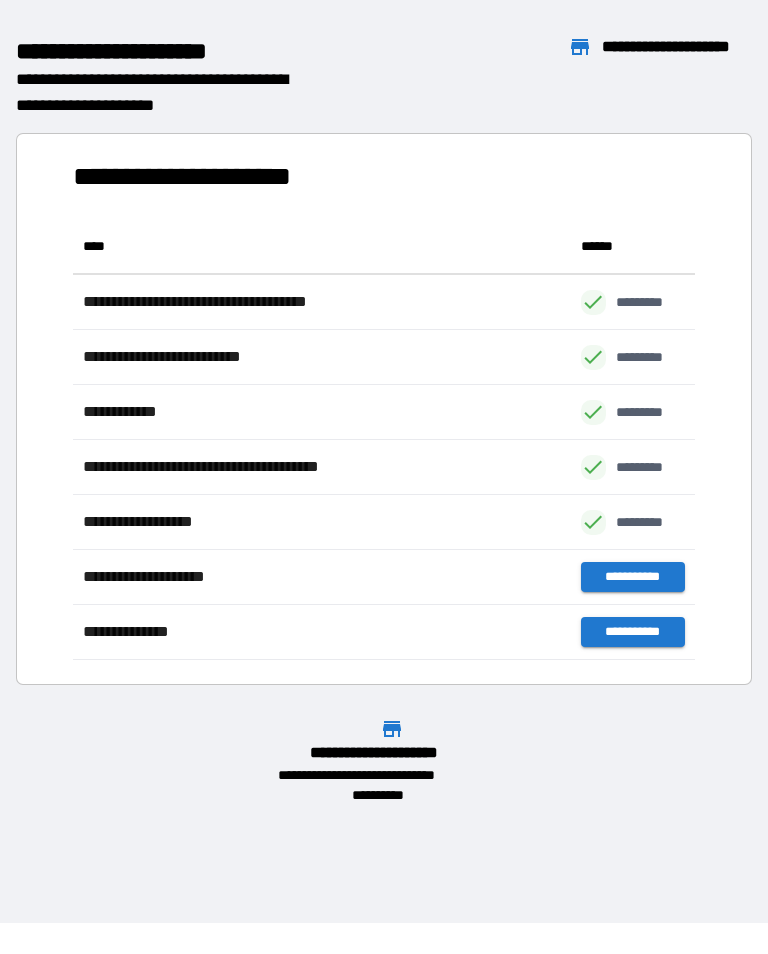 scroll, scrollTop: 1, scrollLeft: 1, axis: both 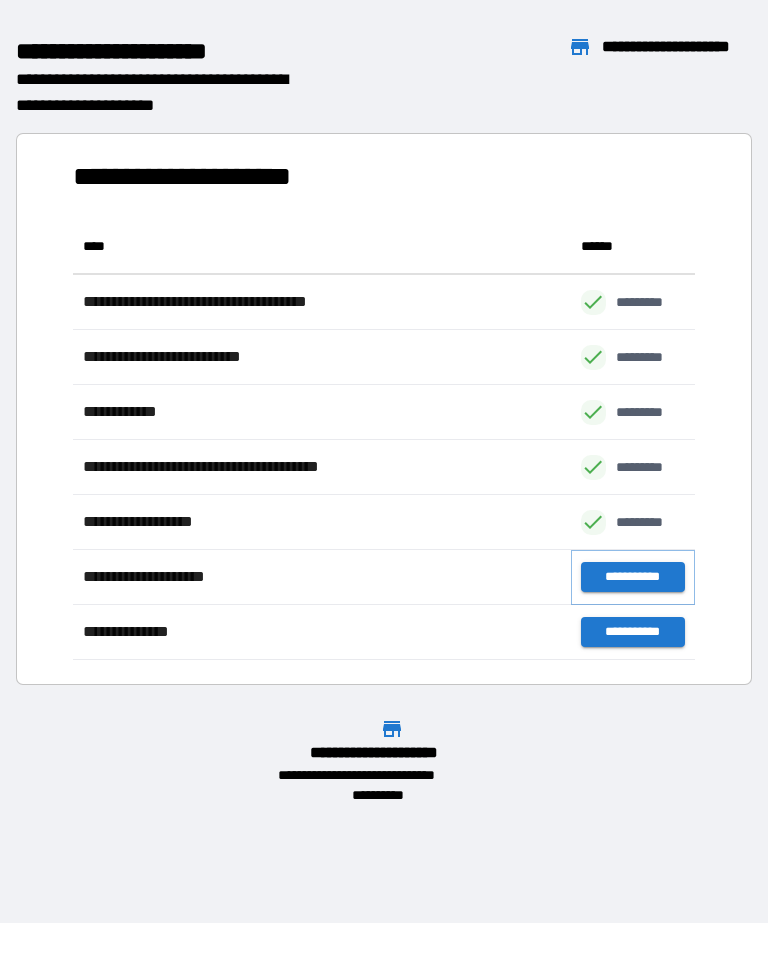 click on "**********" at bounding box center [633, 577] 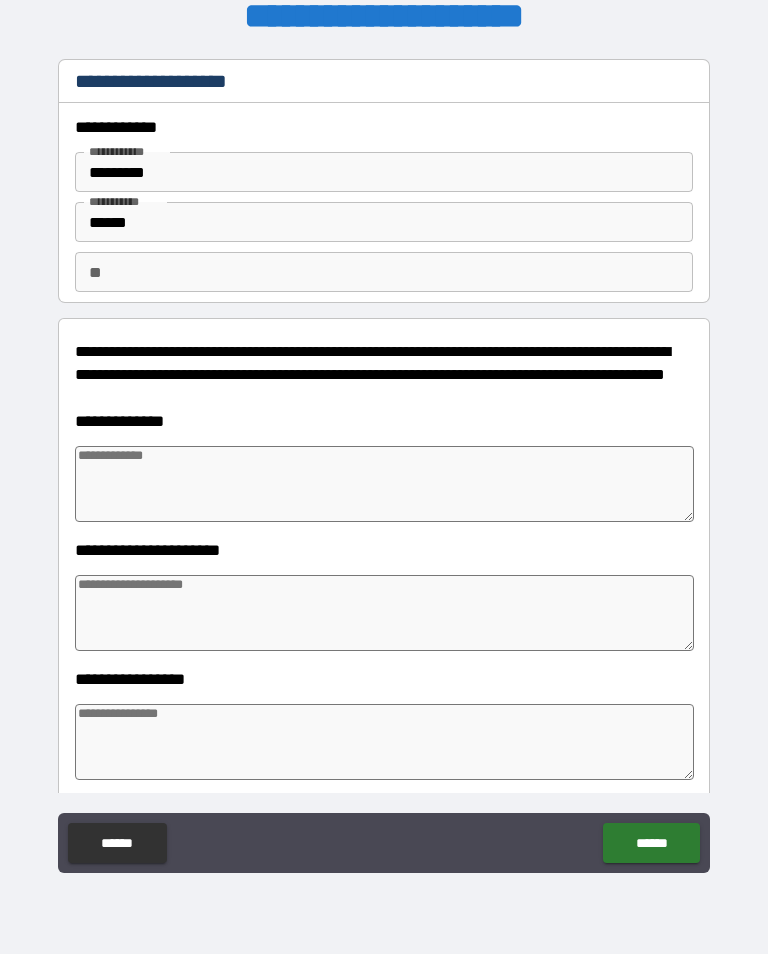 click on "**" at bounding box center (384, 272) 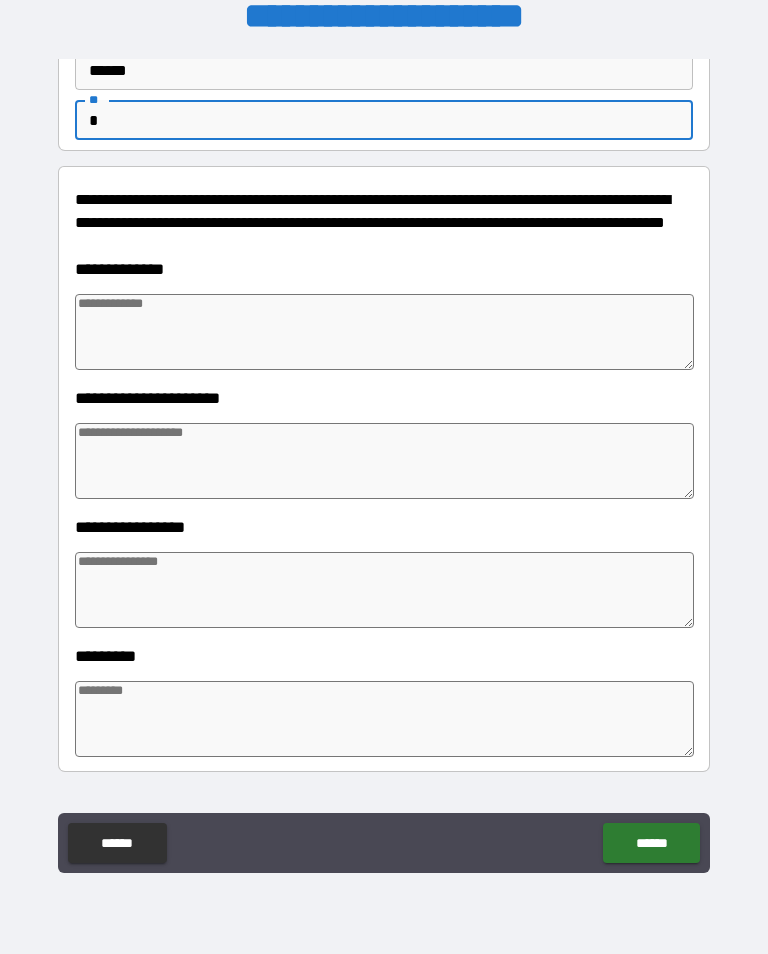 scroll, scrollTop: 165, scrollLeft: 0, axis: vertical 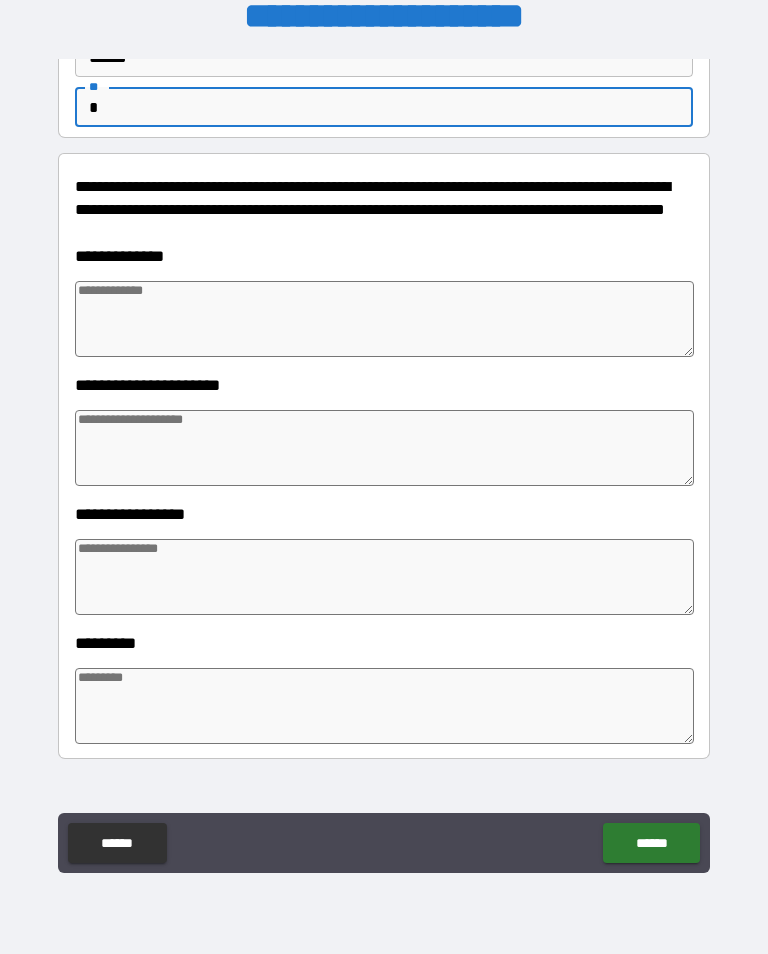 click at bounding box center [384, 319] 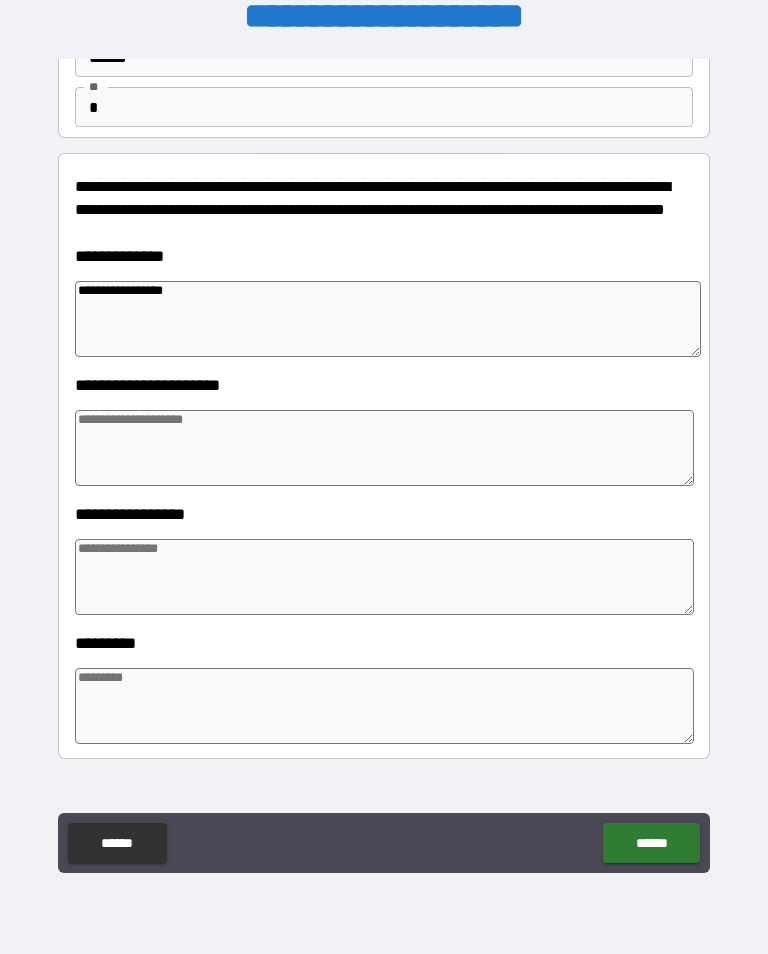 click at bounding box center (384, 448) 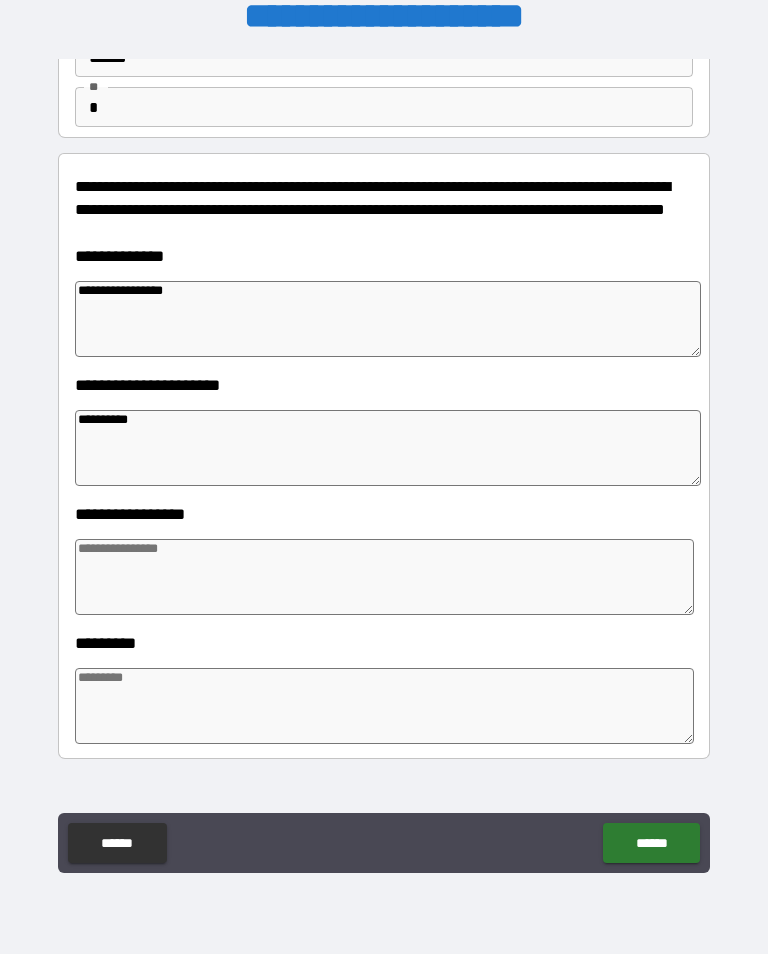 click at bounding box center (384, 577) 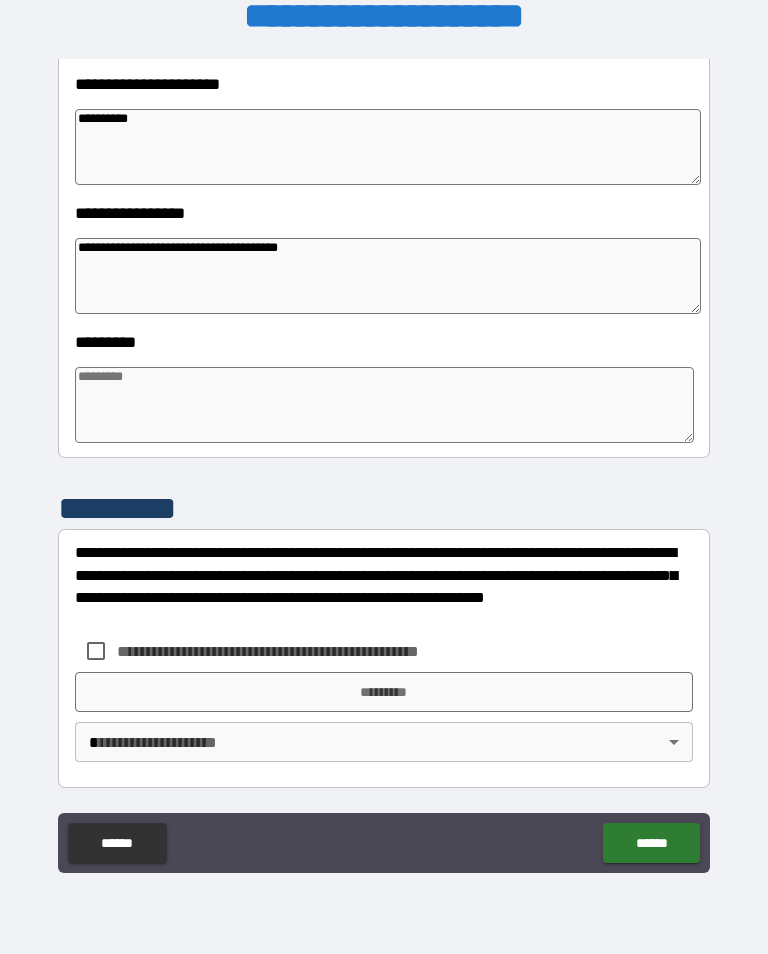 scroll, scrollTop: 466, scrollLeft: 0, axis: vertical 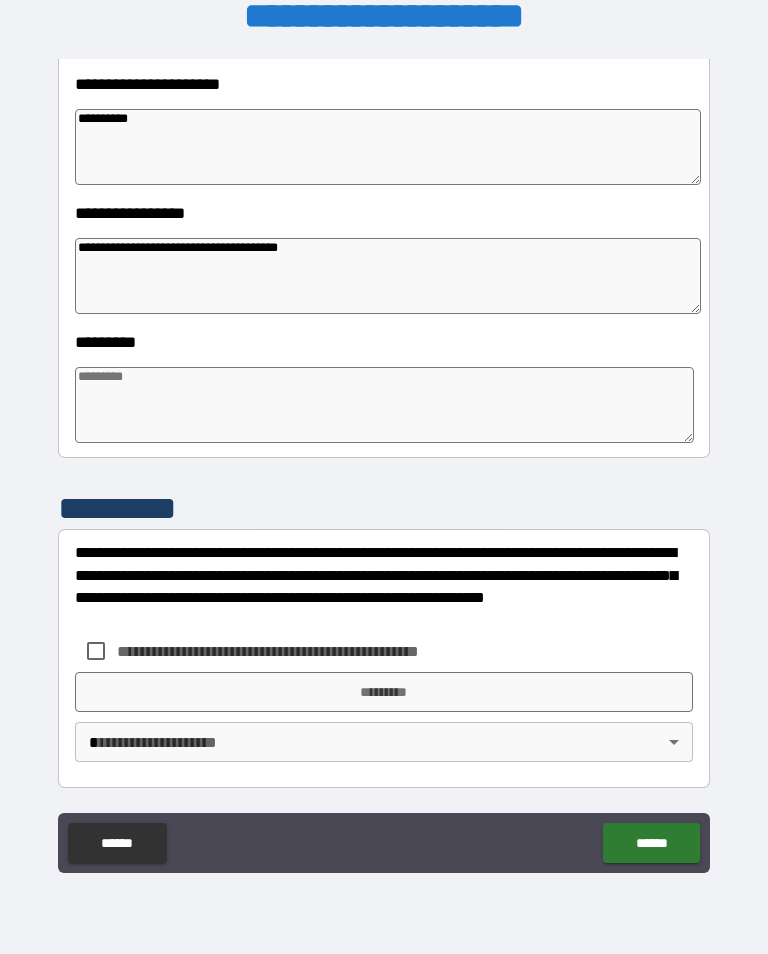 click on "[FIRST] [LAST] [POSTAL_CODE] [COUNTRY]   [STREET_NAME] [STREET_NAME]   [STREET_NAME]   [STREET_NAME] [STREET_NAME]   [CITY] [CITY] [ADDRESS_LINE_1] [ADDRESS_LINE_2] [ADDRESS_LINE_3] [ADDRESS_LINE_4] [ADDRESS_LINE_5] [ADDRESS_LINE_6] [ADDRESS_LINE_7] [ADDRESS_LINE_8] [ADDRESS_LINE_9] [ADDRESS_LINE_10] [ADDRESS_LINE_11] [ADDRESS_LINE_12] [ADDRESS_LINE_13] [ADDRESS_LINE_14] [ADDRESS_LINE_15]   [CITY] [CITY] [ADDRESS_LINE_1]   [ADDRESS_LINE_2] [ADDRESS_LINE_3] [ADDRESS_LINE_4]" at bounding box center [384, 426] 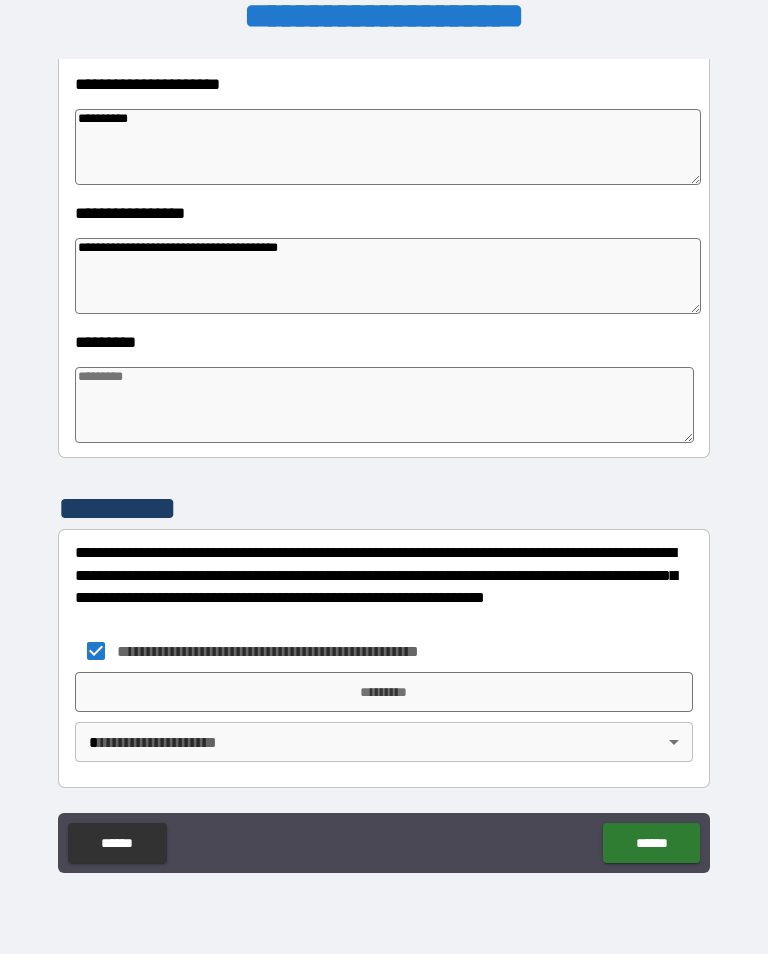 click on "*********" at bounding box center [384, 692] 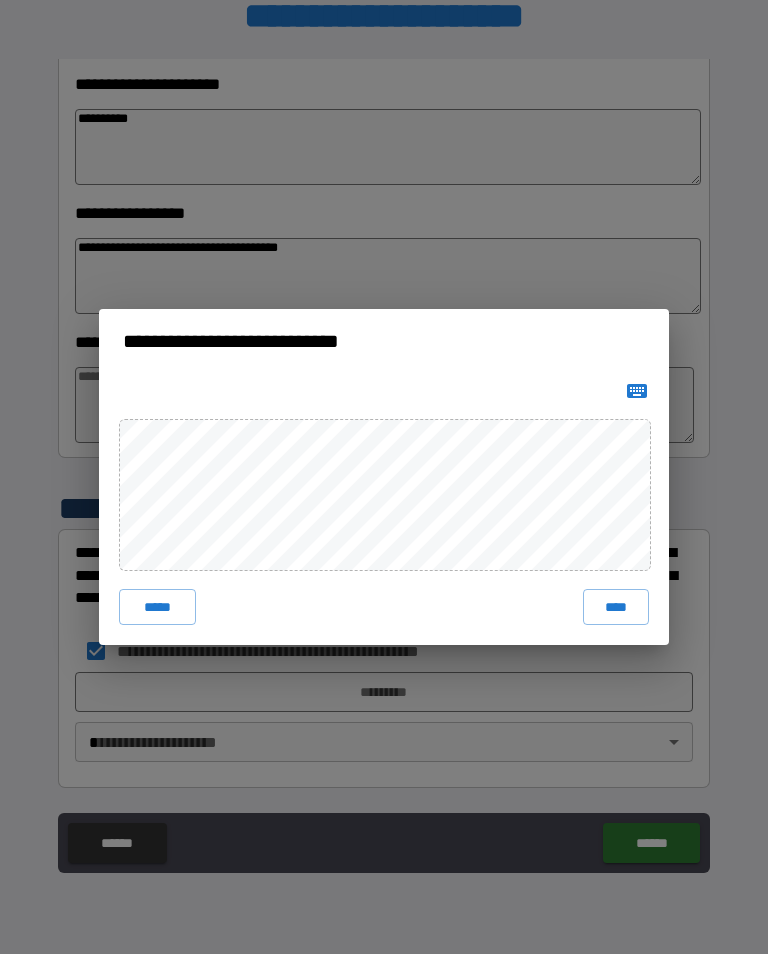 click on "*****" at bounding box center (157, 607) 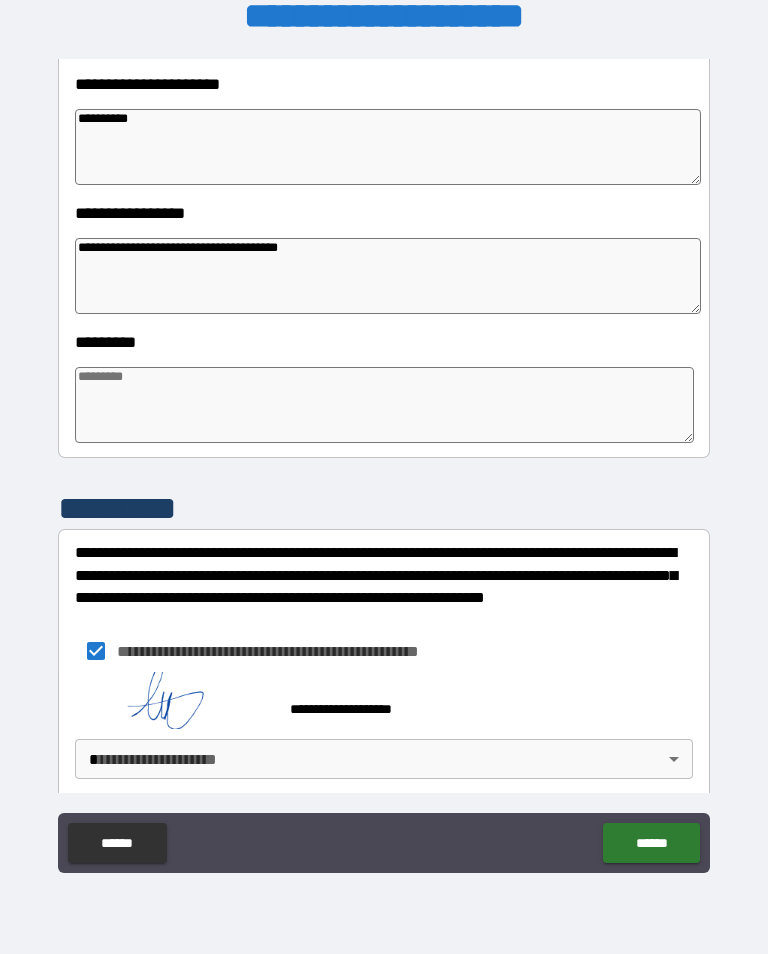 scroll, scrollTop: 456, scrollLeft: 0, axis: vertical 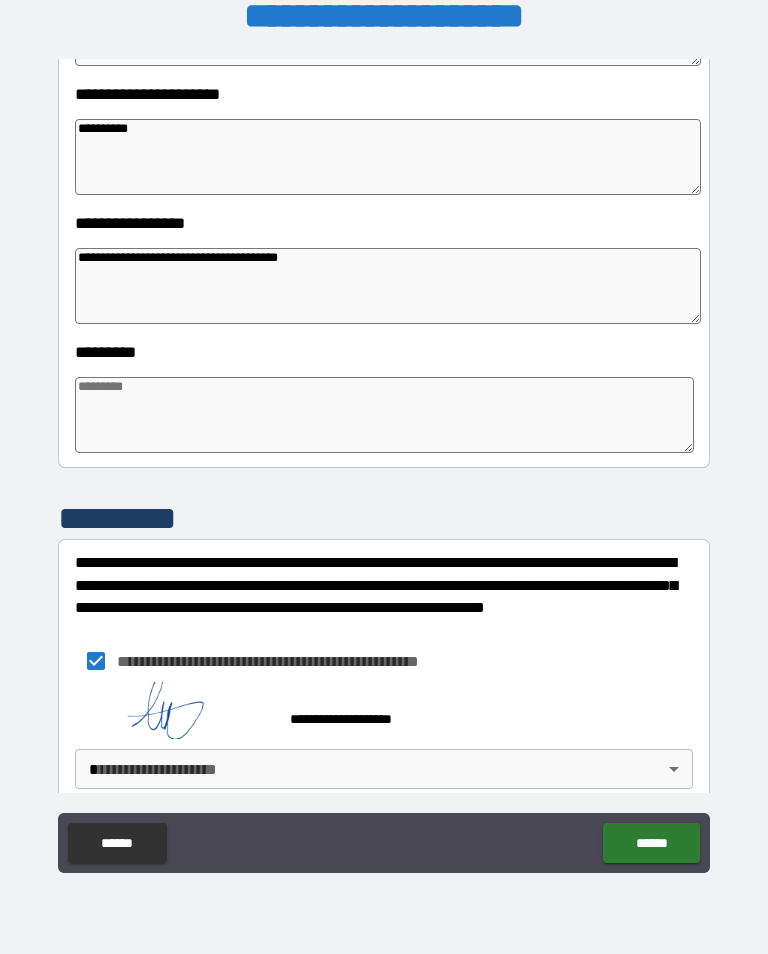 click on "[FIRST] [LAST] [POSTAL_CODE] [COUNTRY]   [STREET_NAME] [STREET_NAME]   [STREET_NAME]   [STREET_NAME] [STREET_NAME]   [CITY] [CITY] [ADDRESS_LINE_1] [ADDRESS_LINE_2] [ADDRESS_LINE_3] [ADDRESS_LINE_4] [ADDRESS_LINE_5] [ADDRESS_LINE_6] [ADDRESS_LINE_7] [ADDRESS_LINE_8] [ADDRESS_LINE_9] [ADDRESS_LINE_10] [ADDRESS_LINE_11] [ADDRESS_LINE_12] [ADDRESS_LINE_13] [ADDRESS_LINE_14] [ADDRESS_LINE_15]   [CITY] [CITY] [ADDRESS_LINE_1]   [ADDRESS_LINE_2] [ADDRESS_LINE_3] [ADDRESS_LINE_4]" at bounding box center [384, 461] 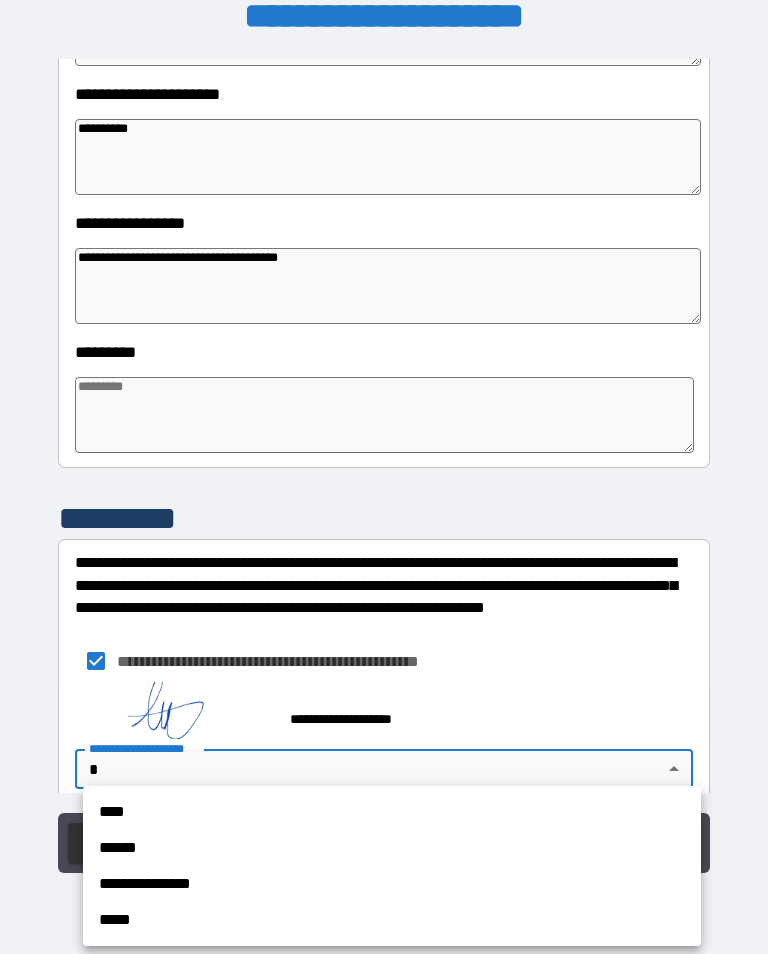 click on "**********" at bounding box center (392, 866) 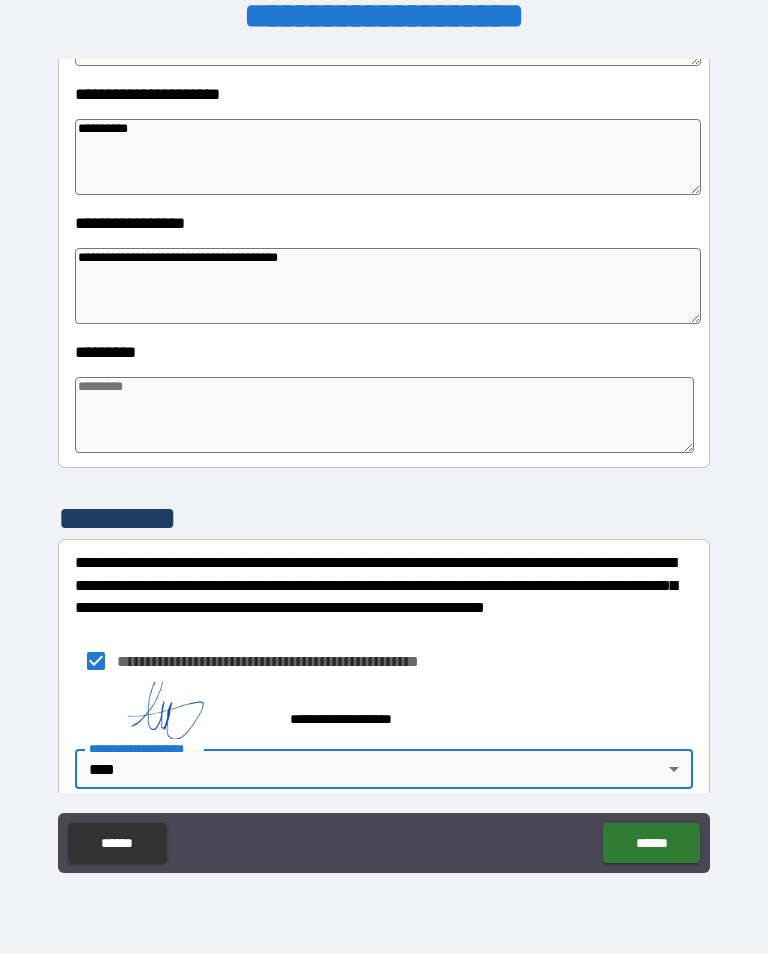 click on "******" at bounding box center (651, 843) 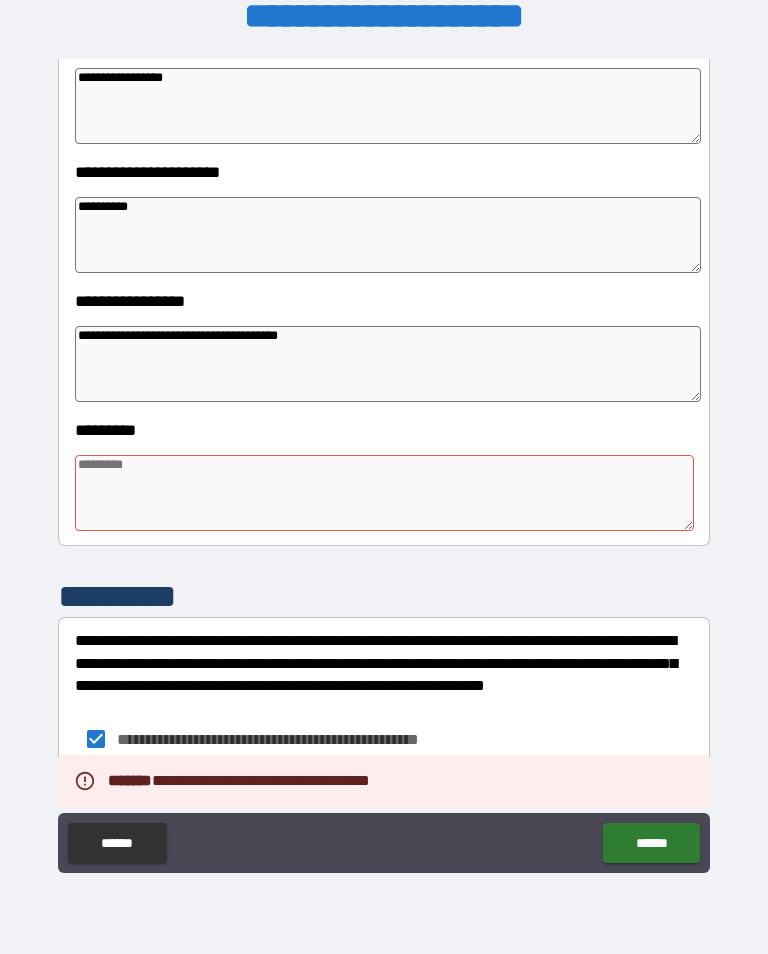 scroll, scrollTop: 379, scrollLeft: 0, axis: vertical 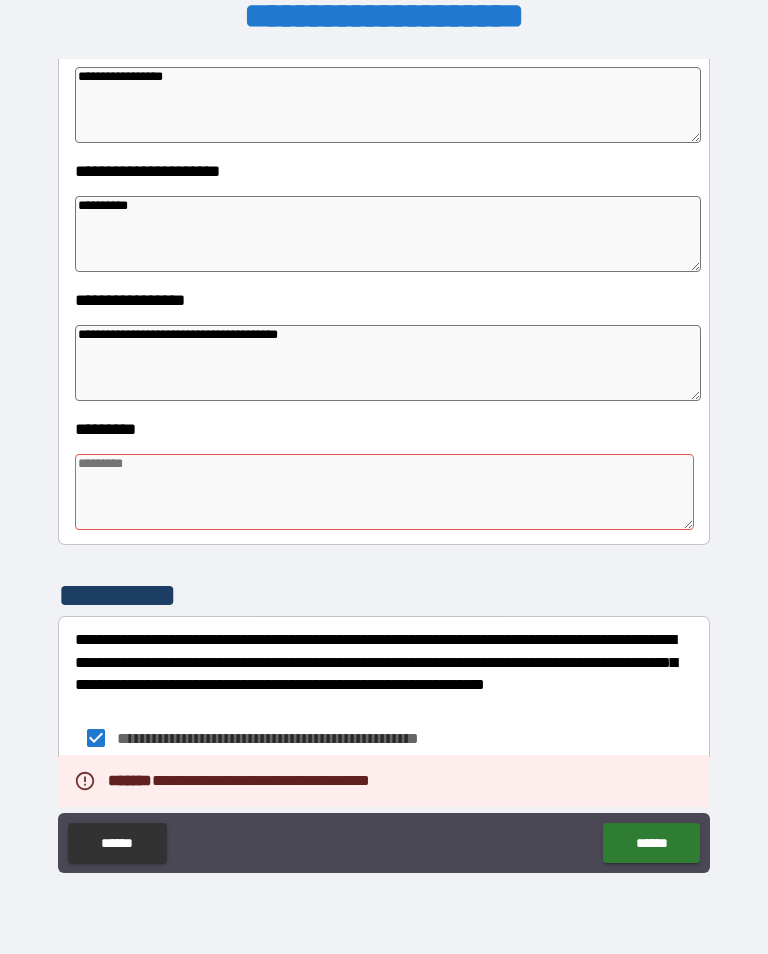 click at bounding box center [384, 492] 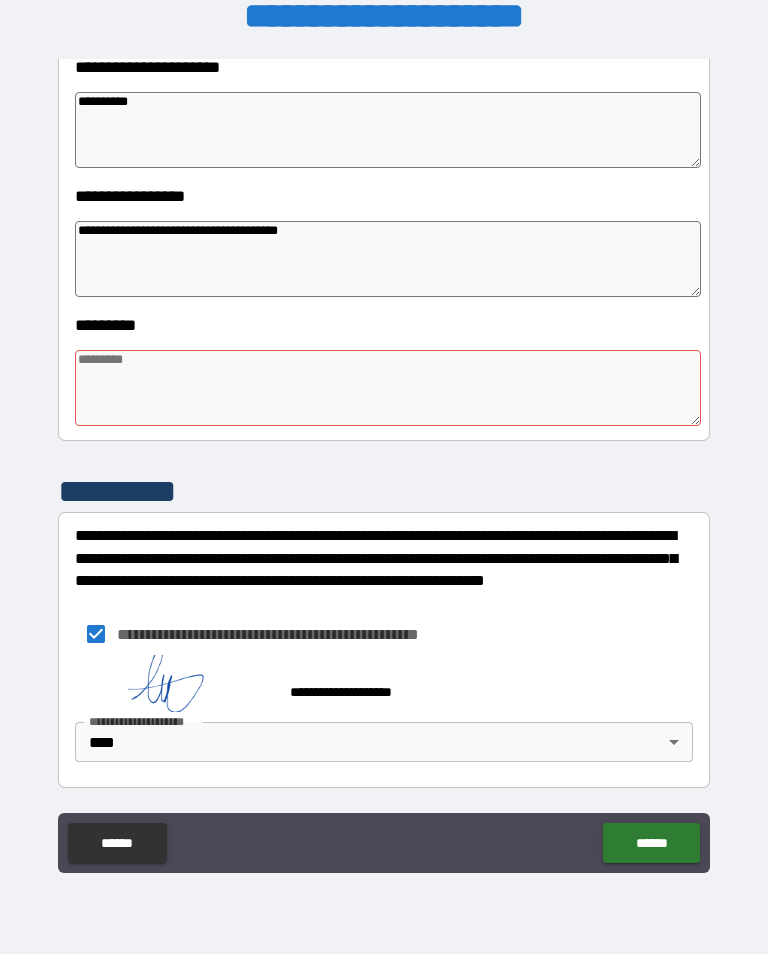 scroll, scrollTop: 483, scrollLeft: 0, axis: vertical 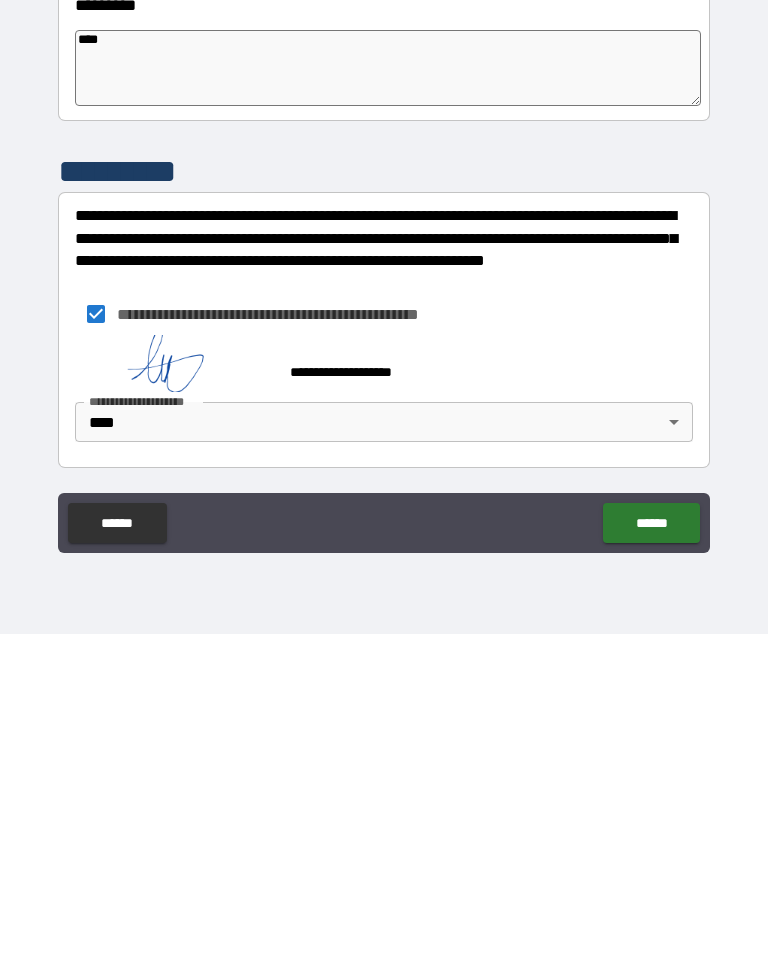 click on "******" at bounding box center [651, 843] 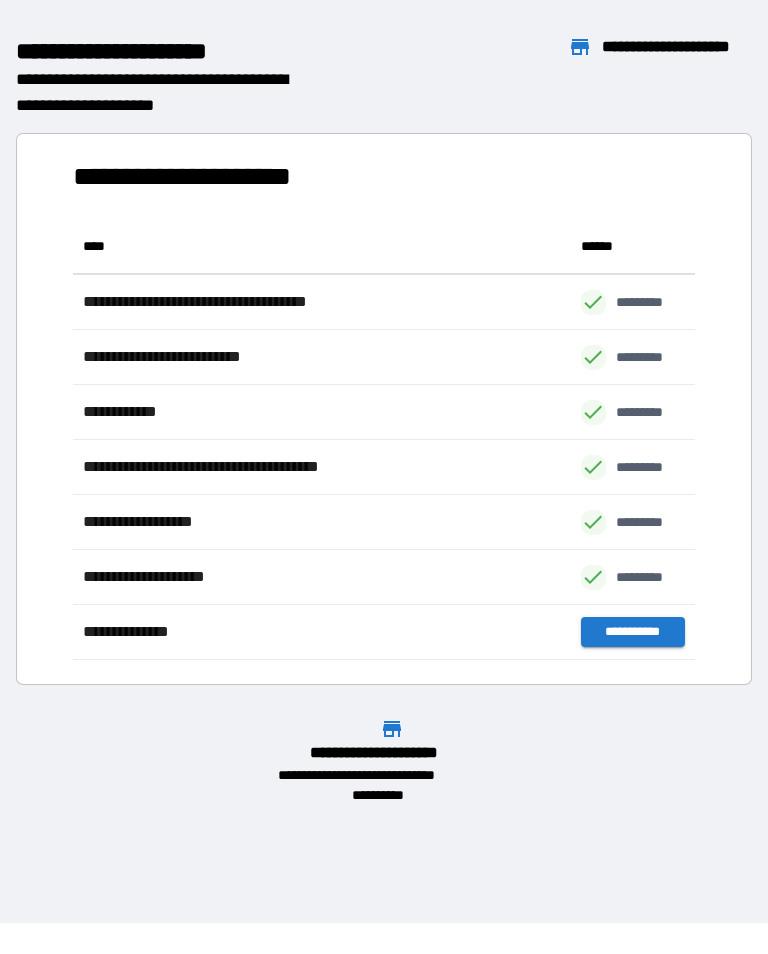 scroll, scrollTop: 1, scrollLeft: 1, axis: both 